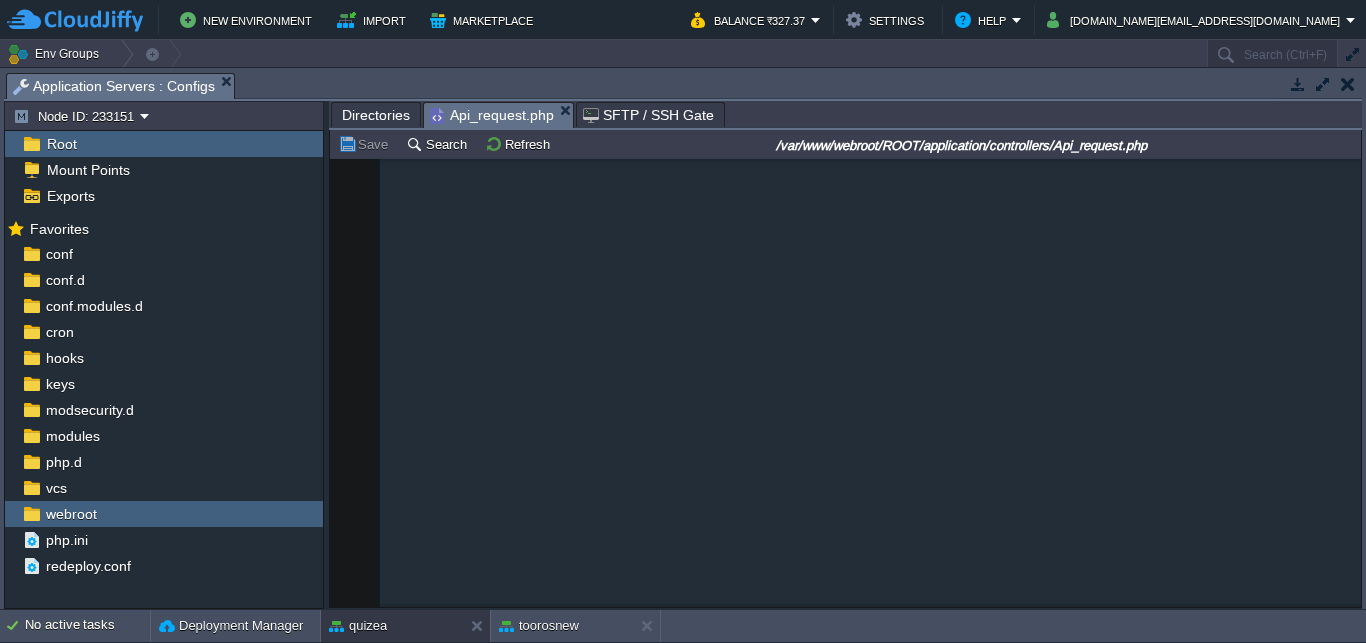 scroll, scrollTop: 0, scrollLeft: 0, axis: both 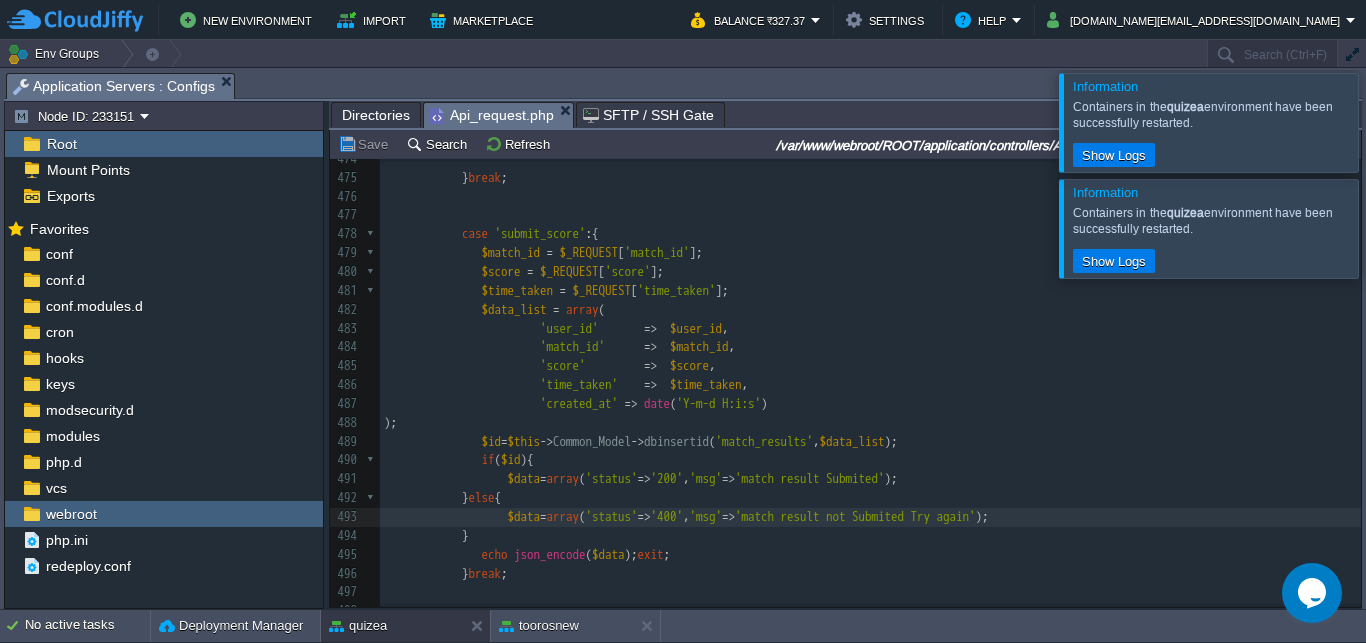 click at bounding box center (1390, 228) 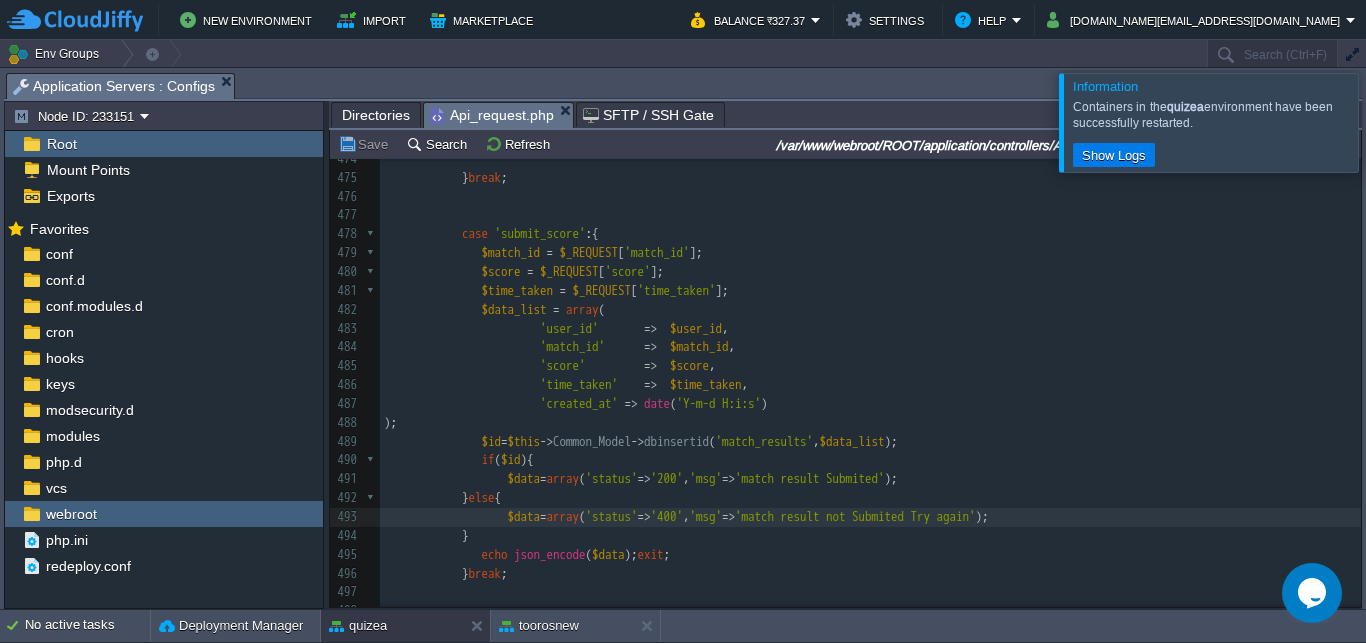 click at bounding box center (1390, 122) 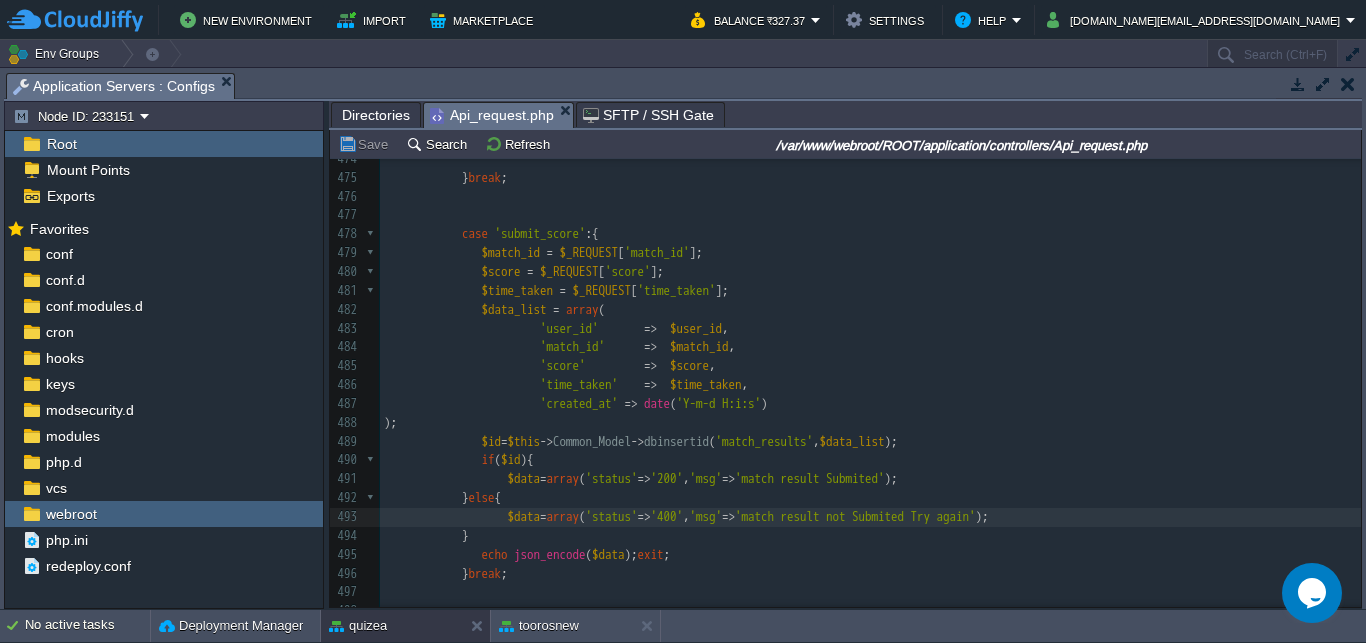 click on "New Environment Import Marketplace Bonus ₹0.00 Upgrade Account Balance ₹327.37 Settings Help [DOMAIN_NAME][EMAIL_ADDRESS][DOMAIN_NAME]         Env Groups                     Search (Ctrl+F)         auto-gen Name Status Tags Usage amit-college [DOMAIN_NAME] Running                                 + Add to Env Group                                                                                                                                                            RAM                 38%                                         CPU                 0%                             3 / 4                    3%       capitalengineeringcollege [DOMAIN_NAME] Running                                 + Add to Env Group                                                                                                                                                            RAM                 23%                                         CPU                 1%" at bounding box center [683, 321] 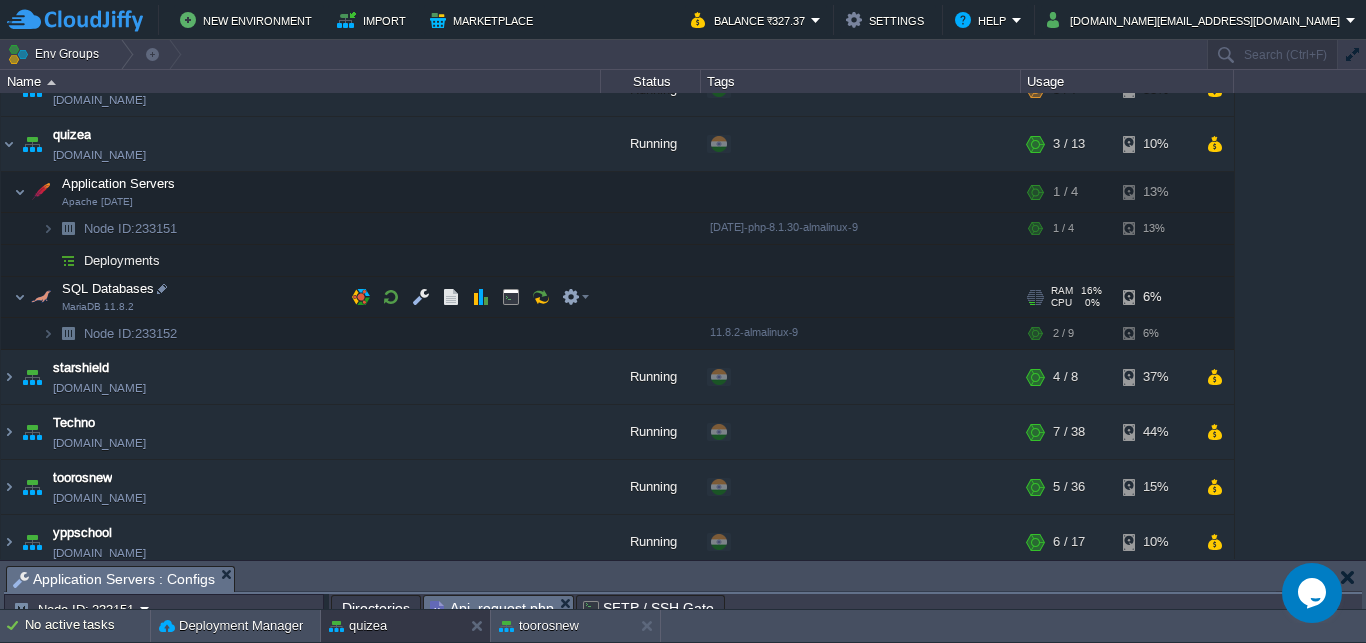 scroll, scrollTop: 262, scrollLeft: 0, axis: vertical 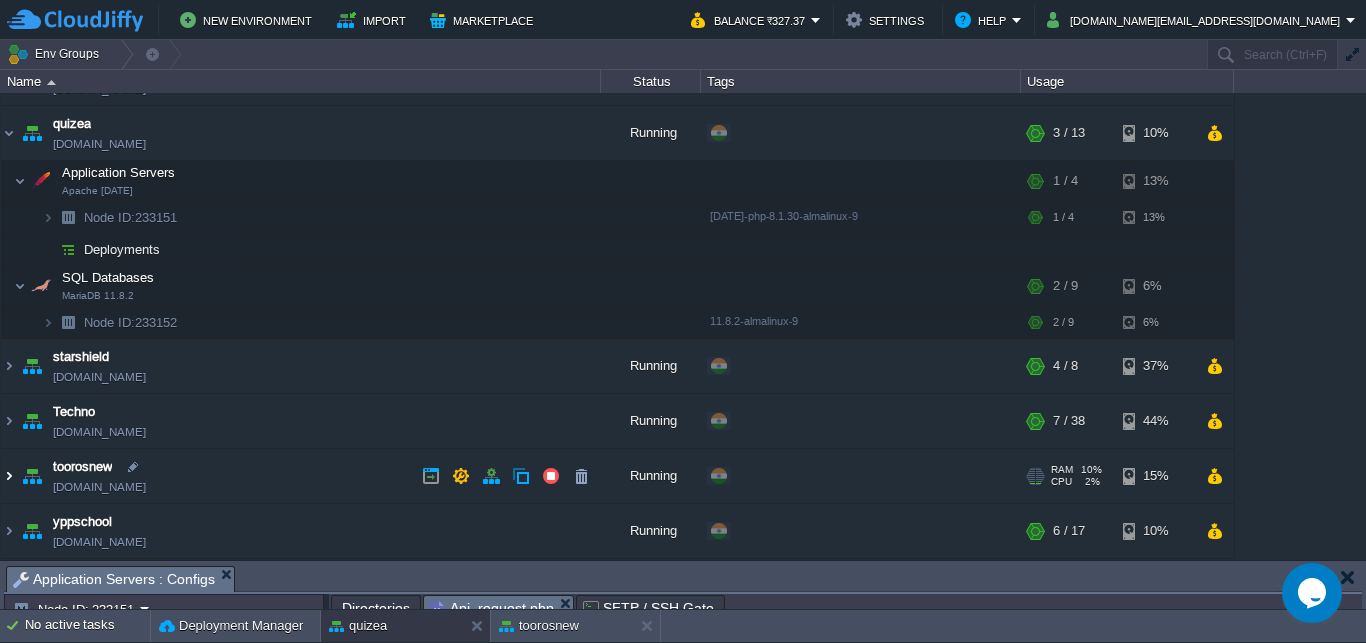 click at bounding box center [9, 476] 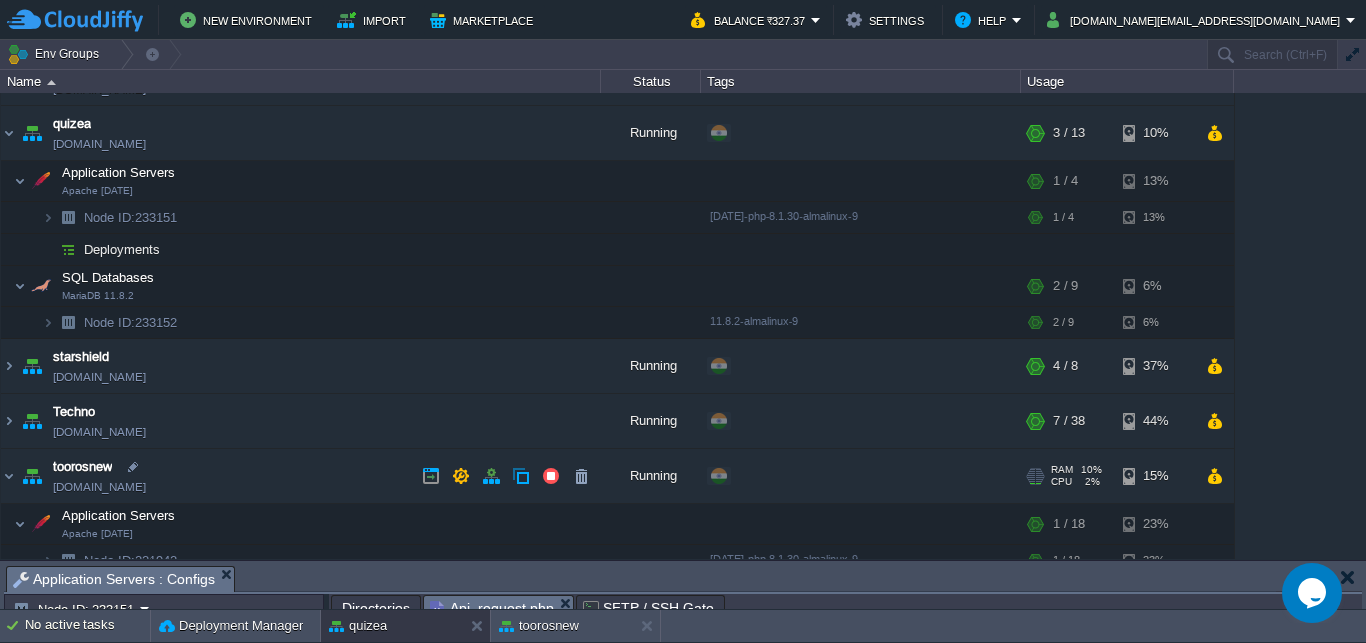 scroll, scrollTop: 440, scrollLeft: 0, axis: vertical 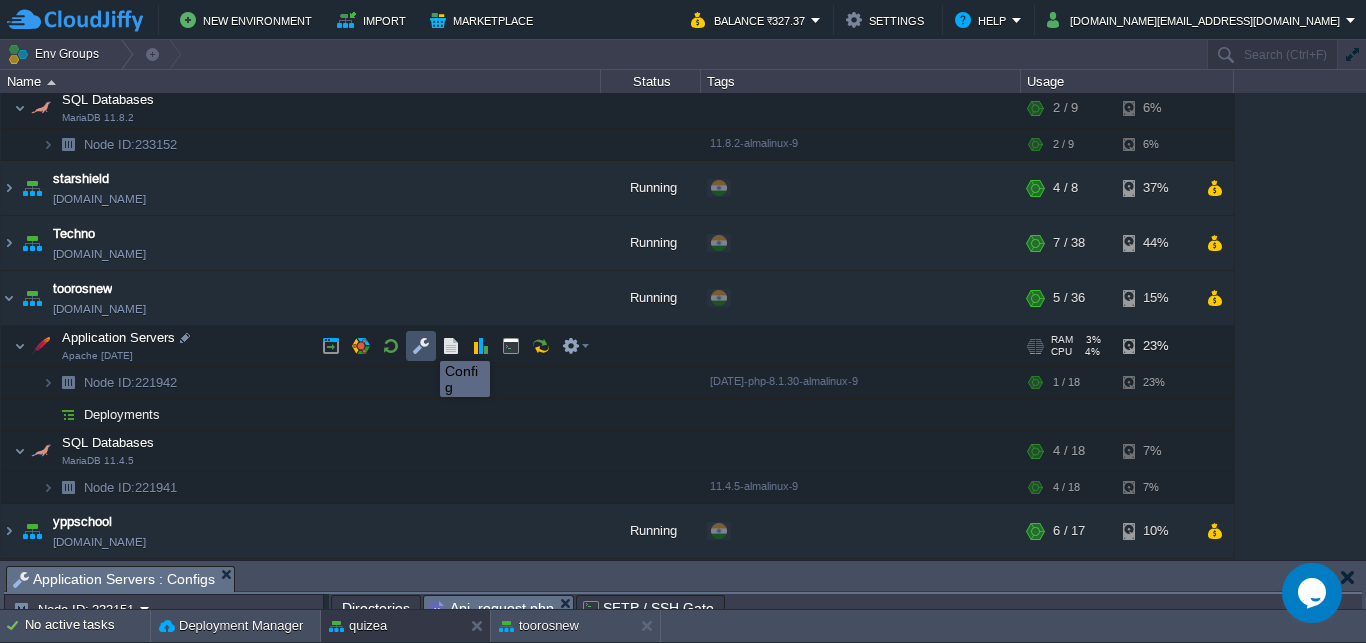 click at bounding box center (421, 346) 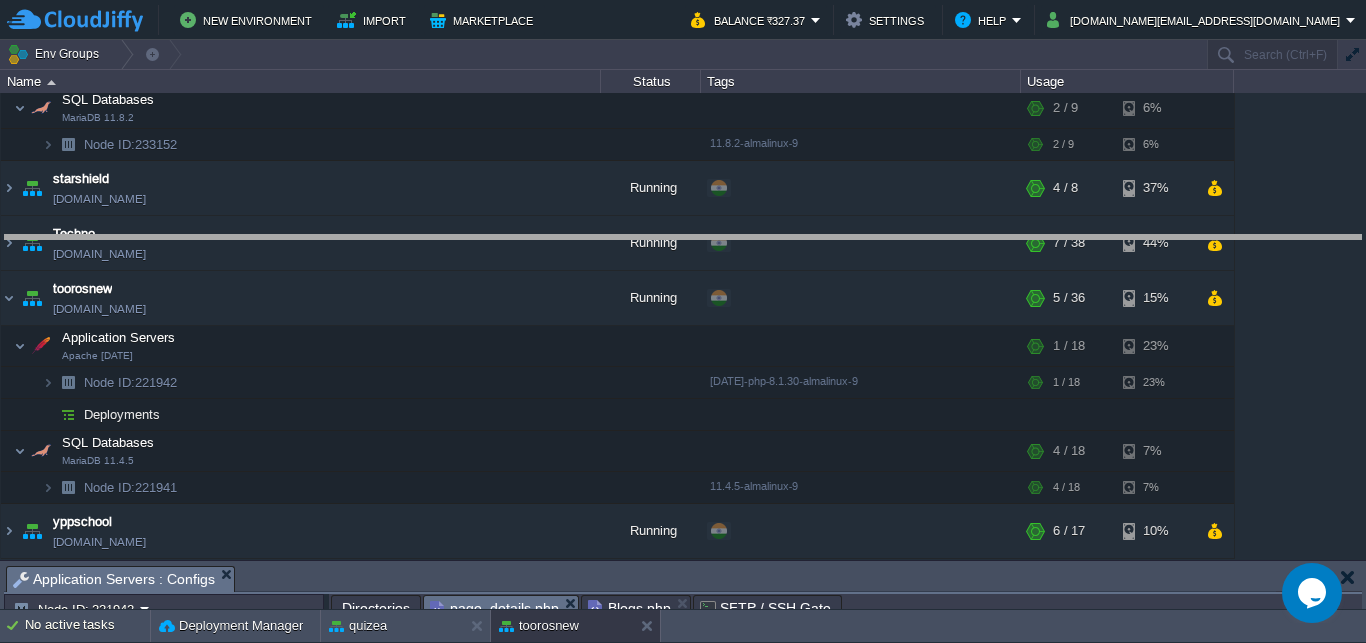 drag, startPoint x: 580, startPoint y: 571, endPoint x: 481, endPoint y: -85, distance: 663.4282 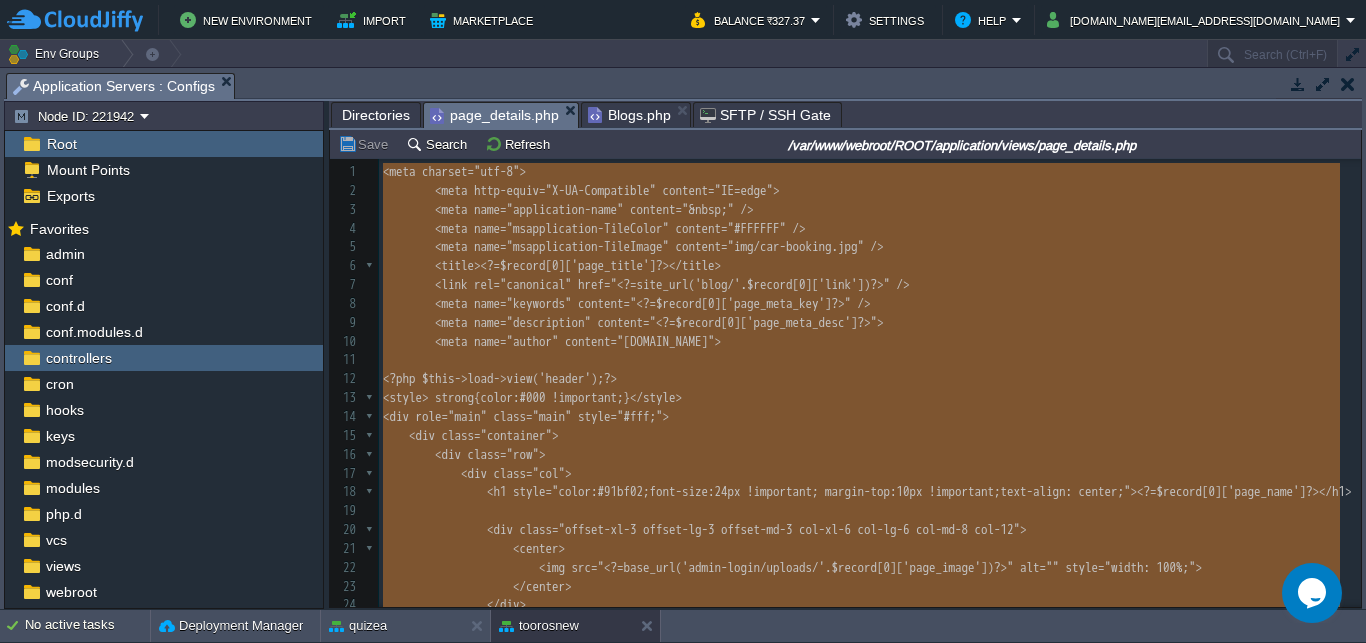 type 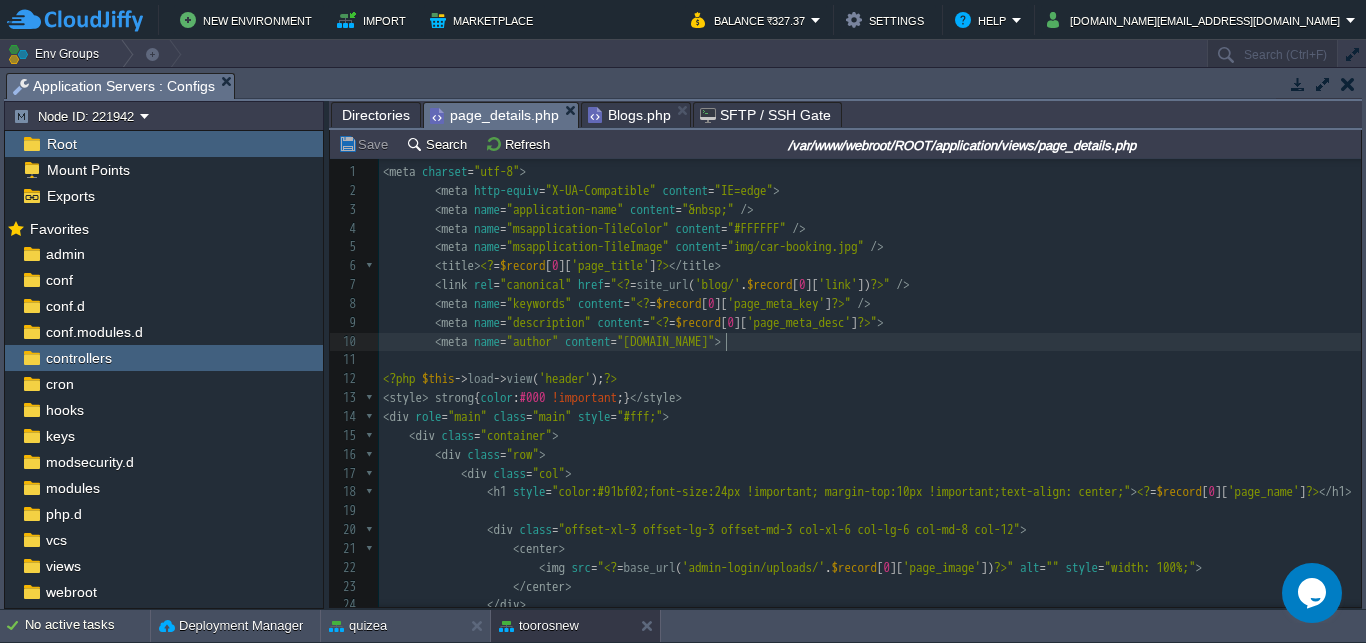 scroll, scrollTop: 0, scrollLeft: 0, axis: both 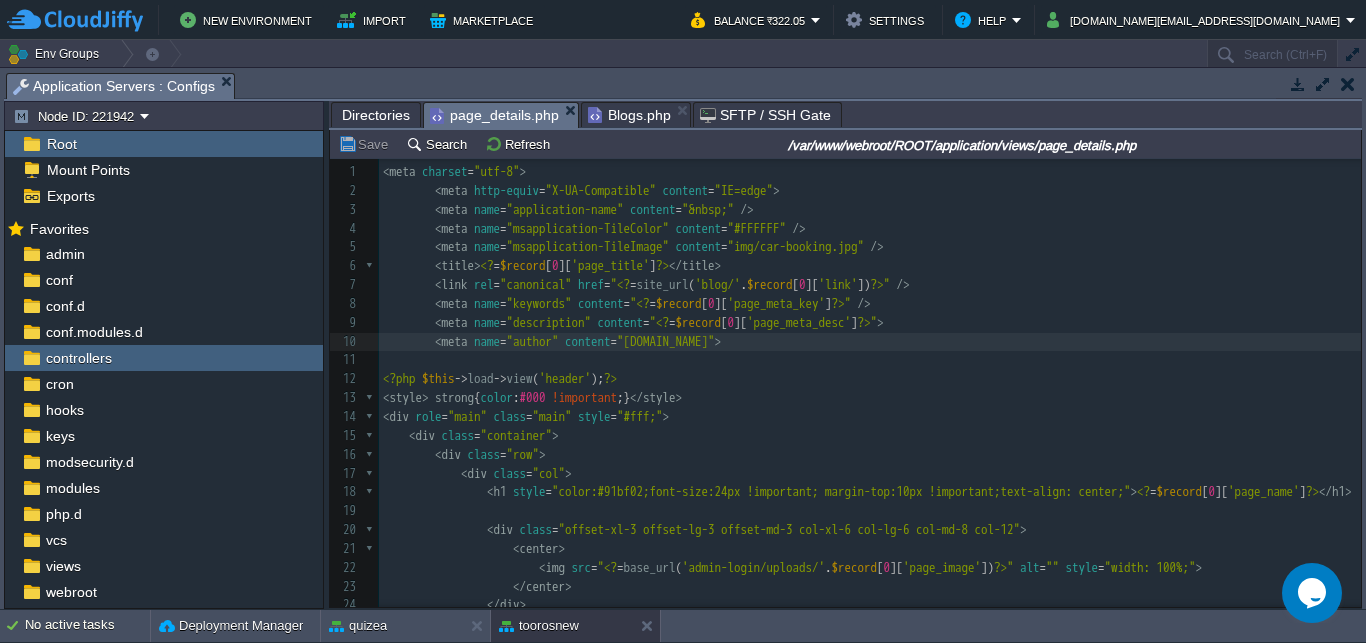 click on "Blogs.php" at bounding box center [629, 115] 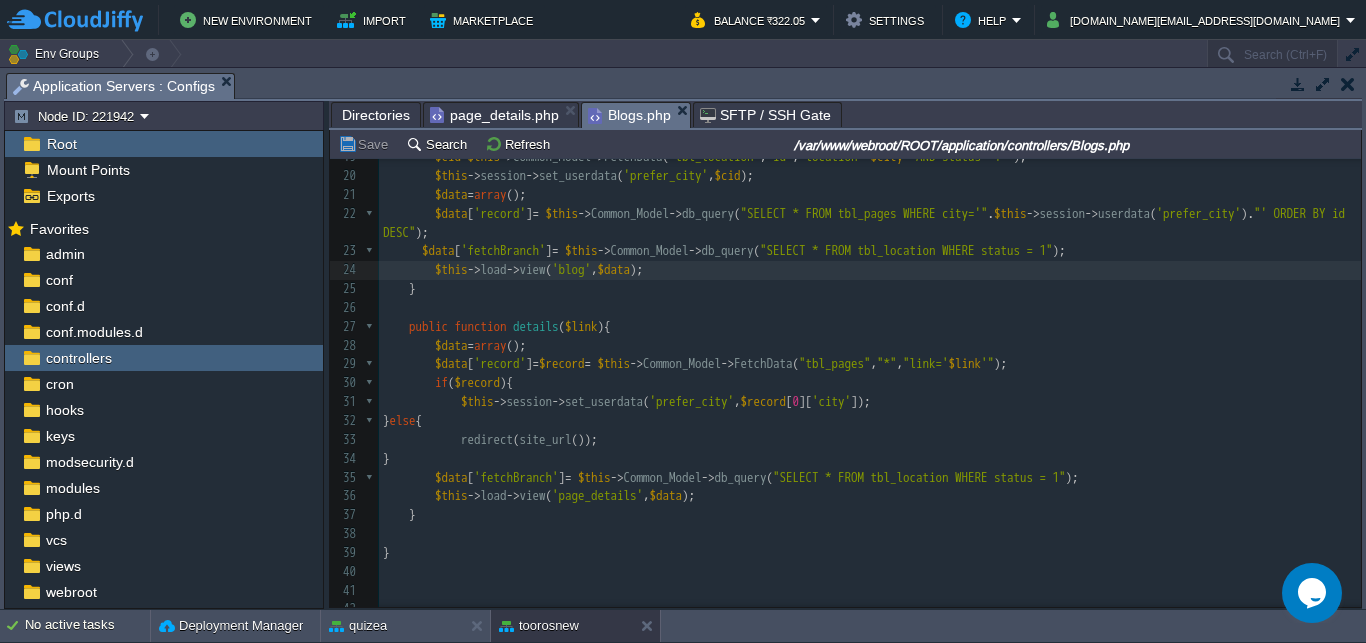 scroll, scrollTop: 101, scrollLeft: 0, axis: vertical 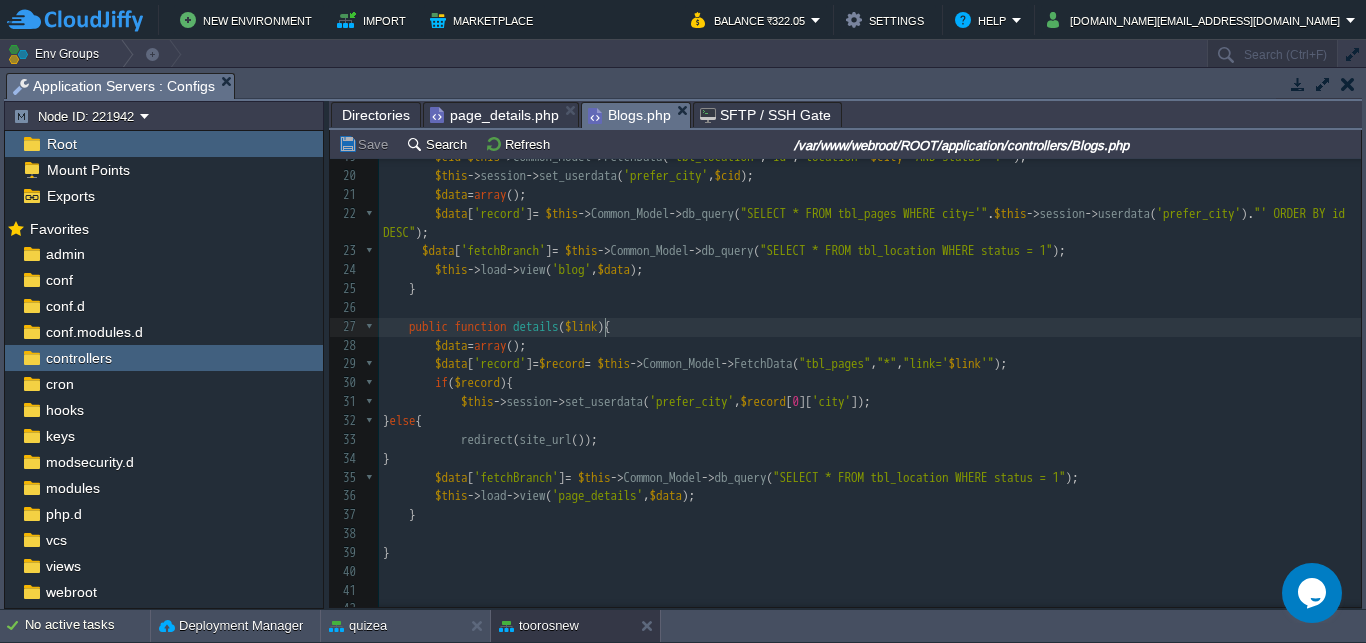 click on "1 <?php 2 error_reporting ( 0 ); 3 ​ 4 defined ( 'BASEPATH' )  OR   exit ( 'No direct script access allowed' ); 5 ​ 6 class   Blogs   extends   CI_Controller  { 7 ​ 8      public   function   __construct (){ 9           parent :: __construct (); 10           date_default_timezone_set ( '[GEOGRAPHIC_DATA]/[GEOGRAPHIC_DATA]' ); 11           $this -> present_date             =   date ( 'Y-m-d' ); 12           $this -> present_time             =   date ( 'H:i:a' ); 13           $this -> timestamp            =   date ( 'Y-m-d H:i:s' );  14 ​ 15      } 16 ​ 17      public   function   index ( $city = "[GEOGRAPHIC_DATA]" ) 18      { 19           $cid = $this -> Common_Model -> FetchData ( "tbl_location" , "id" , "location=' $city ' AND status='1'" ); 20           $this -> session -> set_userdata ( 'prefer_city' , $cid ); 21           $data = array (); 22           $data [ 'record' ] =   $this -> Common_Model -> db_query ( "SELECT * FROM tbl_pages WHERE city='" . $this -> session -> userdata ( 'prefer_city' ). "' ORDER BY id DESC" [" at bounding box center [870, 214] 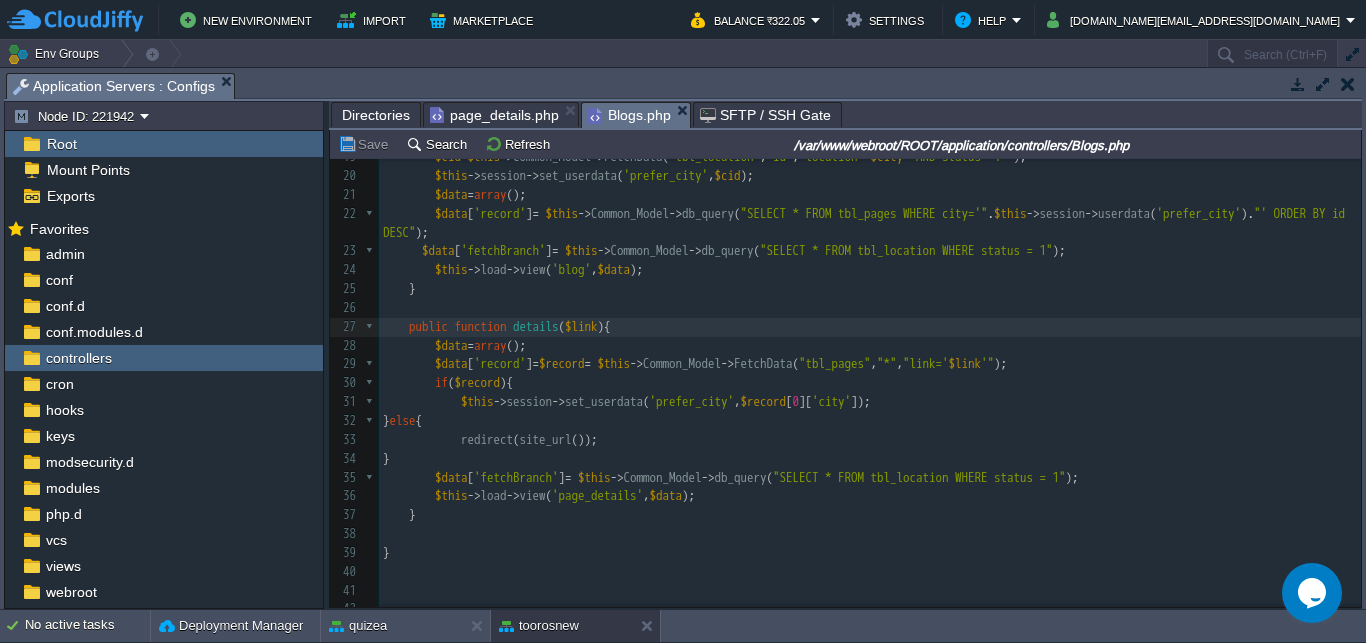 click on ""tbl_pages"" at bounding box center (835, 363) 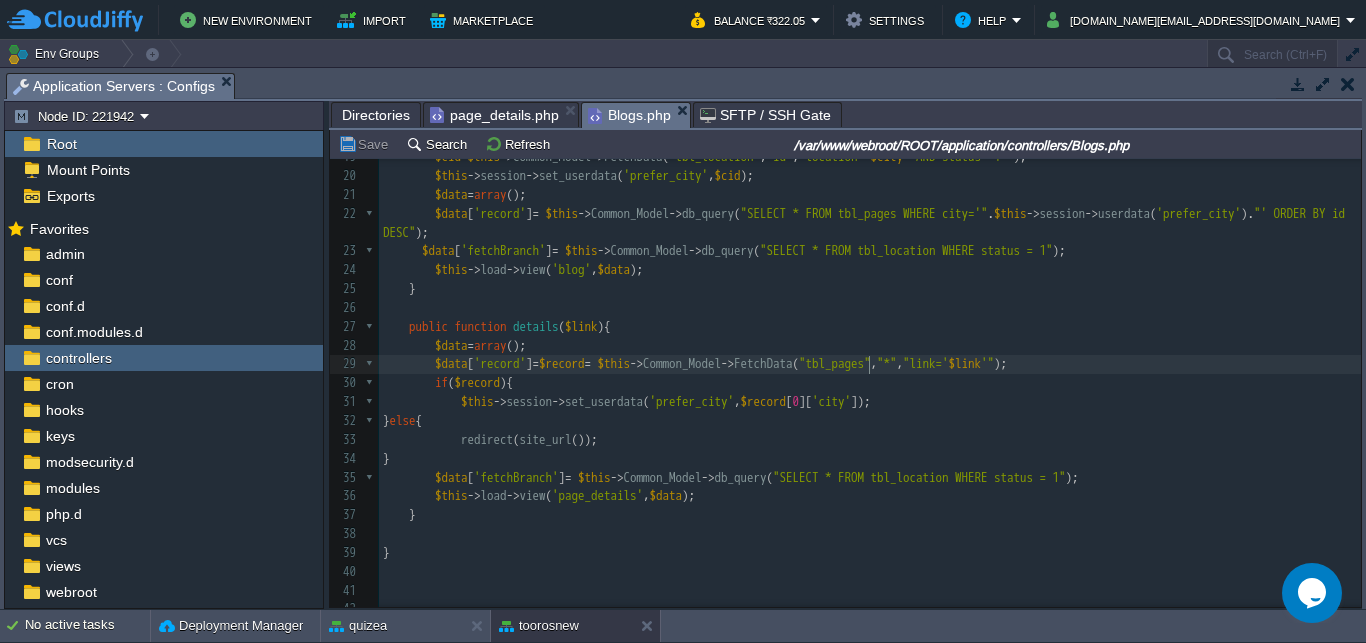 type on "tbl_pages" 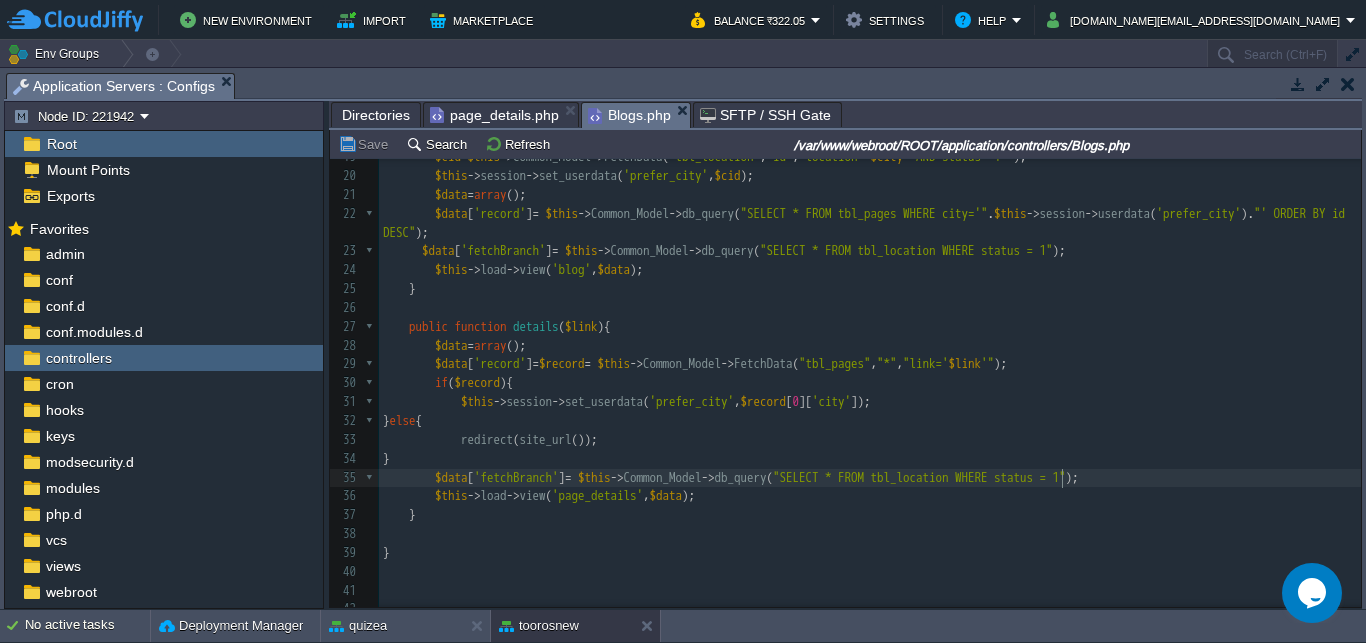 scroll, scrollTop: 0, scrollLeft: 0, axis: both 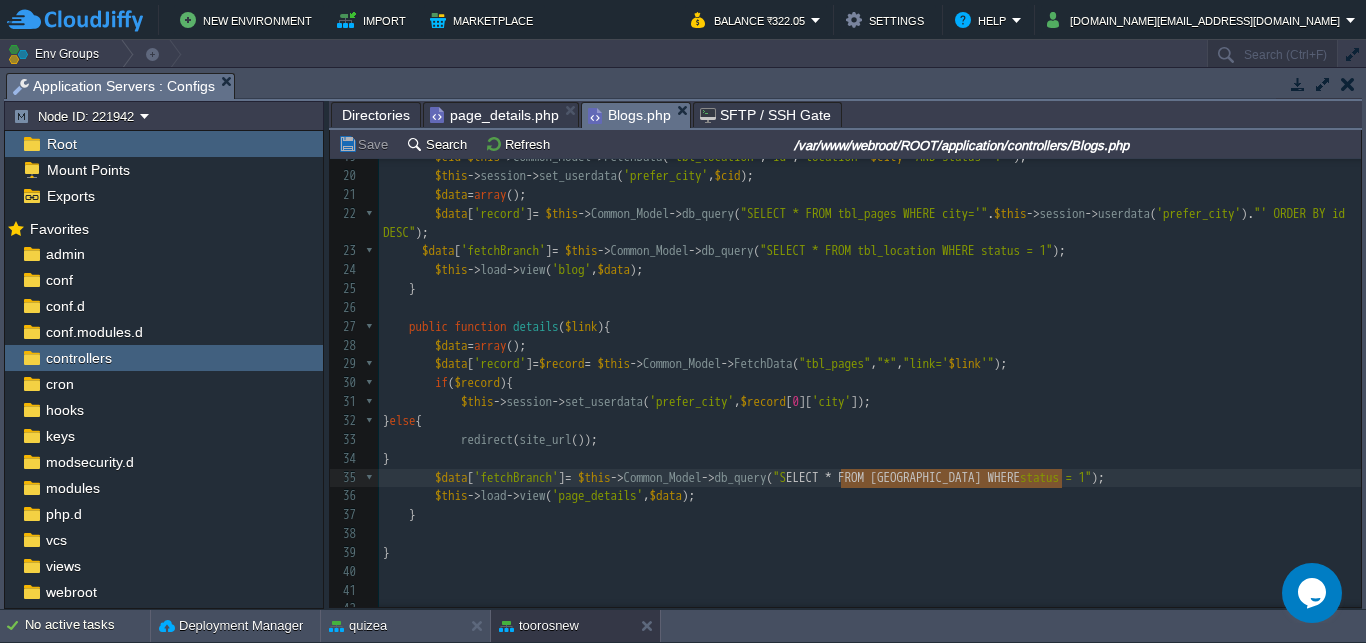 type on "SELECT * FROM [GEOGRAPHIC_DATA] WHERE" 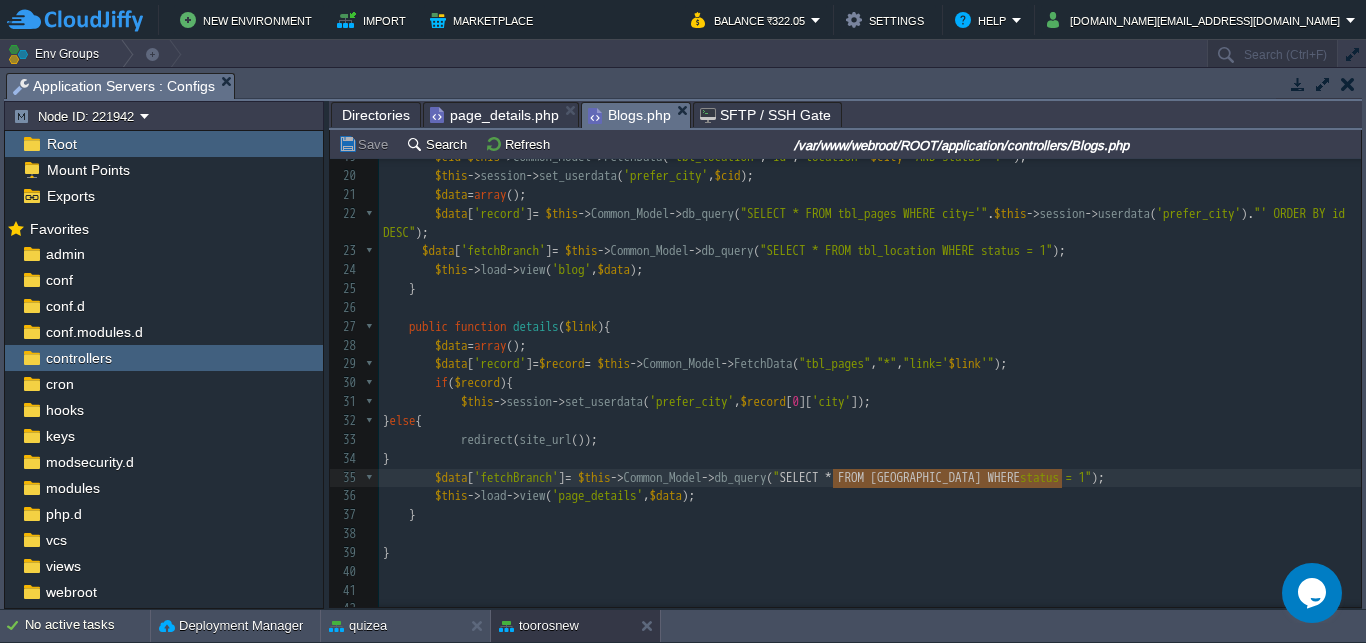 drag, startPoint x: 1063, startPoint y: 458, endPoint x: 835, endPoint y: 456, distance: 228.00877 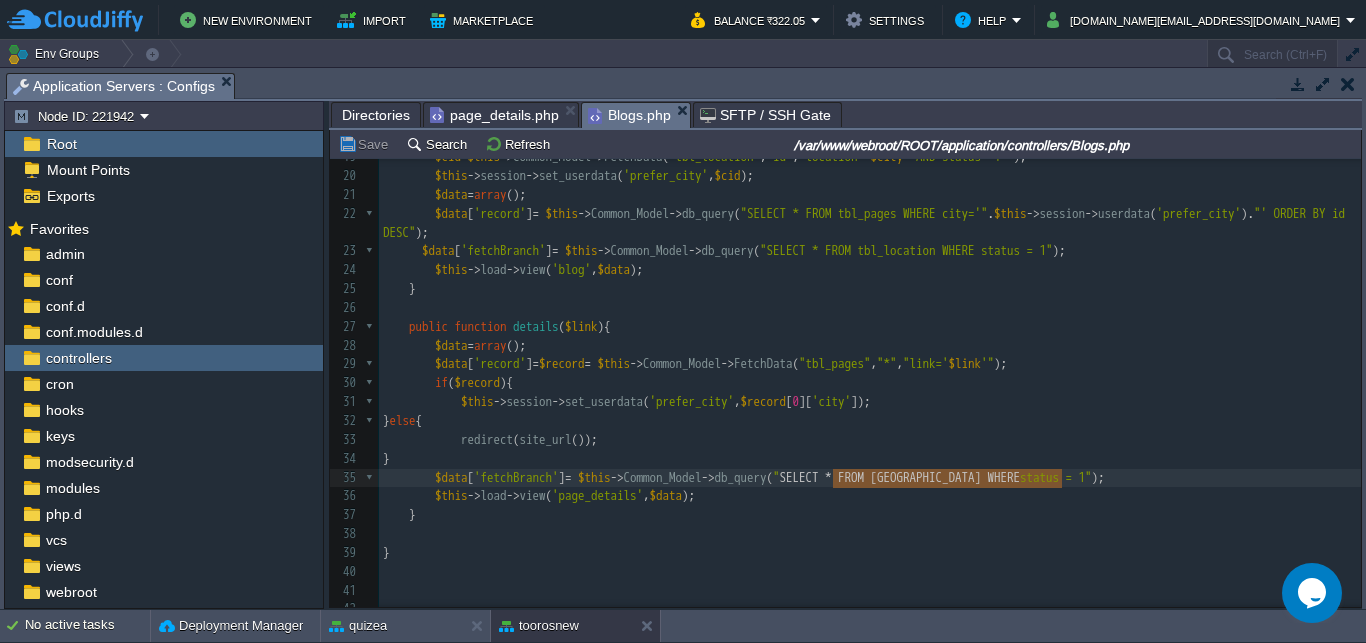 scroll, scrollTop: 0, scrollLeft: 0, axis: both 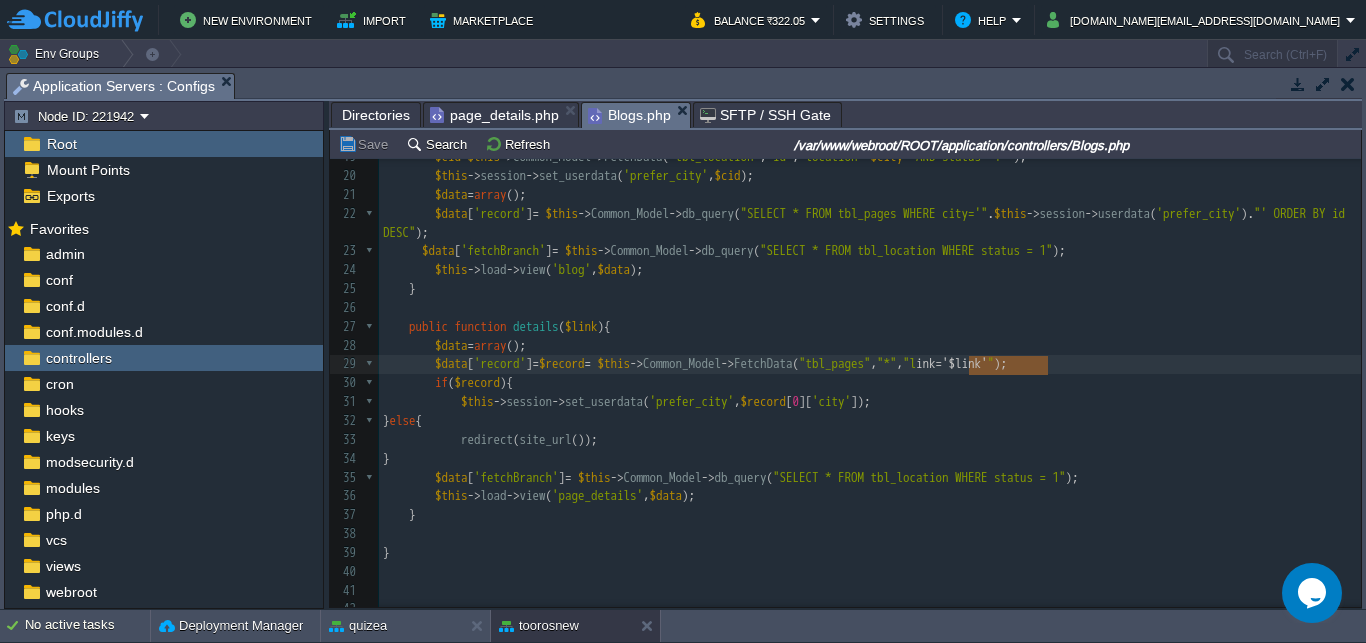 type on "link='$link'" 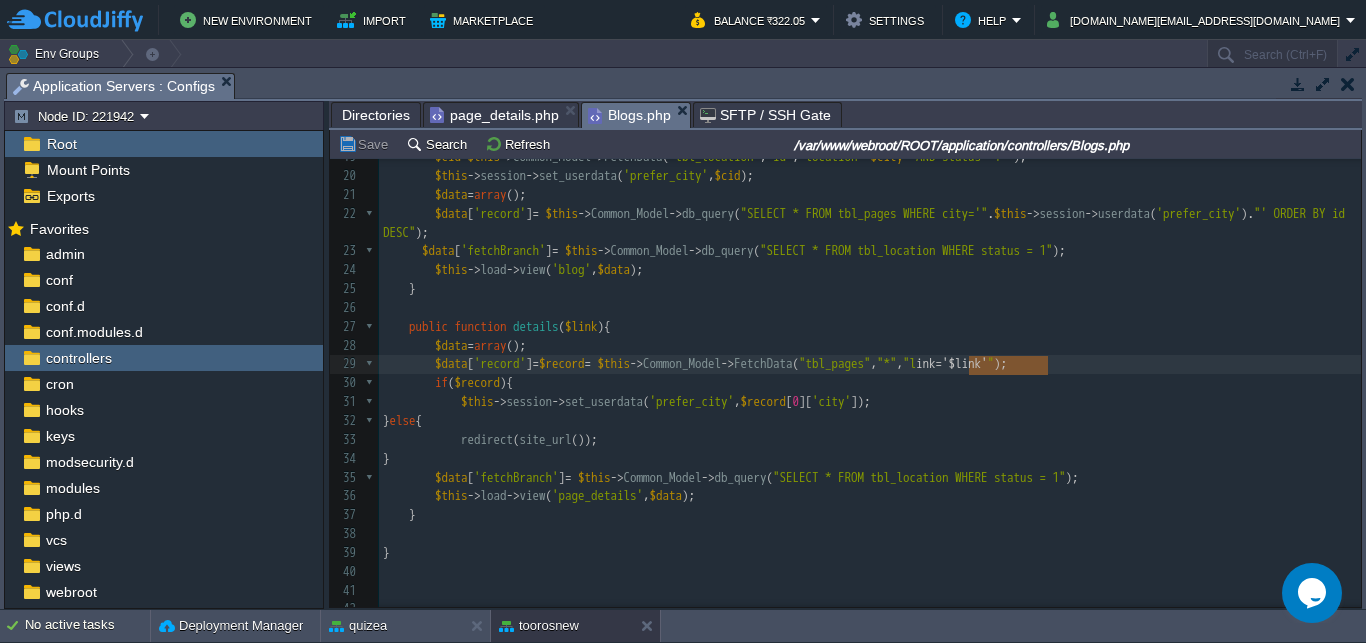 scroll, scrollTop: 0, scrollLeft: 86, axis: horizontal 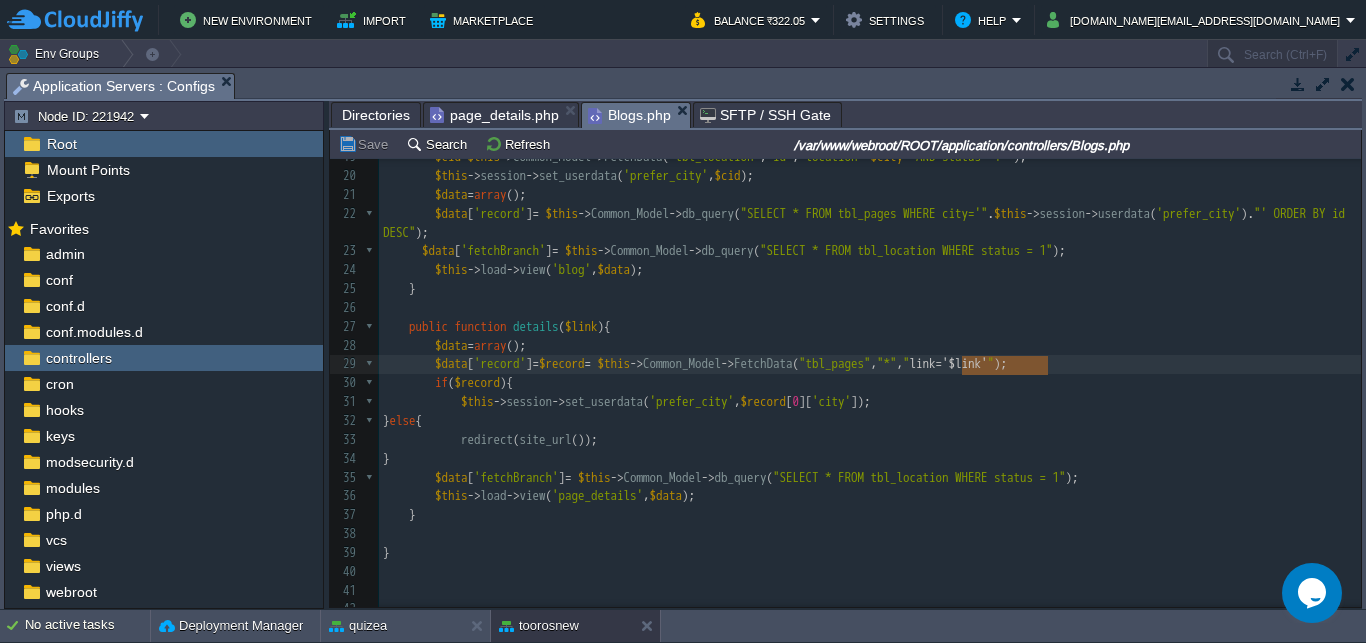 drag, startPoint x: 1046, startPoint y: 345, endPoint x: 965, endPoint y: 357, distance: 81.88406 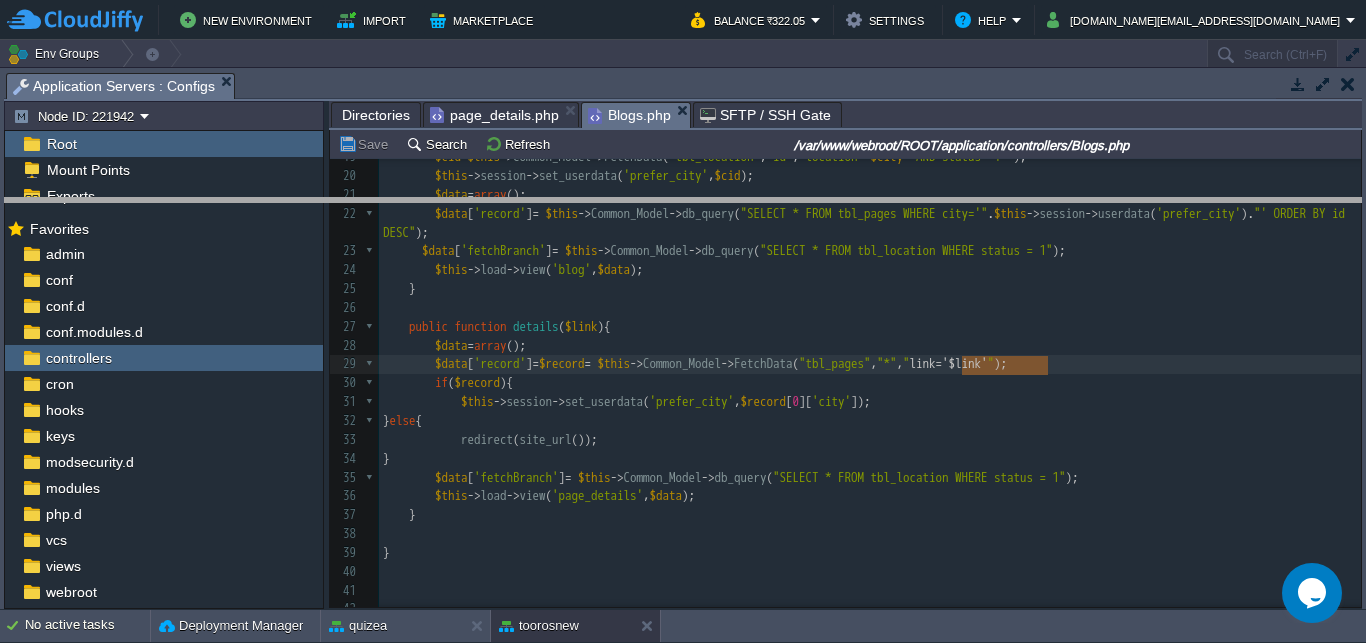 drag, startPoint x: 668, startPoint y: 84, endPoint x: 617, endPoint y: 664, distance: 582.2379 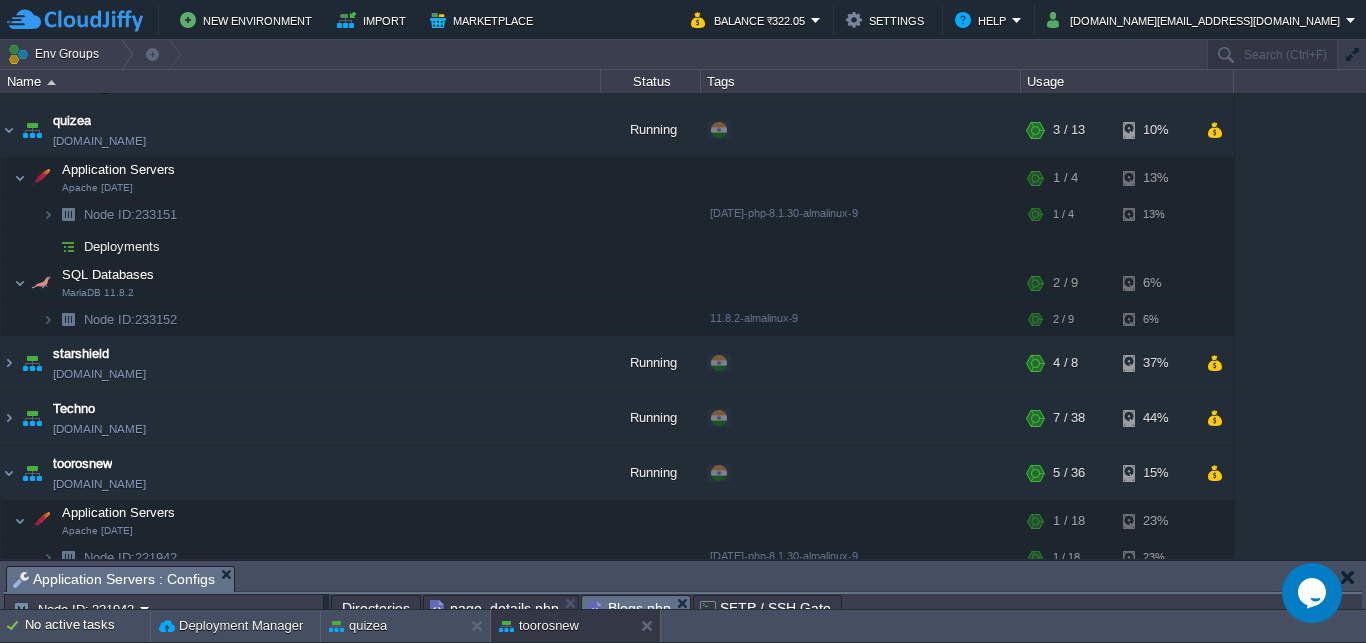 scroll, scrollTop: 152, scrollLeft: 0, axis: vertical 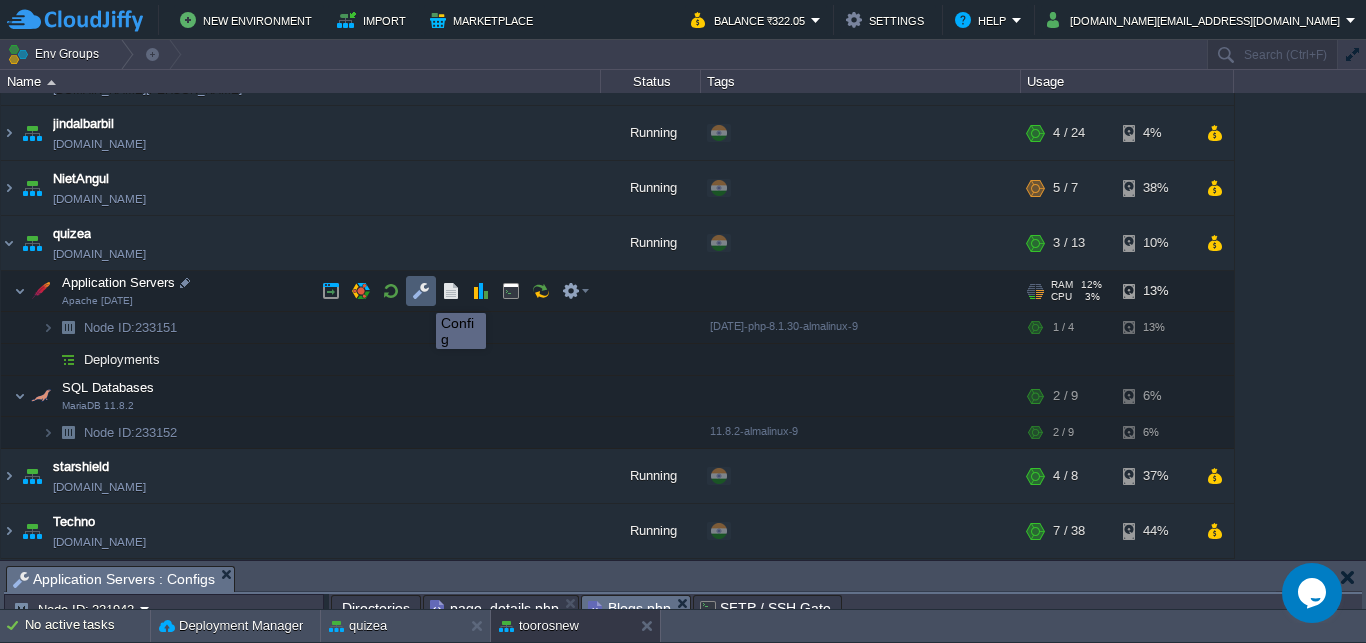 click at bounding box center (421, 291) 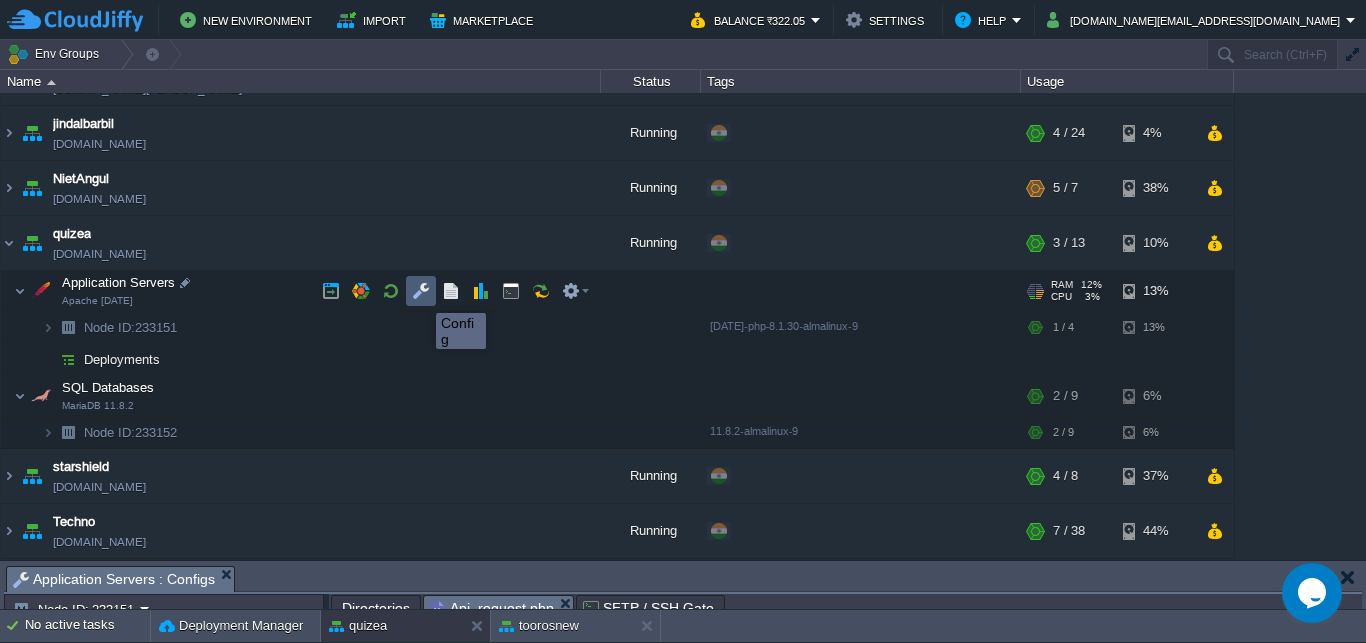 scroll, scrollTop: 14, scrollLeft: 0, axis: vertical 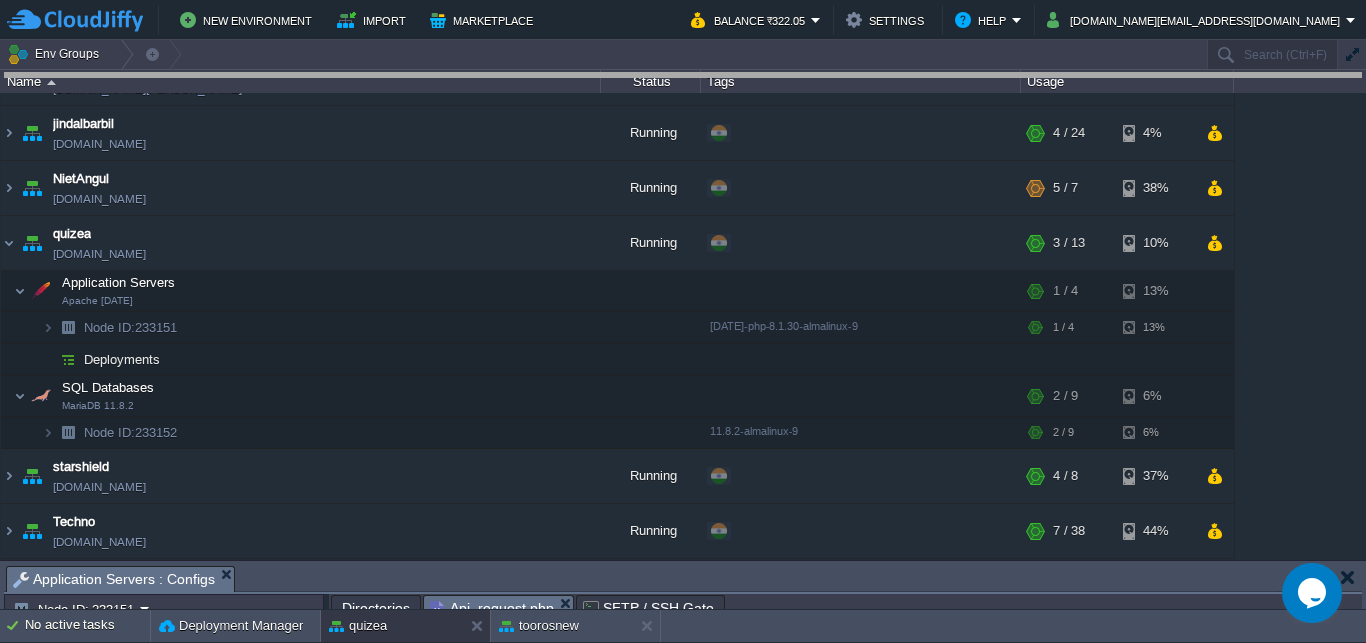 drag, startPoint x: 698, startPoint y: 572, endPoint x: 698, endPoint y: -66, distance: 638 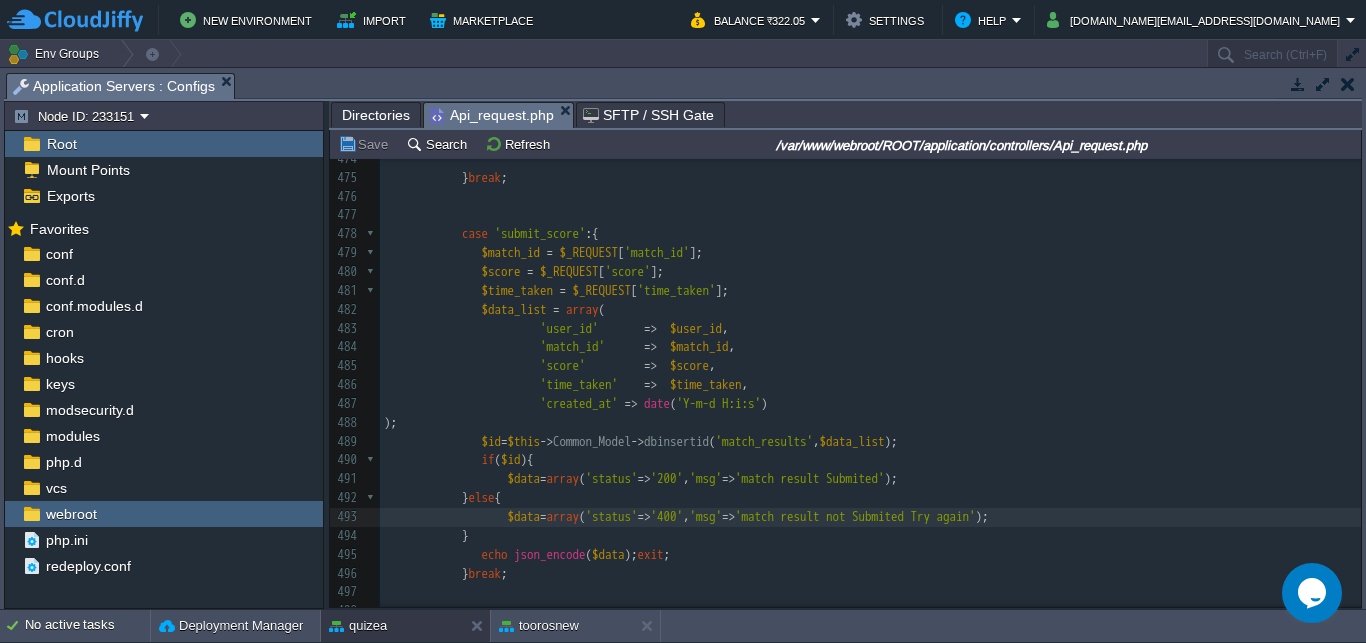 scroll, scrollTop: 8, scrollLeft: 0, axis: vertical 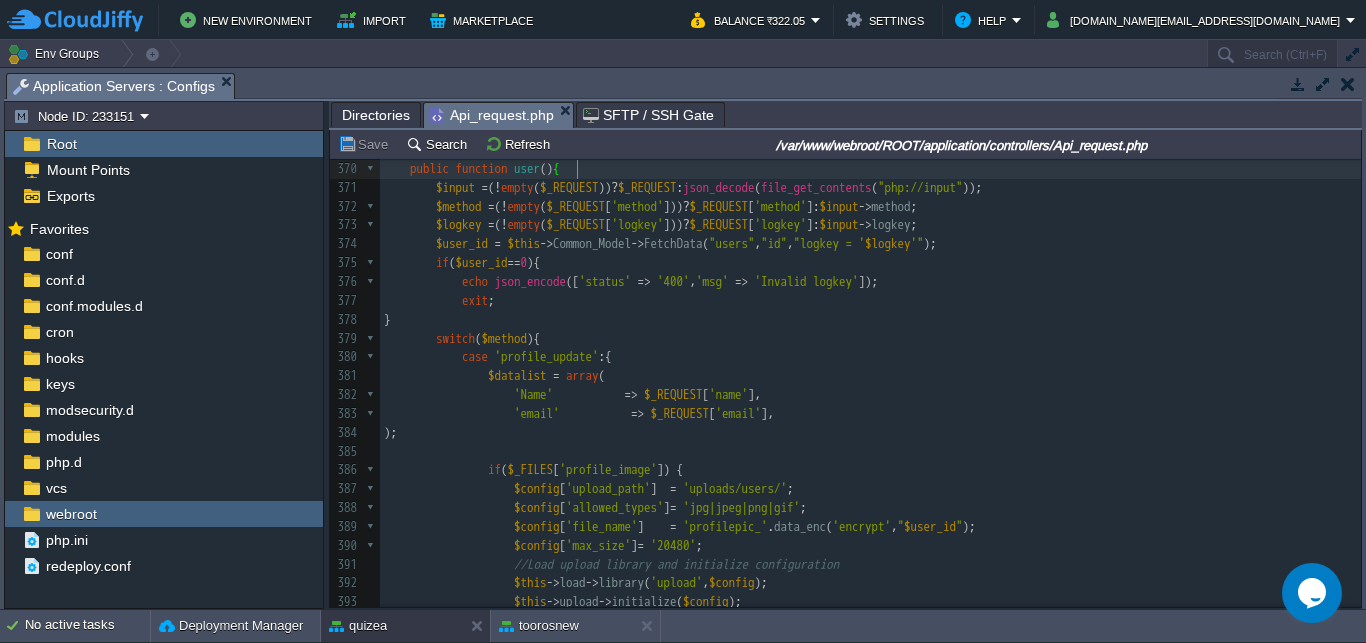 click on "'Name'             =>   $_REQUEST [ 'name' ]," at bounding box center [870, 395] 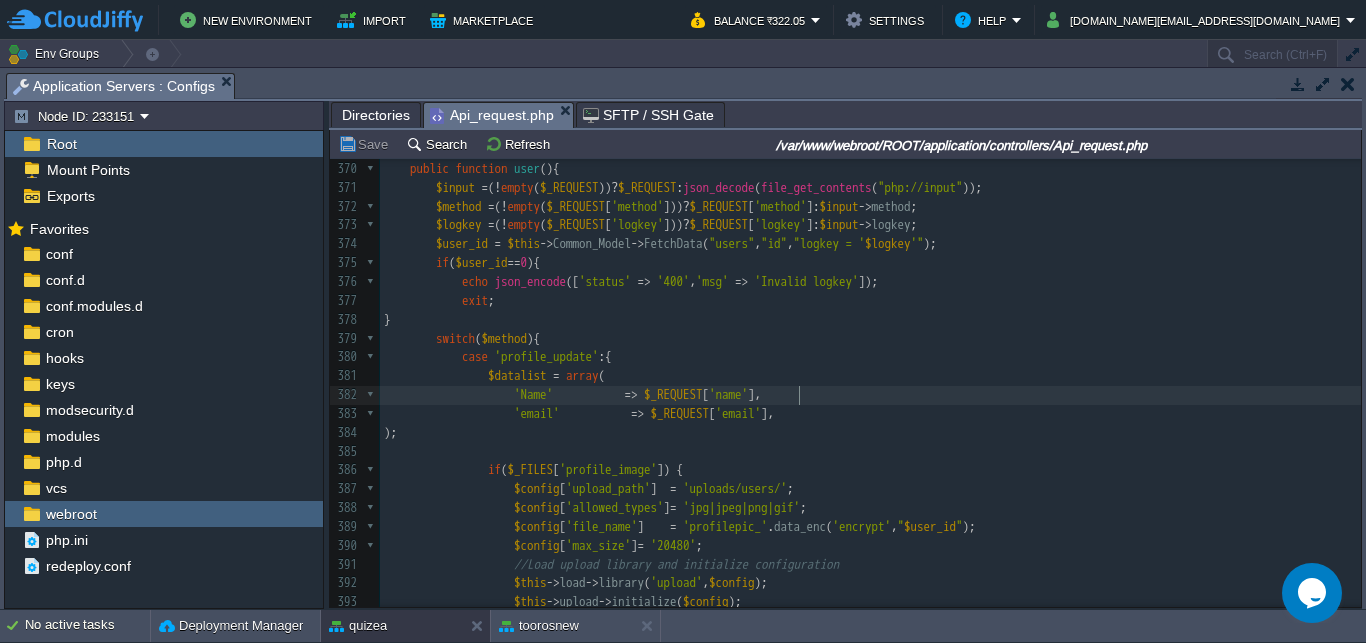 scroll, scrollTop: 571, scrollLeft: 0, axis: vertical 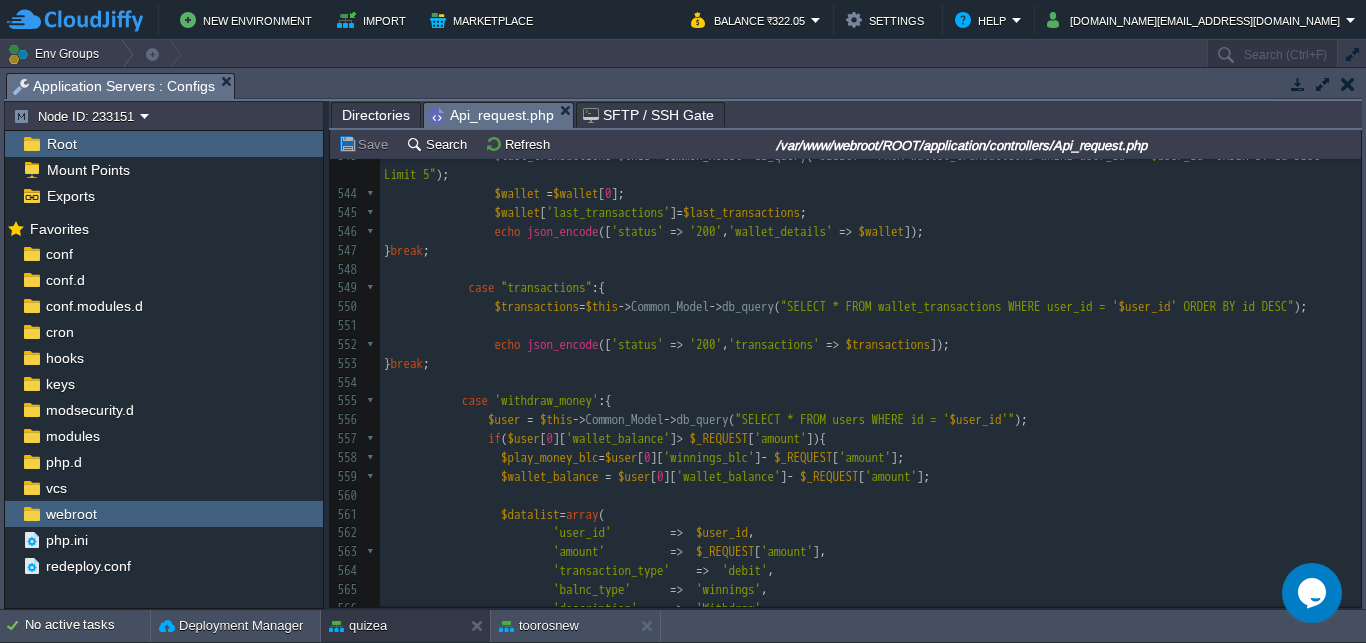 click on ">" at bounding box center (680, 438) 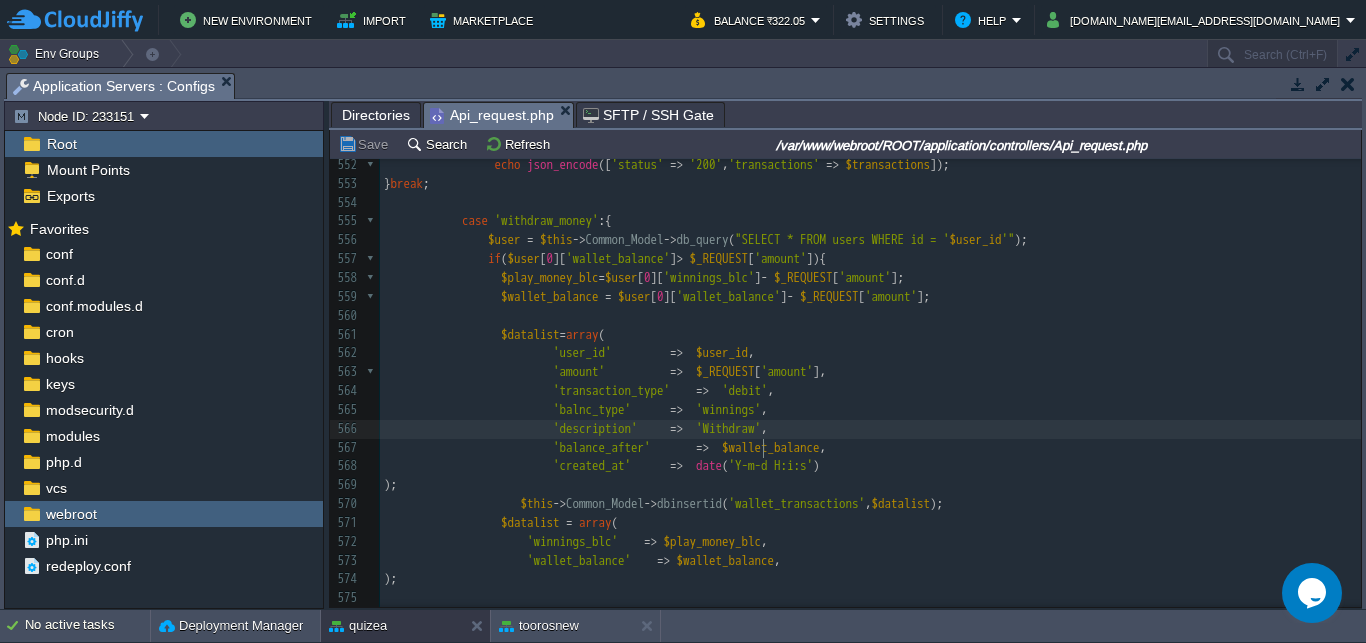 click on "'Name'             =>   $_REQUEST [ 'name' ],   533                      'play_money_blc'      =>   $play_money_blc , 534                      'wallet_balance'      =>   $wallet_balance , 535                 ); 536                  537                  $this -> Common_Model -> update_records ( 'users' , 'id' , $user_id ,  $datalist ); 538               539                  echo   json_encode ([ 'status'   =>   '200' ,  'msg'   =>   'Amount Added Successfully' ]); 540             } break ; 541              case   "avl_balance" :{ 542                   $wallet   =   $this -> Common_Model -> db_query ( "SELECT wallet_balance,play_money_blc,winnings_blc,bonus_blc FROM users WHERE id = ' $user_id '" ); 543                   $last_transactions = $this -> Common_Model -> db_query ( "SELECT * FROM wallet_transactions WHERE user_id = ' $user_id ' ORDER BY id DESC Limit 5" ); 544                   $wallet   = $wallet [ 0 ]; 545                   $wallet [ 'last_transactions' ] = $last_transactions" at bounding box center [870, 259] 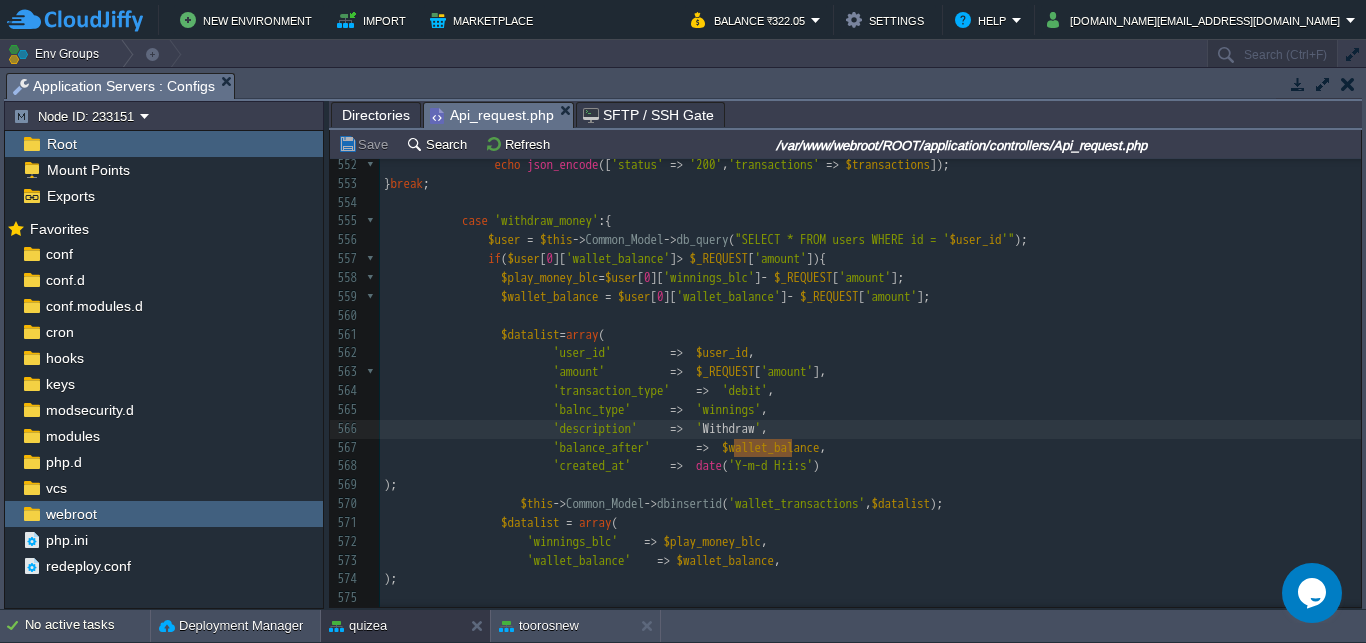 click on "x                      'Name'             =>   $_REQUEST [ 'name' ], 533                      'play_money_blc'      =>   $play_money_blc , 534                      'wallet_balance'      =>   $wallet_balance , 535                 ); 536                  537                  $this -> Common_Model -> update_records ( 'users' , 'id' , $user_id ,  $datalist ); 538               539                  echo   json_encode ([ 'status'   =>   '200' ,  'msg'   =>   'Amount Added Successfully' ]); 540             } break ; 541              case   "avl_balance" :{ 542                   $wallet   =   $this -> Common_Model -> db_query ( "SELECT wallet_balance,play_money_blc,winnings_blc,bonus_blc FROM users WHERE id = ' $user_id '" ); 543                   $last_transactions = $this -> Common_Model -> db_query ( "SELECT * FROM wallet_transactions WHERE user_id = ' $user_id ' ORDER BY id DESC Limit 5" ); 544                   $wallet   = $wallet [ 0 ]; 545                   $wallet [ 'last_transactions' ] = $last_transactions" at bounding box center (870, 259) 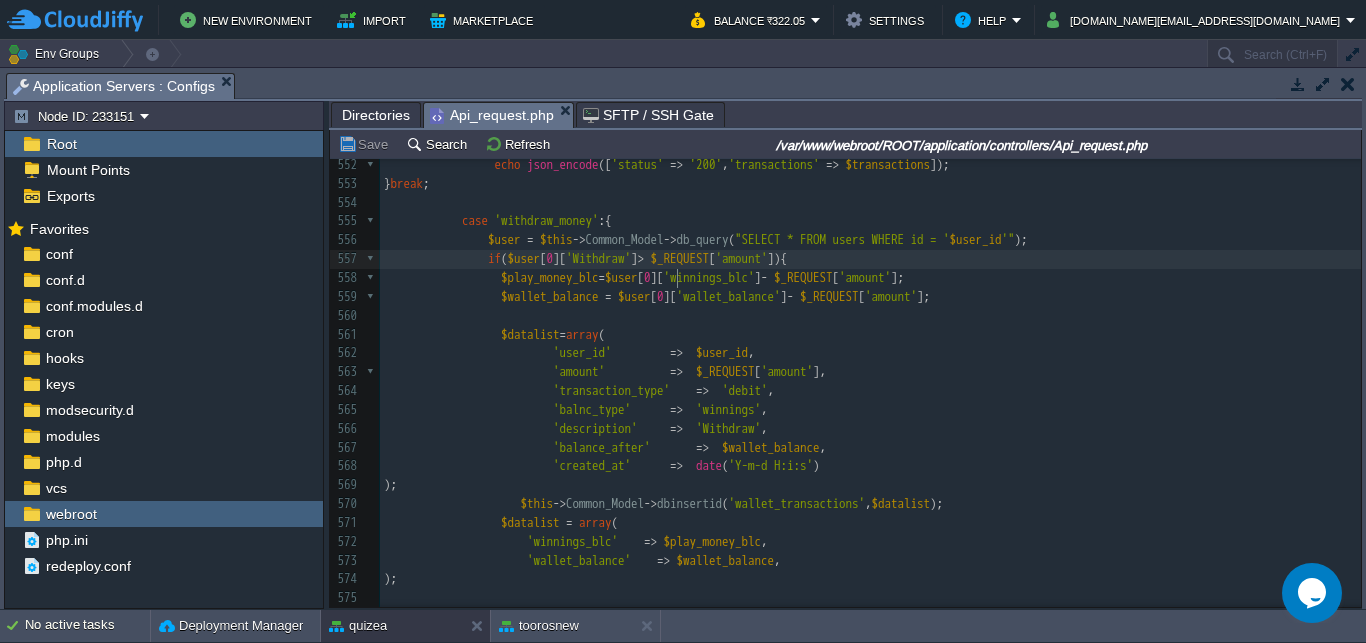 click on "xxxxxxxxxx                      'Name'             =>   $_REQUEST [ 'name' ],   533                      'play_money_blc'      =>   $play_money_blc , 534                      'wallet_balance'      =>   $wallet_balance , 535                 ); 536                  537                  $this -> Common_Model -> update_records ( 'users' , 'id' , $user_id ,  $datalist ); 538               539                  echo   json_encode ([ 'status'   =>   '200' ,  'msg'   =>   'Amount Added Successfully' ]); 540             } break ; 541              case   "avl_balance" :{ 542                   $wallet   =   $this -> Common_Model -> db_query ( "SELECT wallet_balance,play_money_blc,winnings_blc,bonus_blc FROM users WHERE id = ' $user_id '" ); 543                   $last_transactions = $this -> Common_Model -> db_query ( "SELECT * FROM wallet_transactions WHERE user_id = ' $user_id ' ORDER BY id DESC Limit 5" ); 544                   $wallet   = $wallet [ 0 ]; 545                   $wallet [ 'last_transactions' ] = ; 546" at bounding box center (870, 259) 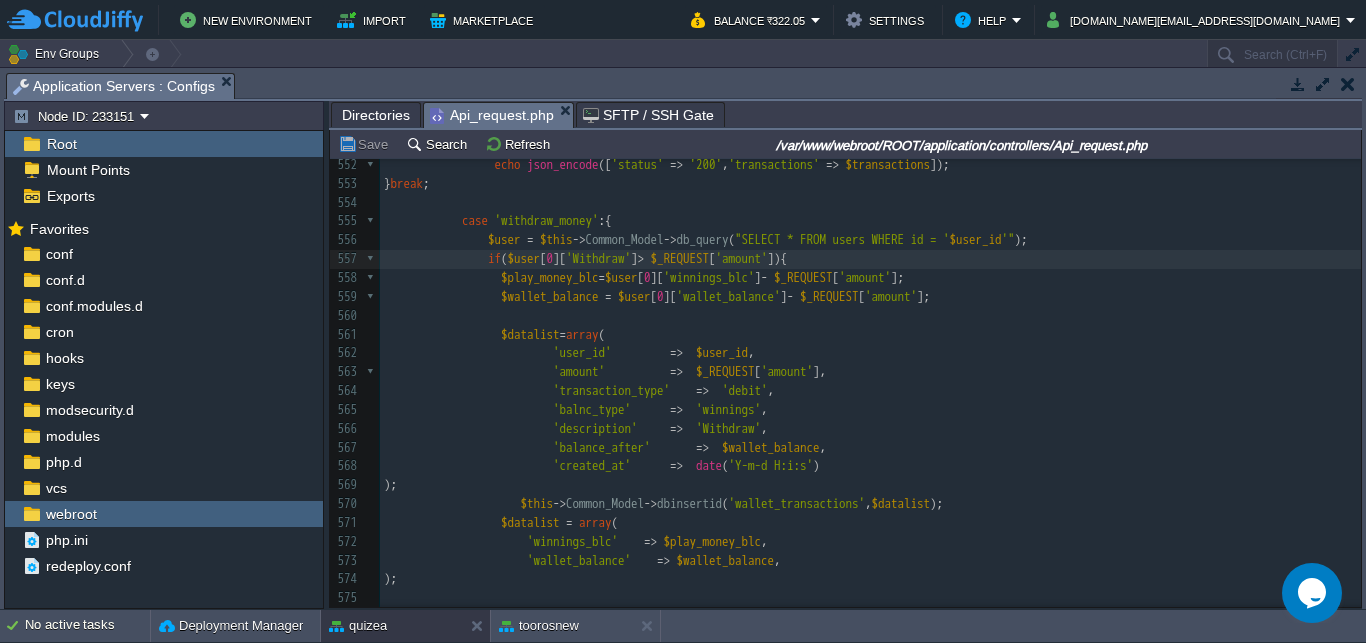 type on "=" 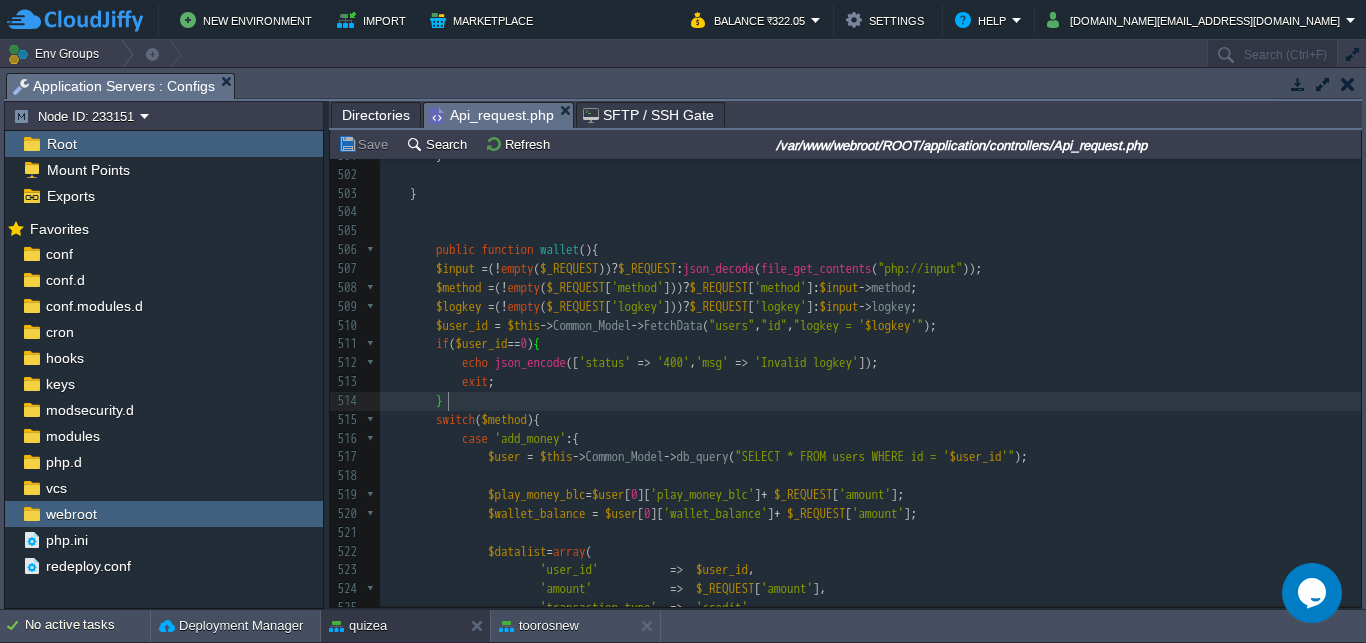 type on "switch($method){" 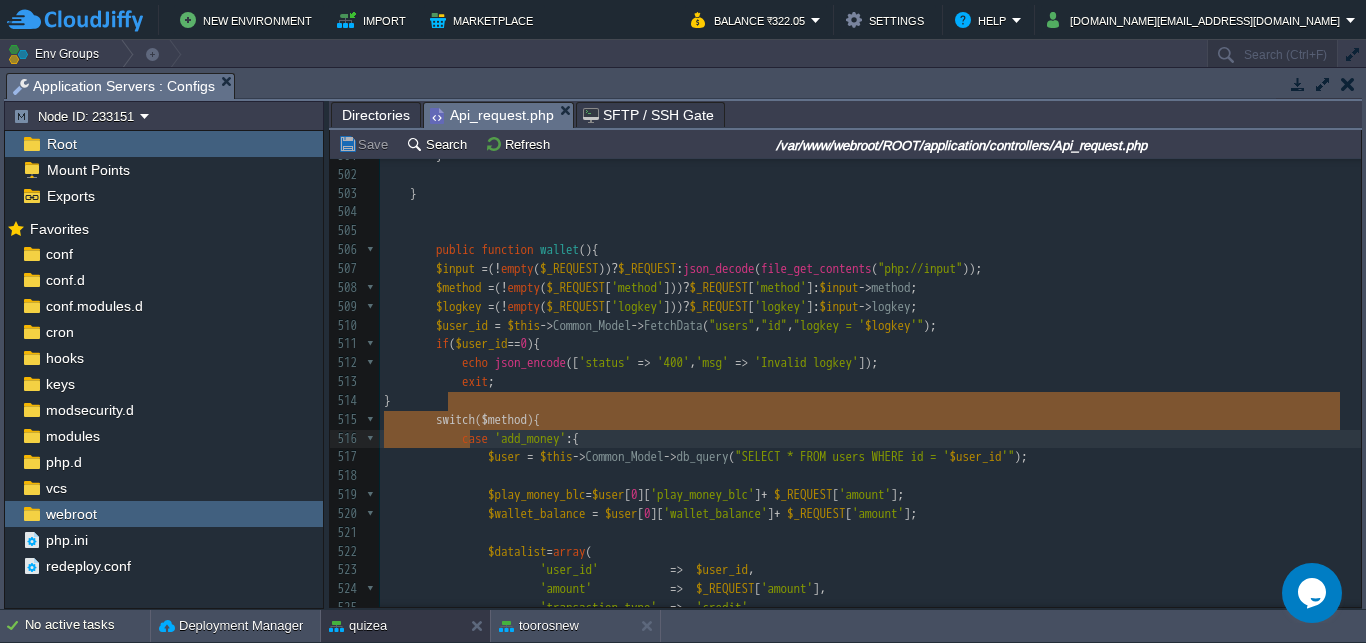 scroll, scrollTop: 3164, scrollLeft: 0, axis: vertical 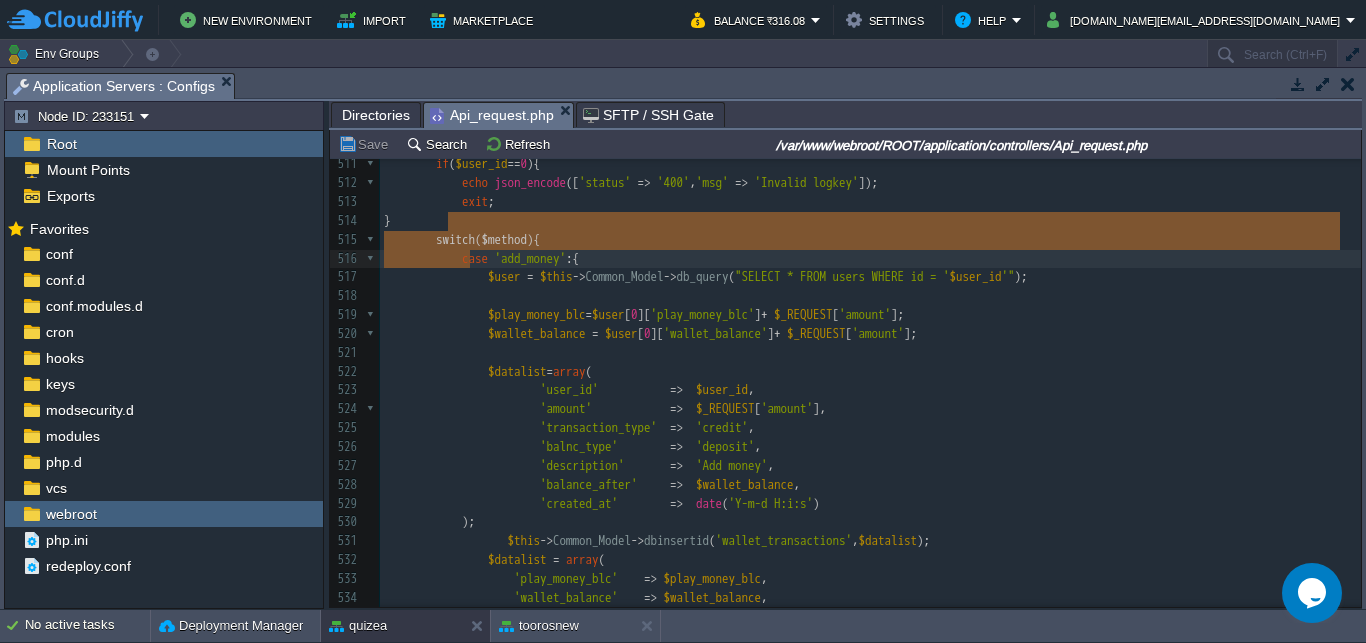 click at bounding box center (839, 485) 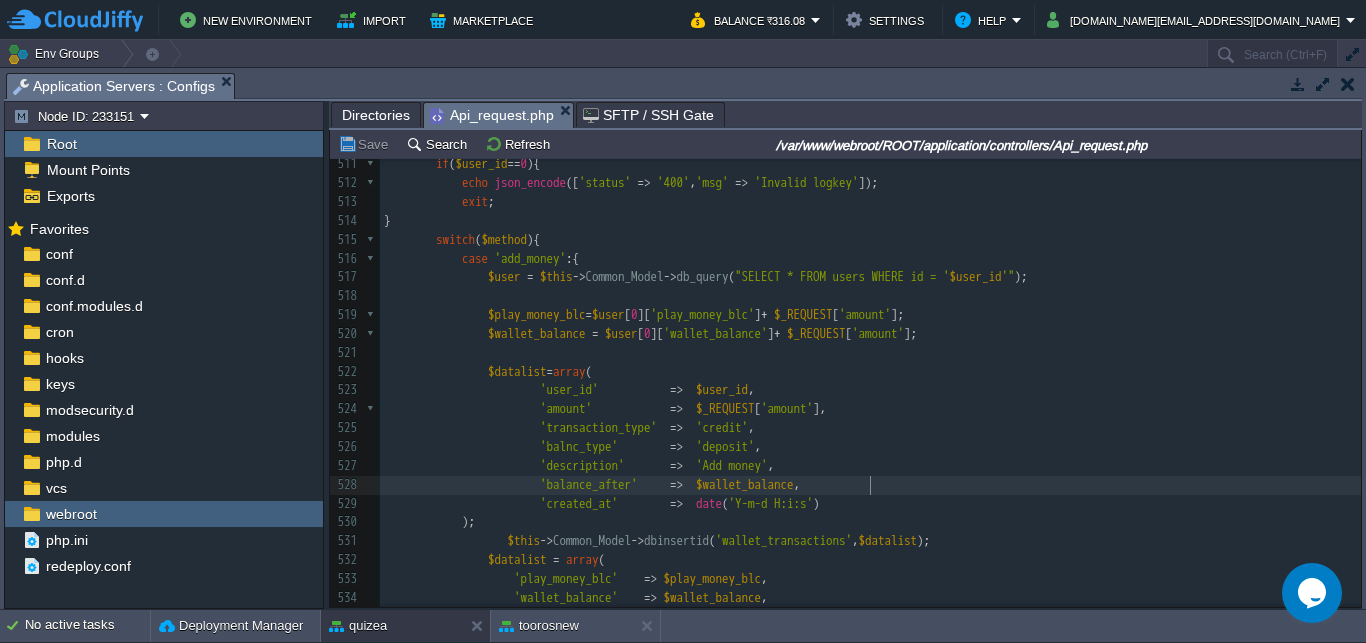 scroll, scrollTop: 0, scrollLeft: 0, axis: both 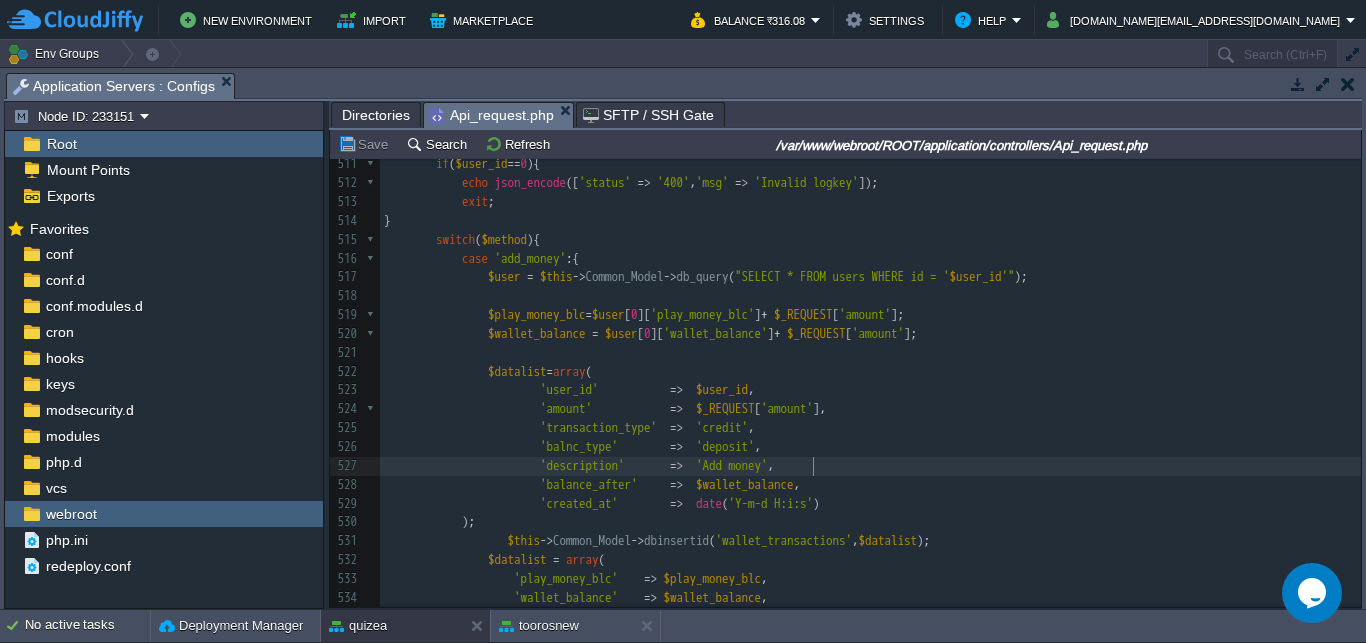 click on "'description'          =>    'Add money' ," at bounding box center [870, 466] 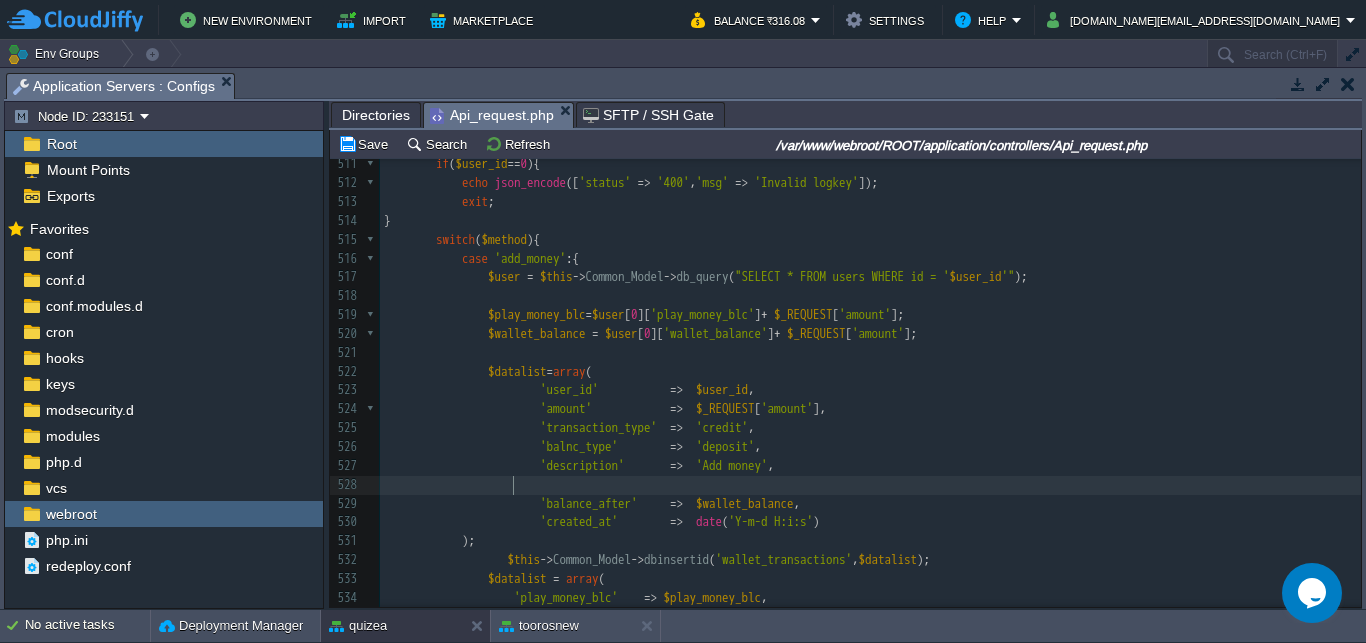 type on "'" 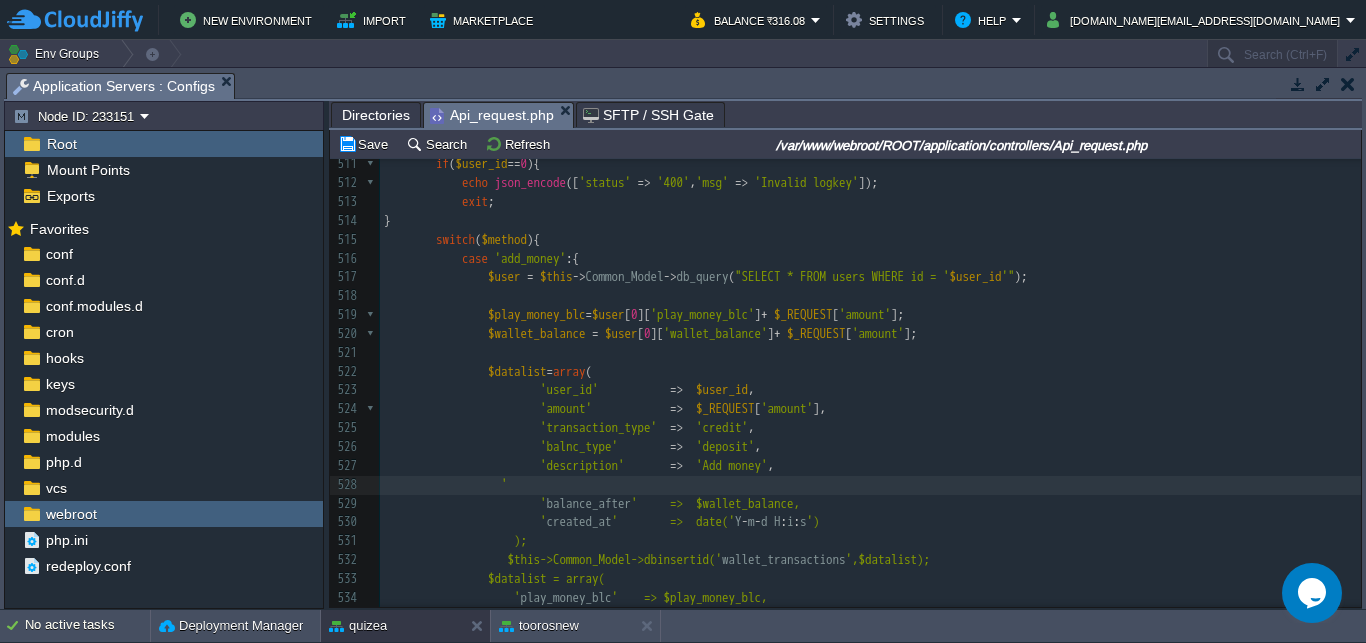 scroll, scrollTop: 0, scrollLeft: 0, axis: both 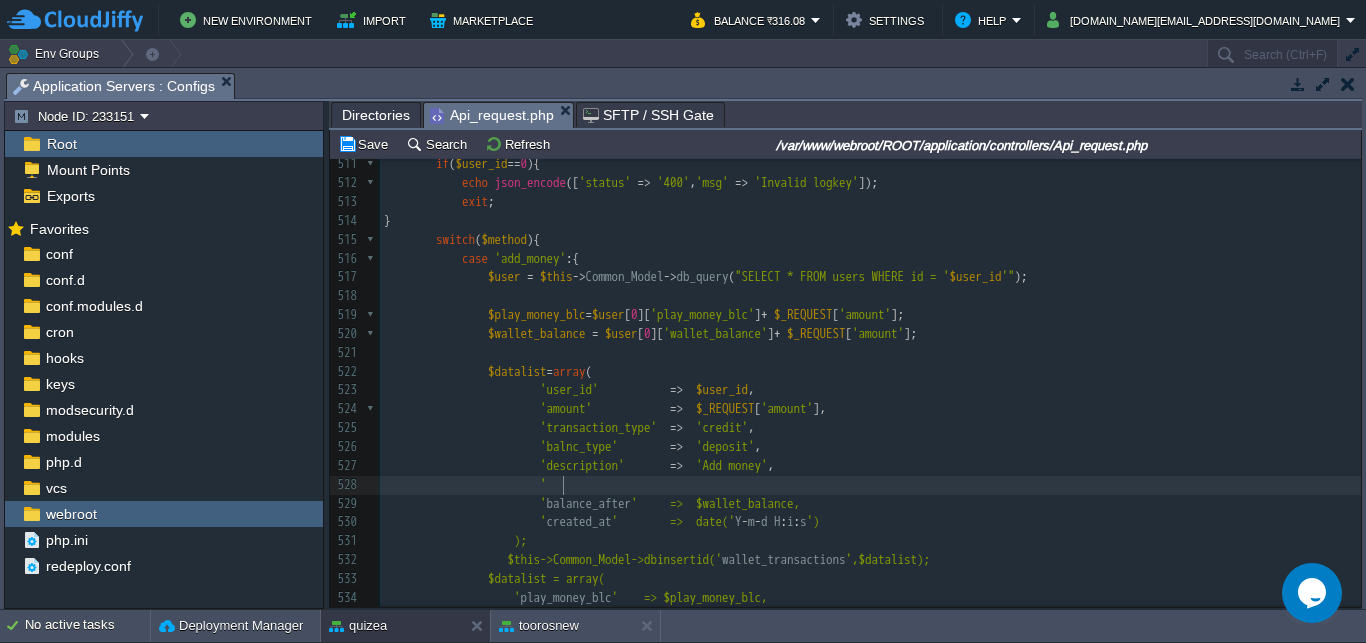 type on "''" 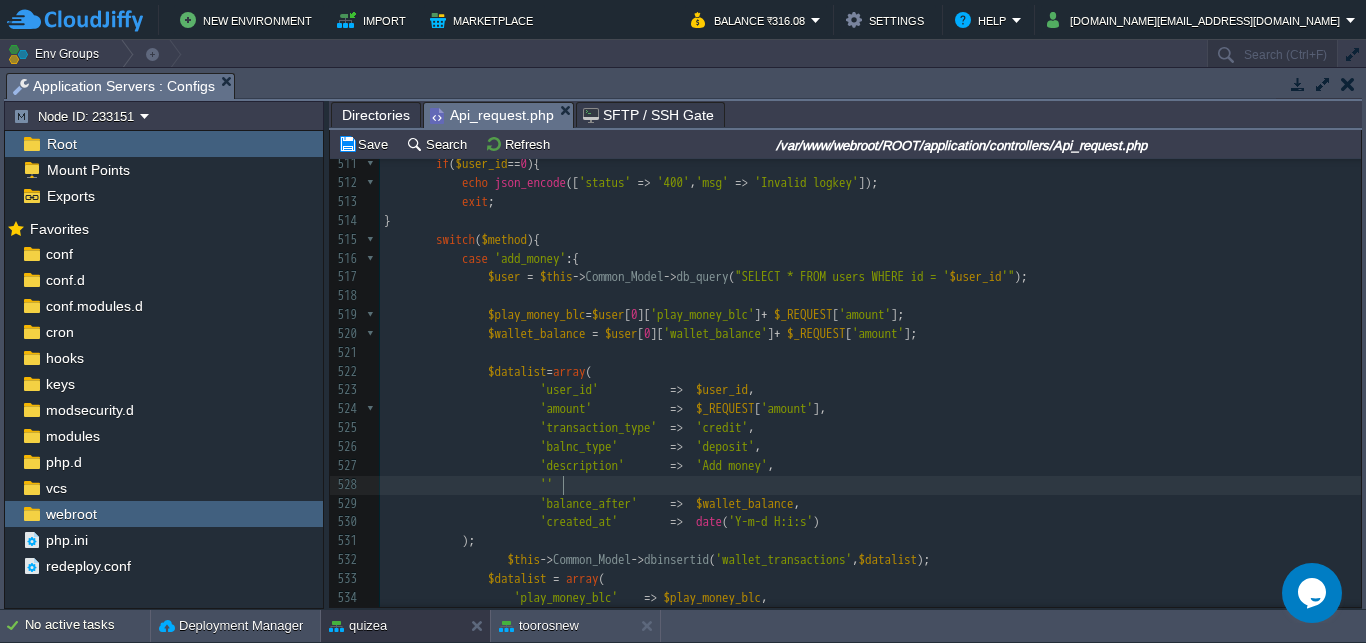 scroll, scrollTop: 0, scrollLeft: 0, axis: both 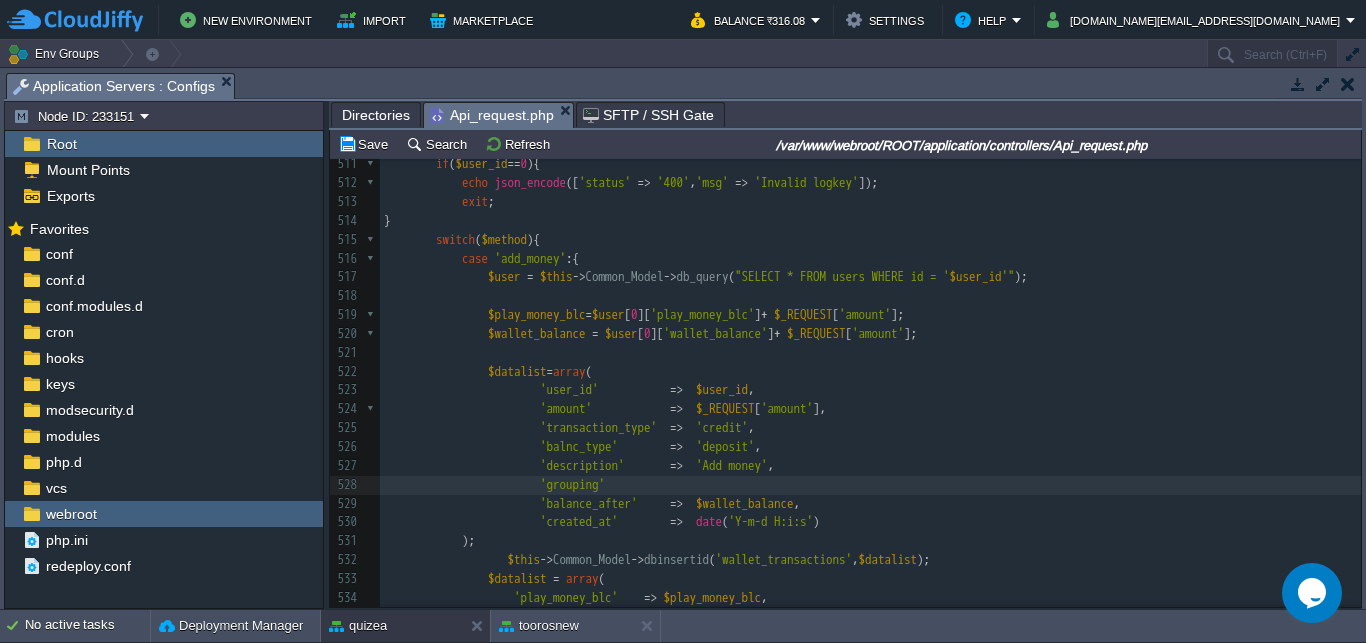 click on "'grouping'" at bounding box center (870, 485) 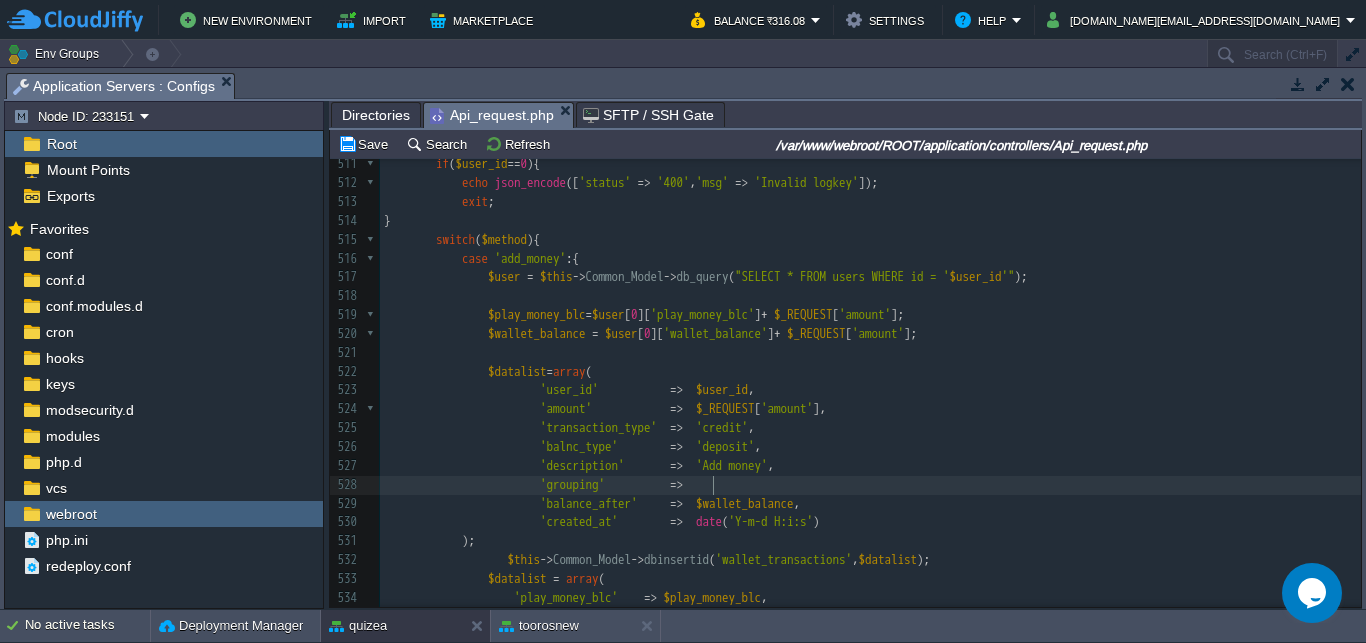 scroll, scrollTop: 0, scrollLeft: 14, axis: horizontal 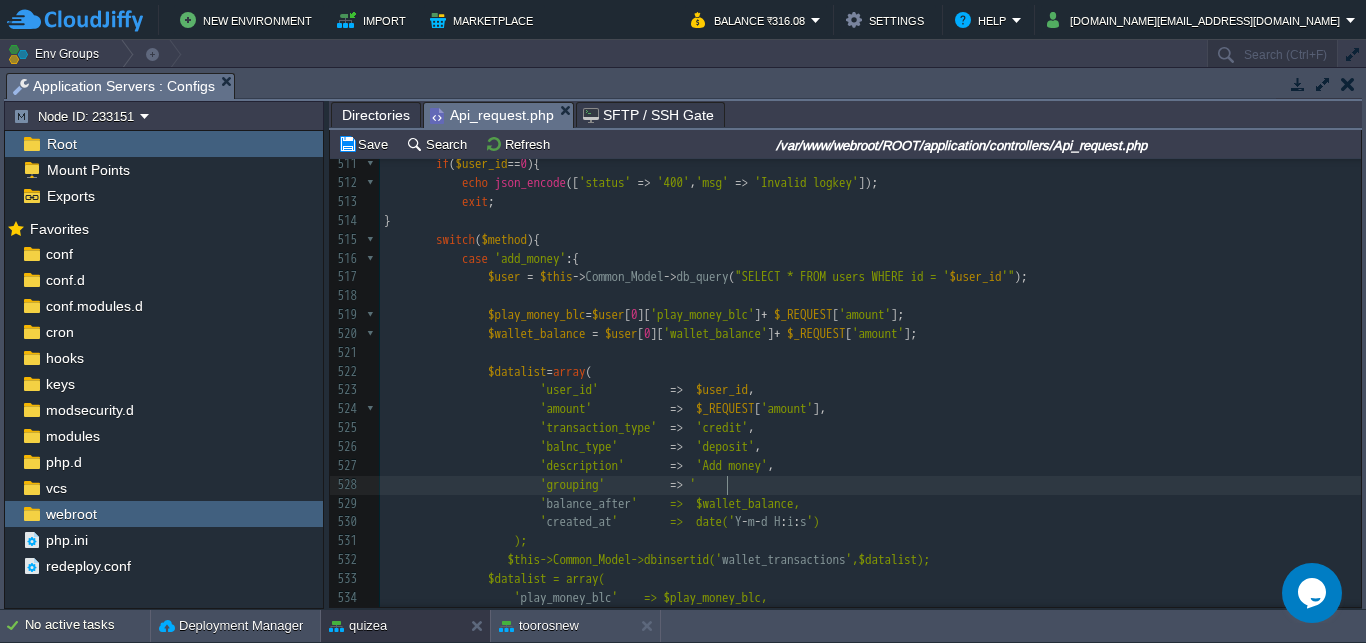 type on "=> ''" 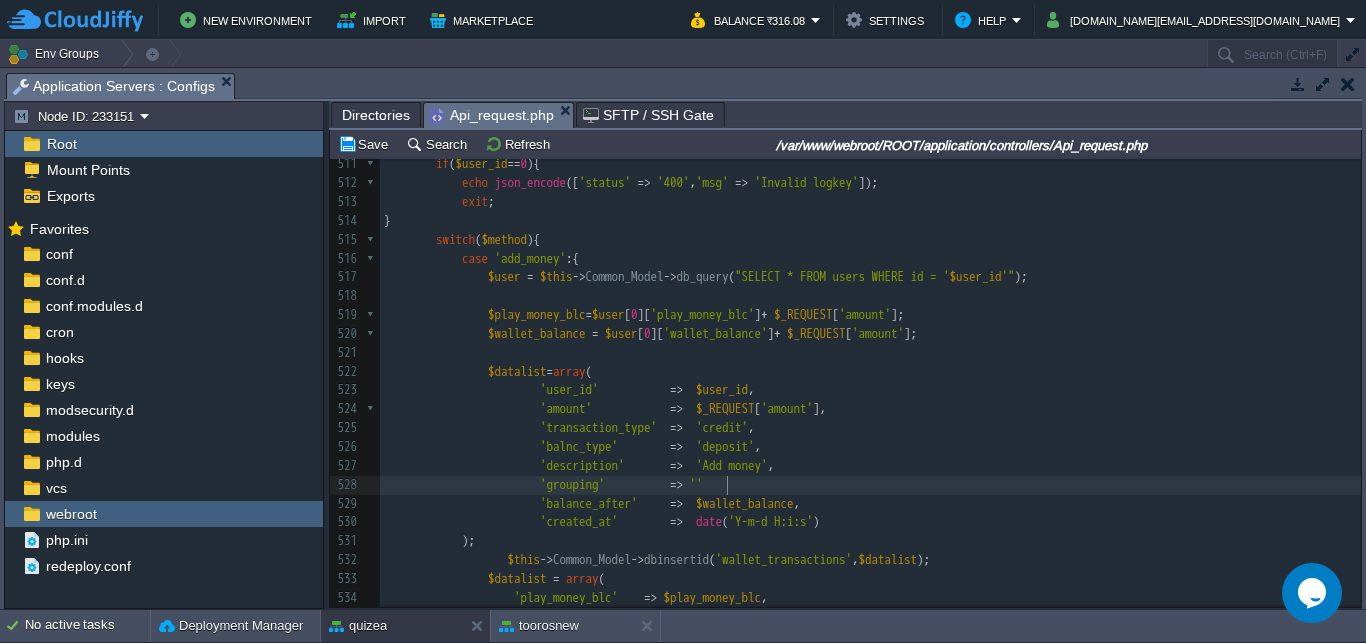 scroll, scrollTop: 0, scrollLeft: 0, axis: both 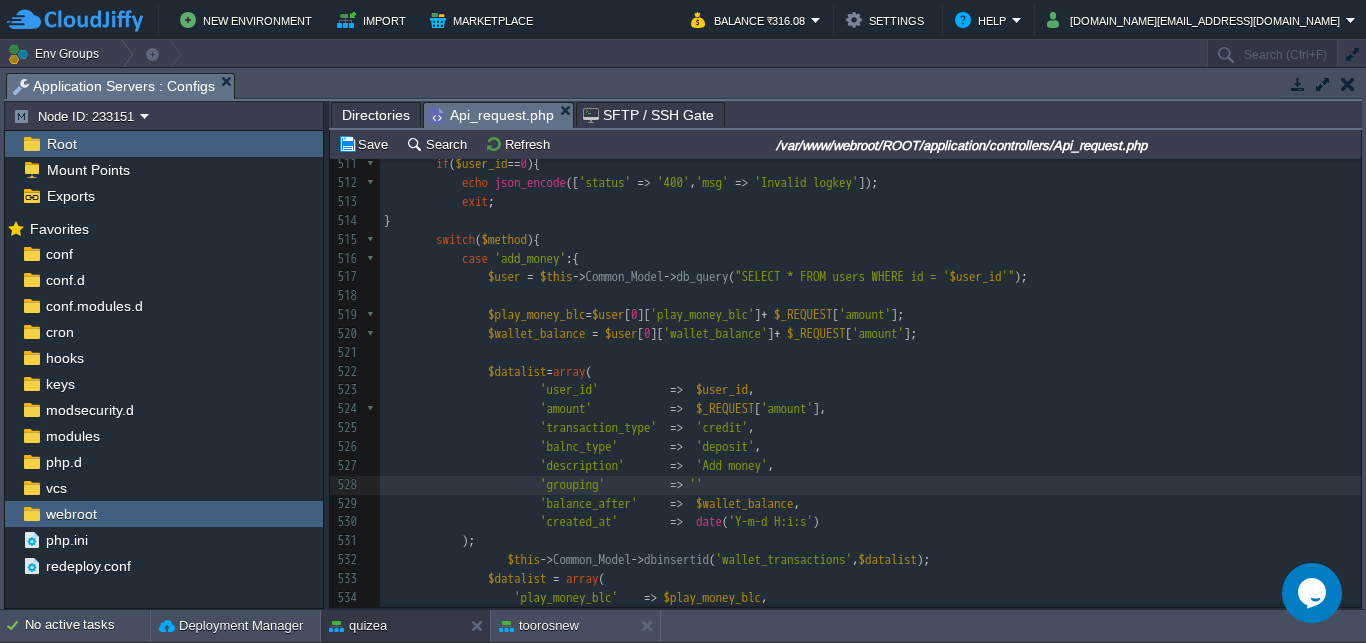 paste on "," 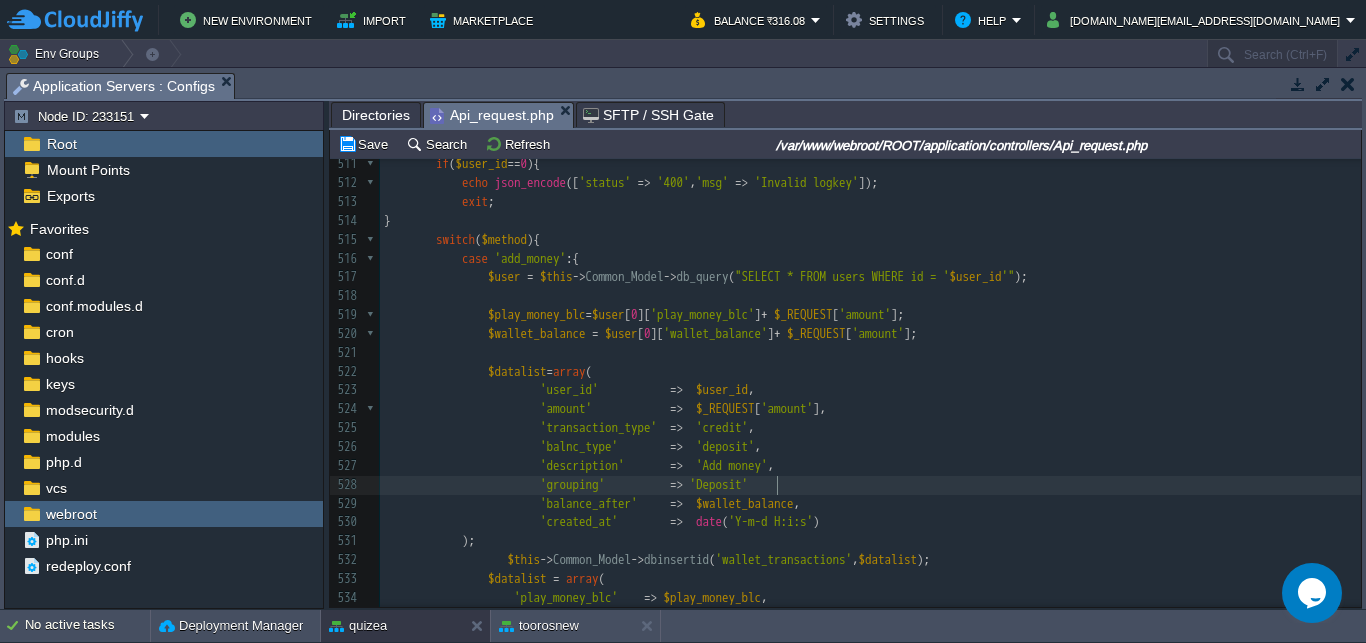 click on "'grouping'              =>   'Deposit'" at bounding box center (870, 485) 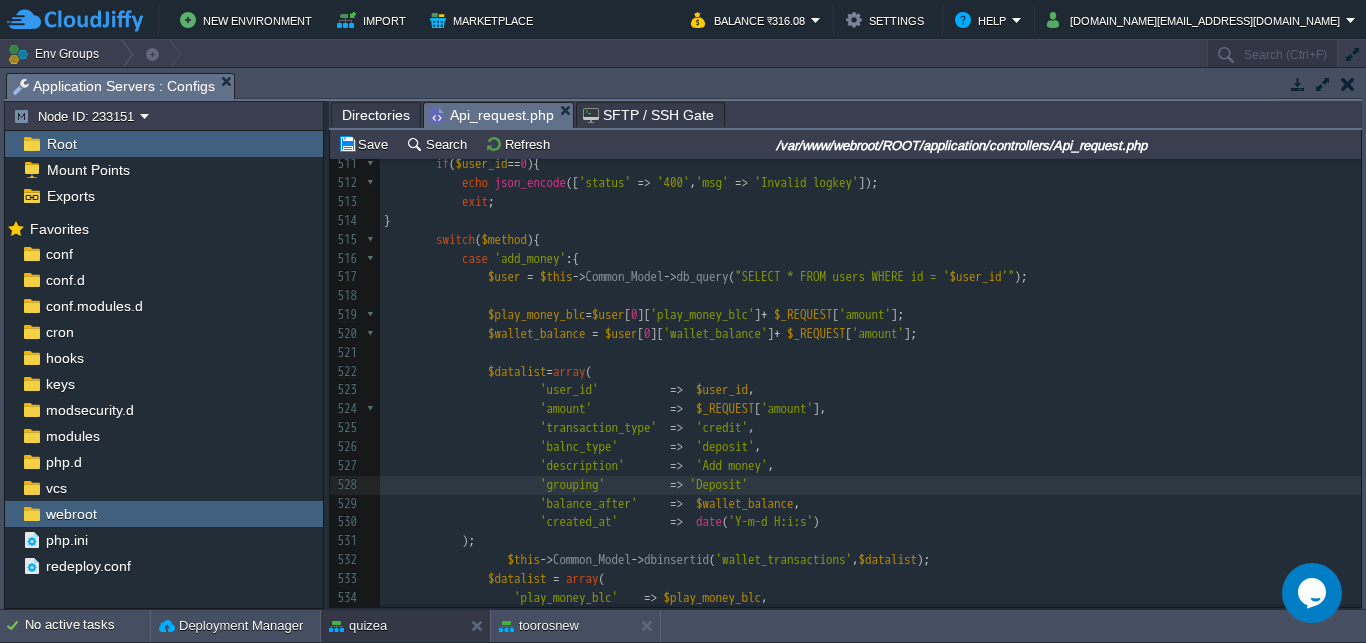 type on "," 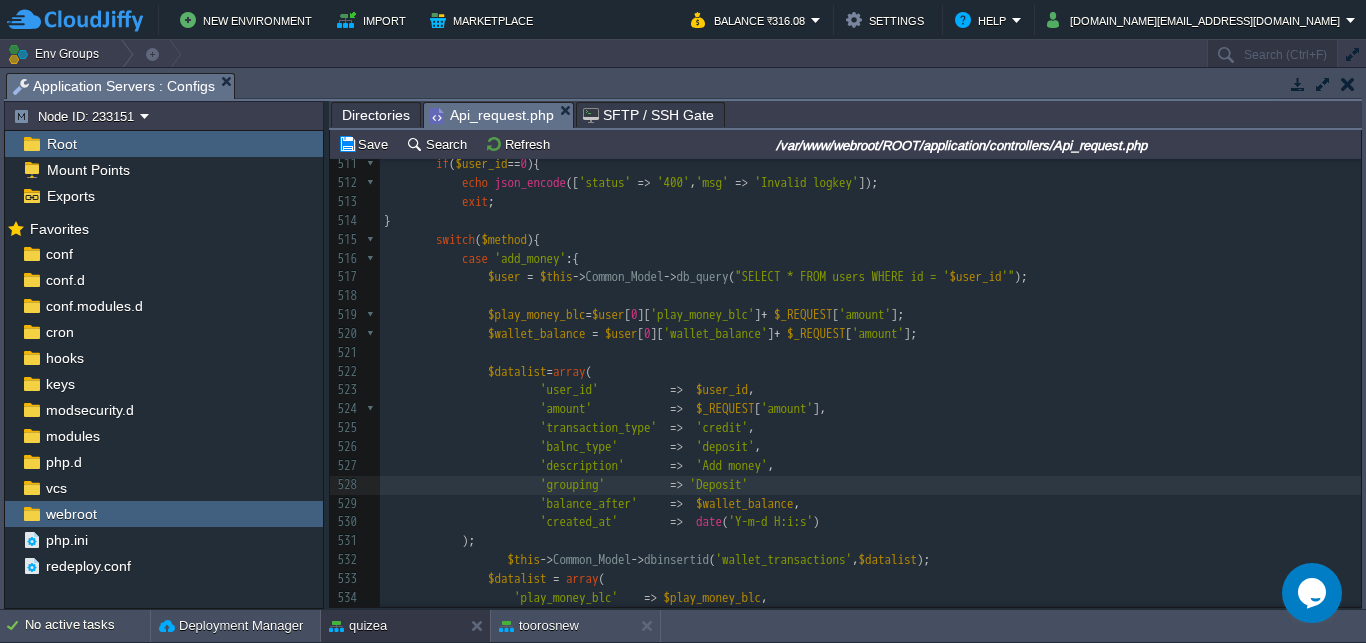 scroll, scrollTop: 0, scrollLeft: 7, axis: horizontal 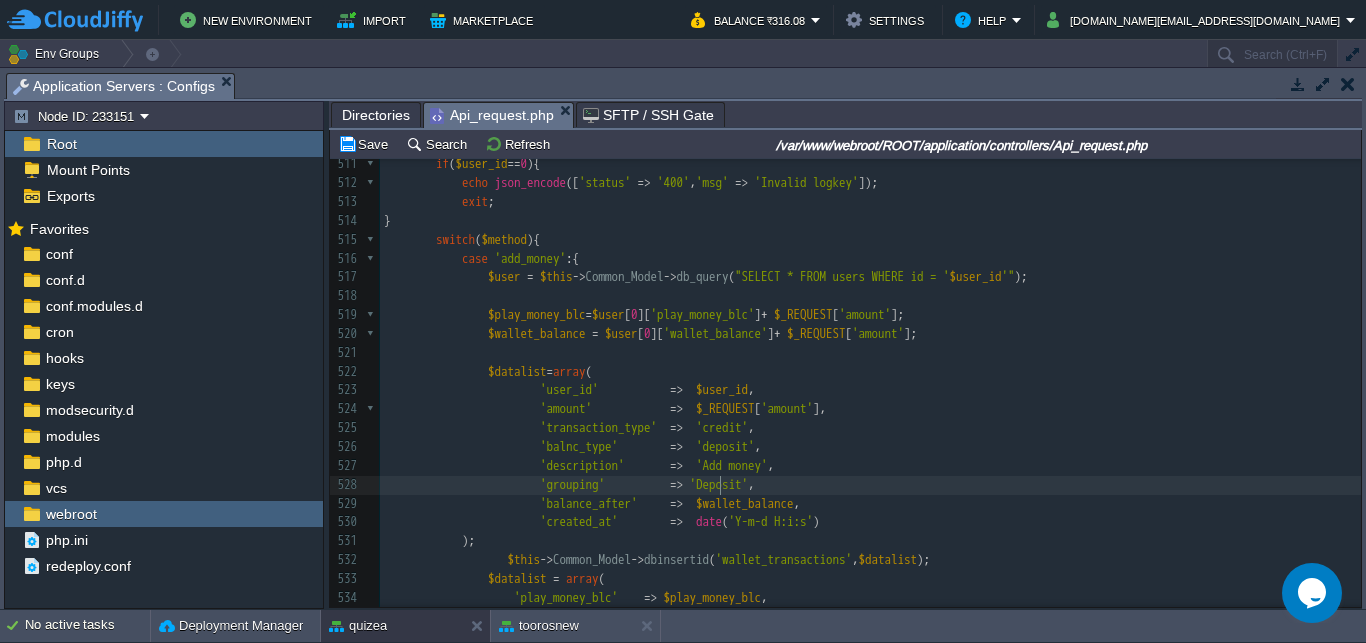 click on "xxxxxxxxxx                     if ( $user [ 0 ][ 'Withdraw' ]  >=   $_REQUEST [ 'amount' ]){   486                            'time_taken'      =>    $time_taken , 487                          'created_at'   =>   date ( 'Y-m-d H:i:s' ) 488                    ); 489                    $id = $this -> Common_Model -> dbinsertid ( 'match_results' , $data_list ); 490                    if ( $id ){ 491                        $data = array ( 'status' => '200' , 'msg' => 'match result Submited' ); 492                   } else { 493                        $data = array ( 'status' => '400' , 'msg' => 'match result not Submited Try again' ); 494                   } 495                    echo   json_encode ( $data ); exit ; 496                } break ; 497              498              499              500 ​ 501           } 502 ​ 503      } 504      505      506           public   function   wallet (){ 507           $input   =  ( ! empty ( $_REQUEST )) ? $_REQUEST : json_decode ( file_get_contents ( "php://input"" at bounding box center (870, 258) 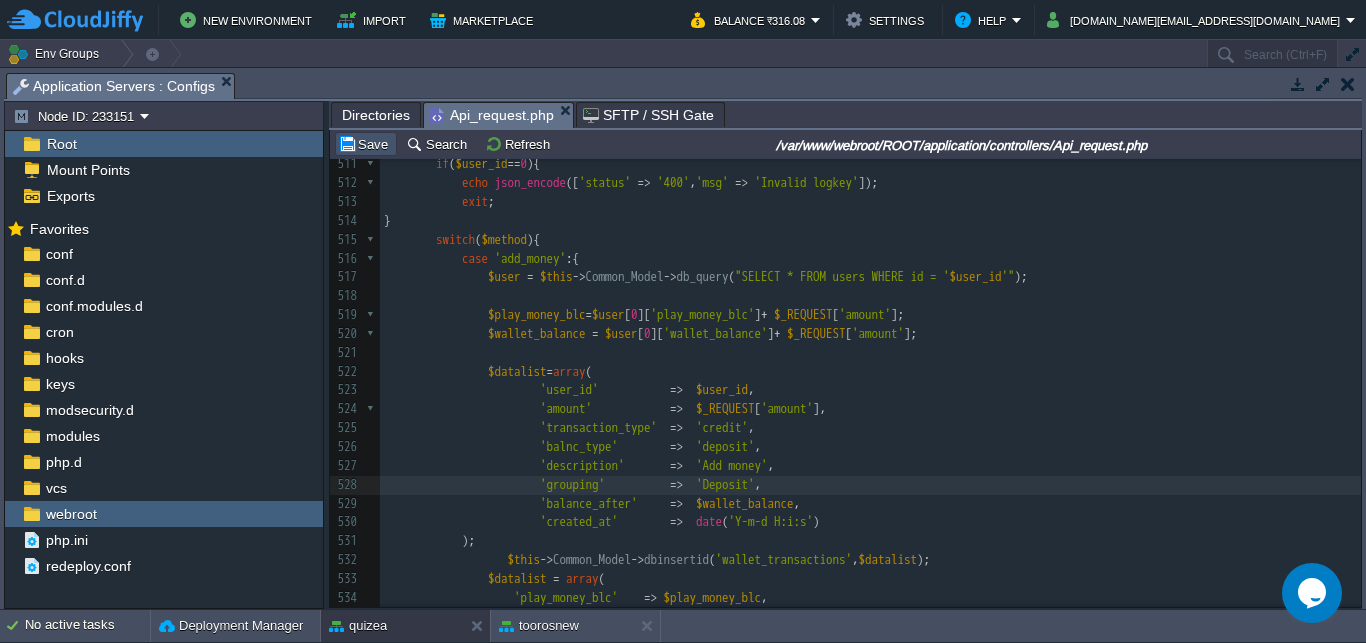 click on "Save" at bounding box center (366, 144) 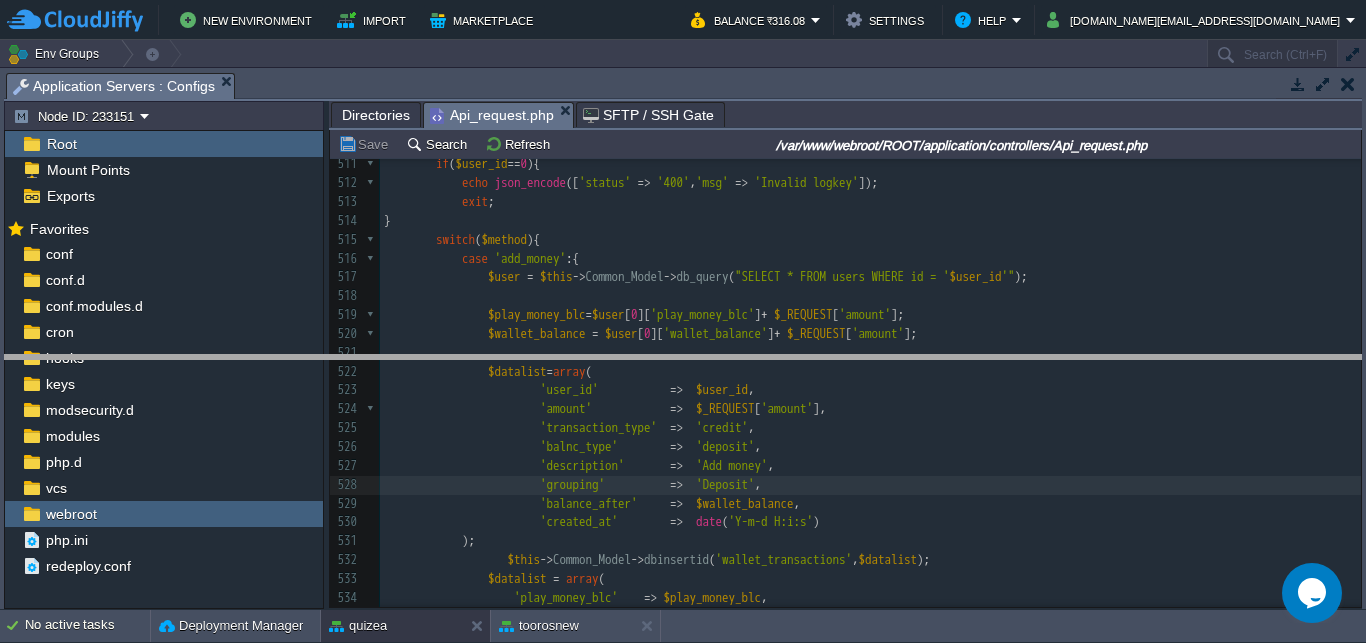 drag, startPoint x: 627, startPoint y: 89, endPoint x: 590, endPoint y: 556, distance: 468.46344 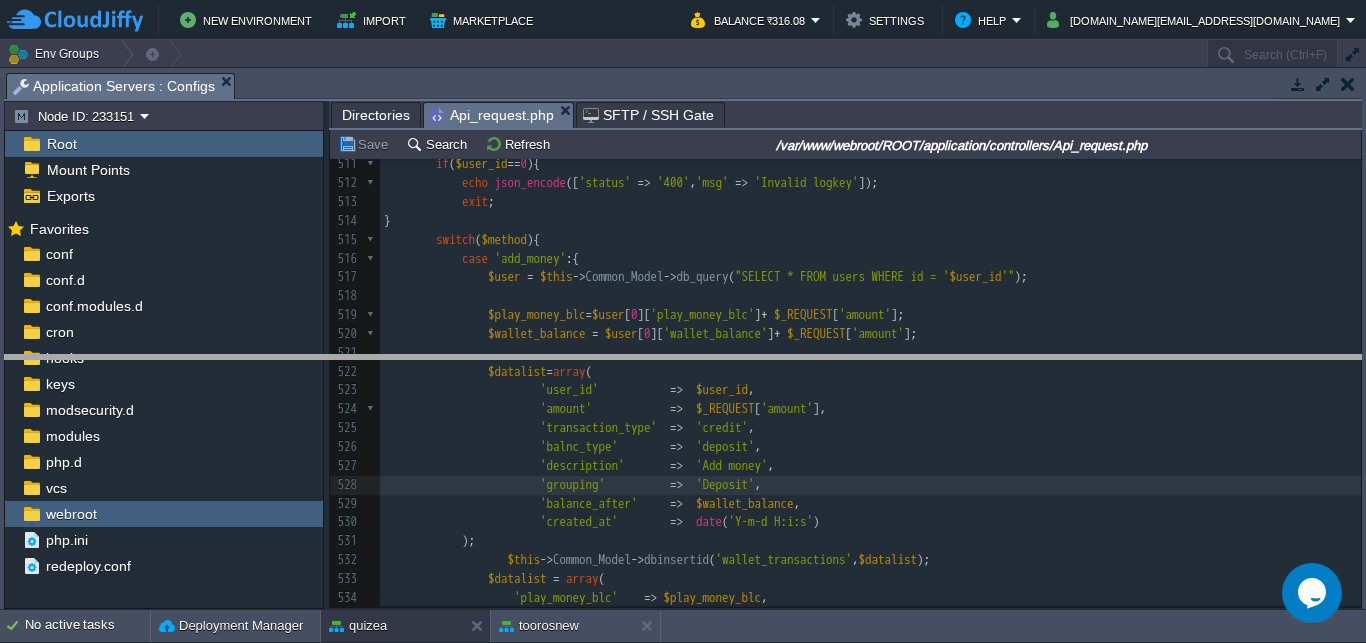 click on "New Environment Import Marketplace Bonus ₹0.00 Upgrade Account Balance ₹316.08 Settings Help [DOMAIN_NAME][EMAIL_ADDRESS][DOMAIN_NAME]         Env Groups                     Search (Ctrl+F)         auto-gen Name Status Tags Usage amit-college [DOMAIN_NAME] Running                                 + Add to Env Group                                                                                                                                                            RAM                 39%                                         CPU                 1%                             3 / 4                    3%       capitalengineeringcollege [DOMAIN_NAME] Running                                 + Add to Env Group                                                                                                                                                            RAM                 23%                                         CPU                 1%" at bounding box center [683, 321] 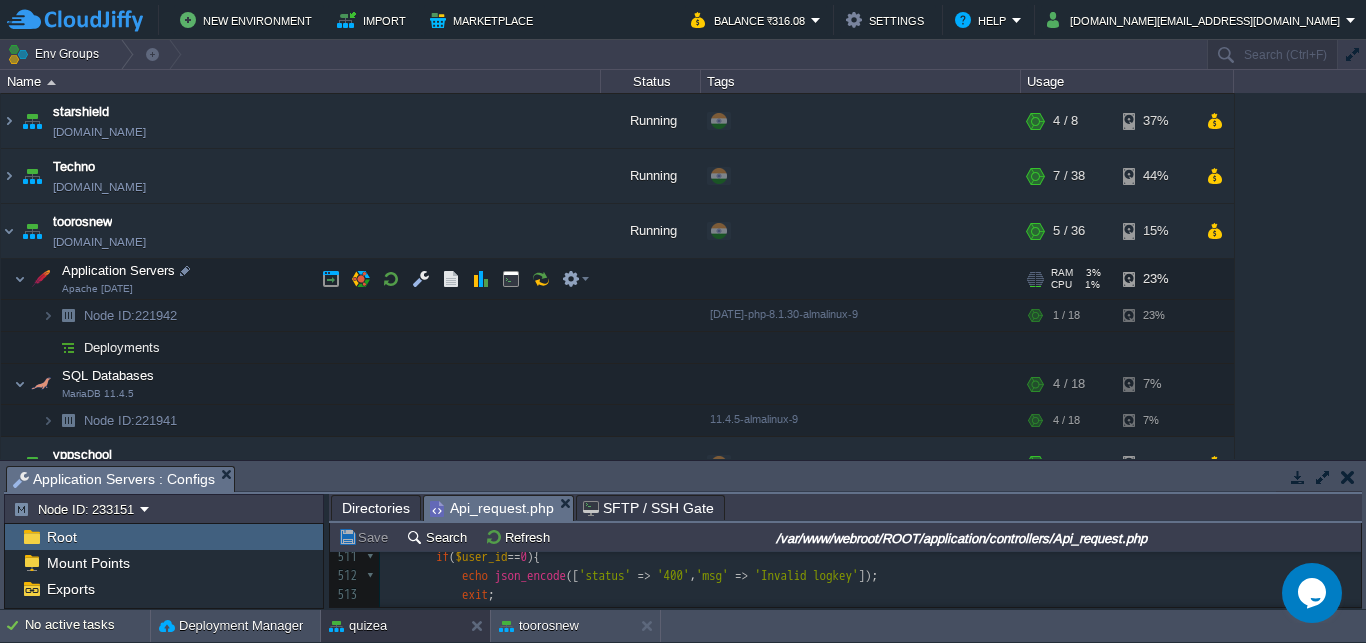 scroll, scrollTop: 536, scrollLeft: 0, axis: vertical 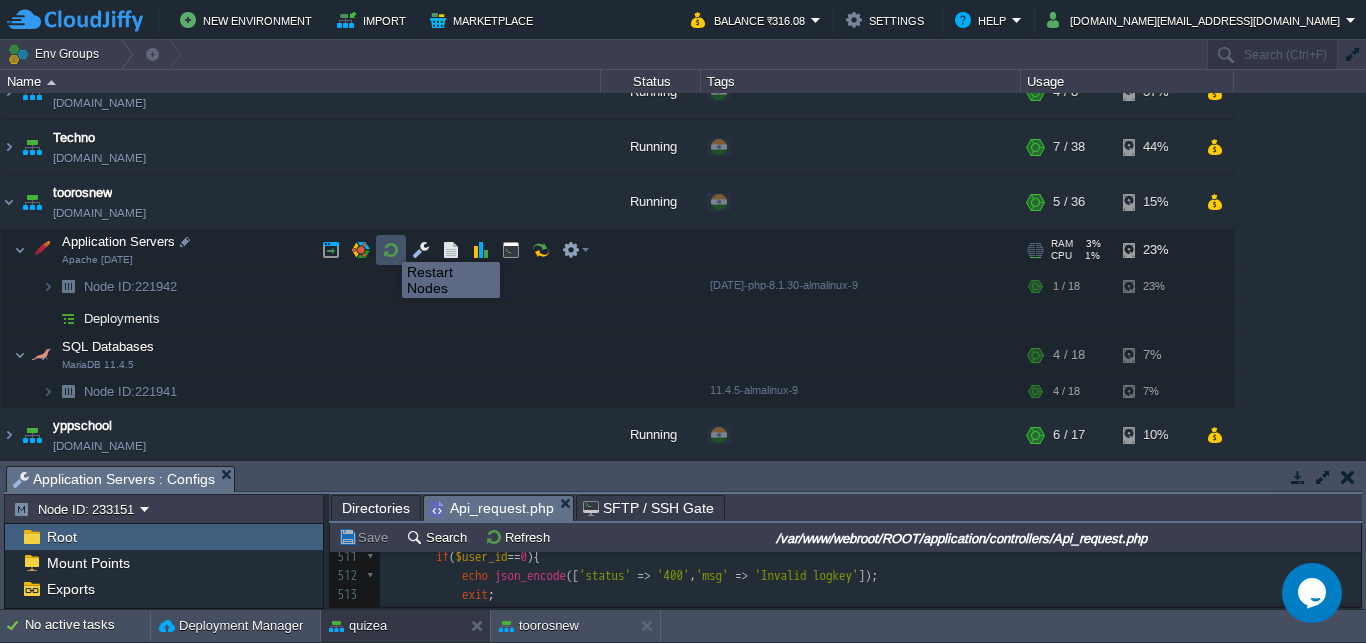 click at bounding box center (391, 250) 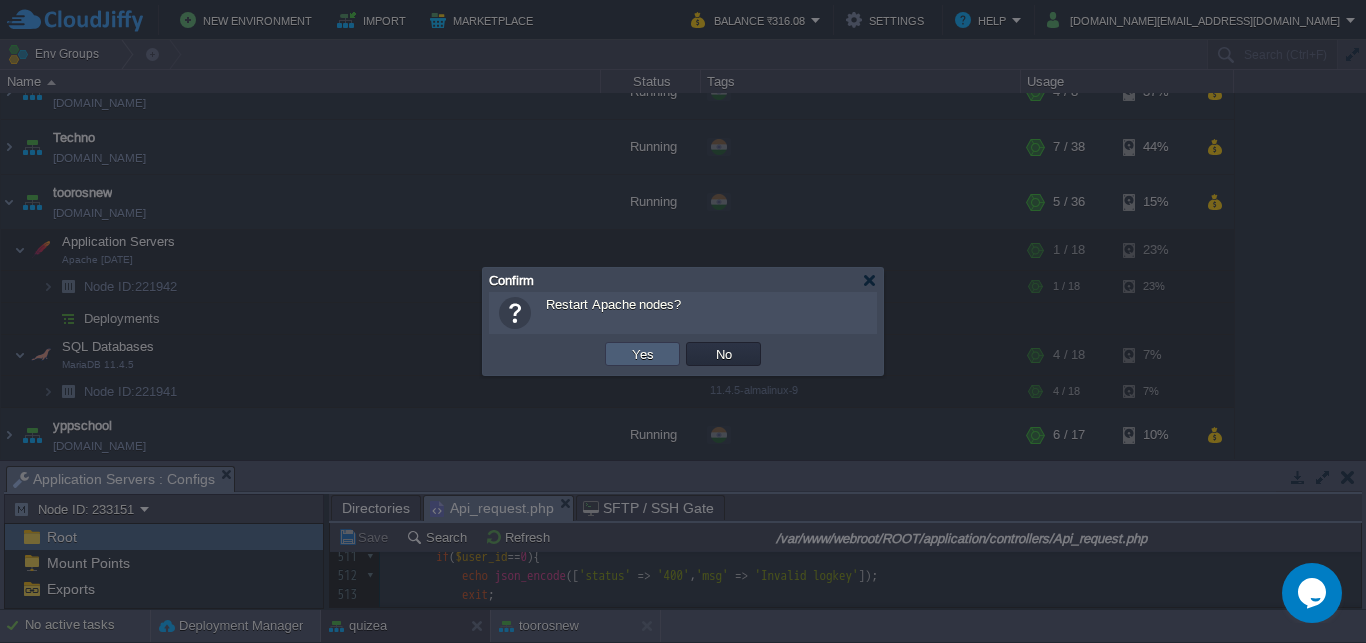 click on "Yes" at bounding box center [642, 354] 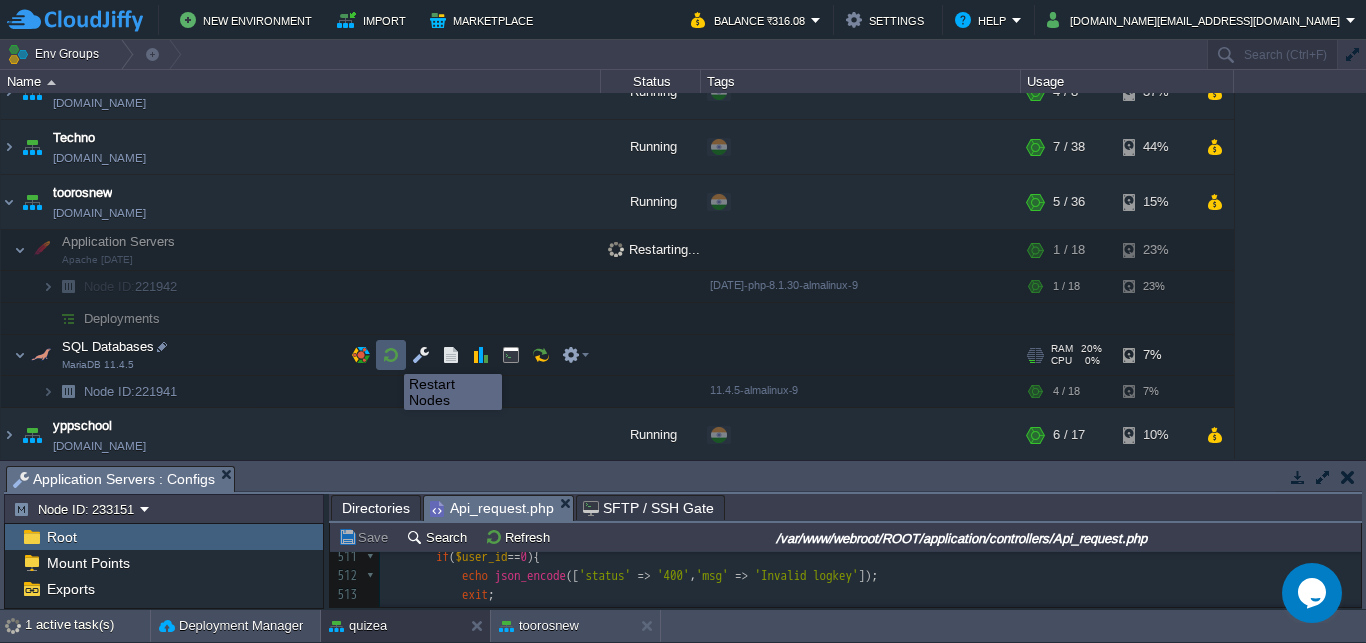 click at bounding box center (391, 355) 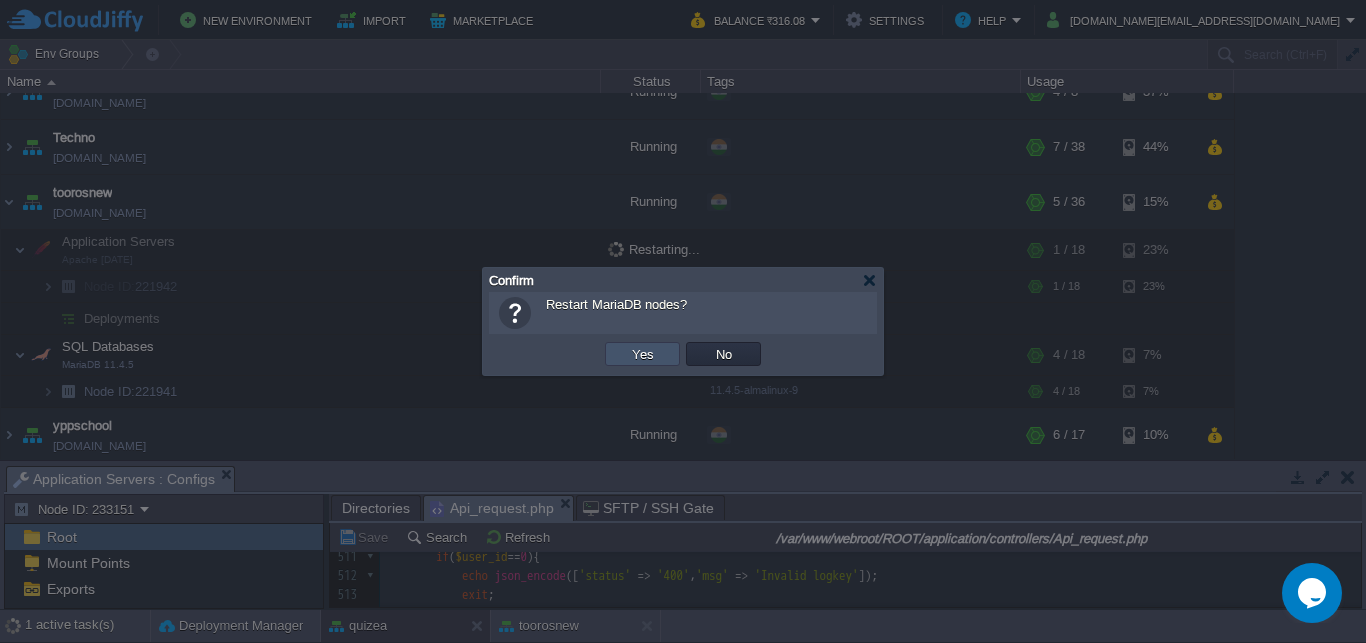 click on "Yes" at bounding box center (643, 354) 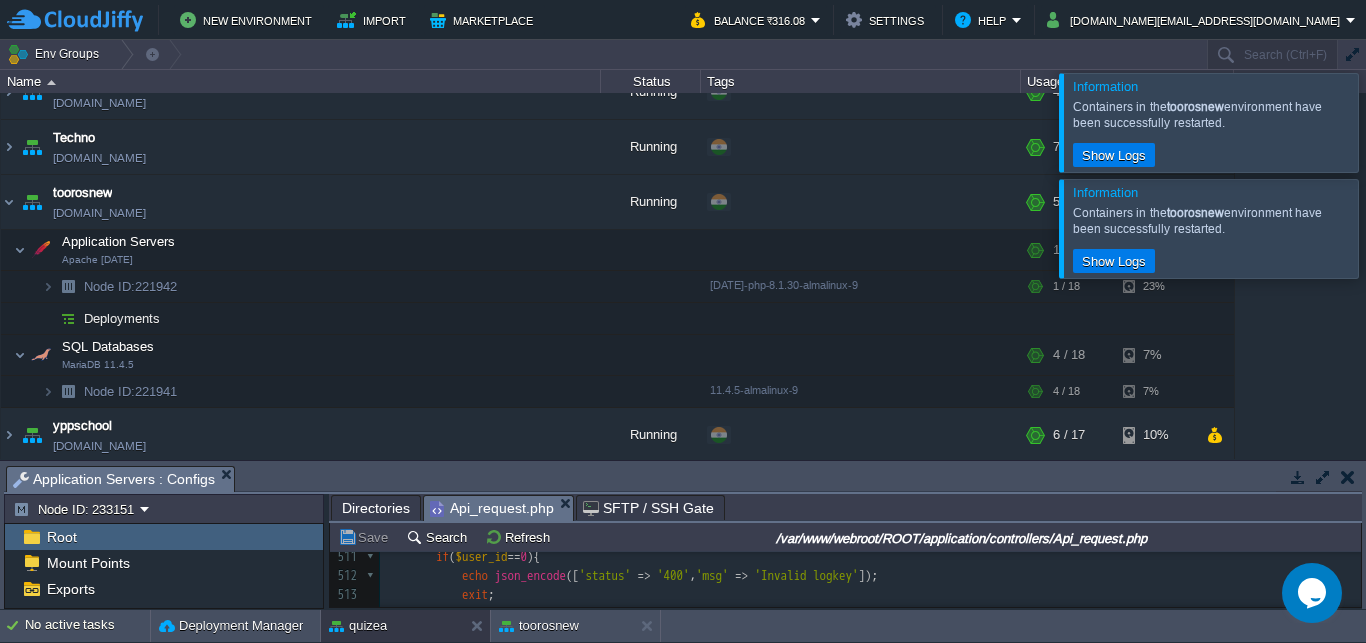 click at bounding box center [1390, 228] 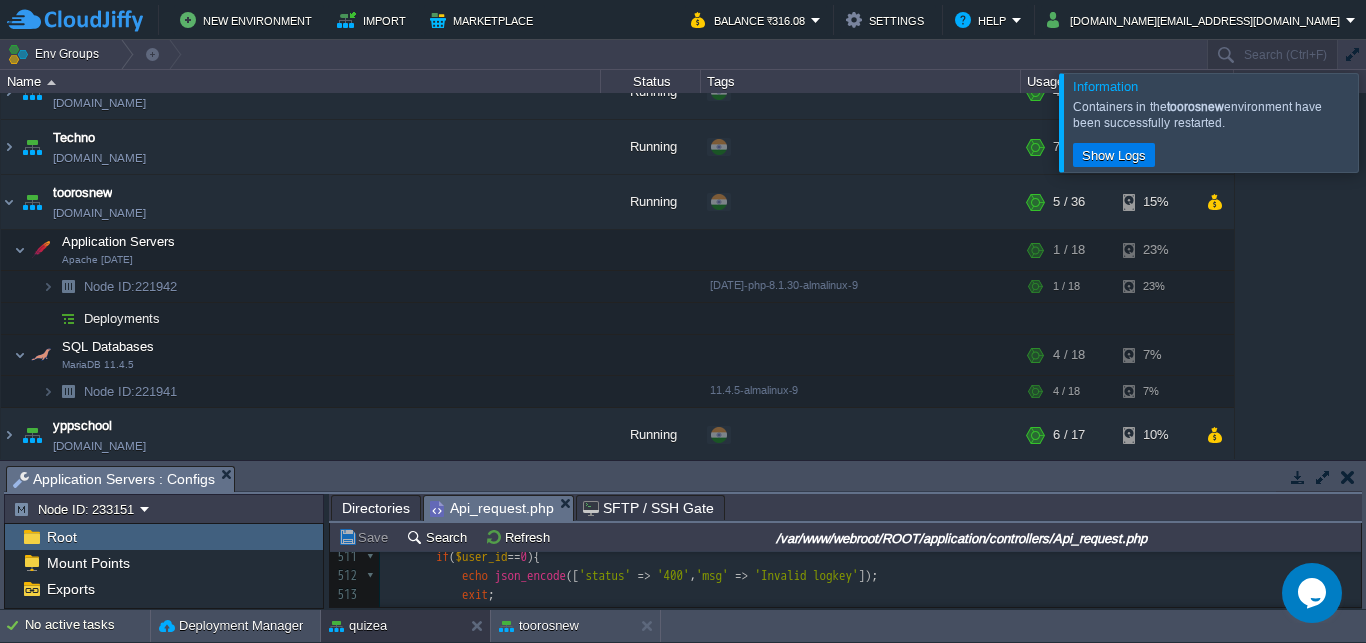 click at bounding box center [1390, 122] 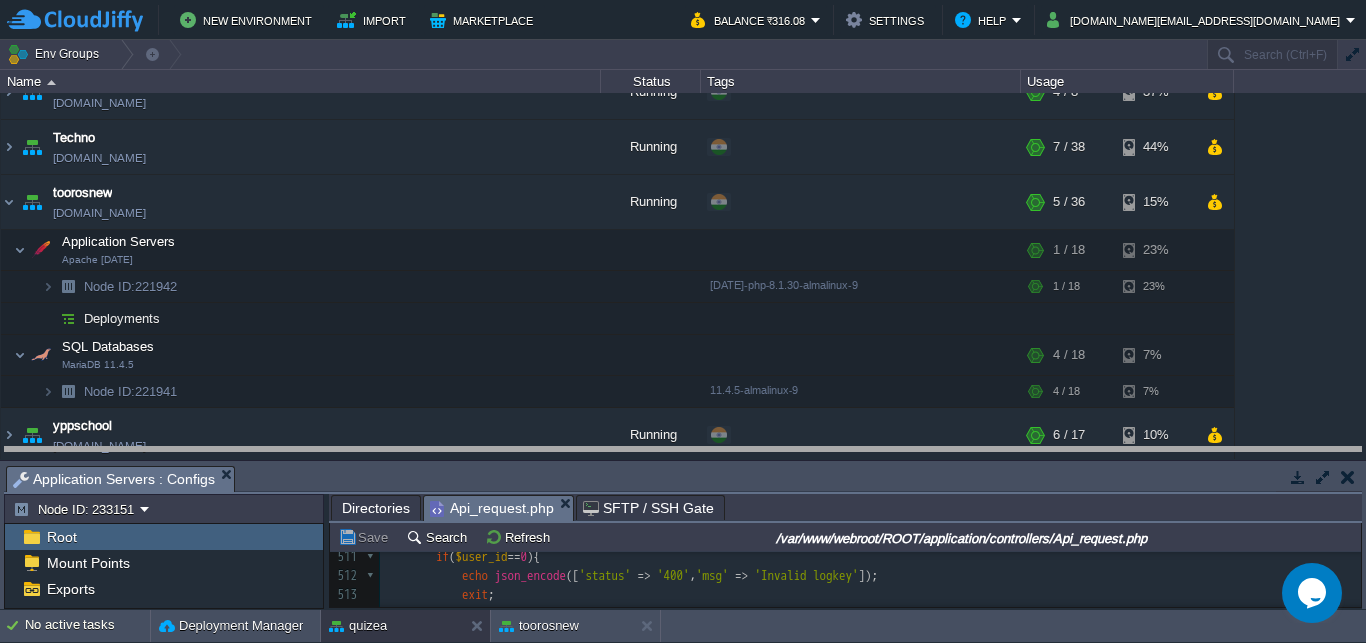 drag, startPoint x: 650, startPoint y: 478, endPoint x: 696, endPoint y: -85, distance: 564.8761 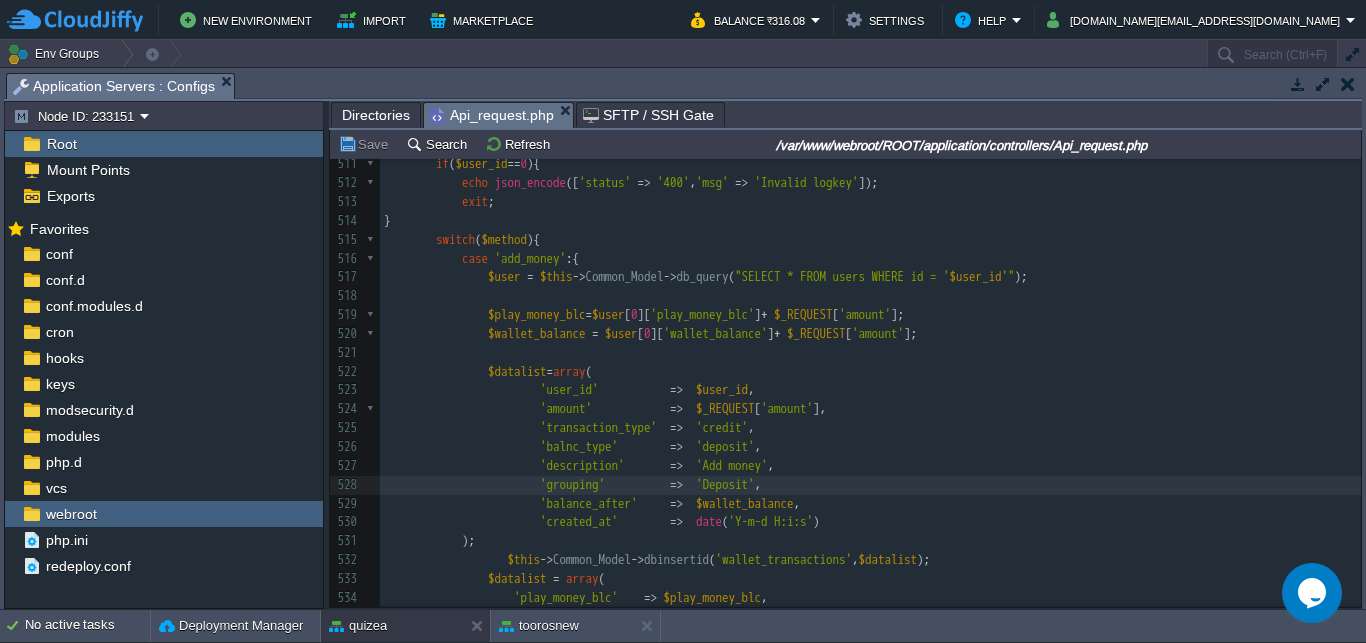 scroll, scrollTop: 2942, scrollLeft: 0, axis: vertical 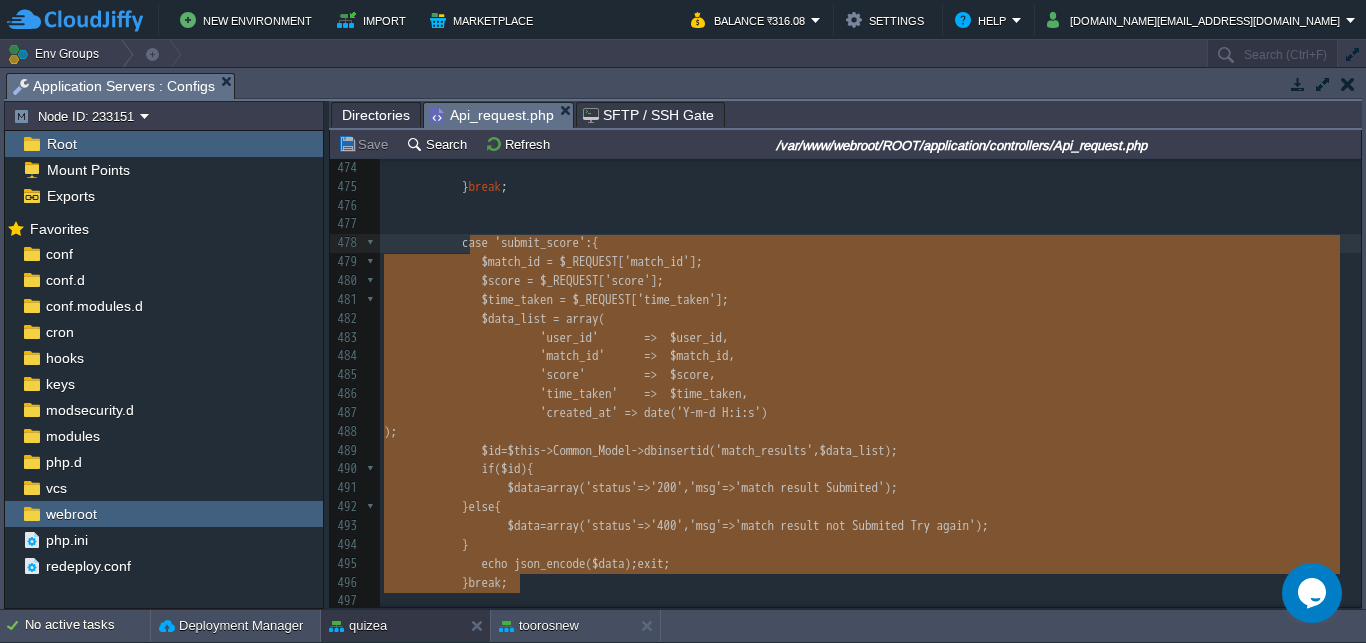 drag, startPoint x: 528, startPoint y: 428, endPoint x: 469, endPoint y: 255, distance: 182.78403 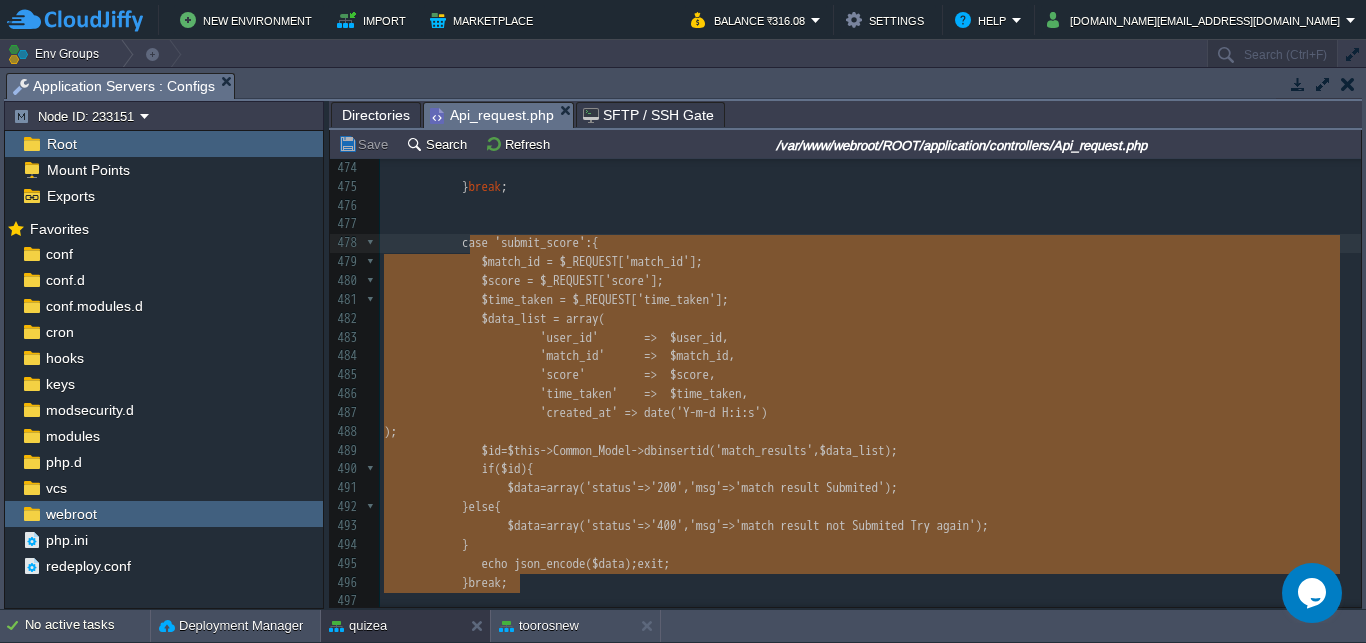 scroll, scrollTop: 2895, scrollLeft: 0, axis: vertical 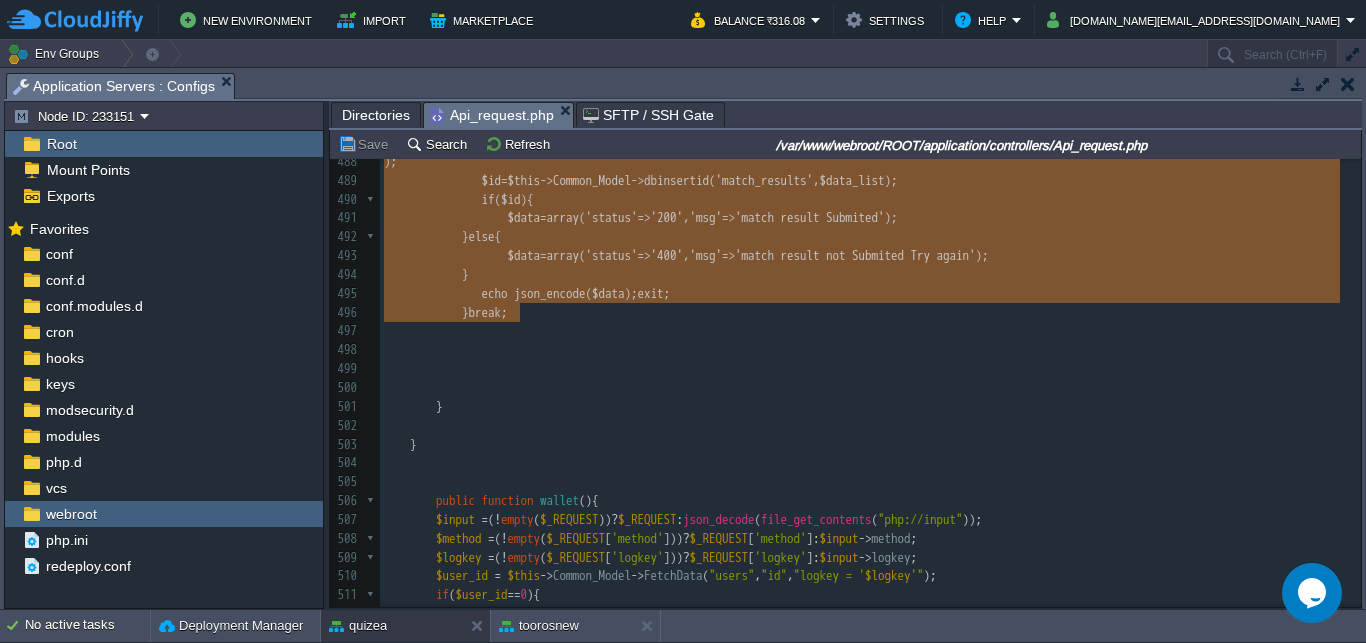 type on "case 'submit_score':{
$match_id = $_REQUEST['match_id'];
$score = $_REQUEST['score'];
$time_taken = $_REQUEST['time_taken'];
$data_list = array(
'user_id'	    =>  $user_id,
'match_id'		=>	$match_id,
'score'			=>	$score,
'time_taken'	=>  $time_taken,
'created_at' => date('Y-m-d H:i:s')
);
$id=$this->Common_Model->dbinsertid('match_results',$data_list);
if($id){
$data=array('status'=>'200','msg'=>'match result Submited');
}else{
$data=array('status'=>'400','msg'=>'match result not Submited Try again');
}
echo json_encode($data);exit;
}break;" 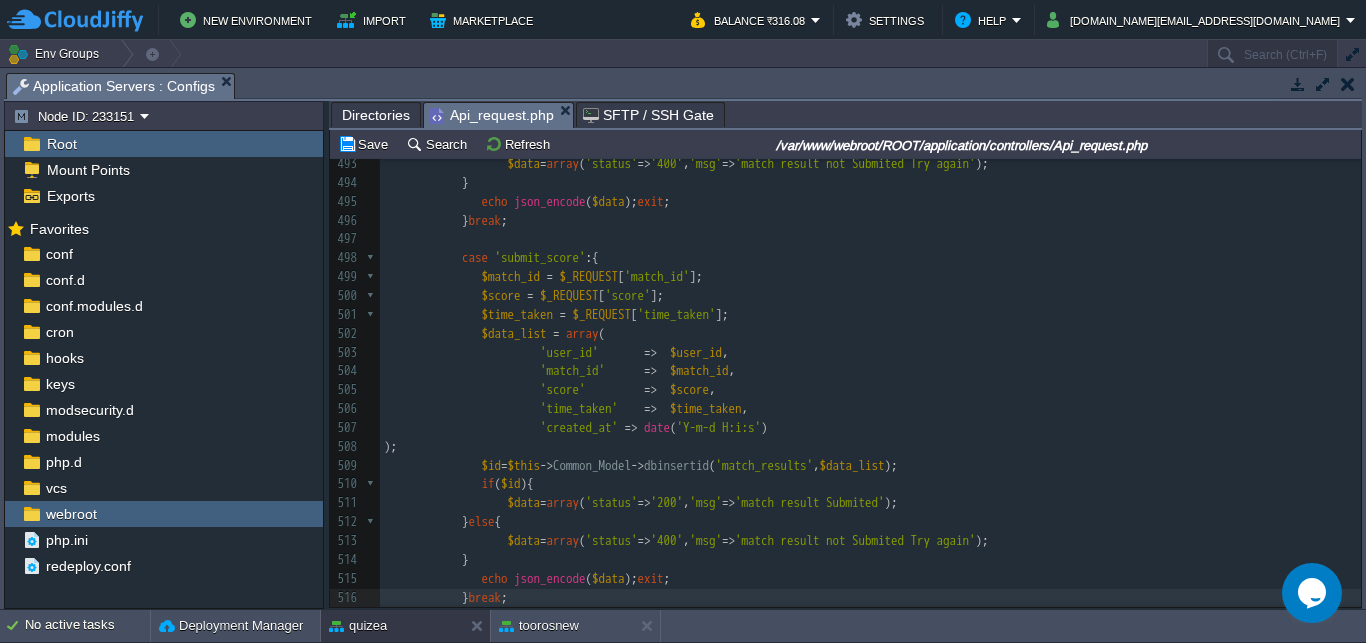 click on "'submit_score'" at bounding box center (540, 257) 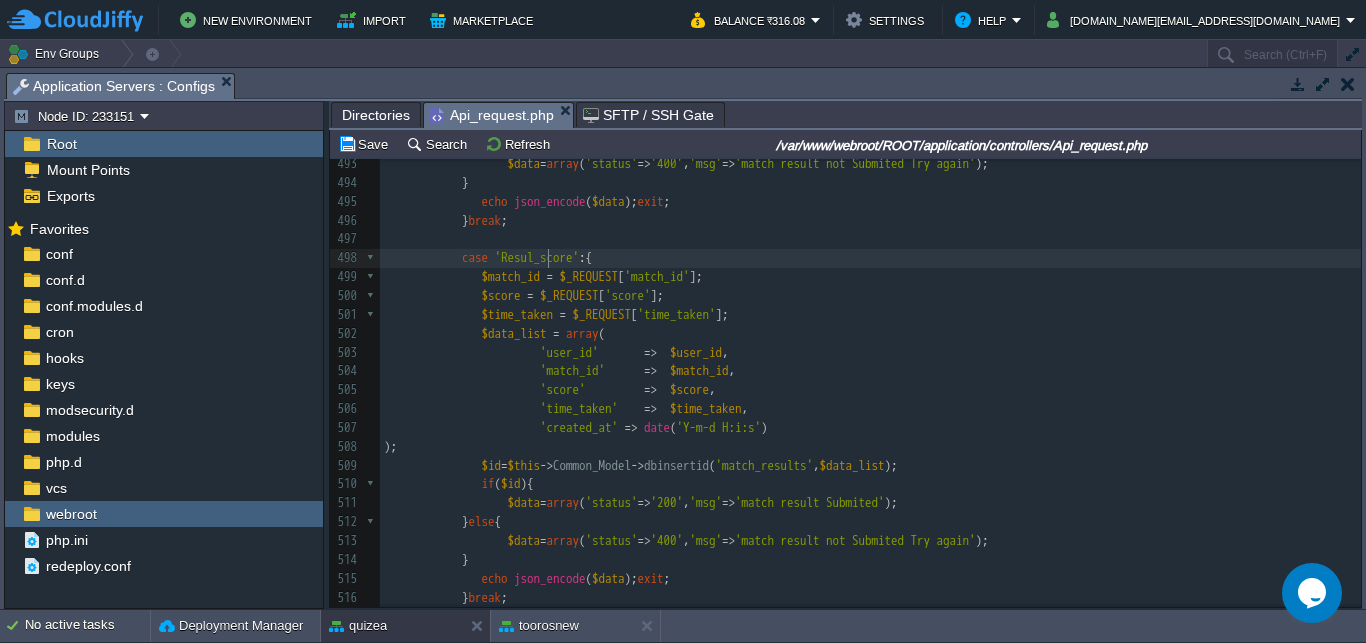 type on "Result" 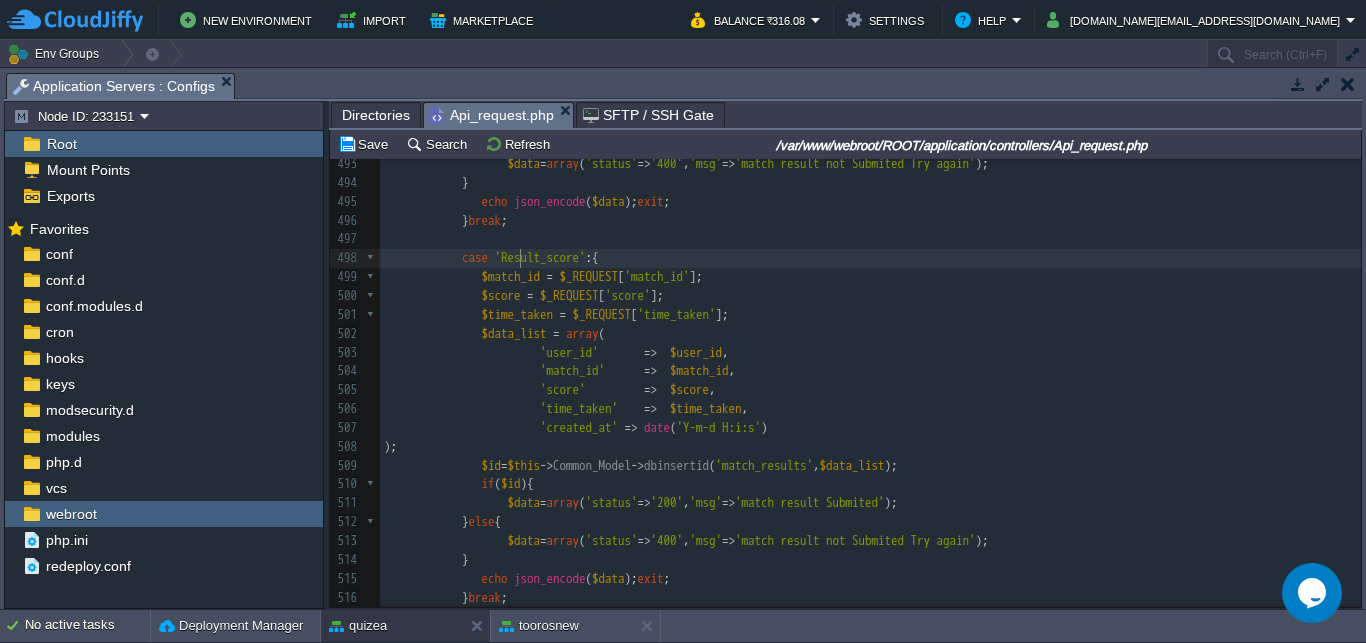 click on "xxxxxxxxxx                            'grouping'              =>    'Deposit' ,   478              case   'submit_score' :{ 479                    $match_id   =   $_REQUEST [ 'match_id' ]; 480                 $score   =   $_REQUEST [ 'score' ]; 481                    $time_taken   =   $_REQUEST [ 'time_taken' ]; 482                 $data_list   =   array ( 483                          'user_id'          =>    $user_id , 484                          'match_id'         =>    $match_id ,    485                            'score'             =>    $score , 486                            'time_taken'      =>    $time_taken , 487                          'created_at'   =>   date ( 'Y-m-d H:i:s' ) 488                    ); 489                    $id = $this -> Common_Model -> dbinsertid ( 'match_results' , $data_list ); 490                    if ( $id ){ 491                        $data = array ( 'status' => '200' , 'msg' => 'match result Submited' ); 492                   } else { 493                        $data" at bounding box center (870, 324) 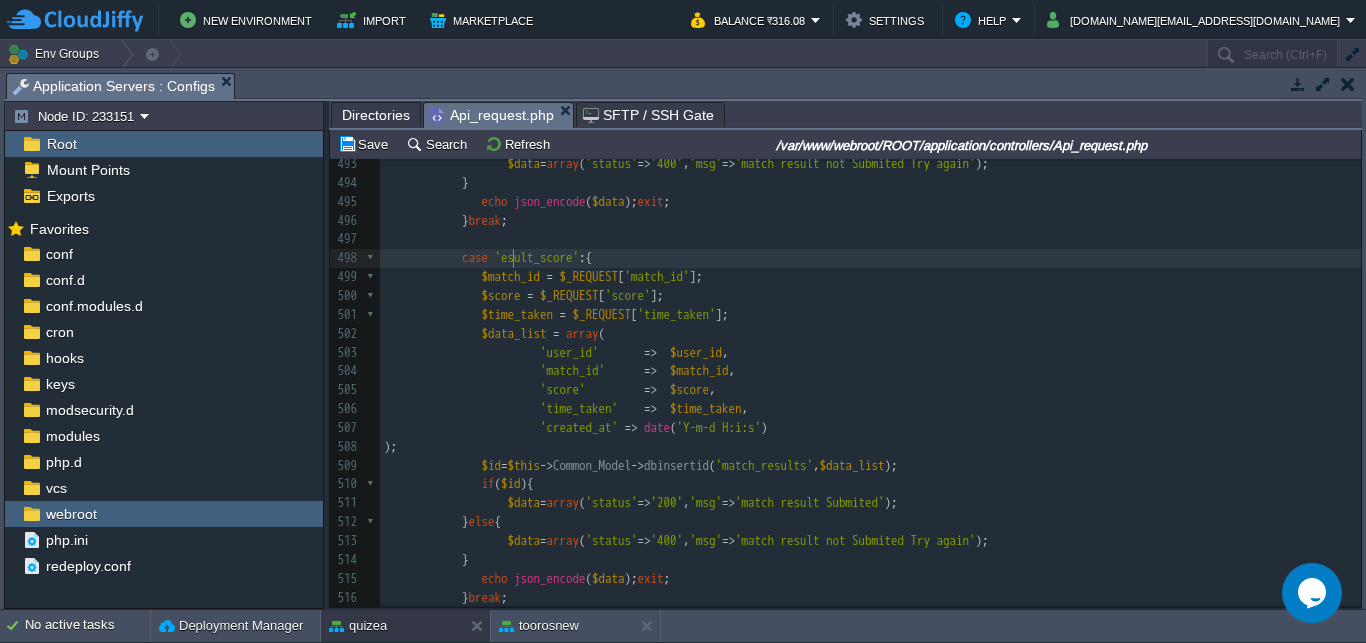 type on "r" 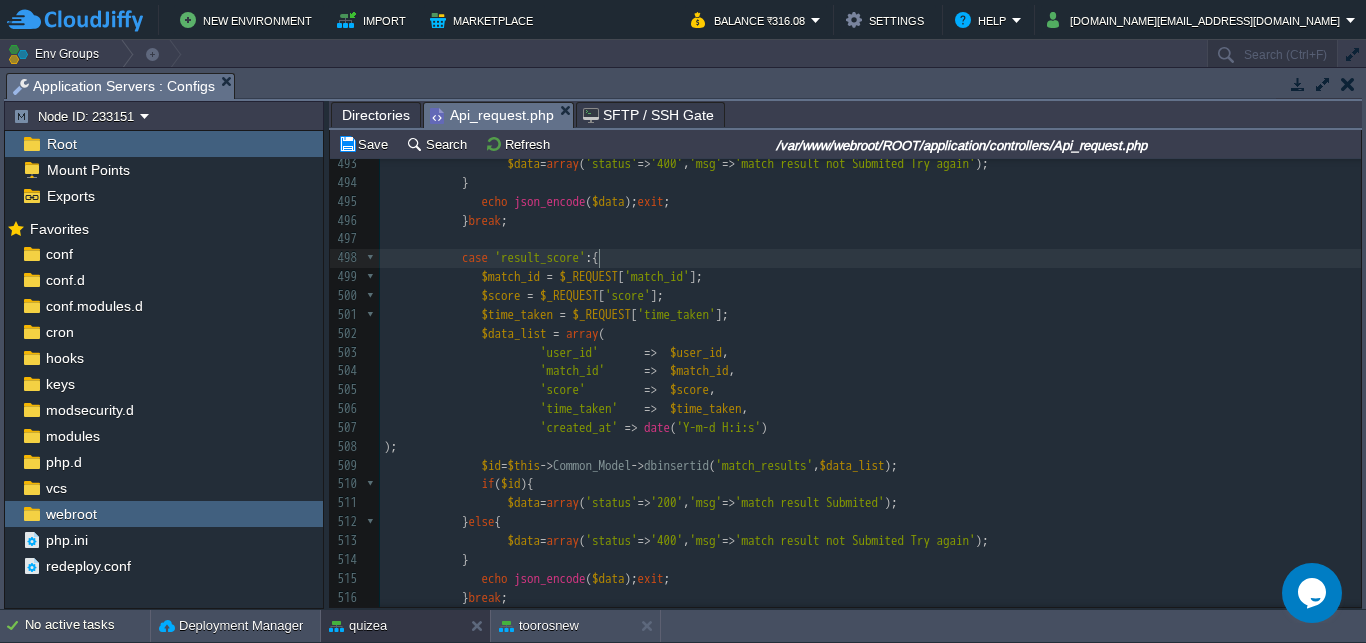 click on "'result_score'" at bounding box center (540, 257) 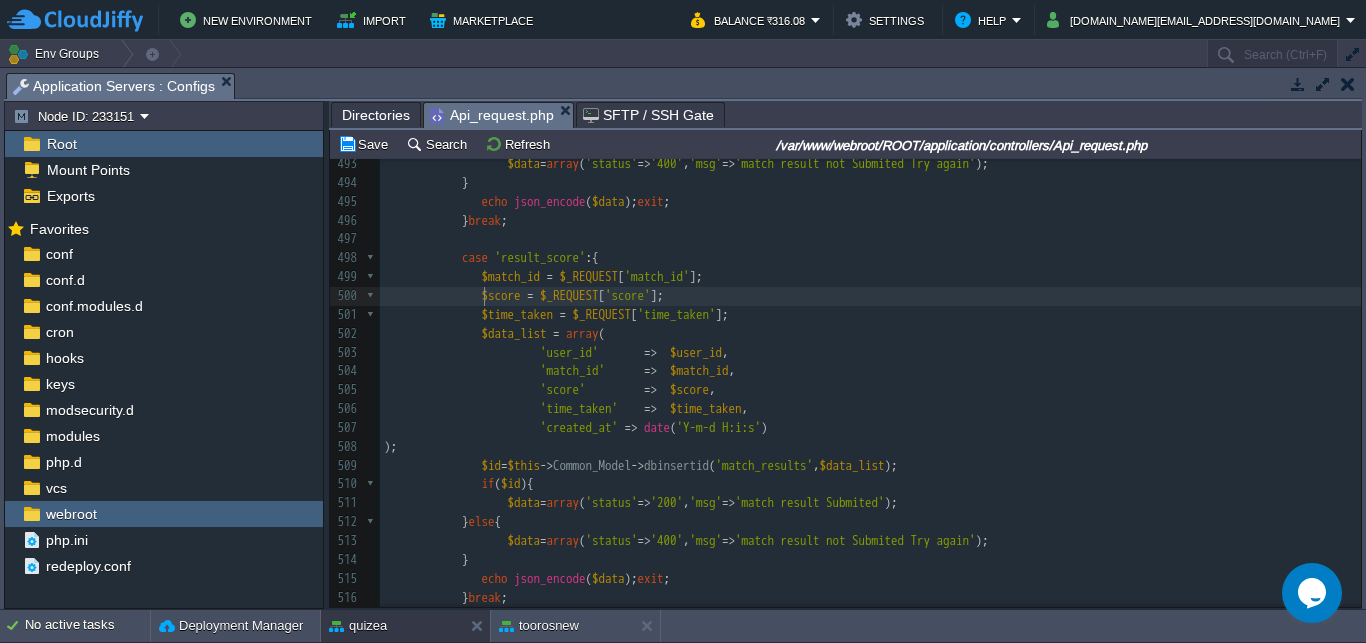 scroll, scrollTop: 0, scrollLeft: 50, axis: horizontal 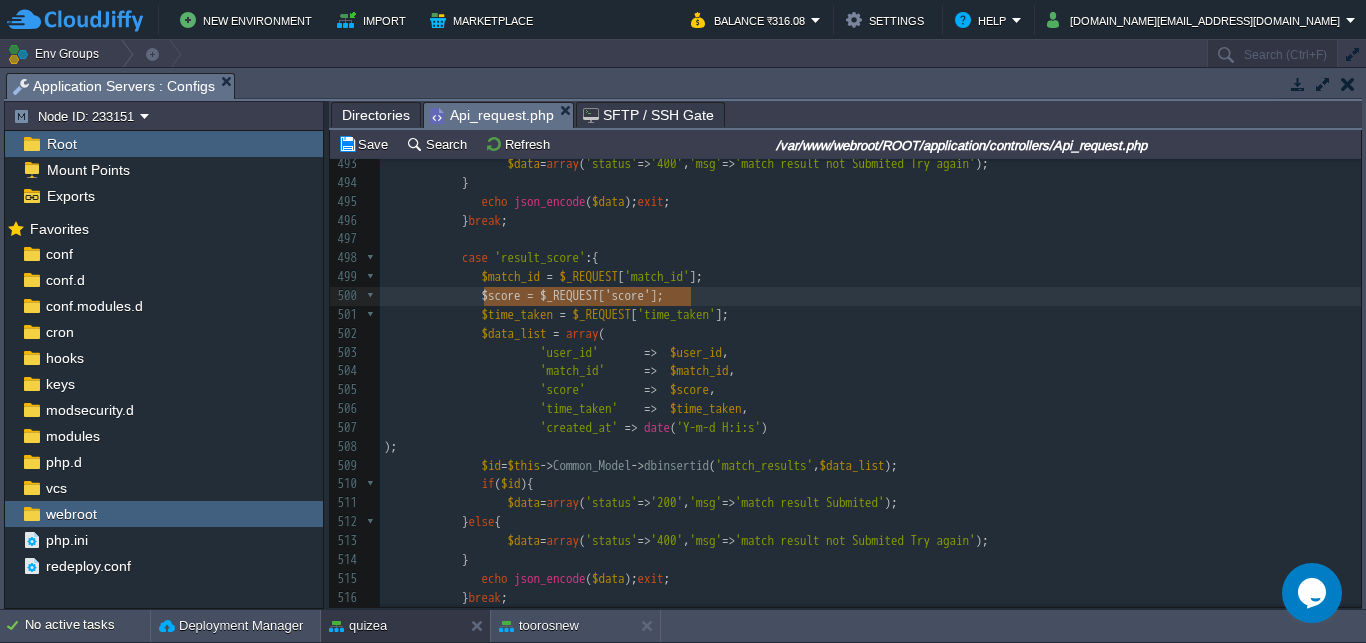 type on "$score = $_REQUEST['score'];
$time_taken = $_REQUEST['time_taken'];" 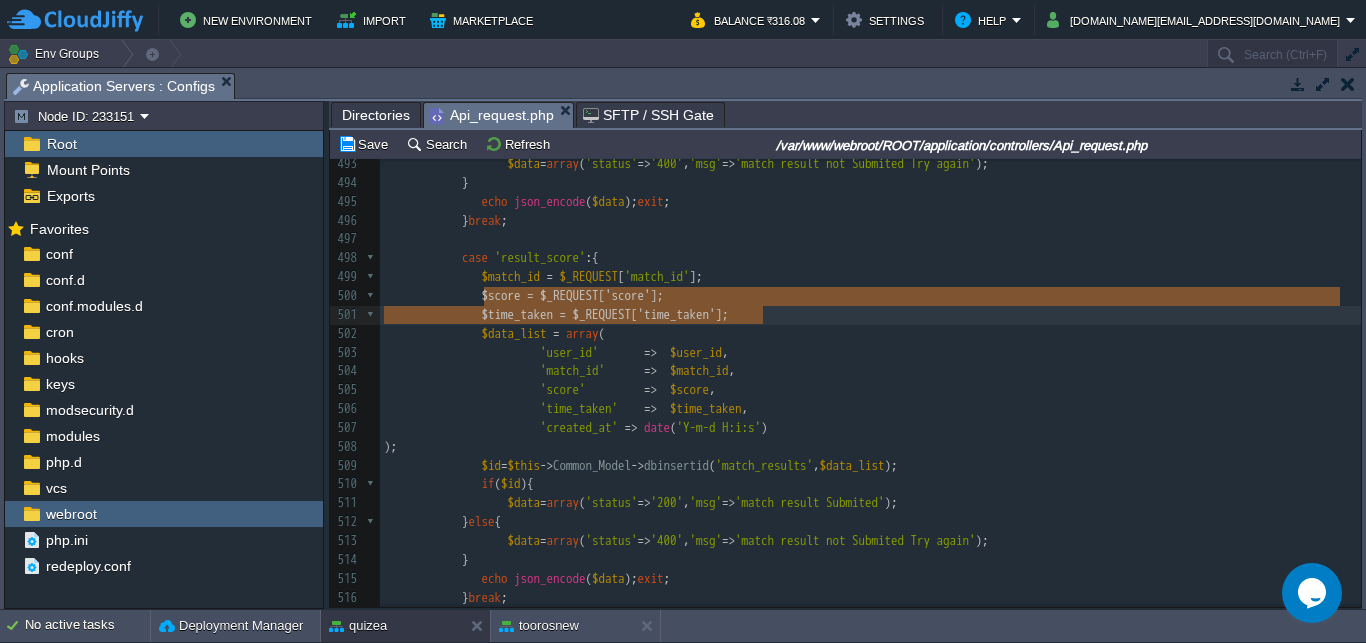 scroll, scrollTop: 15, scrollLeft: 465, axis: both 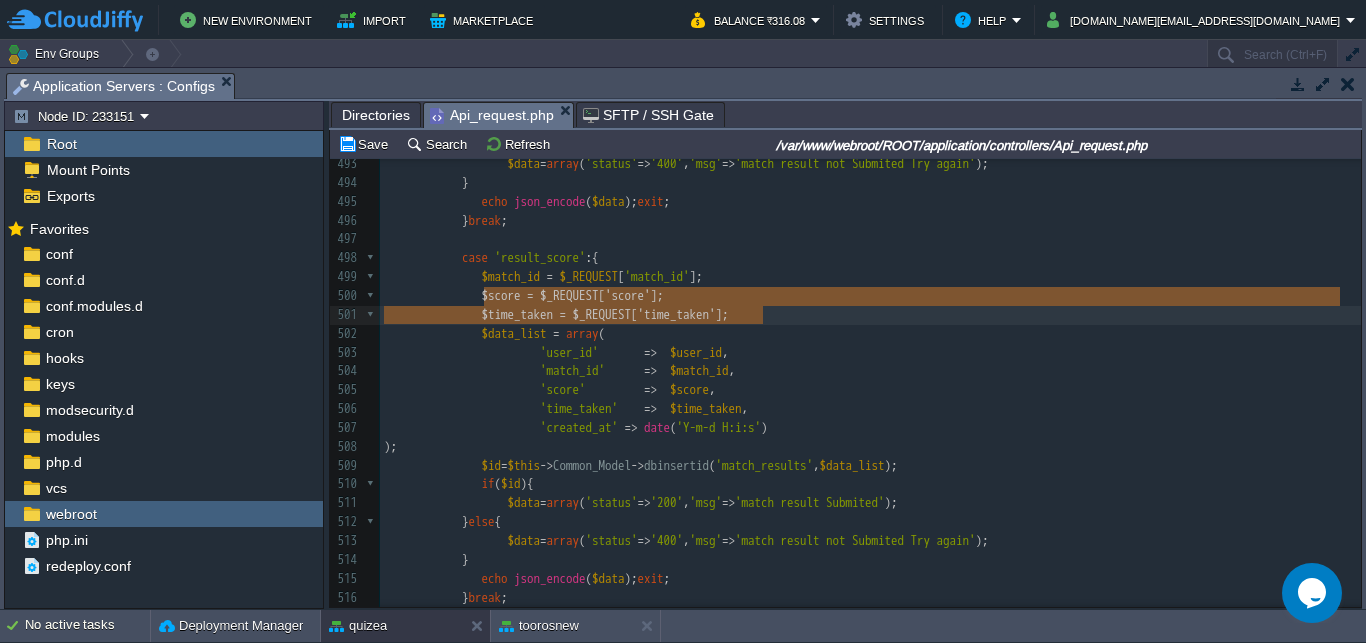 drag, startPoint x: 487, startPoint y: 298, endPoint x: 743, endPoint y: 309, distance: 256.2362 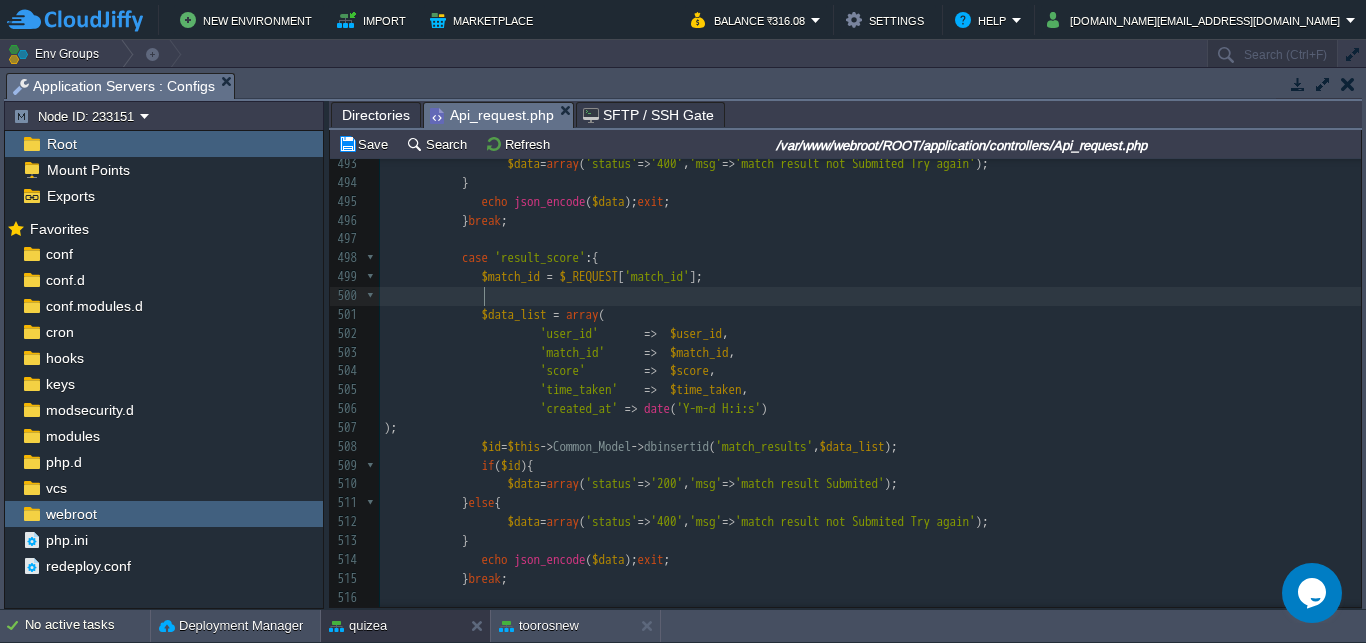 scroll, scrollTop: 0, scrollLeft: 0, axis: both 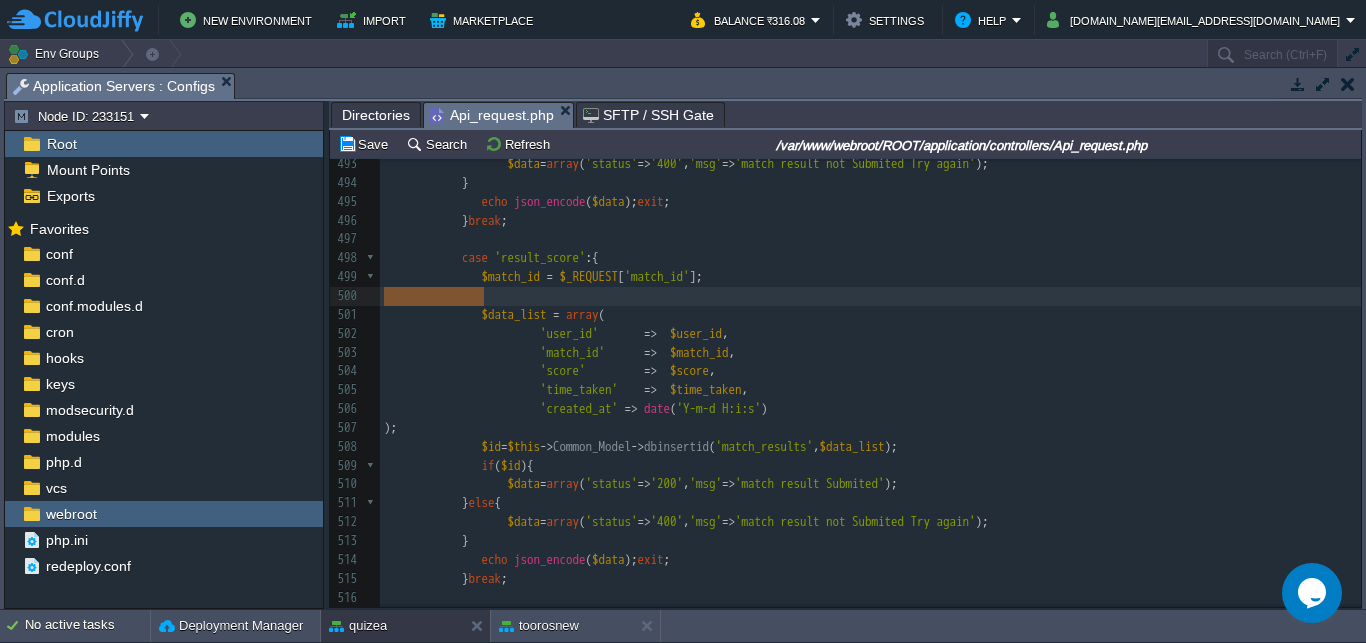 drag, startPoint x: 514, startPoint y: 301, endPoint x: 361, endPoint y: 303, distance: 153.01308 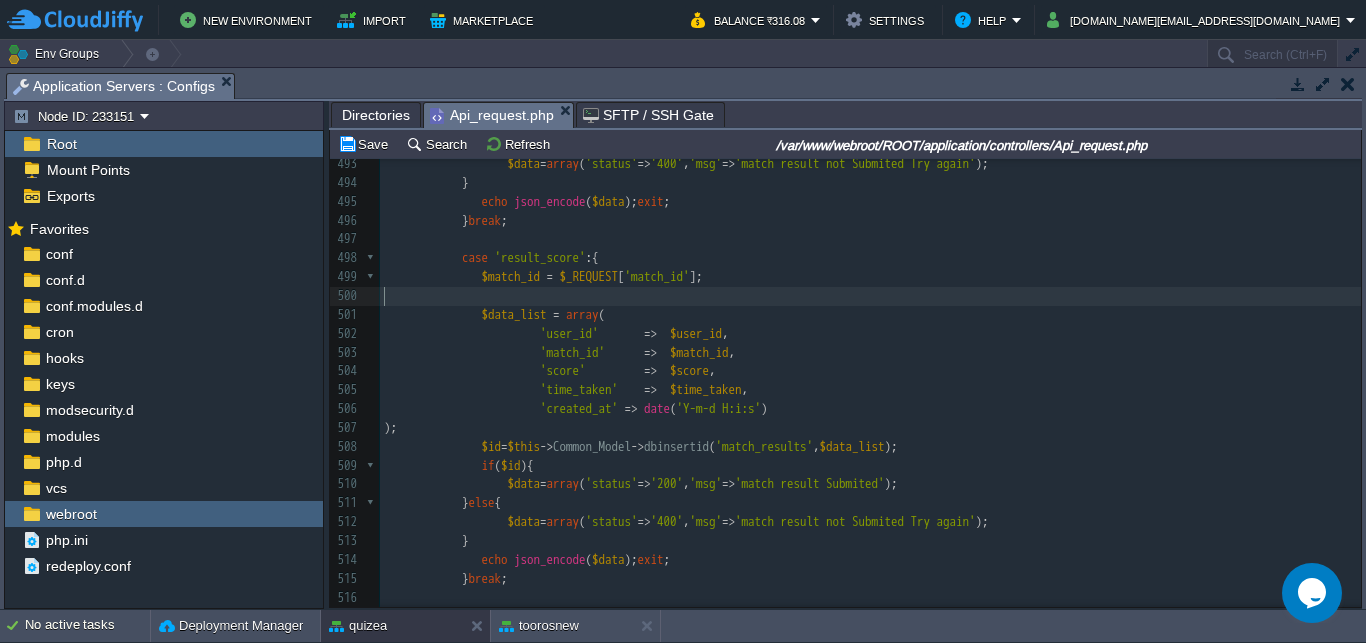 scroll, scrollTop: 0, scrollLeft: 0, axis: both 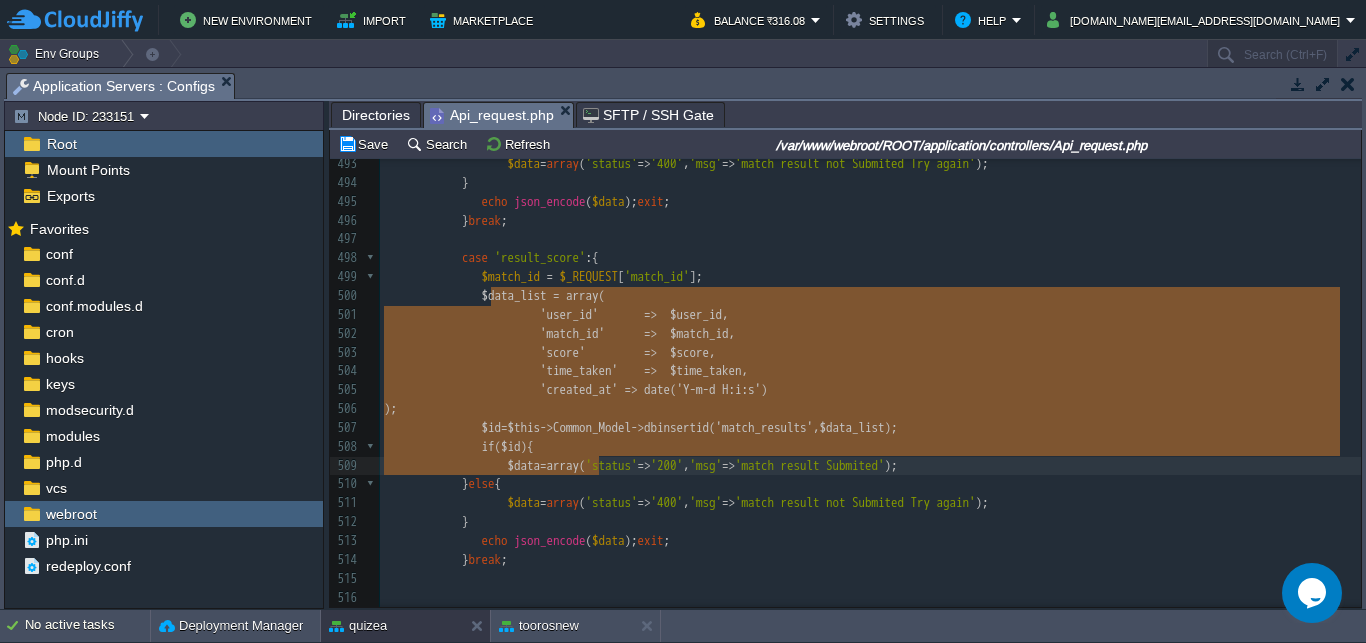 type on "$data_list = array(
'user_id'	    =>  $user_id,
'match_id'		=>	$match_id,
'score'			=>	$score,
'time_taken'	=>  $time_taken,
'created_at' => date('Y-m-d H:i:s')
);
$id=$this->Common_Model->dbinsertid('match_results',$data_list);
if($id){" 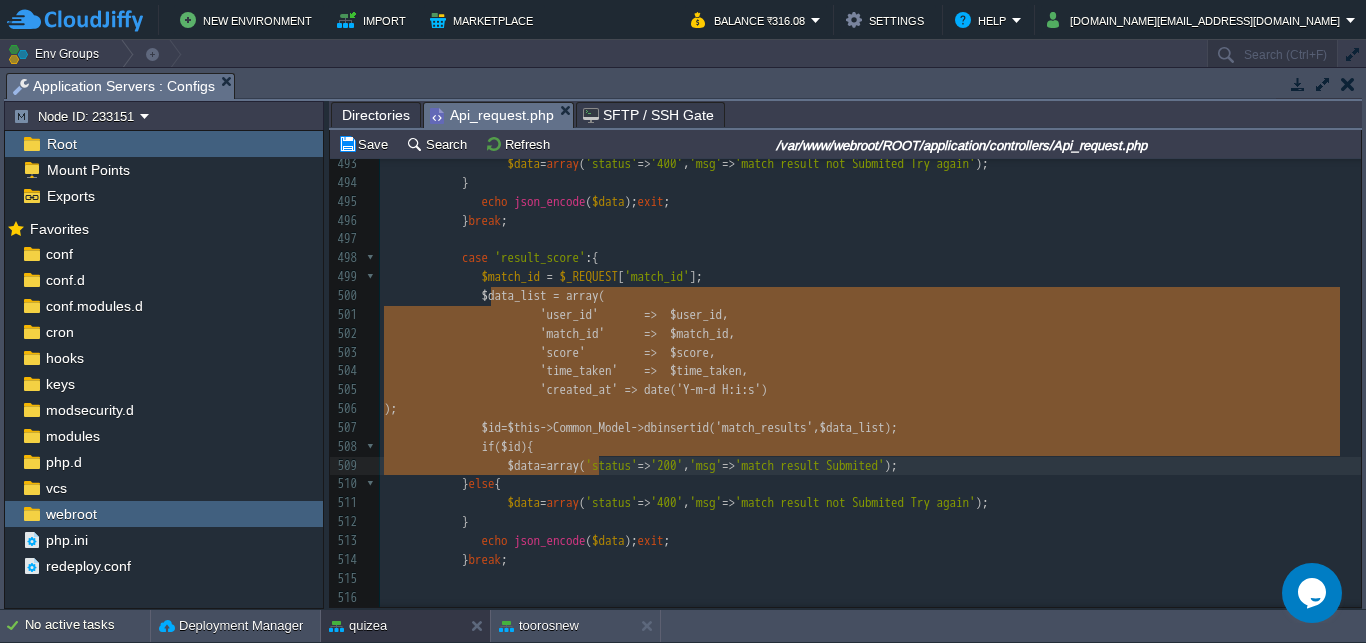 scroll, scrollTop: 126, scrollLeft: 250, axis: both 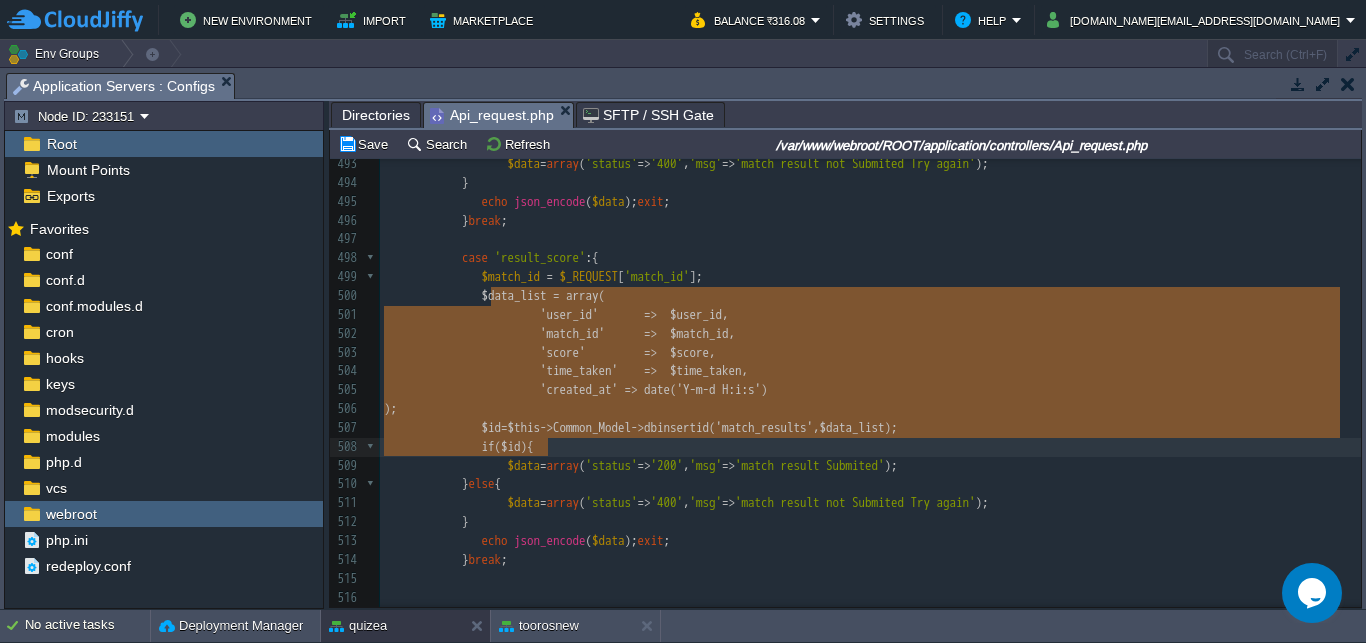drag, startPoint x: 490, startPoint y: 300, endPoint x: 596, endPoint y: 457, distance: 189.43336 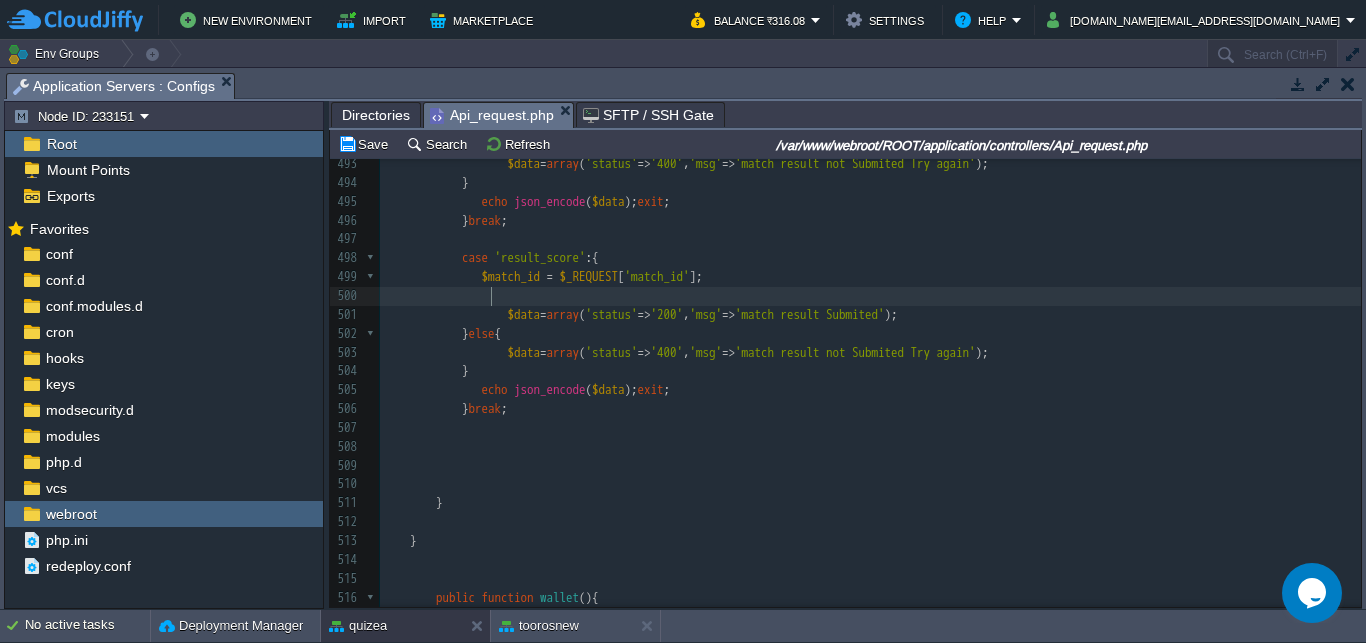 scroll, scrollTop: 0, scrollLeft: 0, axis: both 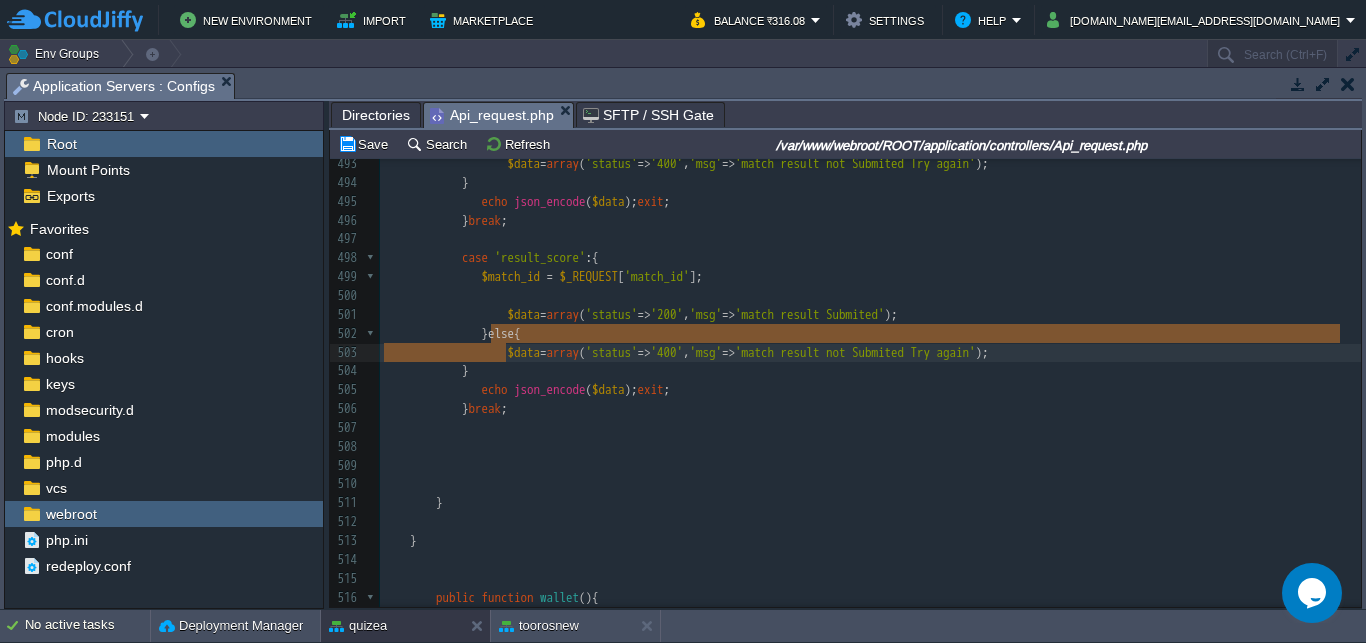 type on "}else{
$data=array('status'=>'400','msg'=>'match result not Submited Try again');
}" 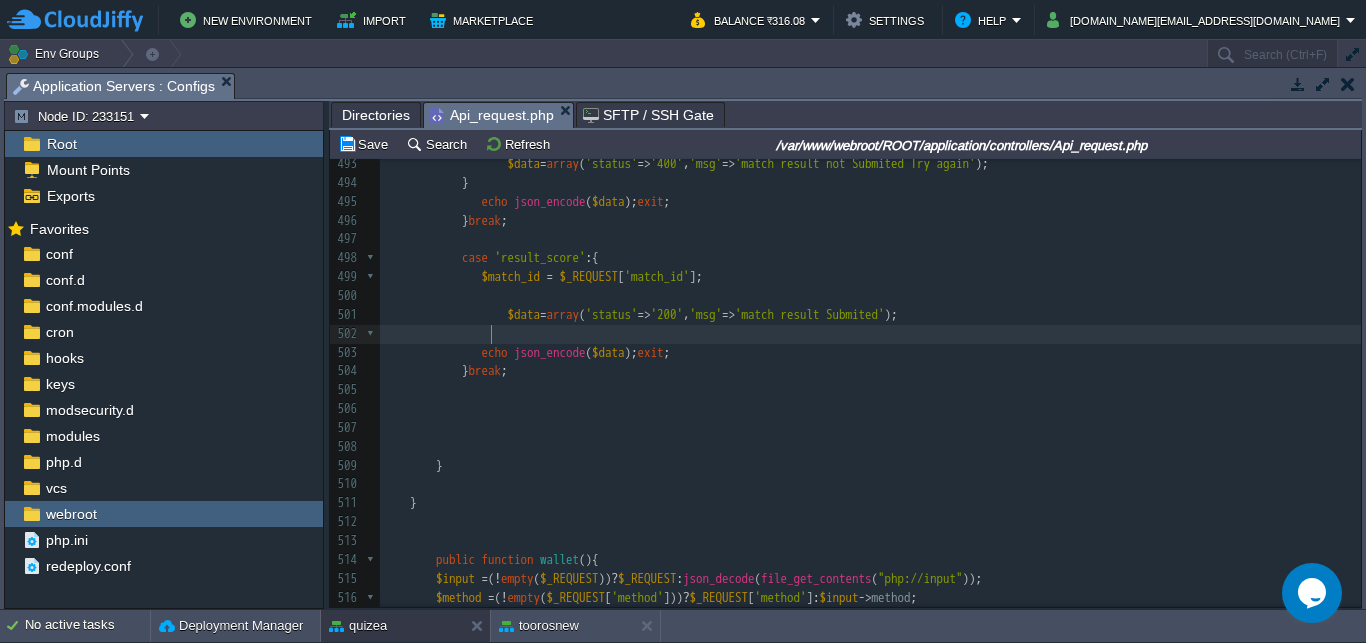 scroll, scrollTop: 0, scrollLeft: 0, axis: both 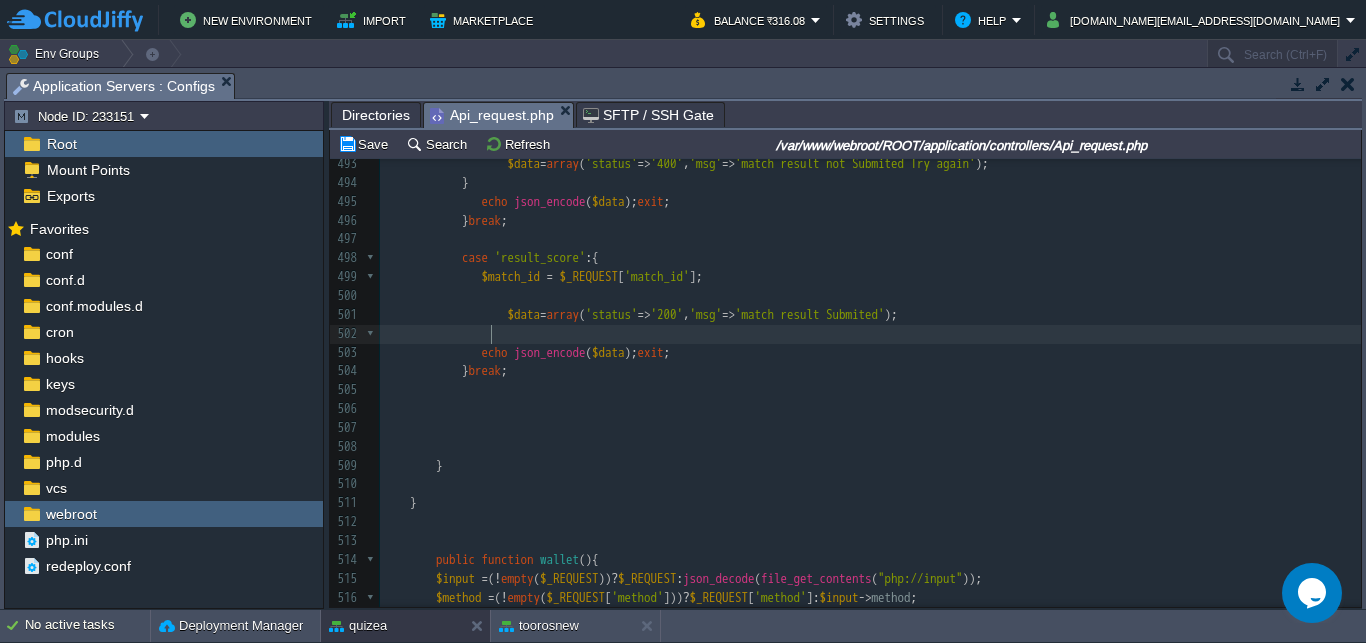 drag, startPoint x: 489, startPoint y: 336, endPoint x: 507, endPoint y: 371, distance: 39.357338 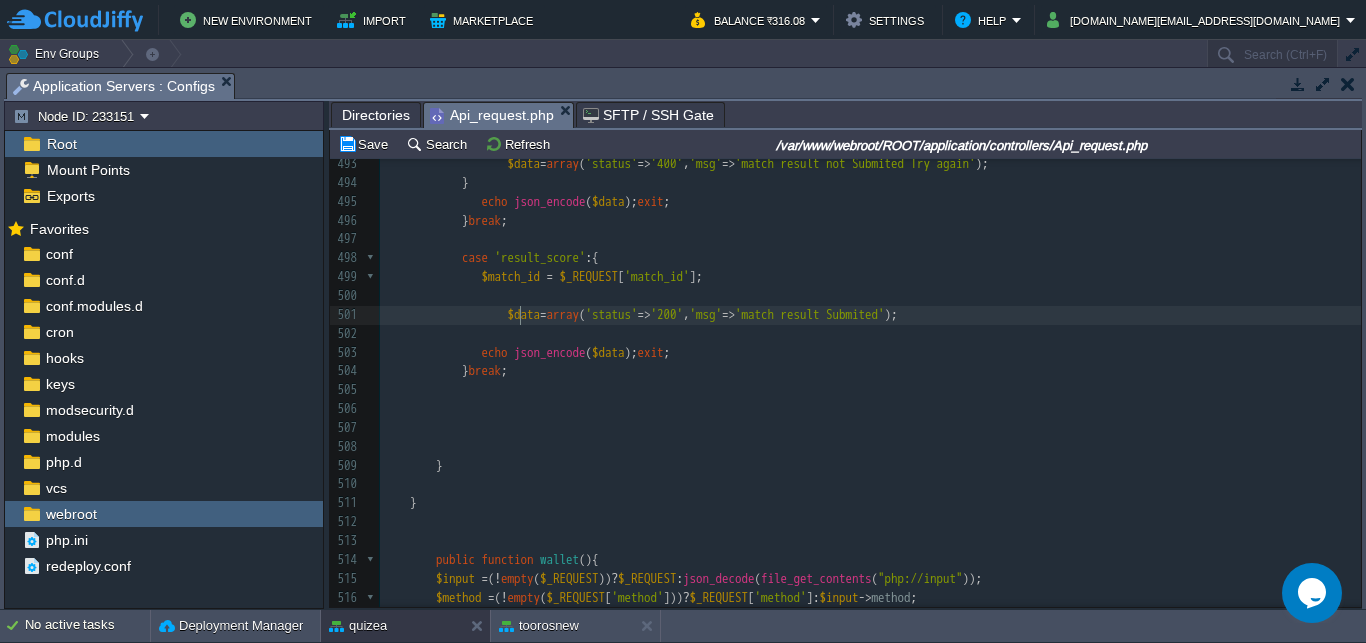click on "xxxxxxxxxx                            'grouping'              =>    'Deposit' ,   478              case   'submit_score' :{ 479                    $match_id   =   $_REQUEST [ 'match_id' ]; 480                 $score   =   $_REQUEST [ 'score' ]; 481                    $time_taken   =   $_REQUEST [ 'time_taken' ]; 482                 $data_list   =   array ( 483                          'user_id'          =>    $user_id , 484                          'match_id'         =>    $match_id ,    485                            'score'             =>    $score , 486                            'time_taken'      =>    $time_taken , 487                          'created_at'   =>   date ( 'Y-m-d H:i:s' ) 488                    ); 489                    $id = $this -> Common_Model -> dbinsertid ( 'match_results' , $data_list ); 490                    if ( $id ){ 491                        $data = array ( 'status' => '200' , 'msg' => 'match result Submited' ); 492                   } else { 493                        $data" at bounding box center (870, 324) 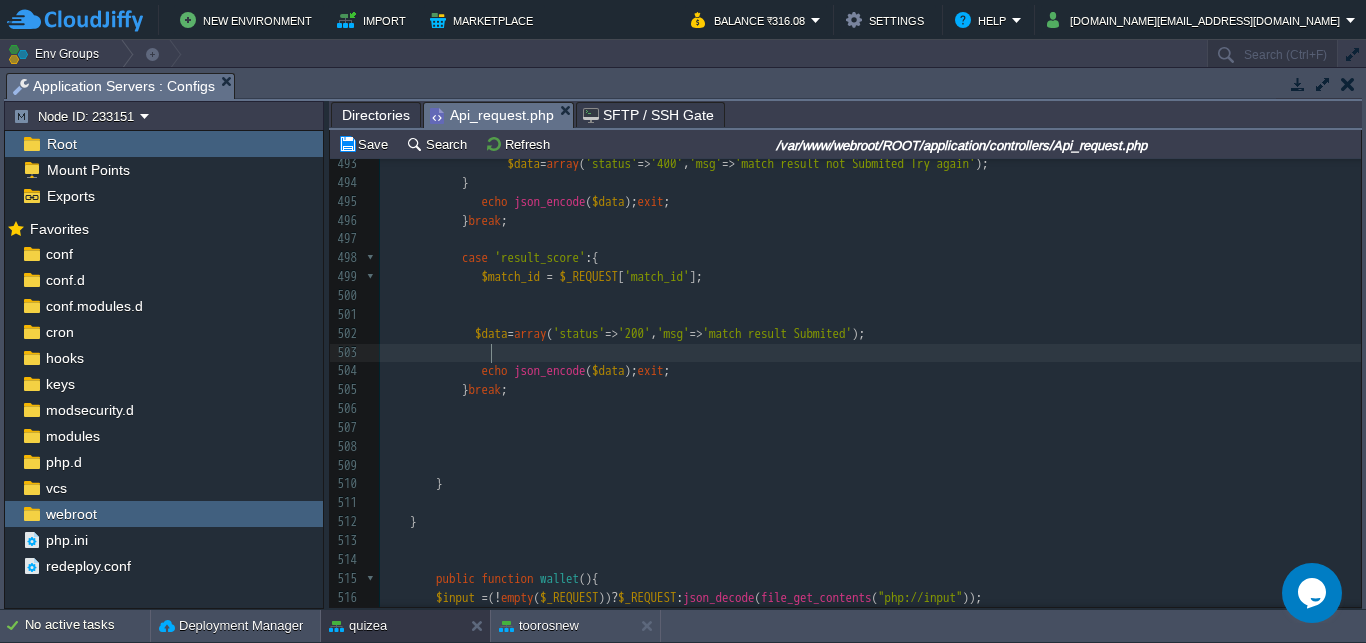 click at bounding box center (870, 353) 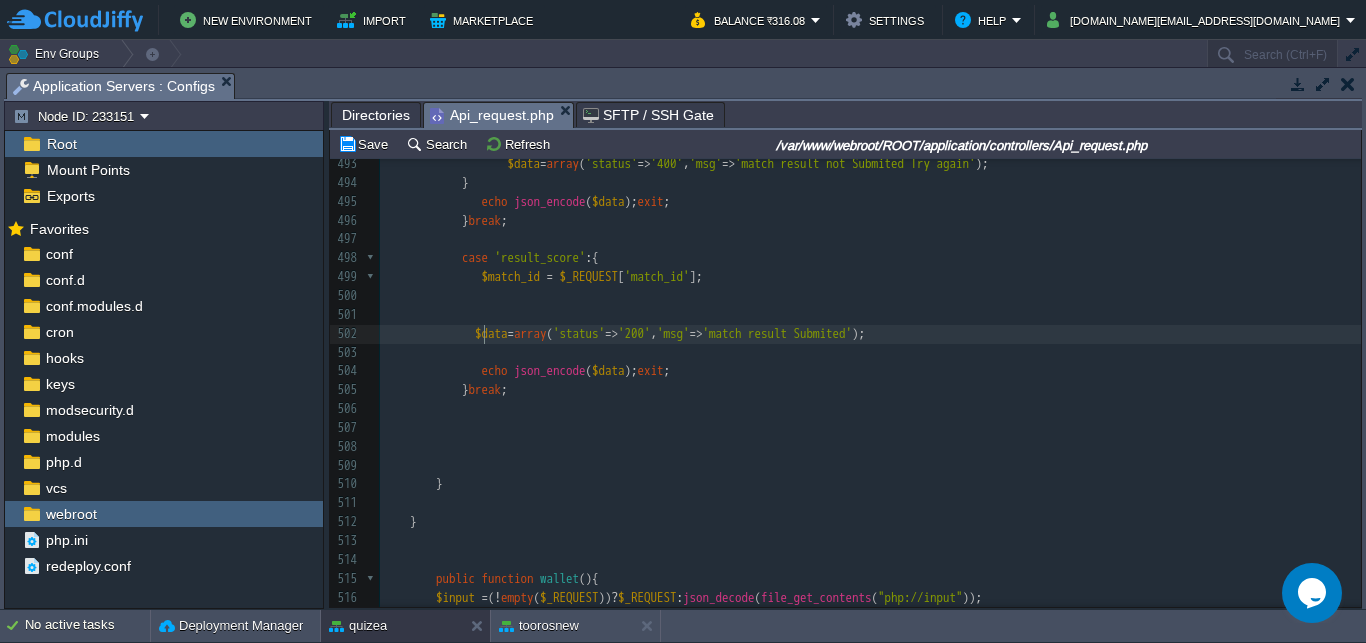 click at bounding box center (429, 333) 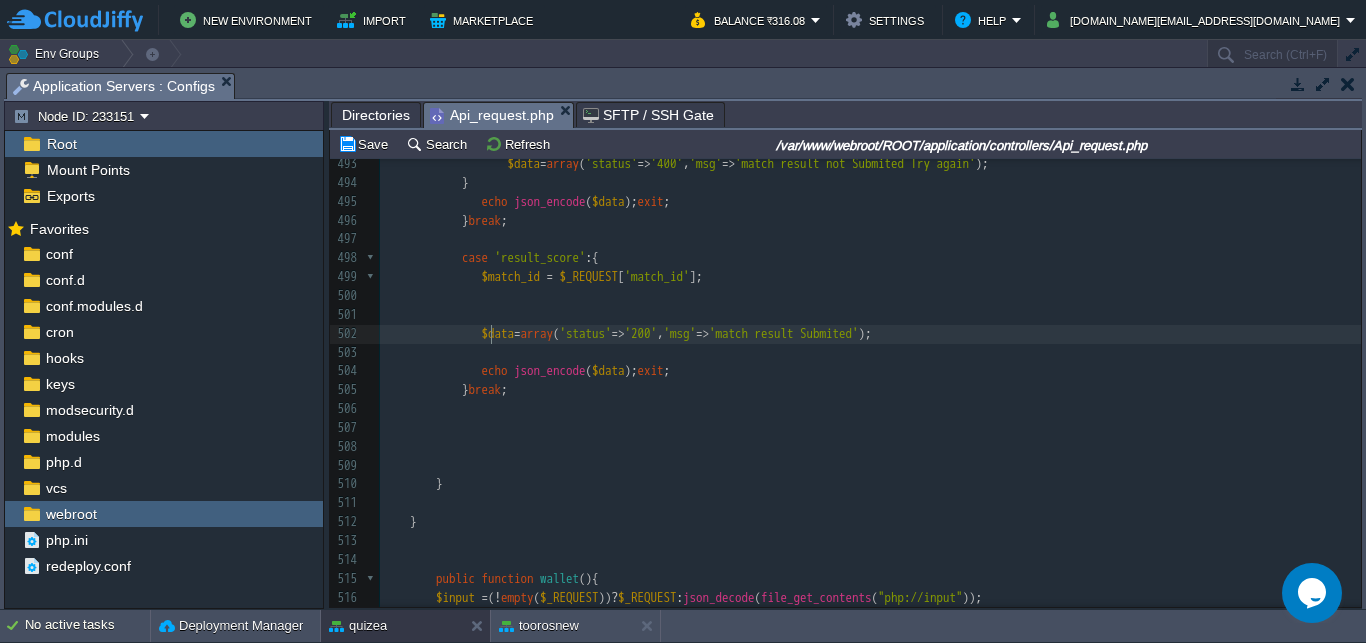 click at bounding box center (870, 353) 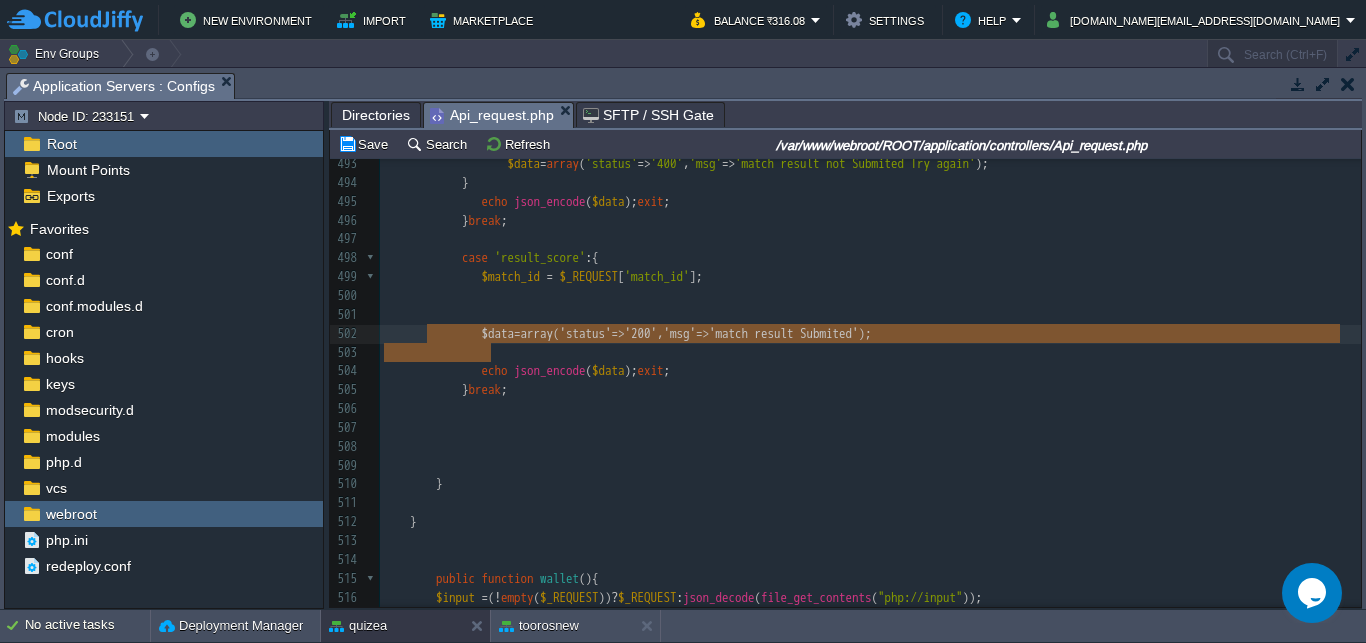 type on "$data=array('status'=>'200','msg'=>'match result Submited');" 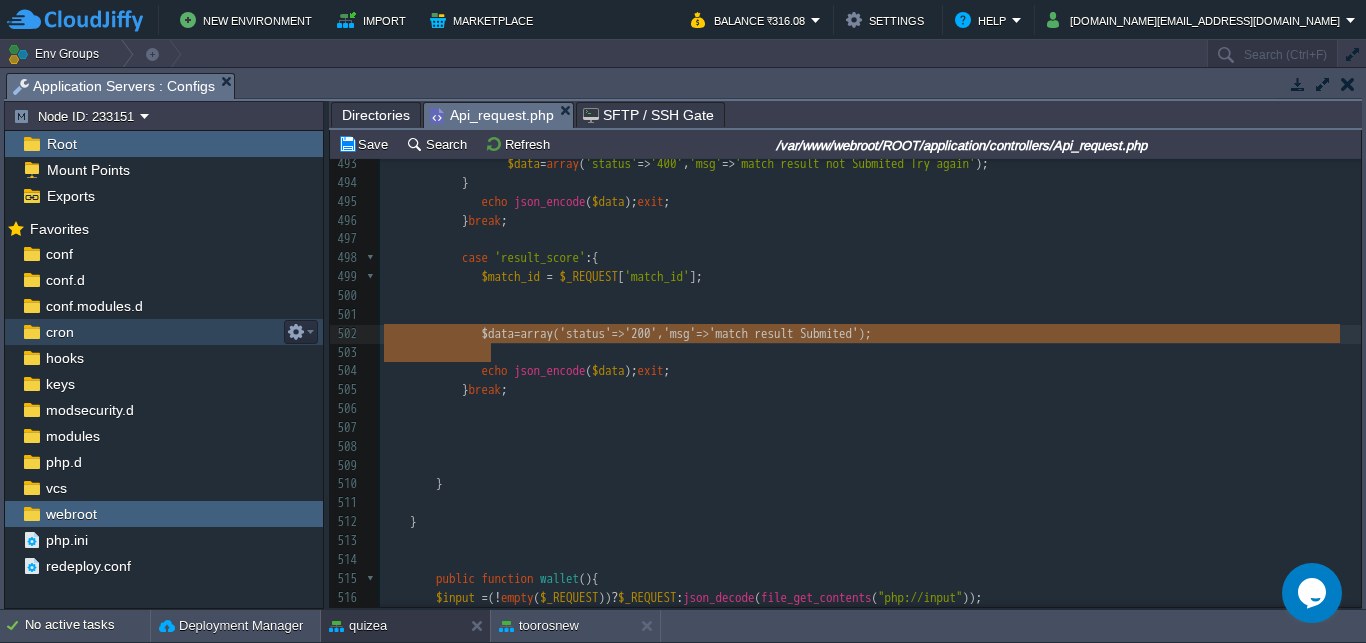 scroll, scrollTop: 6, scrollLeft: 193, axis: both 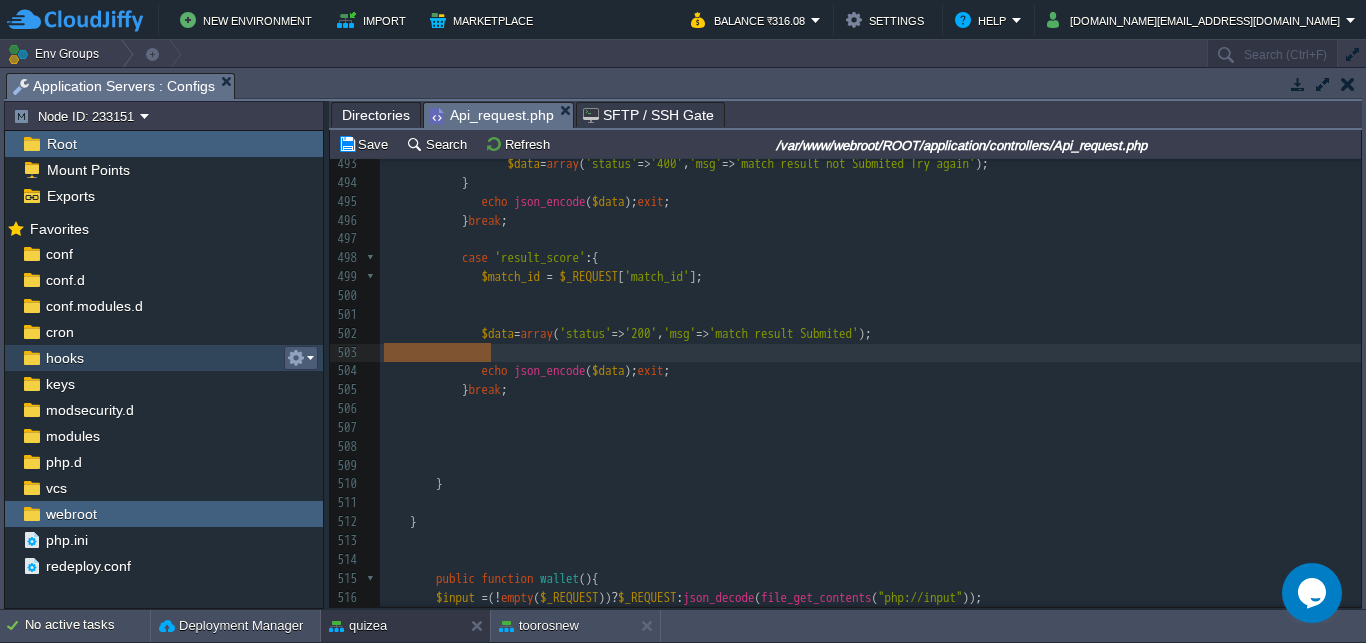 drag, startPoint x: 505, startPoint y: 360, endPoint x: 314, endPoint y: 358, distance: 191.01047 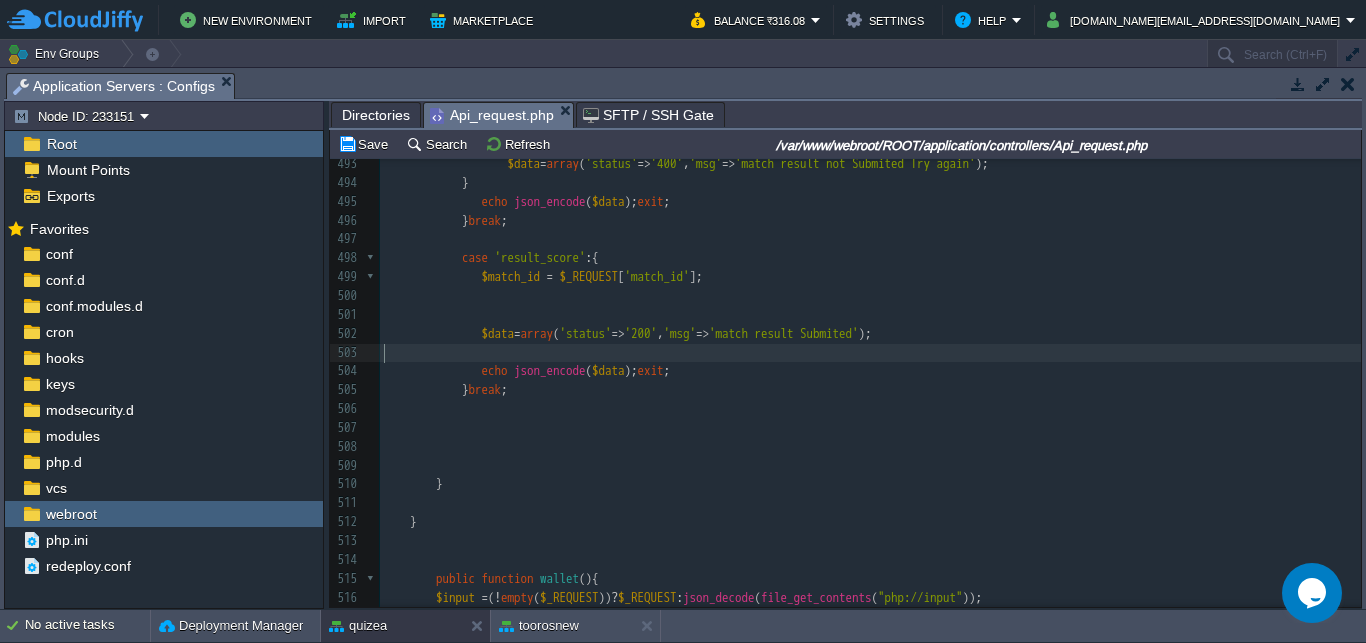 scroll, scrollTop: 0, scrollLeft: 0, axis: both 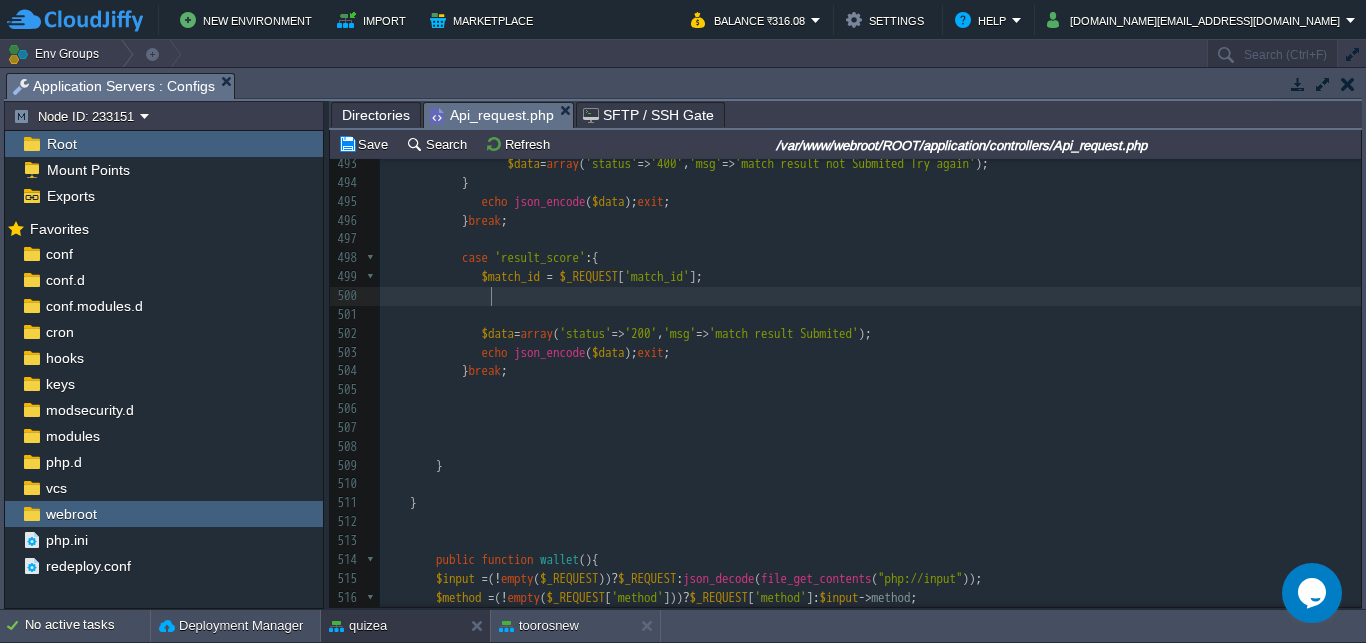 click at bounding box center (870, 296) 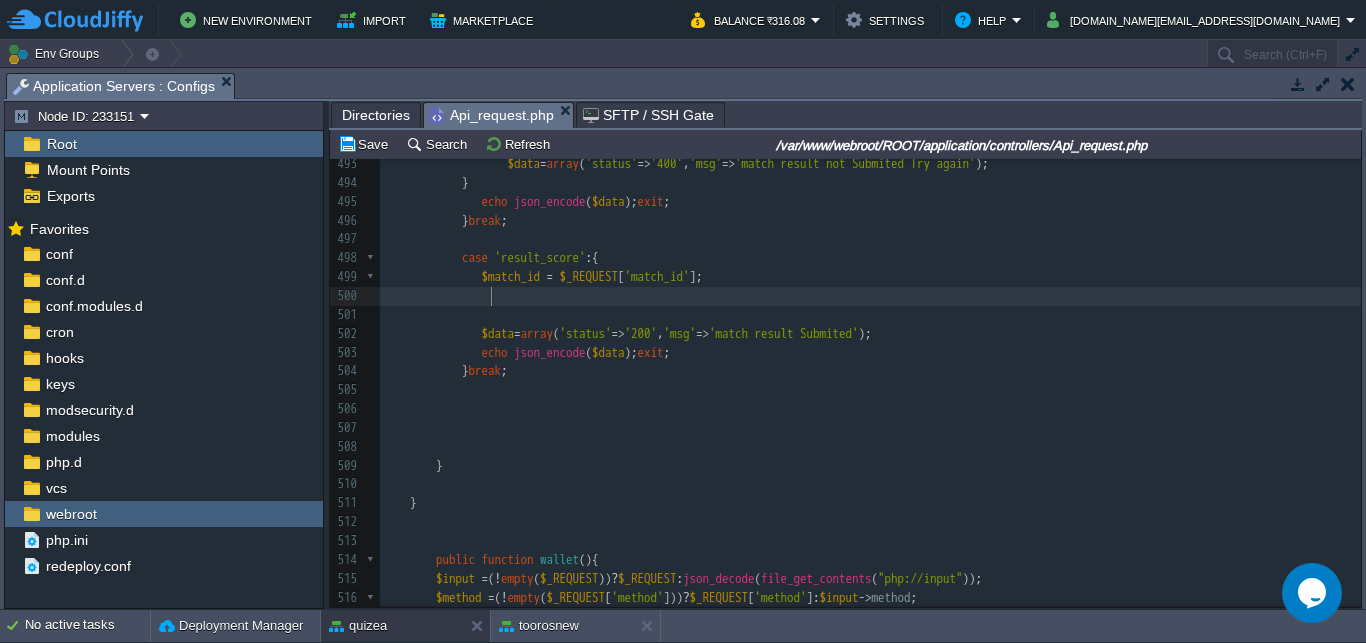 scroll, scrollTop: 2783, scrollLeft: 0, axis: vertical 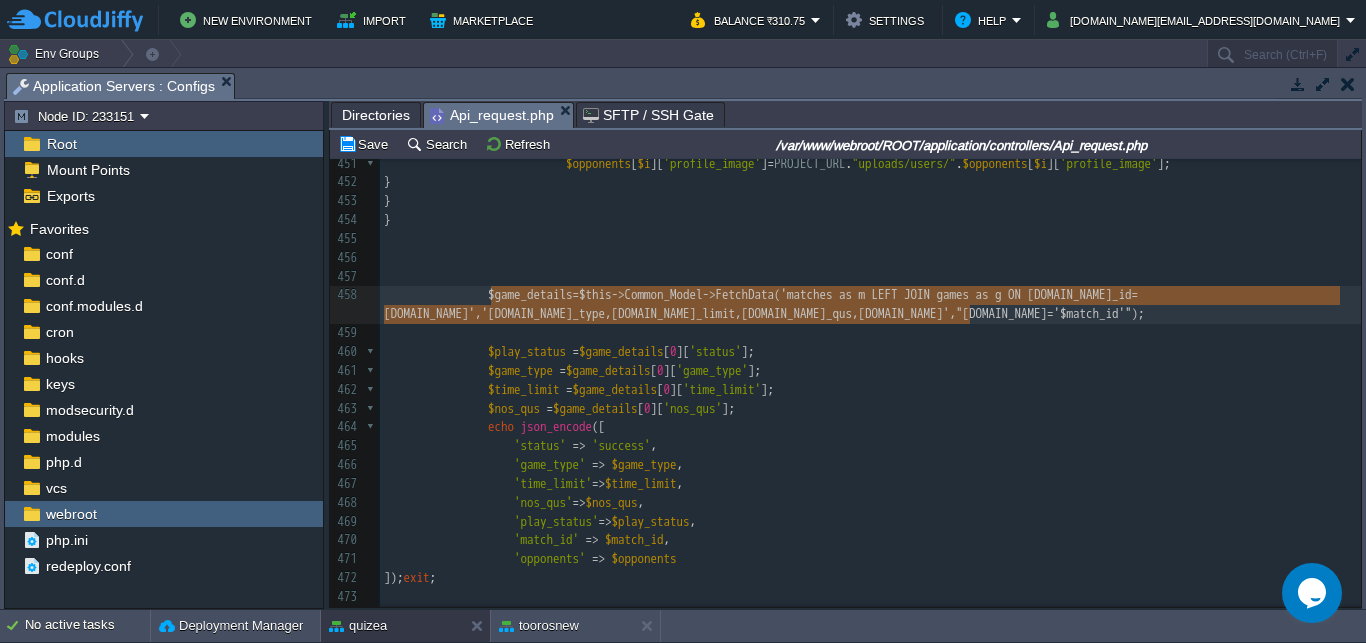type on "$game_details=$this->Common_Model->FetchData('matches as m LEFT JOIN games as g ON [DOMAIN_NAME]_id=[DOMAIN_NAME]','[DOMAIN_NAME]_type,[DOMAIN_NAME]_limit,[DOMAIN_NAME]_qus,[DOMAIN_NAME]',"[DOMAIN_NAME]='$match_id'");" 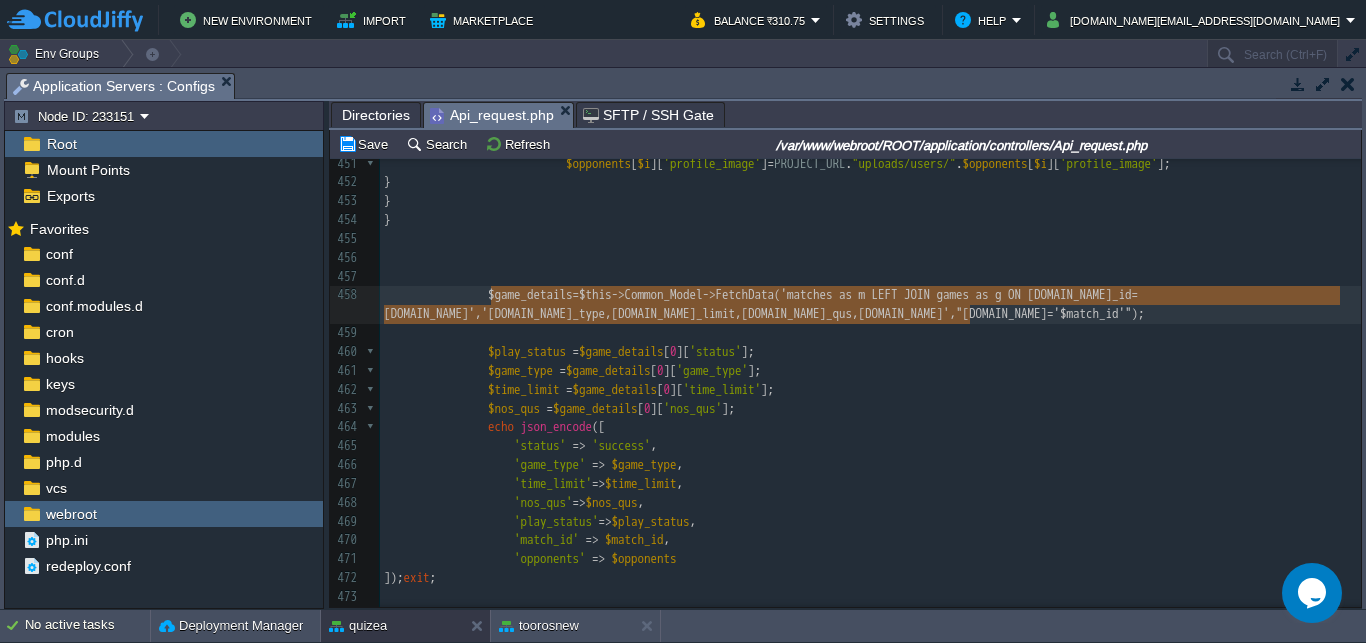 scroll, scrollTop: 0, scrollLeft: 1180, axis: horizontal 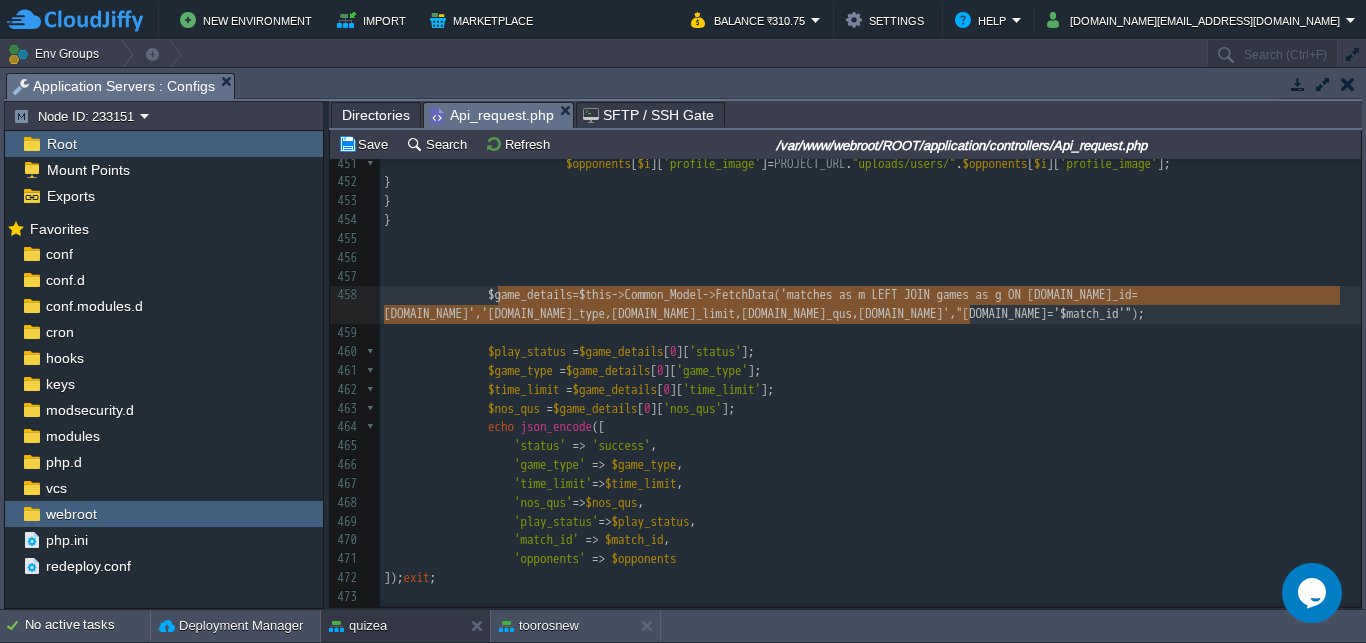 drag, startPoint x: 989, startPoint y: 314, endPoint x: 501, endPoint y: 304, distance: 488.10245 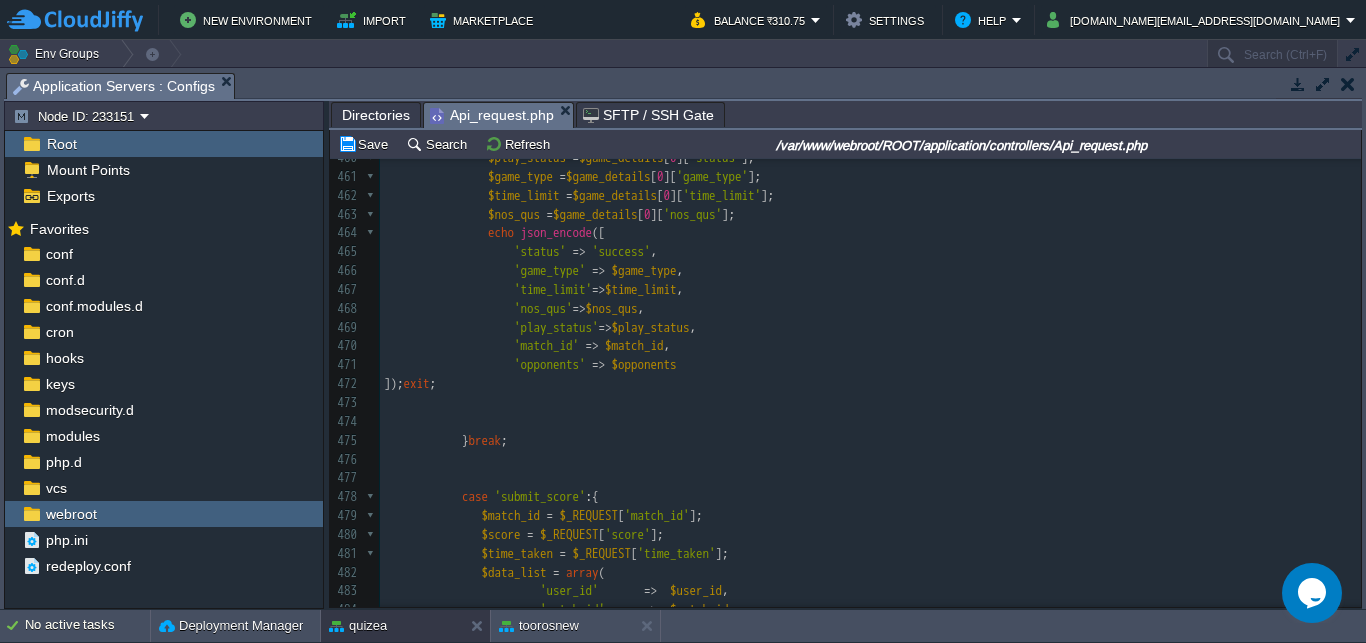 scroll, scrollTop: 2333, scrollLeft: 0, axis: vertical 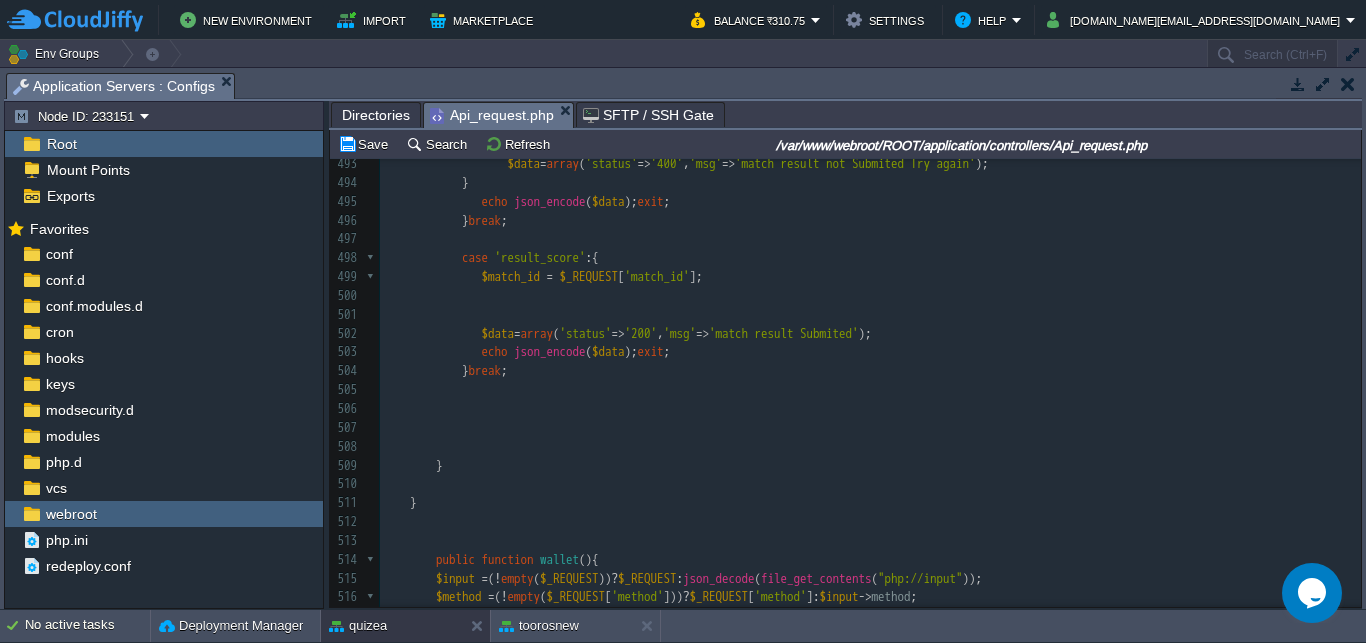 click at bounding box center (870, 296) 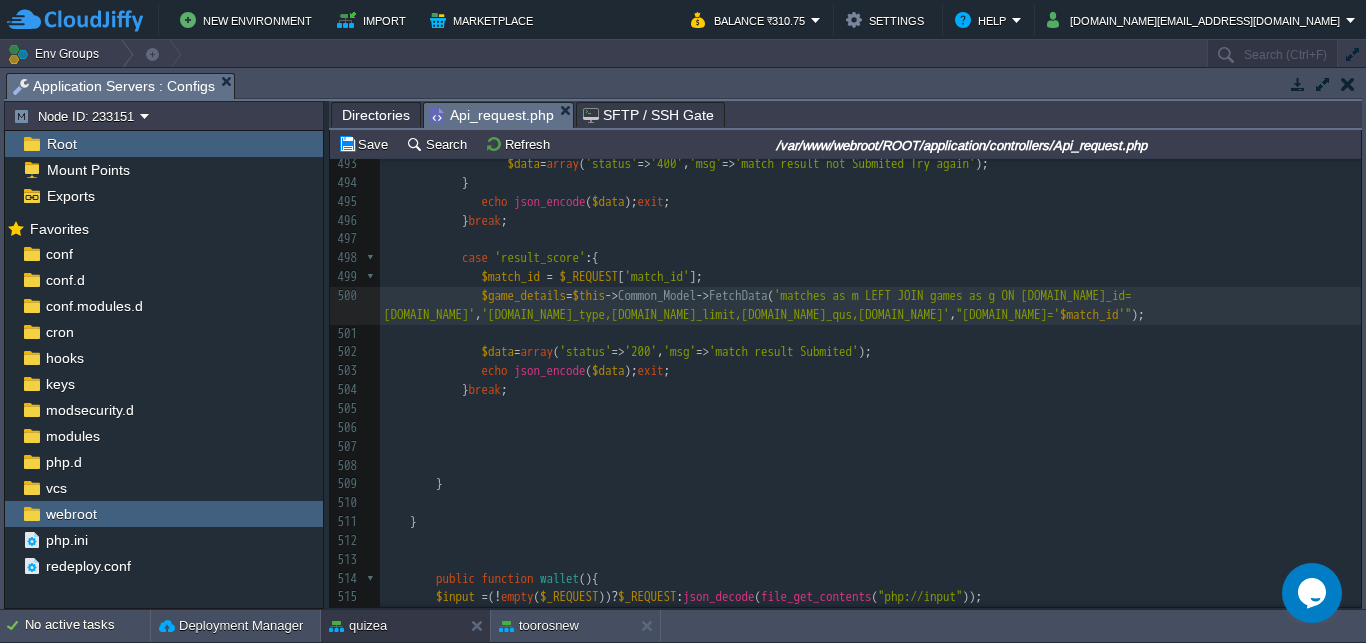click on "'matches as m LEFT JOIN games as g ON [DOMAIN_NAME]_id=[DOMAIN_NAME]'" at bounding box center (758, 305) 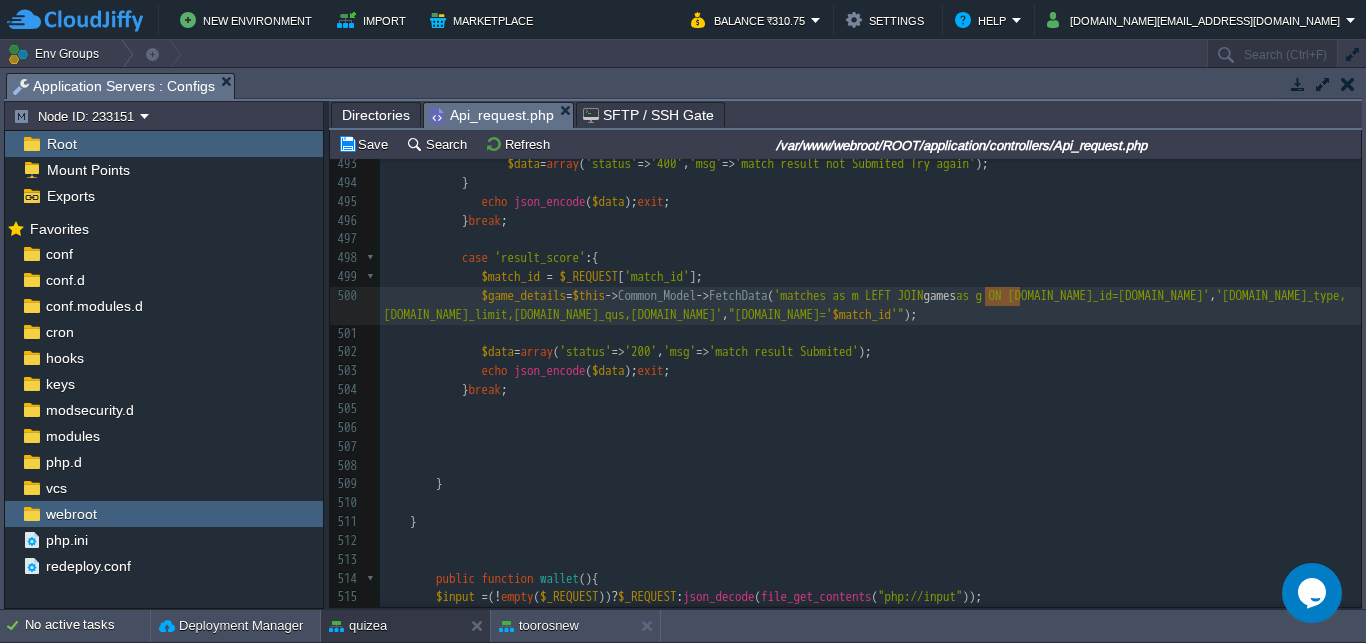 type on "games" 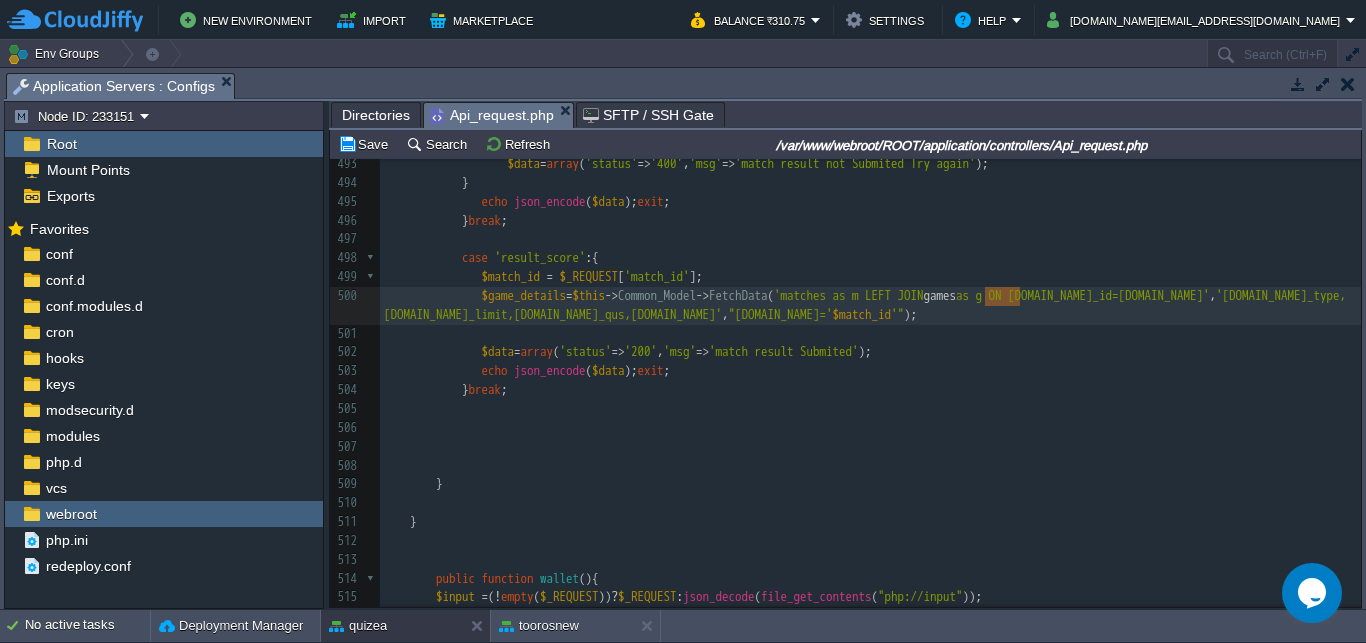 scroll, scrollTop: 0, scrollLeft: 36, axis: horizontal 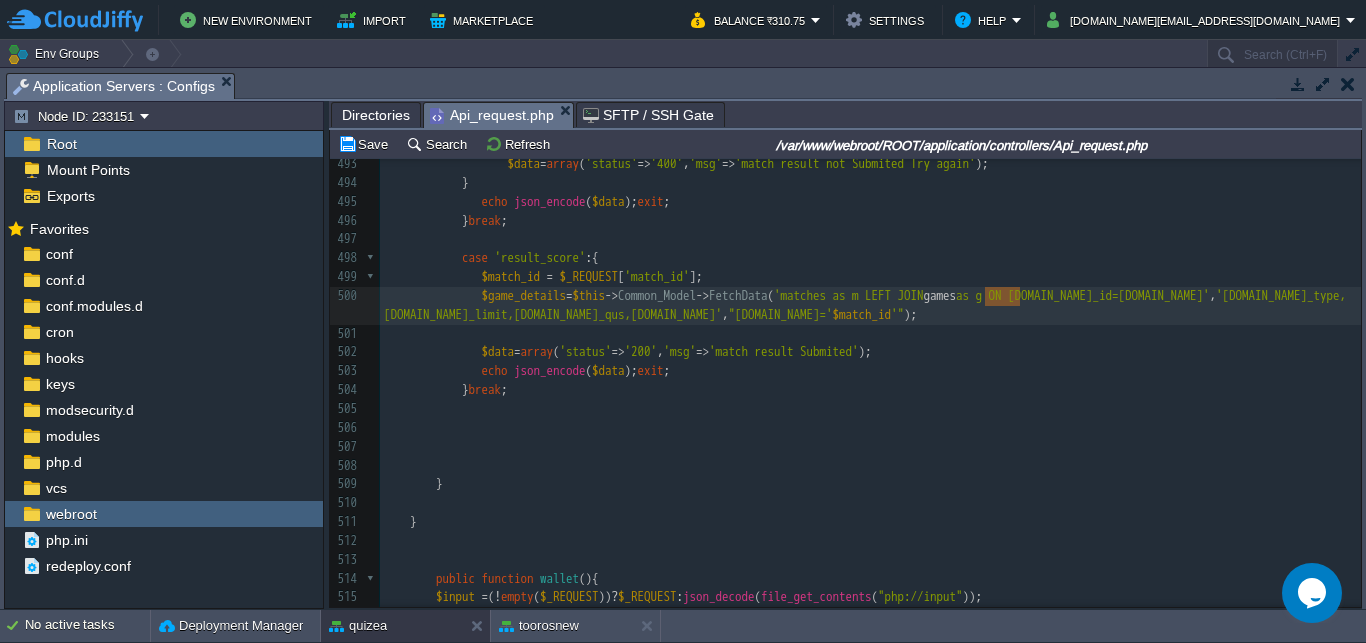 paste 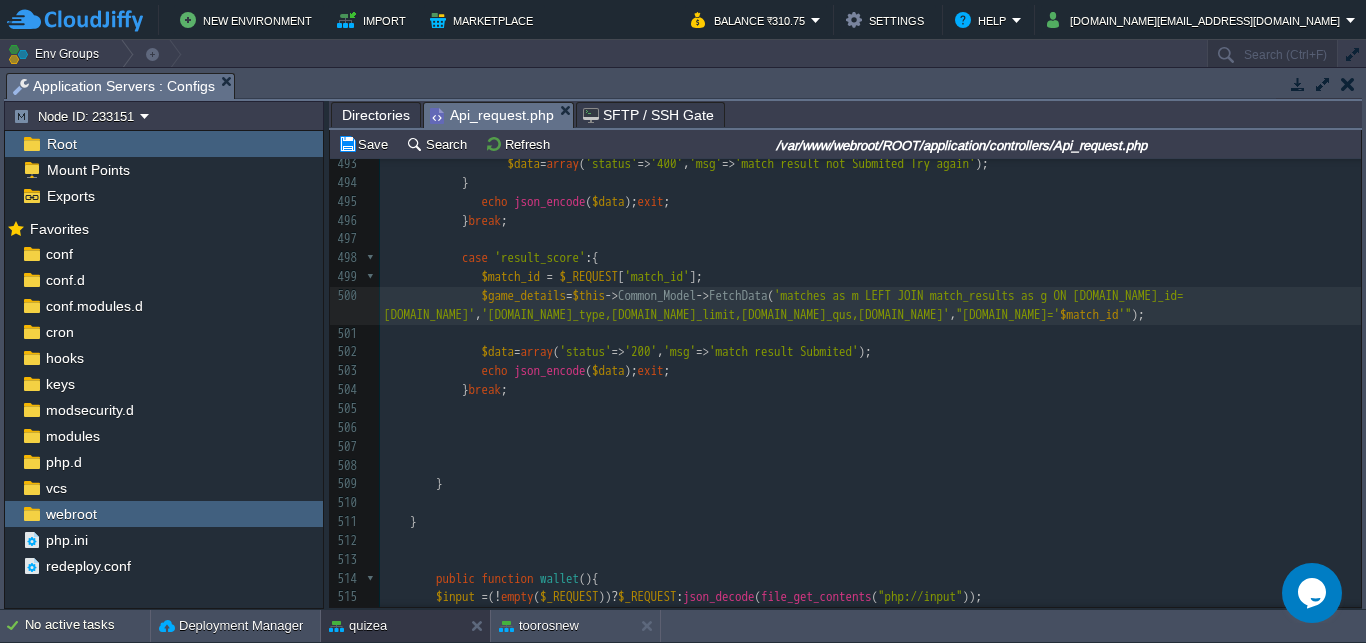 scroll, scrollTop: 0, scrollLeft: 0, axis: both 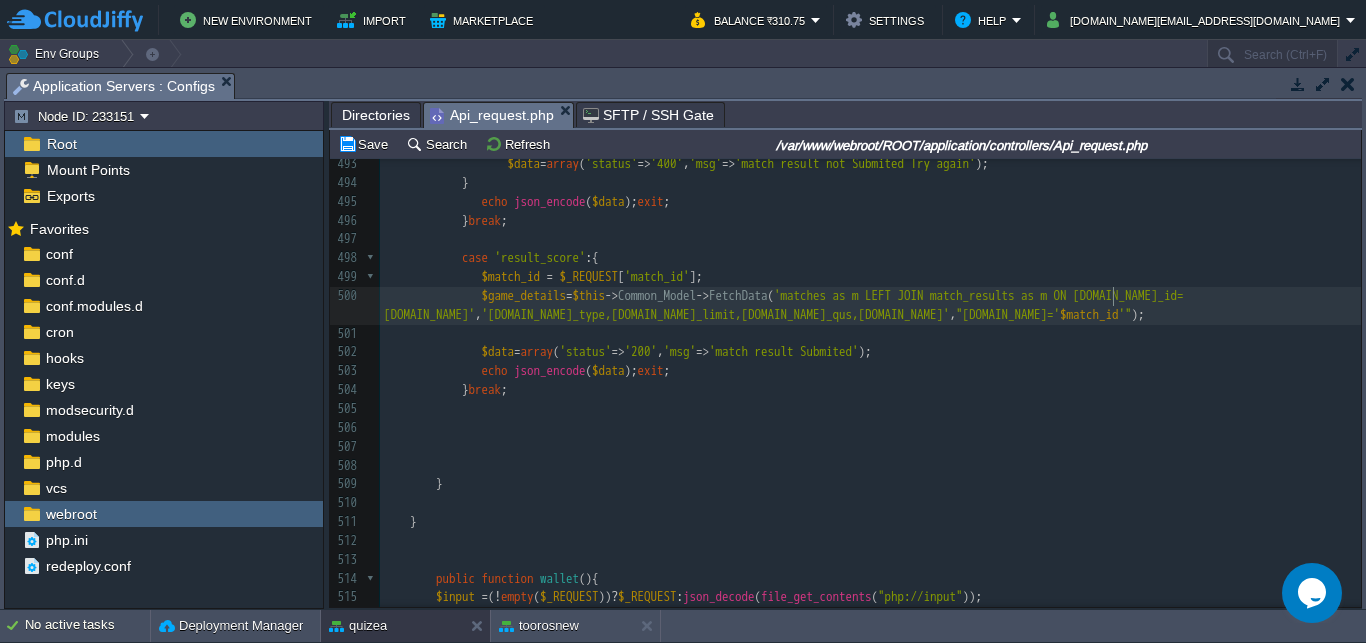type on "mr" 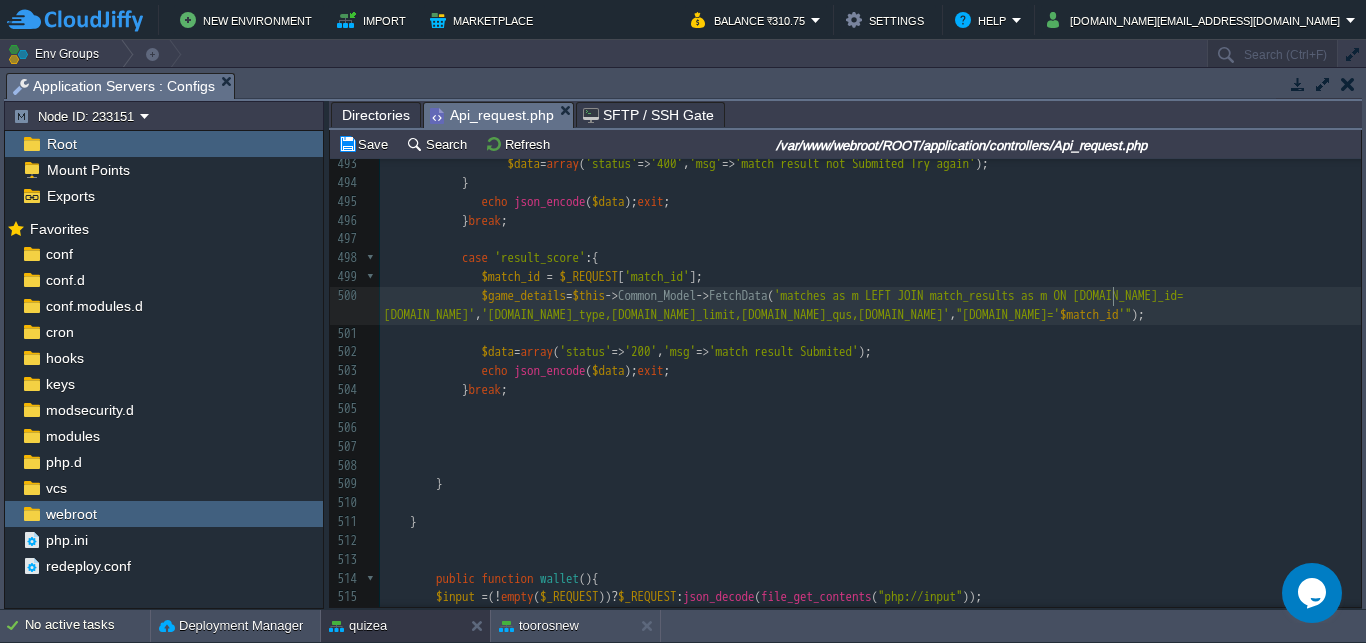 scroll, scrollTop: 0, scrollLeft: 14, axis: horizontal 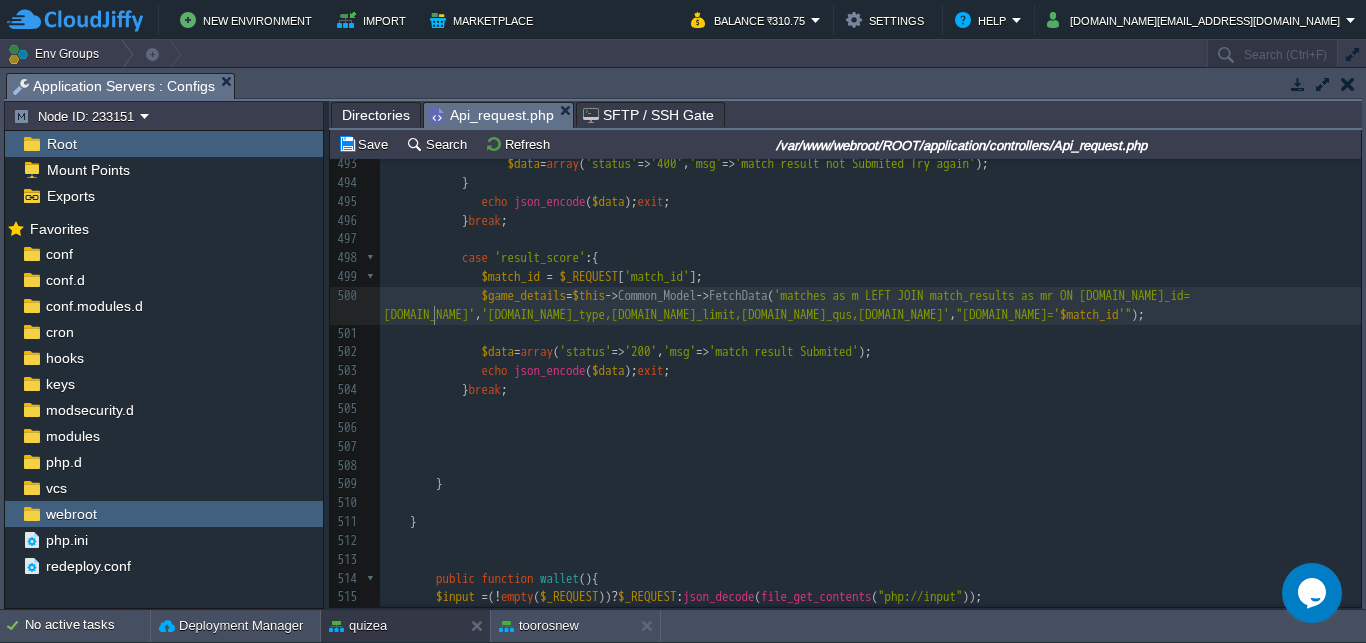 drag, startPoint x: 433, startPoint y: 319, endPoint x: 440, endPoint y: 329, distance: 12.206555 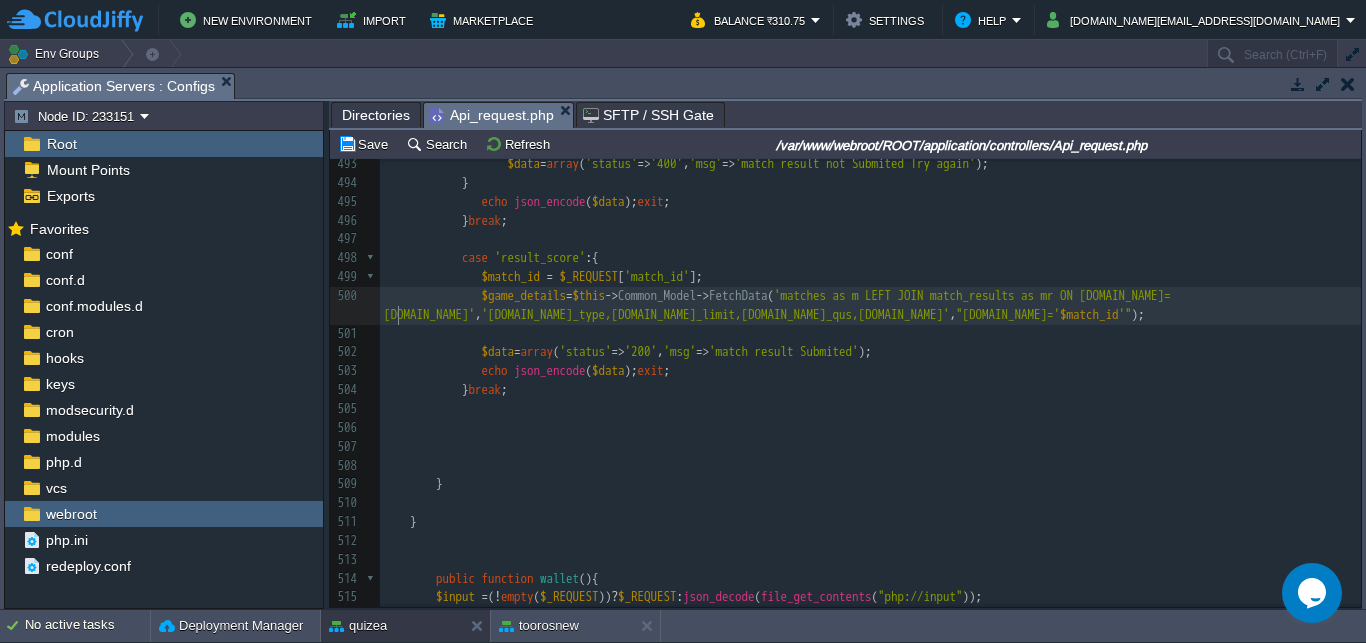 click on "xxxxxxxxxx                  $game_details = $this -> Common_Model -> FetchData ( 'matches as m LEFT JOIN games as g ON [DOMAIN_NAME]_id=[DOMAIN_NAME]' , '[DOMAIN_NAME]_type,[DOMAIN_NAME]_limit,[DOMAIN_NAME]_qus,[DOMAIN_NAME]' , "[DOMAIN_NAME]=' $match_id '" );   468                      'nos_qus' => $nos_qus , 469                      'play_status' => $play_status , 470                      'match_id'   =>   $match_id , 471                      'opponents'   =>   $opponents 472                 ]); exit ; 473 ​ 474 ​ 475                } break ; 476              477              478              case   'submit_score' :{ 479                    $match_id   =   $_REQUEST [ 'match_id' ]; 480                 $score   =   $_REQUEST [ 'score' ]; 481                    $time_taken   =   $_REQUEST [ 'time_taken' ]; 482                 $data_list   =   array ( 483                          'user_id'          =>    $user_id , 484                          'match_id'         =>    $match_id ,    485                            'score'             =>    $score , 486     ," at bounding box center [870, 240] 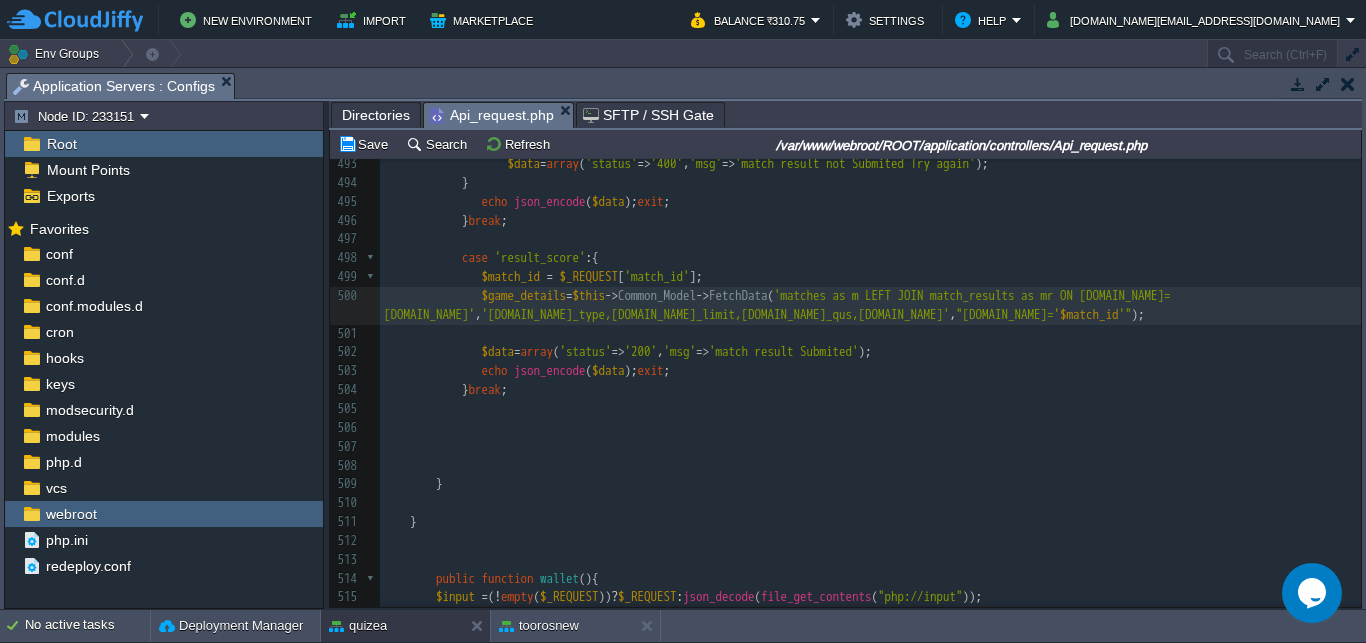 type on "mr" 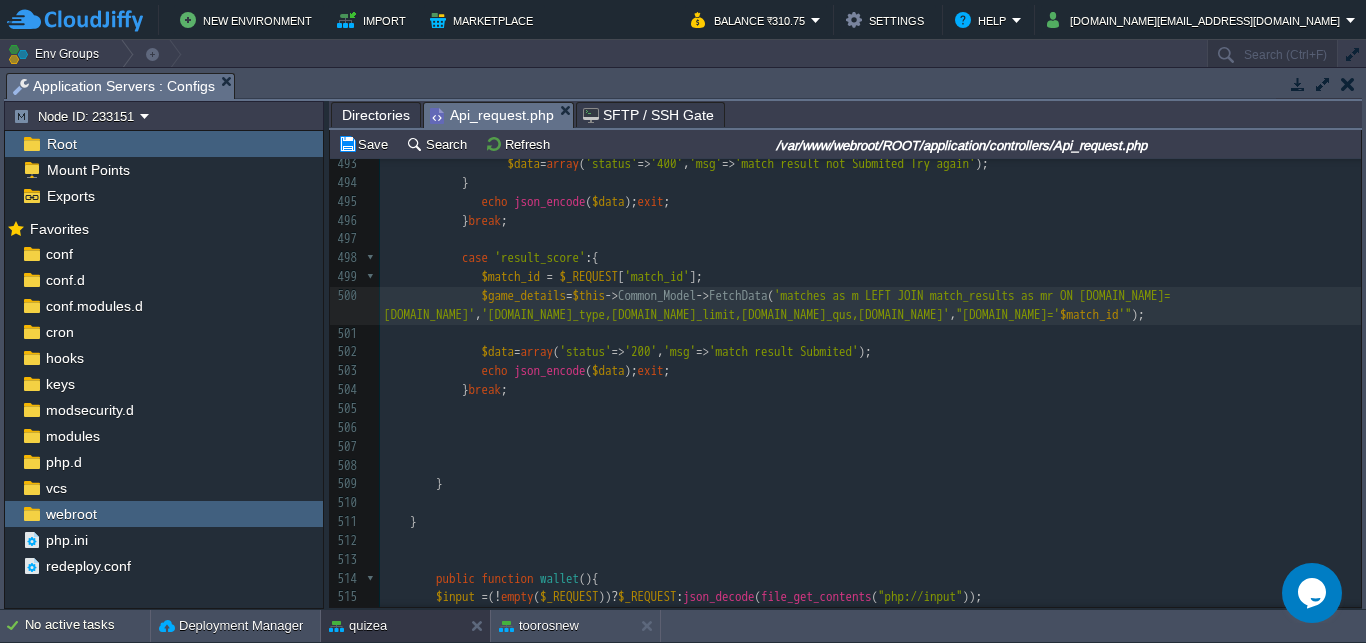scroll, scrollTop: 0, scrollLeft: 14, axis: horizontal 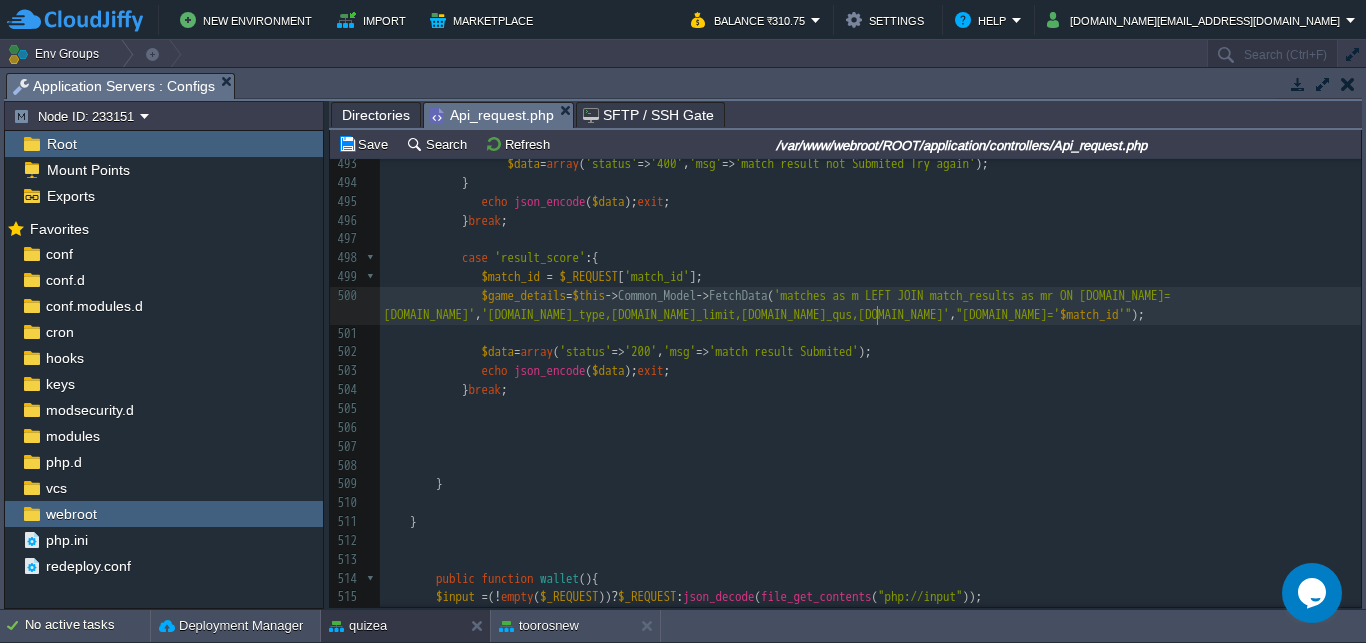 click on "$match_id" at bounding box center (1089, 314) 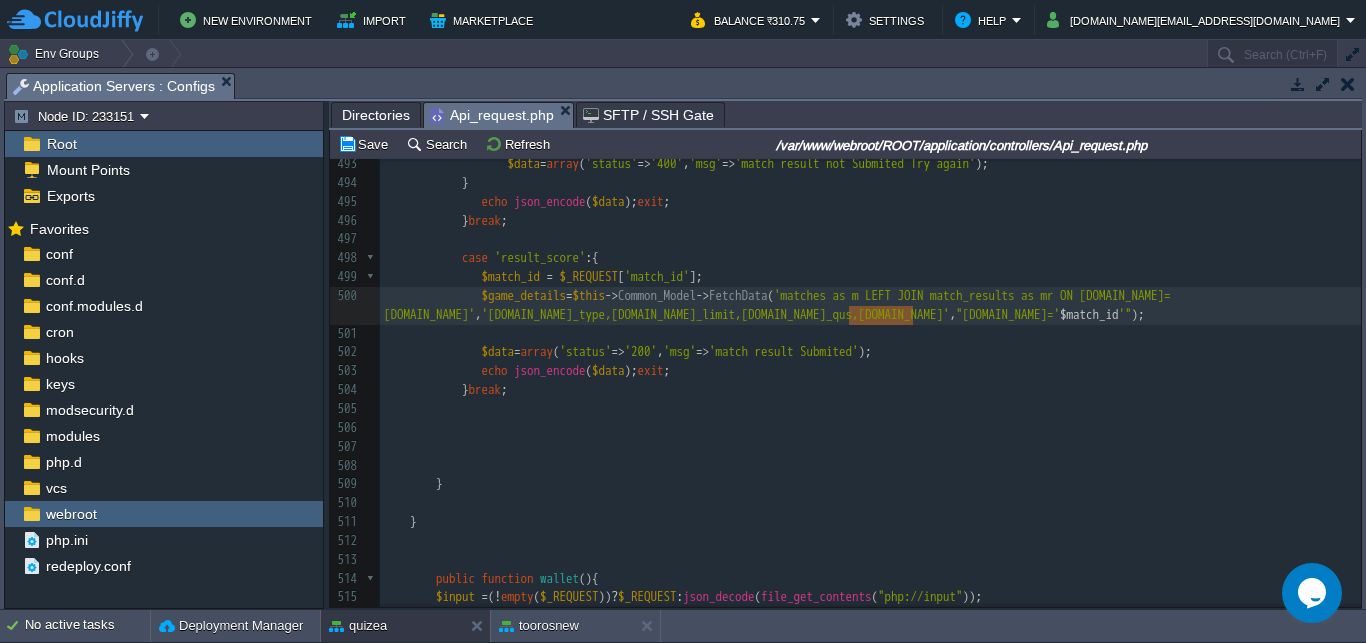 scroll, scrollTop: 0, scrollLeft: 64, axis: horizontal 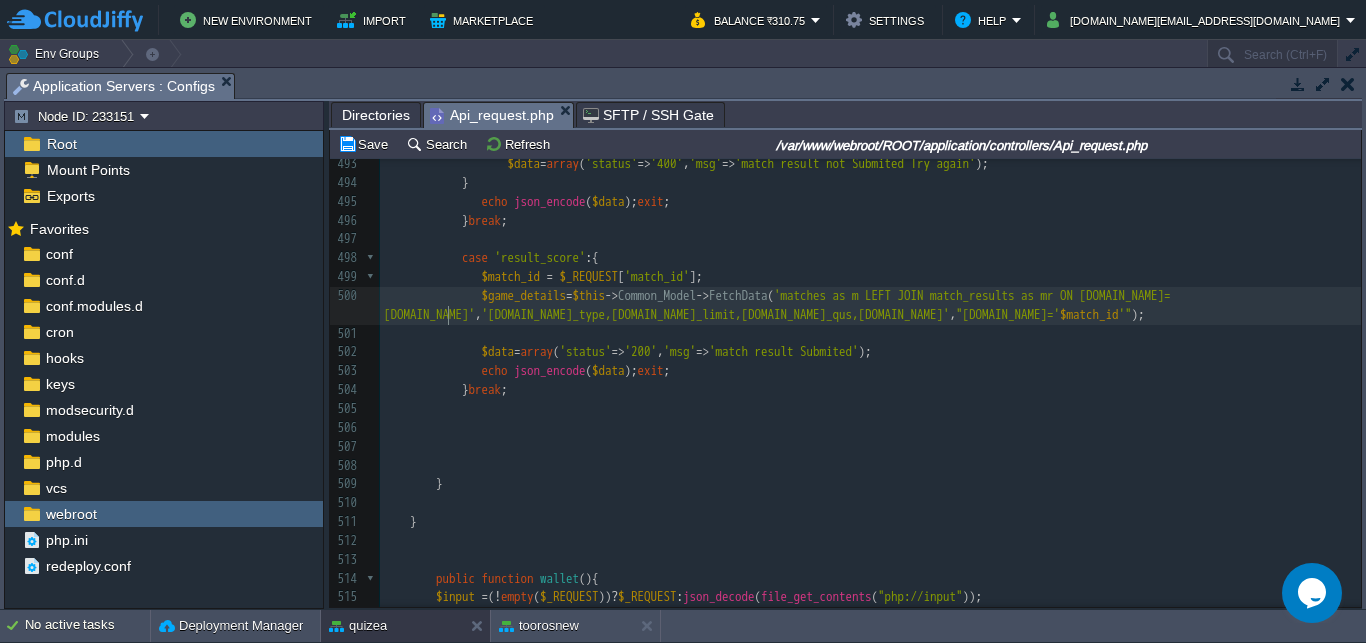 type on "id" 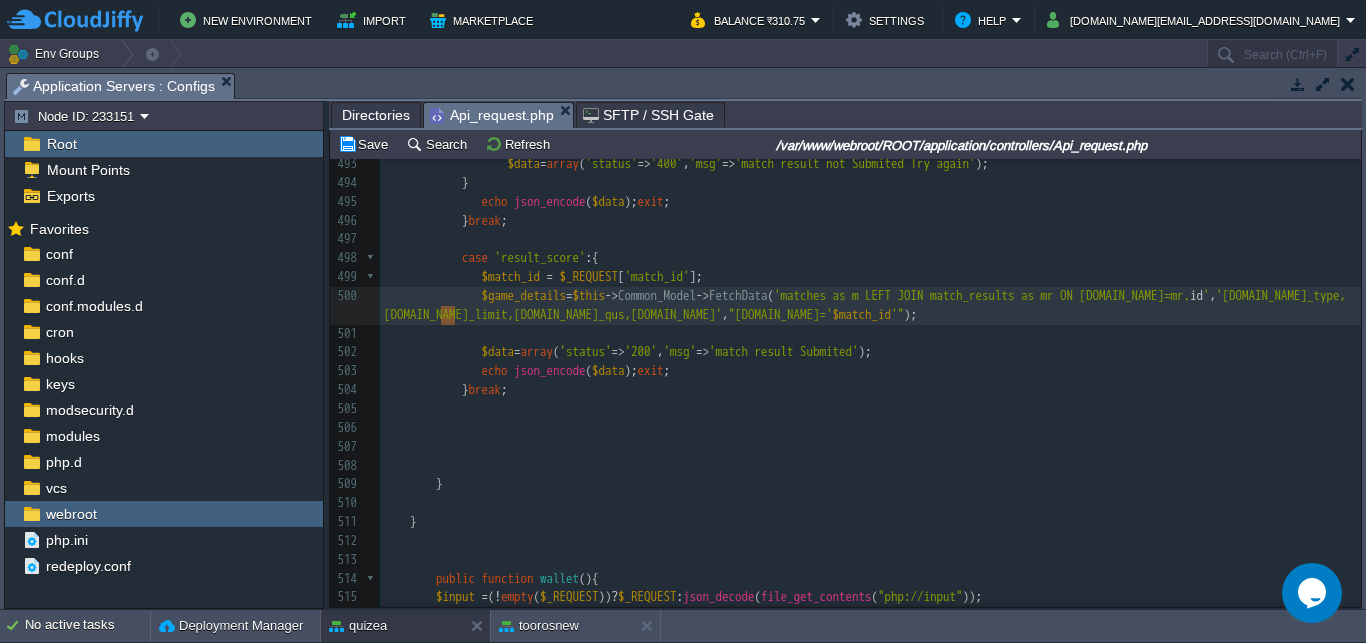 scroll, scrollTop: 0, scrollLeft: 14, axis: horizontal 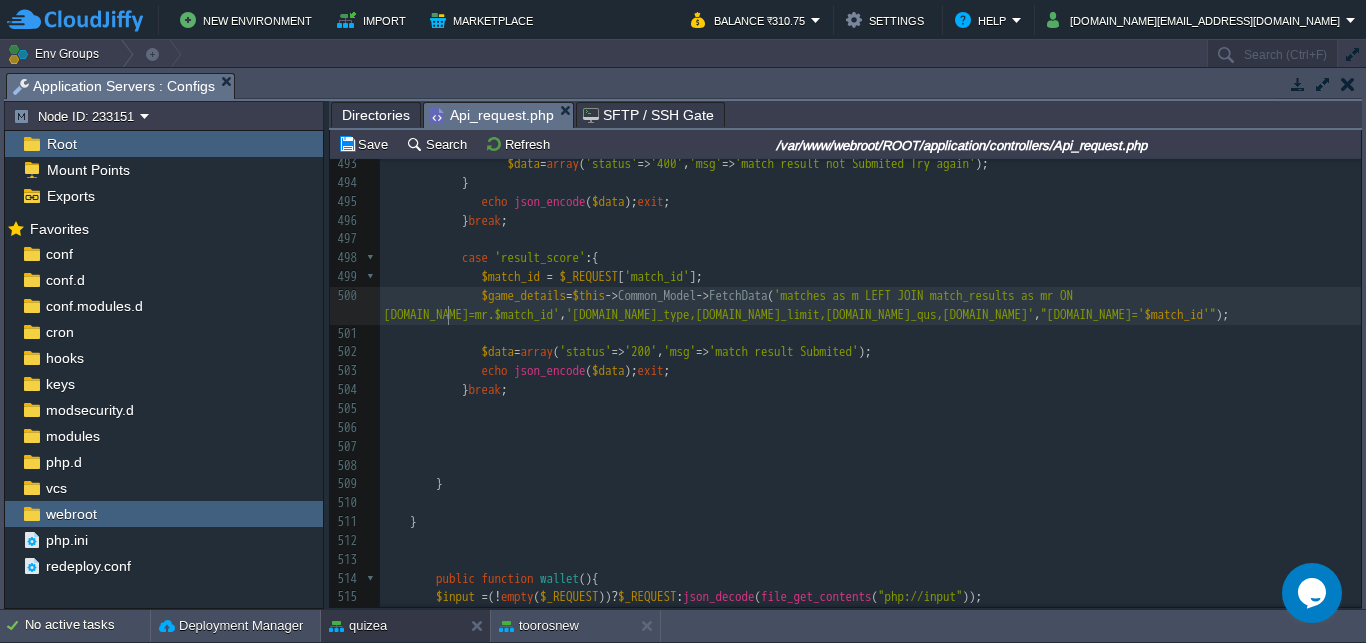 click on "xxxxxxxxxx                  $game_details = $this -> Common_Model -> FetchData ( 'matches as m LEFT JOIN games as g ON [DOMAIN_NAME]_id=[DOMAIN_NAME]' , '[DOMAIN_NAME]_type,[DOMAIN_NAME]_limit,[DOMAIN_NAME]_qus,[DOMAIN_NAME]' , "[DOMAIN_NAME]=' $match_id '" );   468                      'nos_qus' => $nos_qus , 469                      'play_status' => $play_status , 470                      'match_id'   =>   $match_id , 471                      'opponents'   =>   $opponents 472                 ]); exit ; 473 ​ 474 ​ 475                } break ; 476              477              478              case   'submit_score' :{ 479                    $match_id   =   $_REQUEST [ 'match_id' ]; 480                 $score   =   $_REQUEST [ 'score' ]; 481                    $time_taken   =   $_REQUEST [ 'time_taken' ]; 482                 $data_list   =   array ( 483                          'user_id'          =>    $user_id , 484                          'match_id'         =>    $match_id ,    485                            'score'             =>    $score , 486     ," at bounding box center (870, 240) 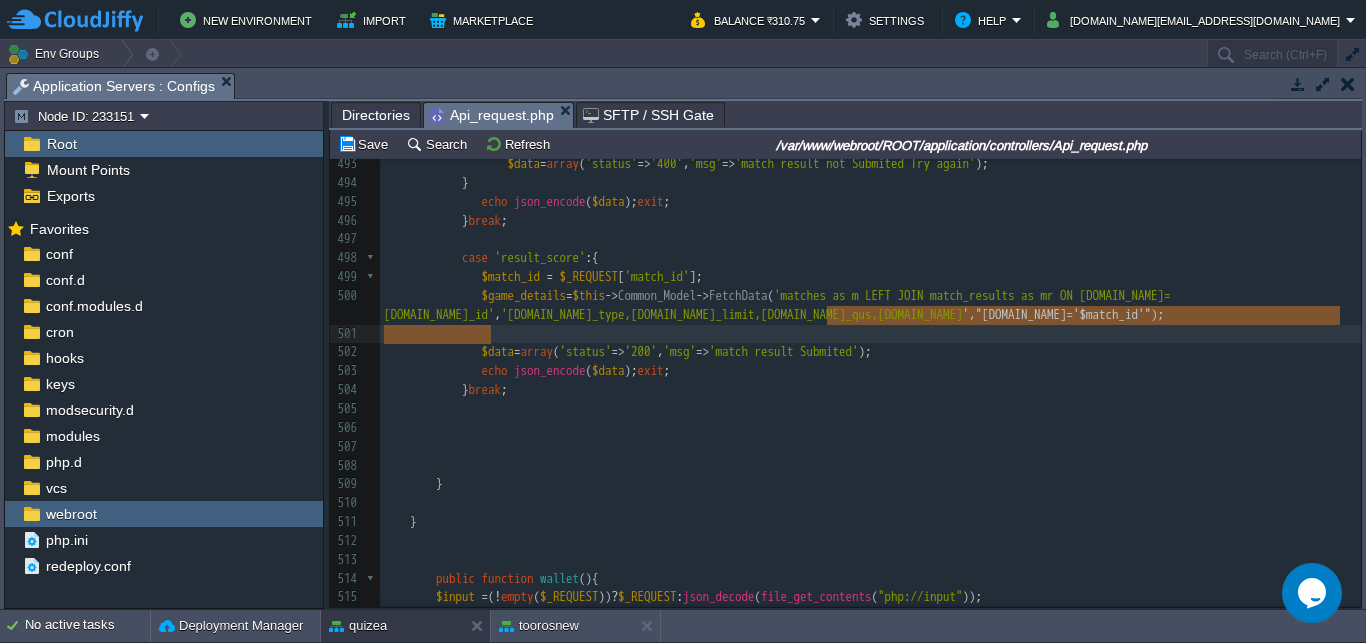 scroll, scrollTop: 6, scrollLeft: 307, axis: both 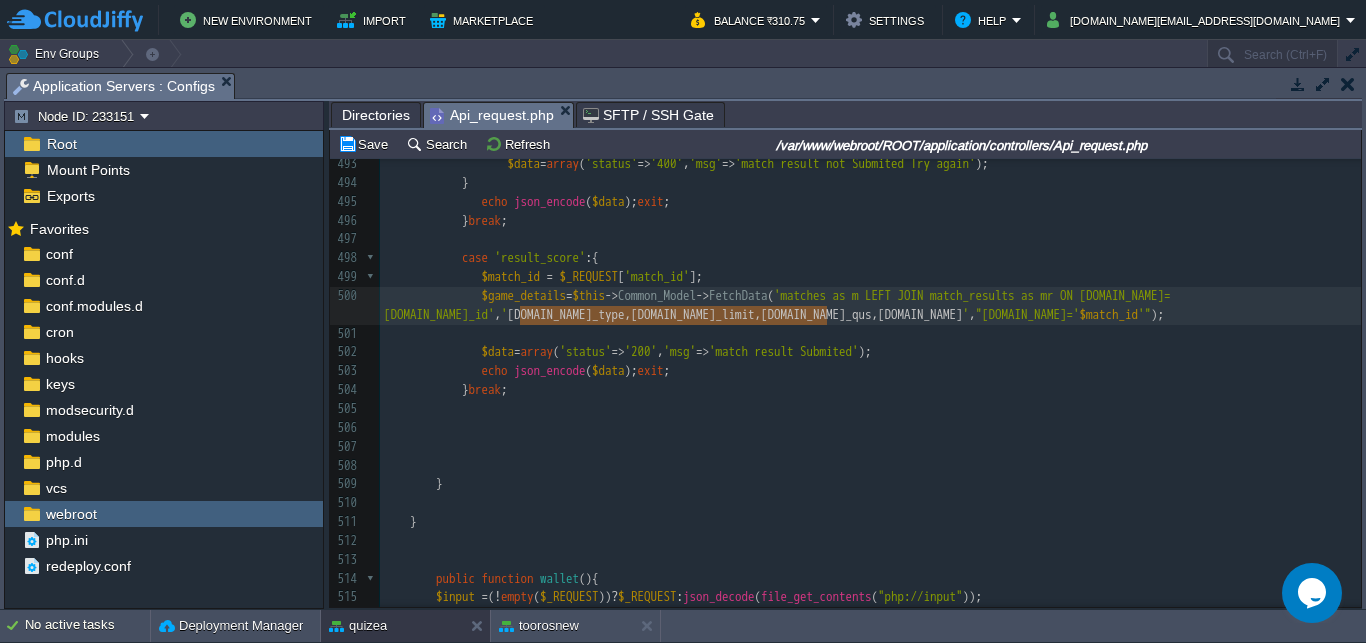 drag, startPoint x: 825, startPoint y: 321, endPoint x: 526, endPoint y: 326, distance: 299.0418 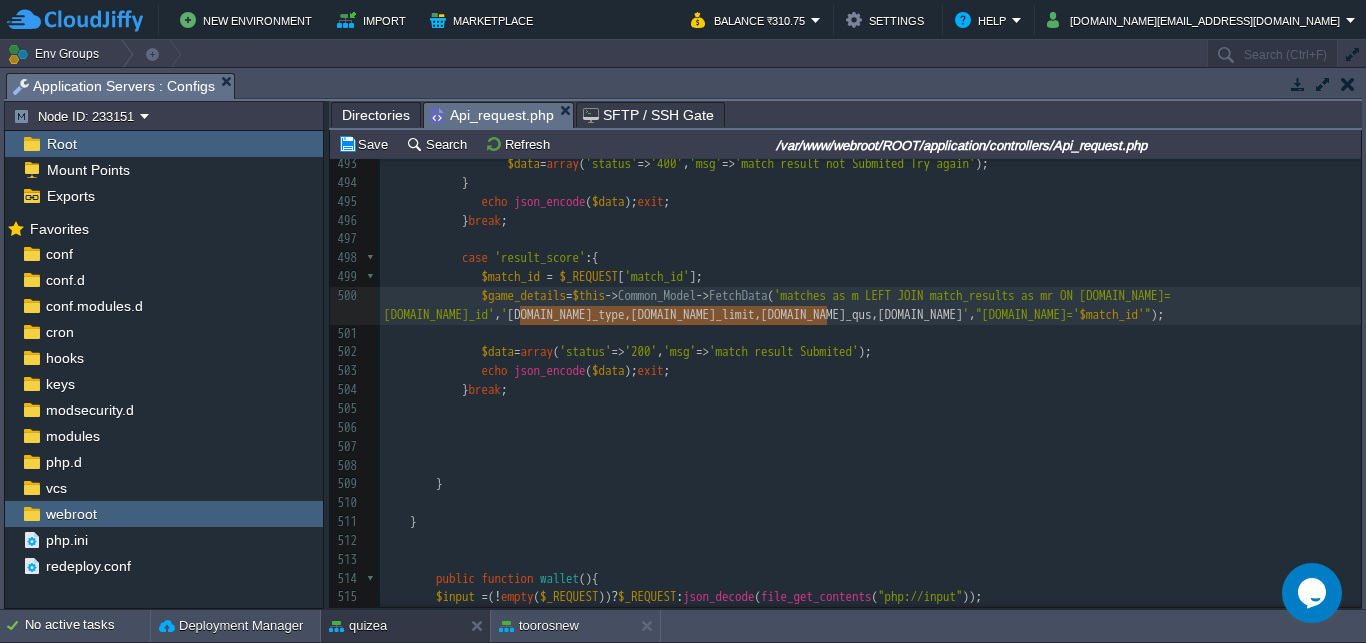 type on "*" 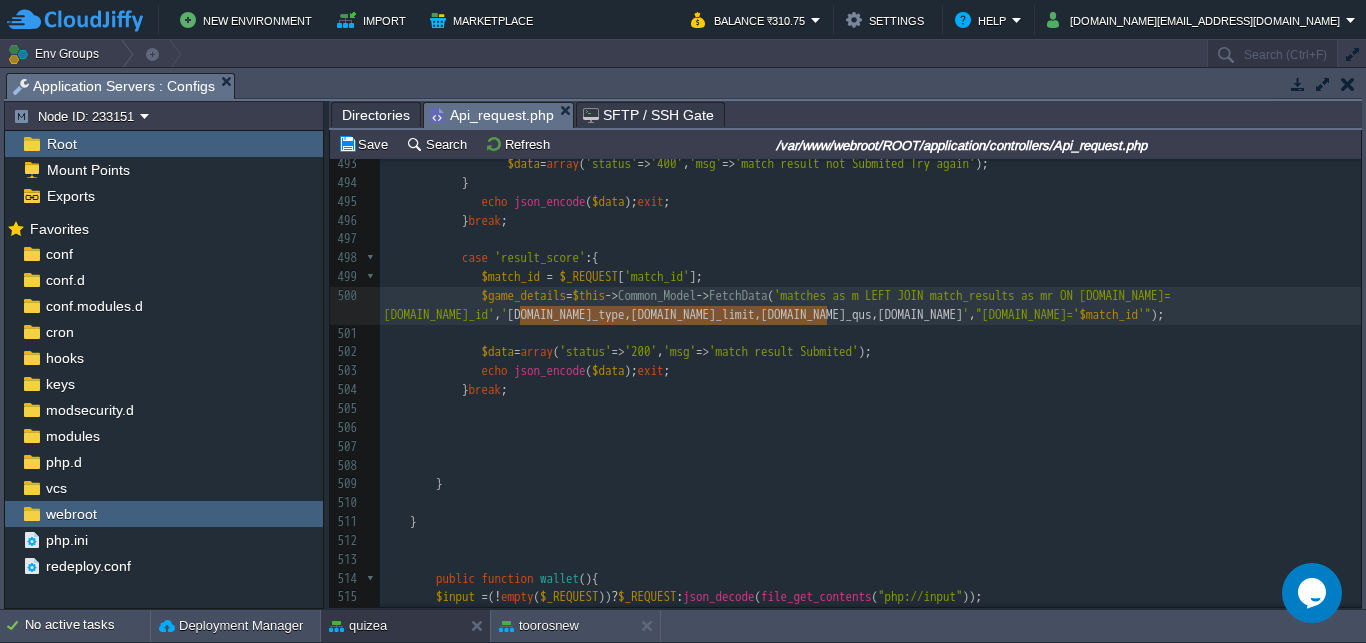 scroll, scrollTop: 6, scrollLeft: 7, axis: both 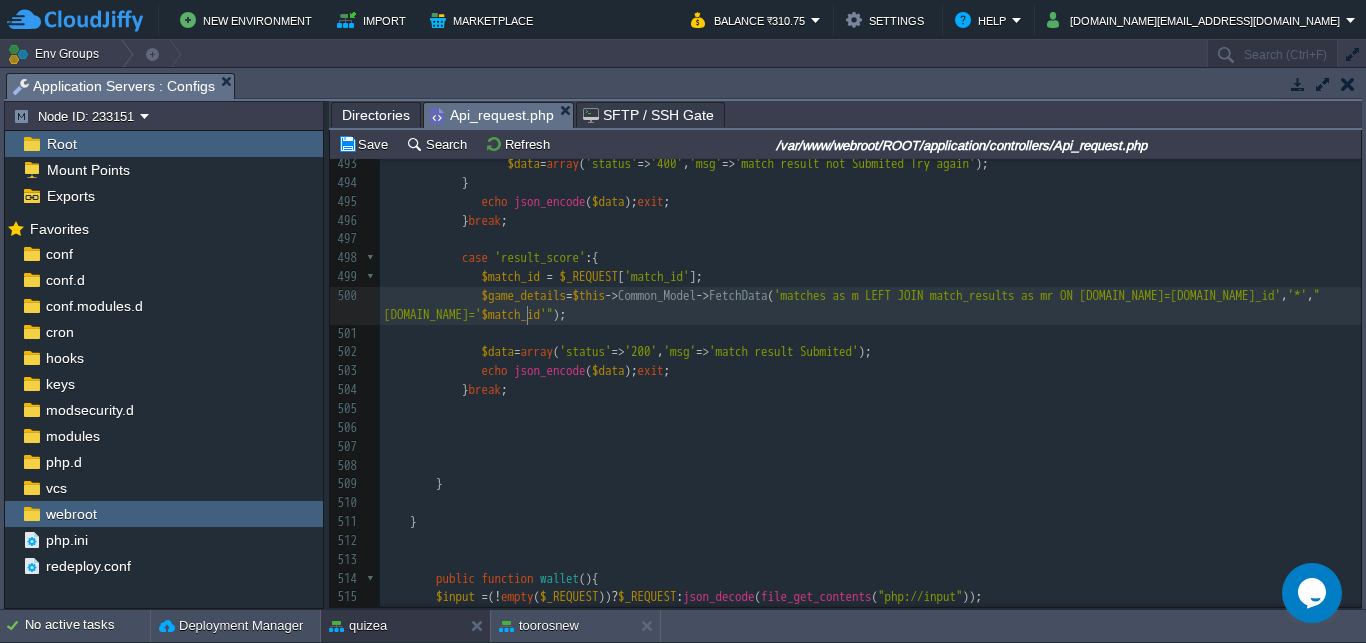 click on "xxxxxxxxxx                  $game_details = $this -> Common_Model -> FetchData ( 'matches as m LEFT JOIN games as g ON [DOMAIN_NAME]_id=[DOMAIN_NAME]' , '[DOMAIN_NAME]_type,[DOMAIN_NAME]_limit,[DOMAIN_NAME]_qus,[DOMAIN_NAME]' , "[DOMAIN_NAME]=' $match_id '" );   468                      'nos_qus' => $nos_qus , 469                      'play_status' => $play_status , 470                      'match_id'   =>   $match_id , 471                      'opponents'   =>   $opponents 472                 ]); exit ; 473 ​ 474 ​ 475                } break ; 476              477              478              case   'submit_score' :{ 479                    $match_id   =   $_REQUEST [ 'match_id' ]; 480                 $score   =   $_REQUEST [ 'score' ]; 481                    $time_taken   =   $_REQUEST [ 'time_taken' ]; 482                 $data_list   =   array ( 483                          'user_id'          =>    $user_id , 484                          'match_id'         =>    $match_id ,    485                            'score'             =>    $score , 486     ," at bounding box center [870, 240] 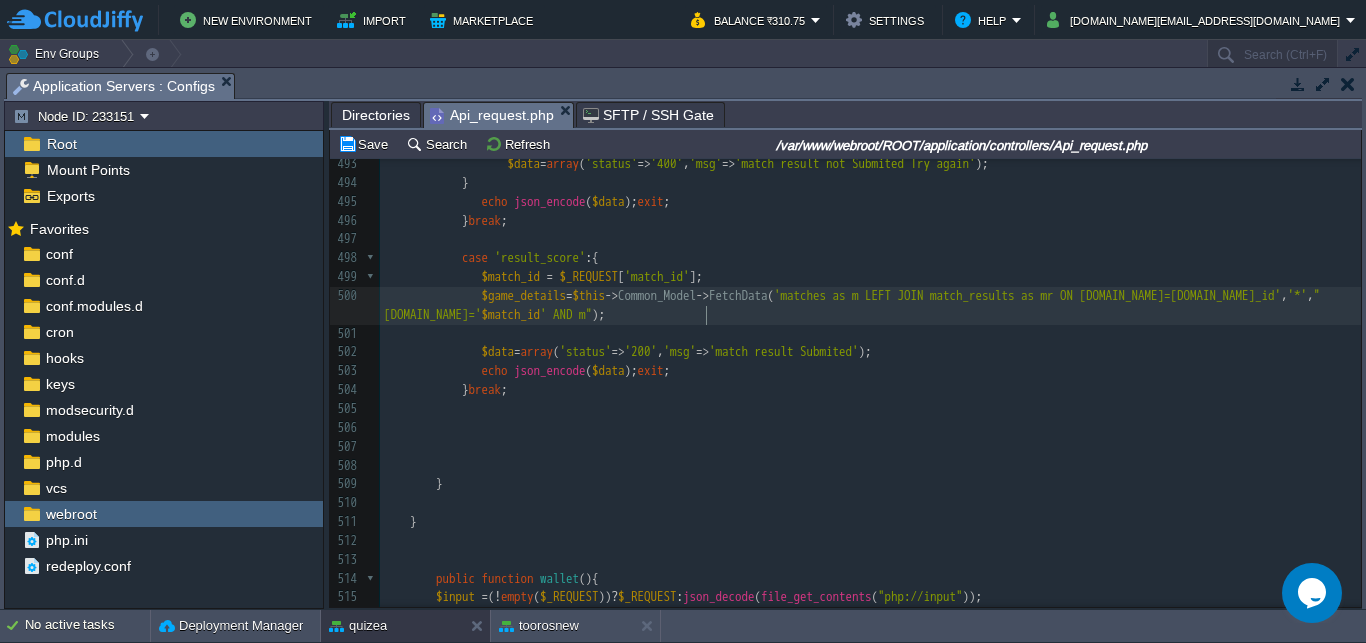 scroll, scrollTop: 0, scrollLeft: 50, axis: horizontal 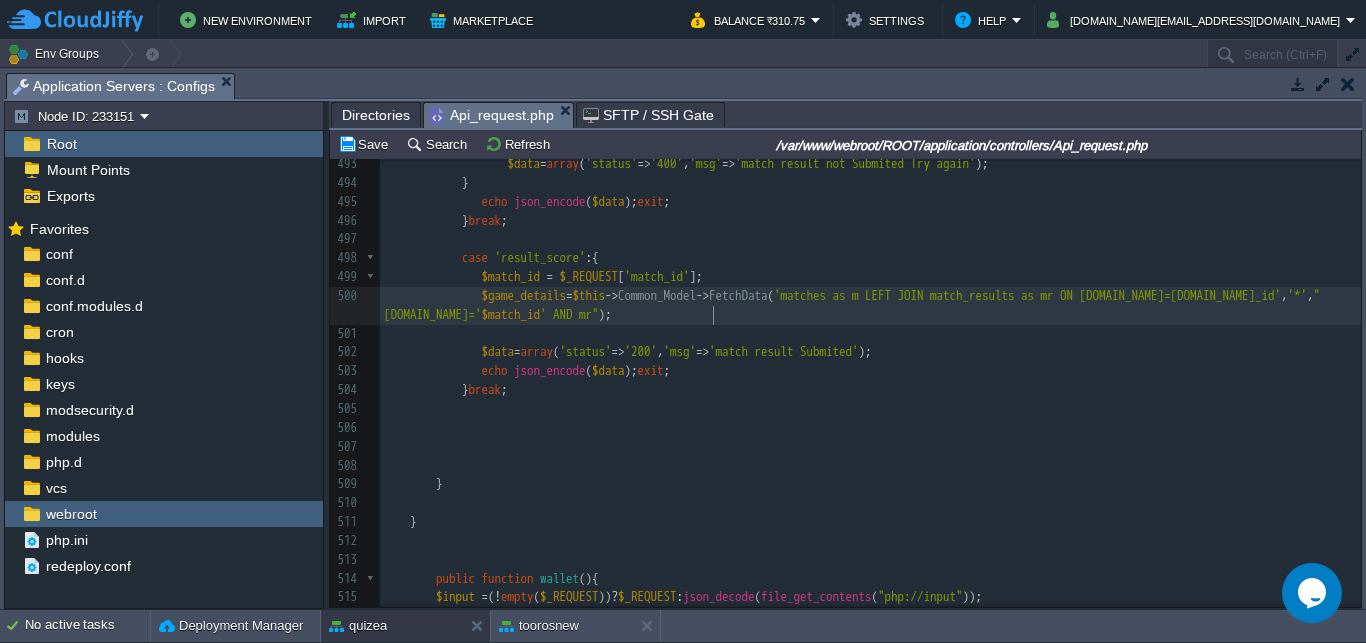 type on "AND mr_" 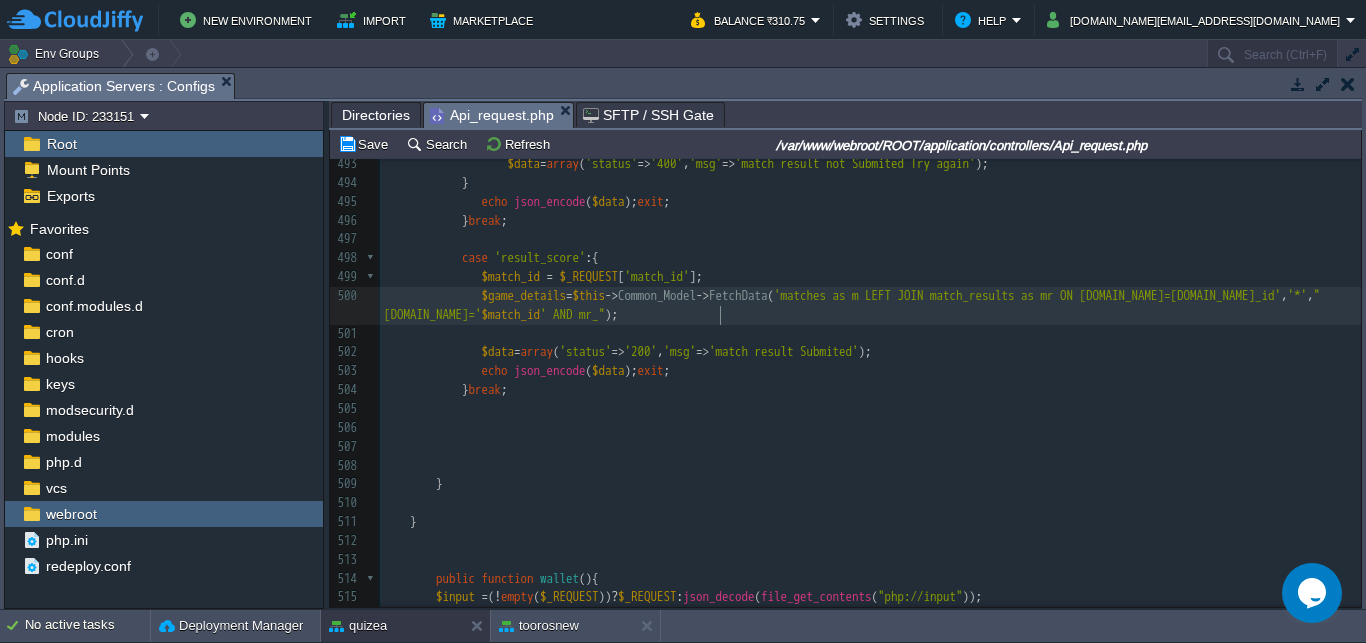 scroll, scrollTop: 0, scrollLeft: 57, axis: horizontal 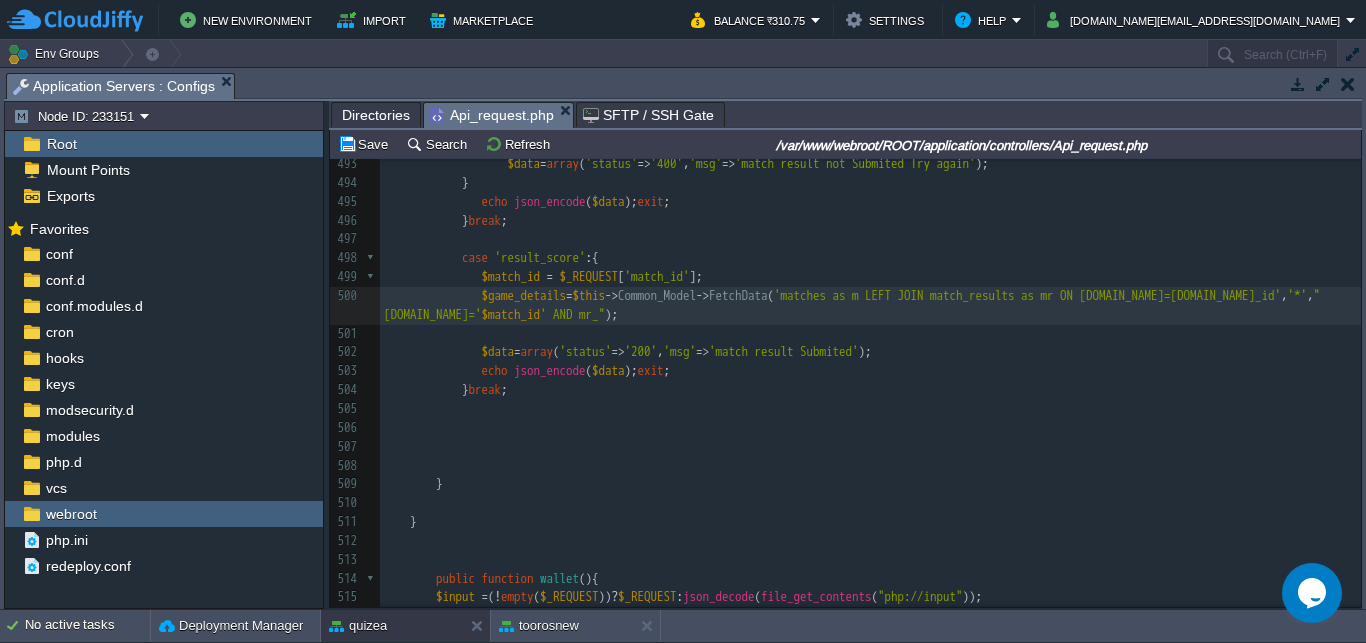 click on "xxxxxxxxxx                  $game_details = $this -> Common_Model -> FetchData ( 'matches as m LEFT JOIN games as g ON [DOMAIN_NAME]_id=[DOMAIN_NAME]' , '[DOMAIN_NAME]_type,[DOMAIN_NAME]_limit,[DOMAIN_NAME]_qus,[DOMAIN_NAME]' , "[DOMAIN_NAME]=' $match_id '" );   468                      'nos_qus' => $nos_qus , 469                      'play_status' => $play_status , 470                      'match_id'   =>   $match_id , 471                      'opponents'   =>   $opponents 472                 ]); exit ; 473 ​ 474 ​ 475                } break ; 476              477              478              case   'submit_score' :{ 479                    $match_id   =   $_REQUEST [ 'match_id' ]; 480                 $score   =   $_REQUEST [ 'score' ]; 481                    $time_taken   =   $_REQUEST [ 'time_taken' ]; 482                 $data_list   =   array ( 483                          'user_id'          =>    $user_id , 484                          'match_id'         =>    $match_id ,    485                            'score'             =>    $score , 486     ," at bounding box center (870, 240) 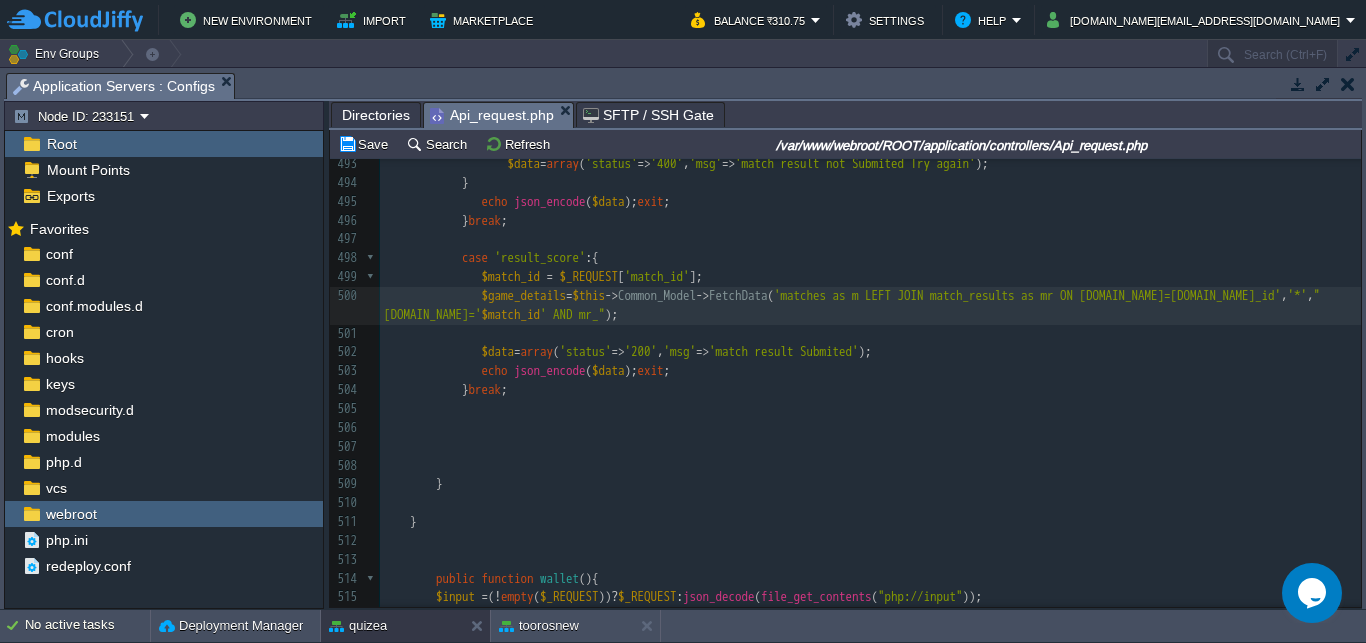 scroll, scrollTop: 0, scrollLeft: 7, axis: horizontal 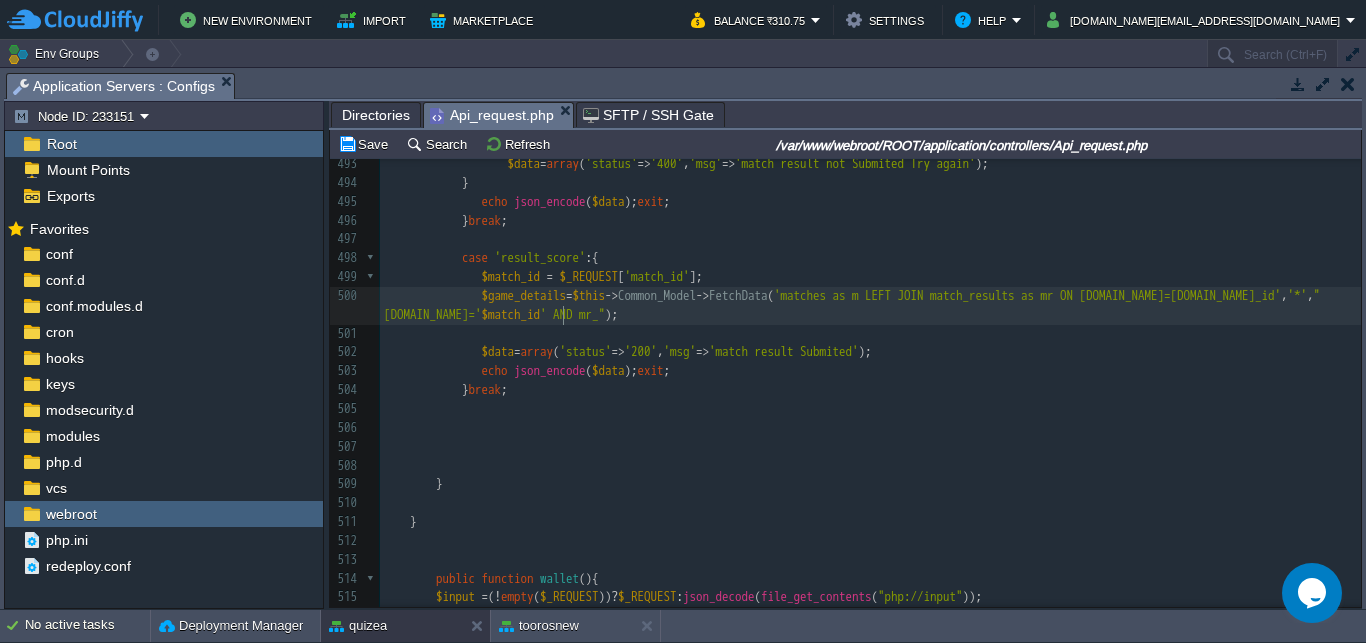 type on "r" 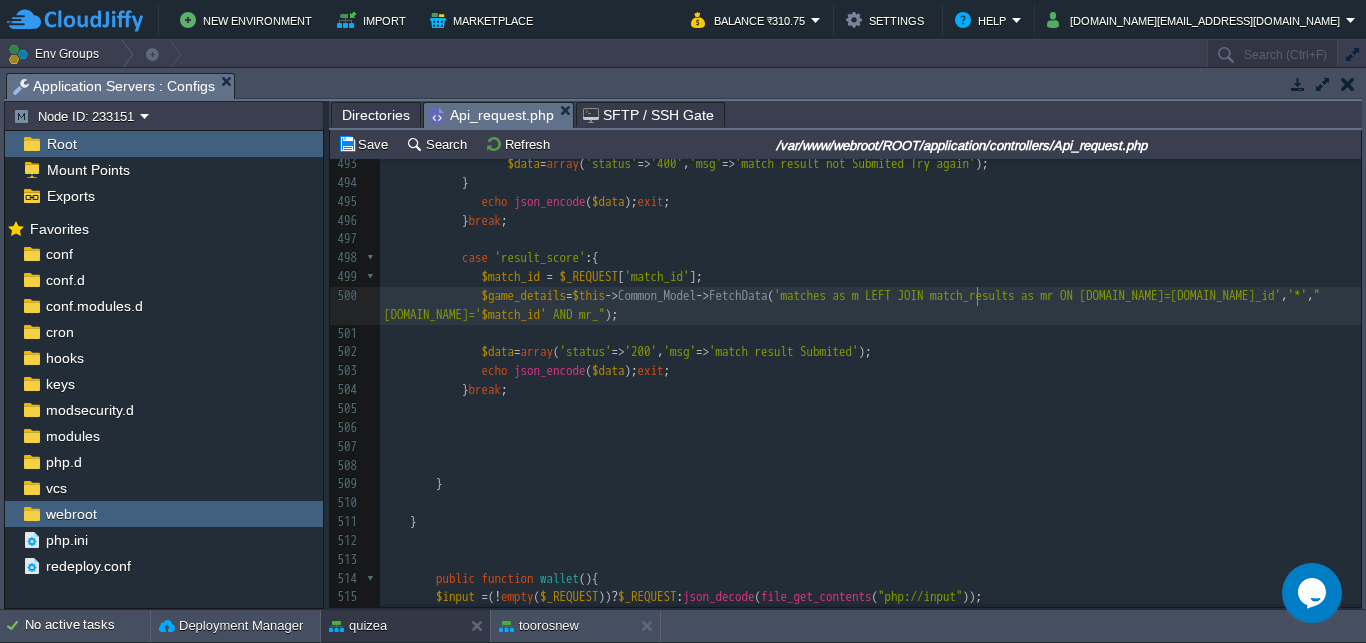 scroll, scrollTop: 0, scrollLeft: 0, axis: both 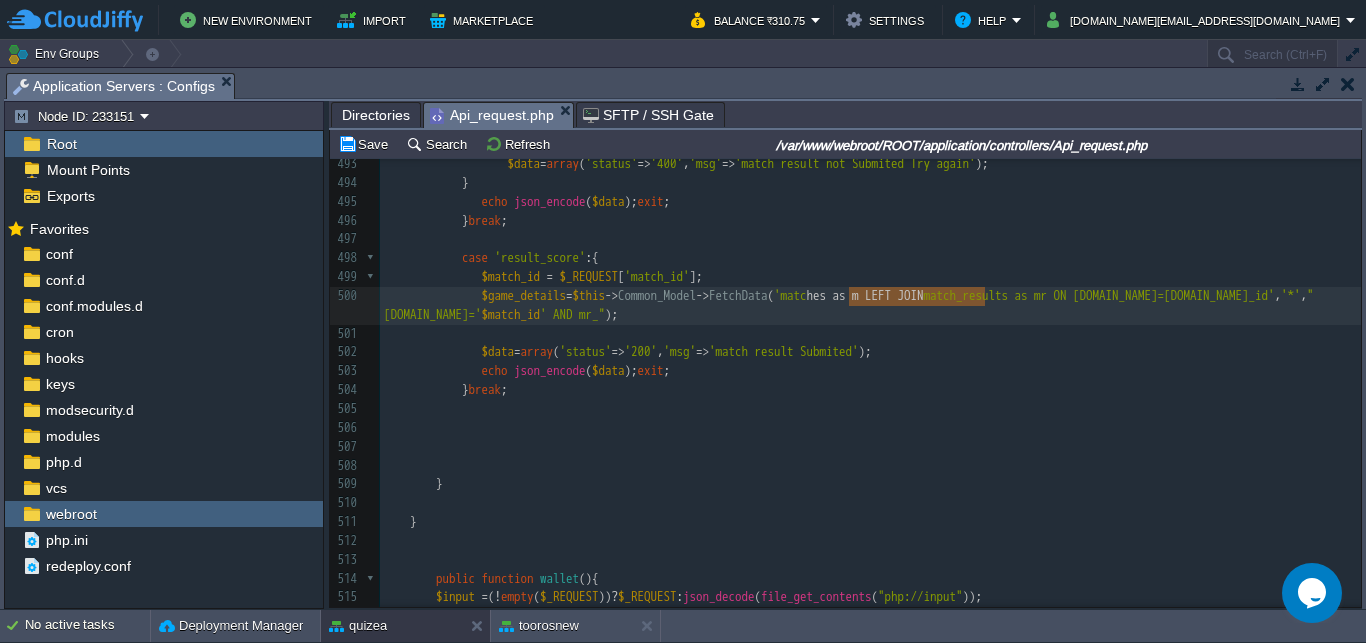 type on "atches as m LEFT JOIN" 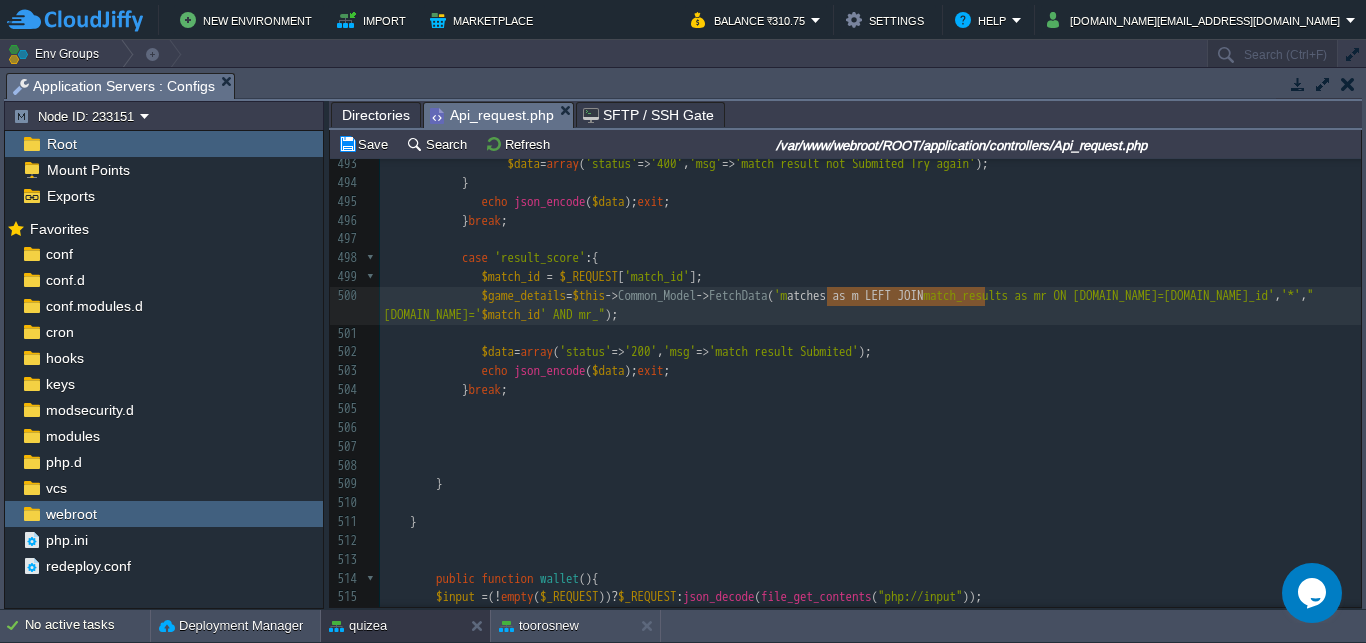 scroll, scrollTop: 0, scrollLeft: 157, axis: horizontal 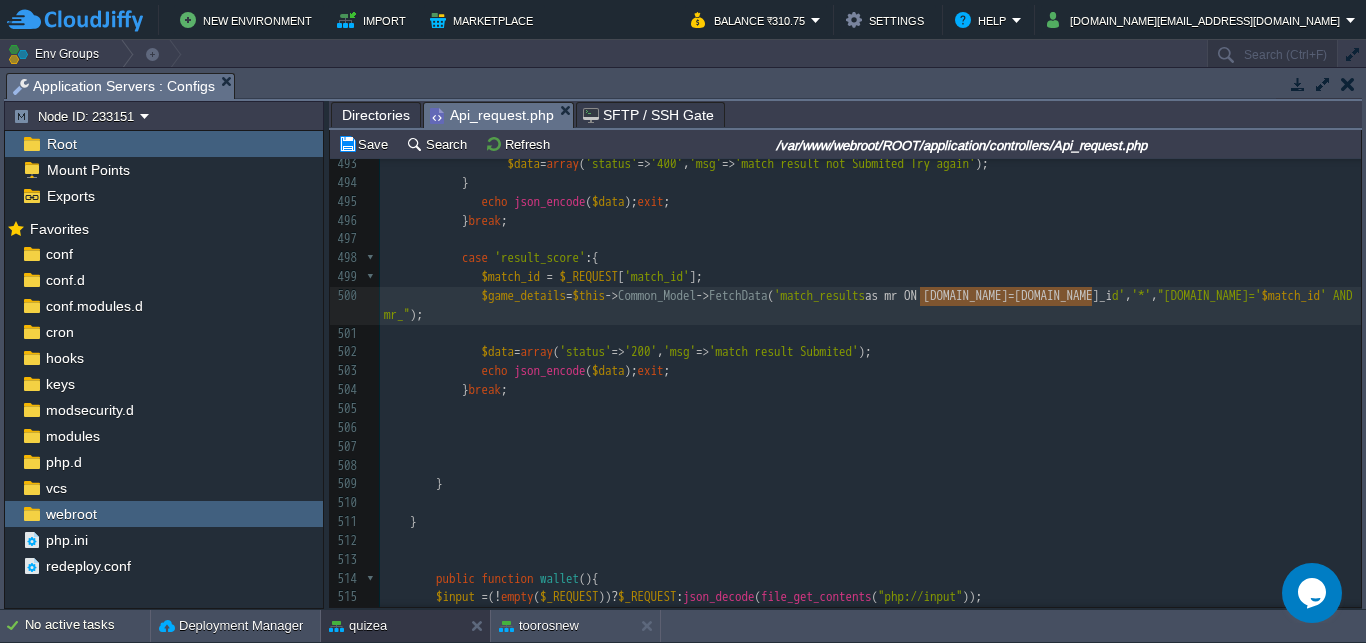 type on "as mr ON [DOMAIN_NAME]=[DOMAIN_NAME]_id" 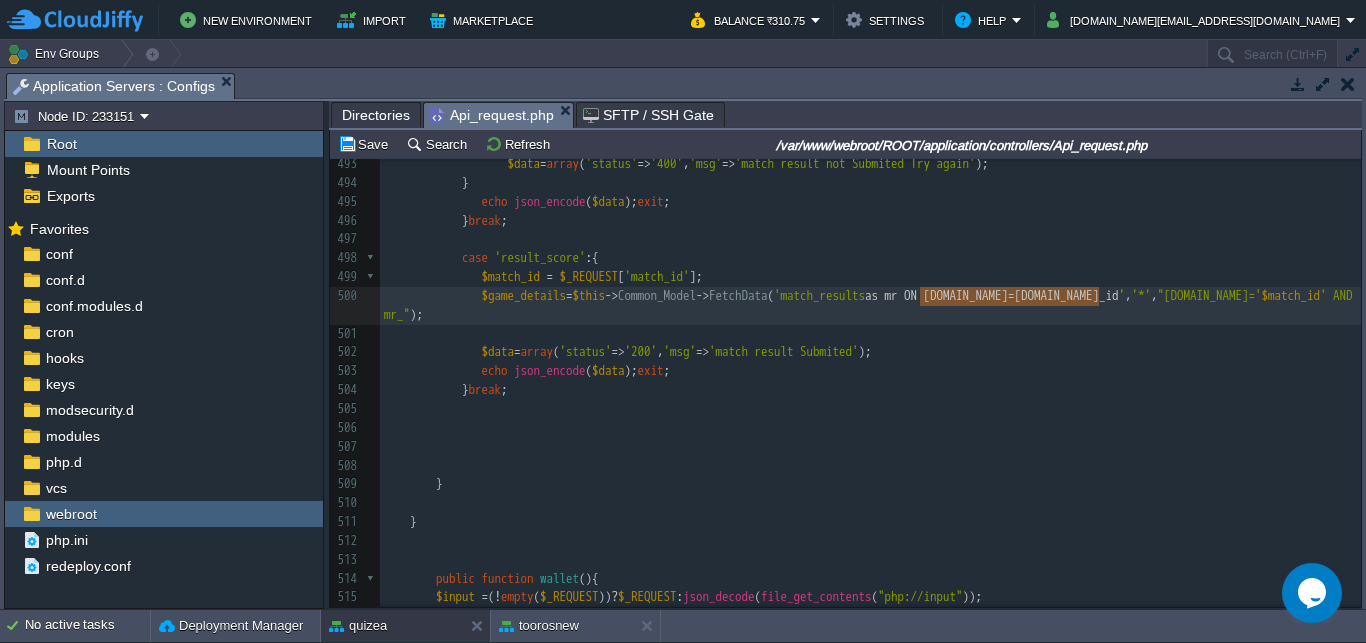 drag, startPoint x: 920, startPoint y: 300, endPoint x: 1100, endPoint y: 303, distance: 180.025 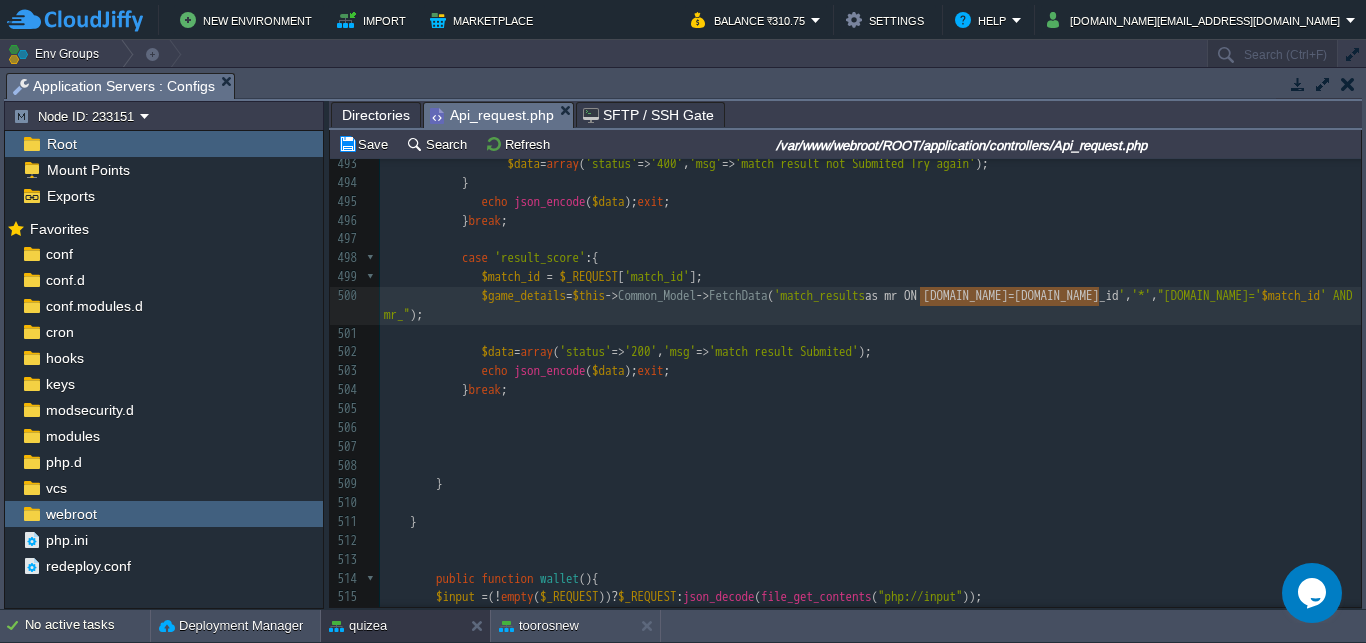 scroll, scrollTop: 0, scrollLeft: 0, axis: both 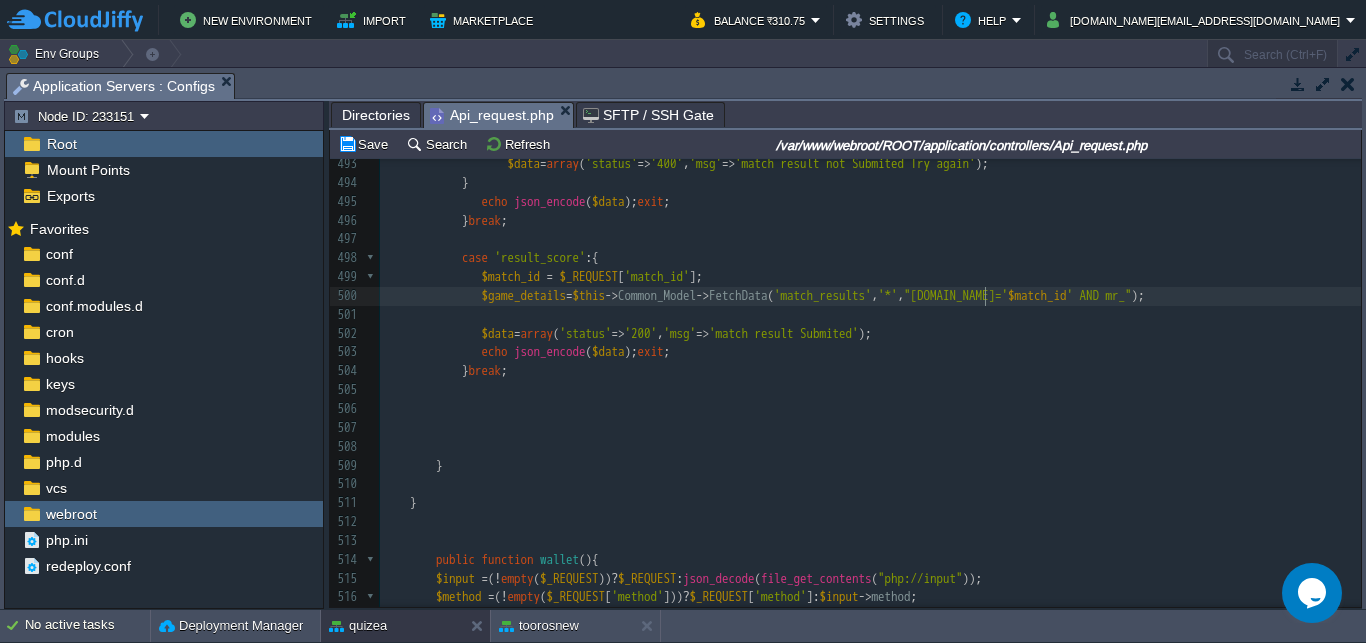 click on "xxxxxxxxxx                  $game_details = $this -> Common_Model -> FetchData ( 'matches as m LEFT JOIN games as g ON [DOMAIN_NAME]_id=[DOMAIN_NAME]' , '[DOMAIN_NAME]_type,[DOMAIN_NAME]_limit,[DOMAIN_NAME]_qus,[DOMAIN_NAME]' , "[DOMAIN_NAME]=' $match_id '" );   468                      'nos_qus' => $nos_qus , 469                      'play_status' => $play_status , 470                      'match_id'   =>   $match_id , 471                      'opponents'   =>   $opponents 472                 ]); exit ; 473 ​ 474 ​ 475                } break ; 476              477              478              case   'submit_score' :{ 479                    $match_id   =   $_REQUEST [ 'match_id' ]; 480                 $score   =   $_REQUEST [ 'score' ]; 481                    $time_taken   =   $_REQUEST [ 'time_taken' ]; 482                 $data_list   =   array ( 483                          'user_id'          =>    $user_id , 484                          'match_id'         =>    $match_id ,    485                            'score'             =>    $score , 486     ," at bounding box center [870, 230] 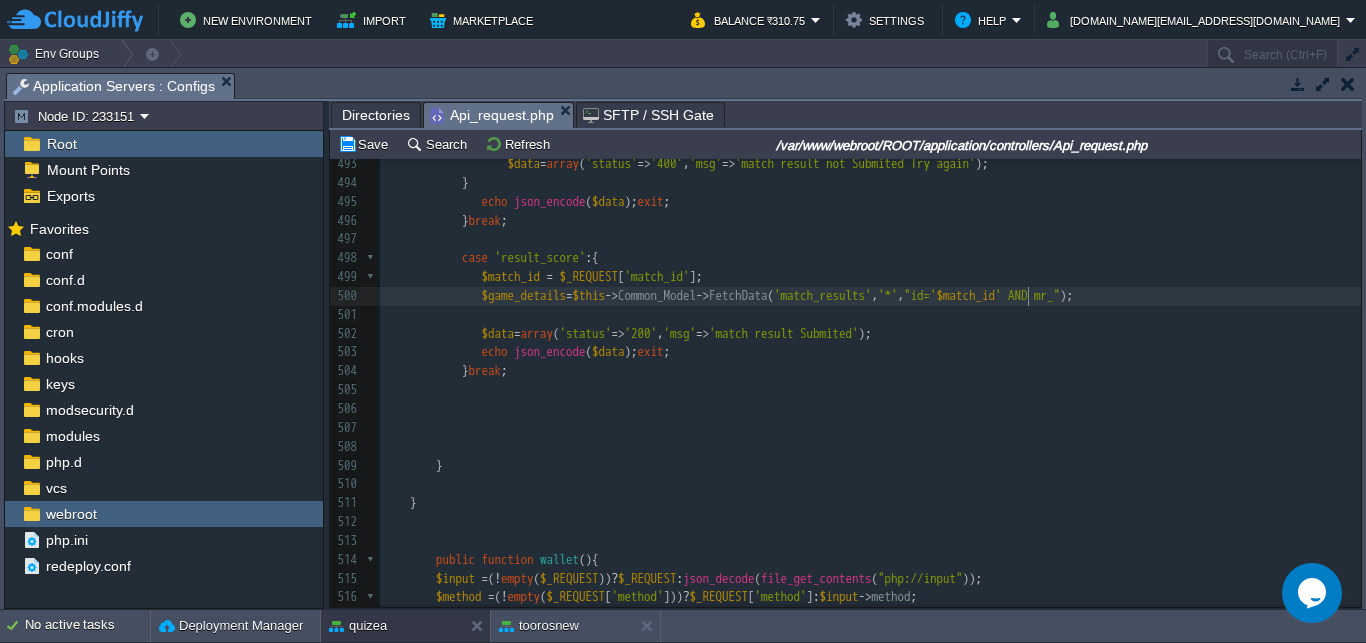 click on "$match_id" at bounding box center [966, 295] 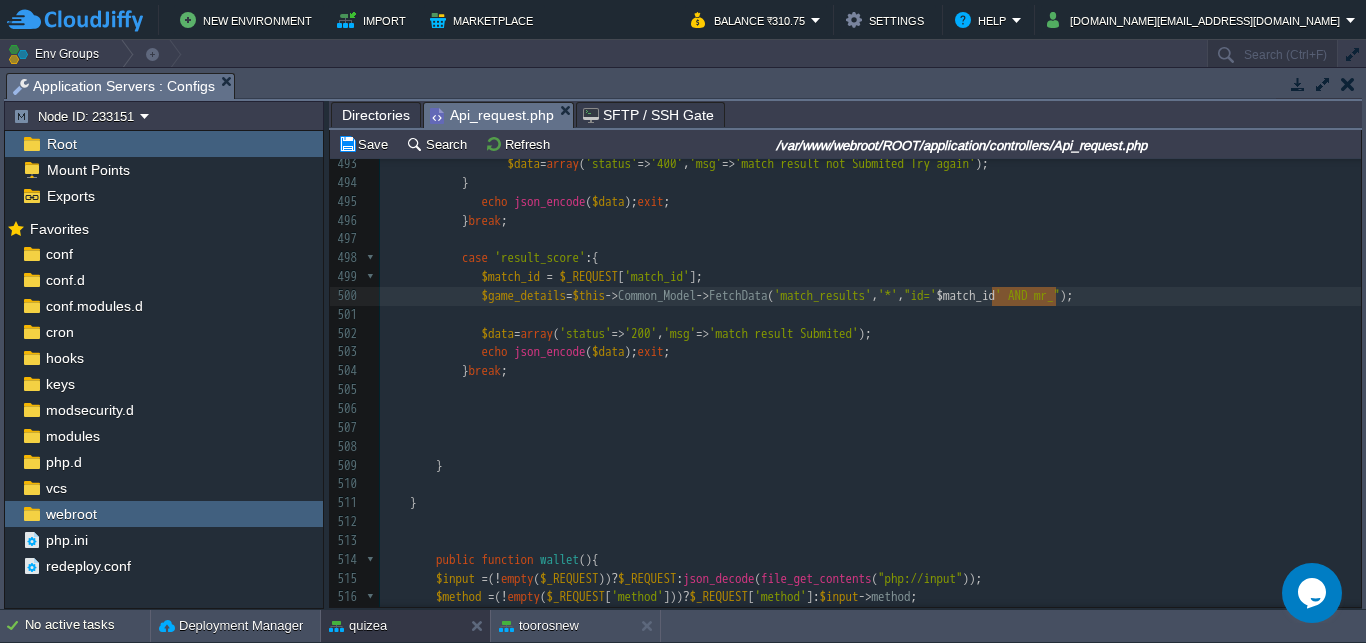 scroll, scrollTop: 0, scrollLeft: 64, axis: horizontal 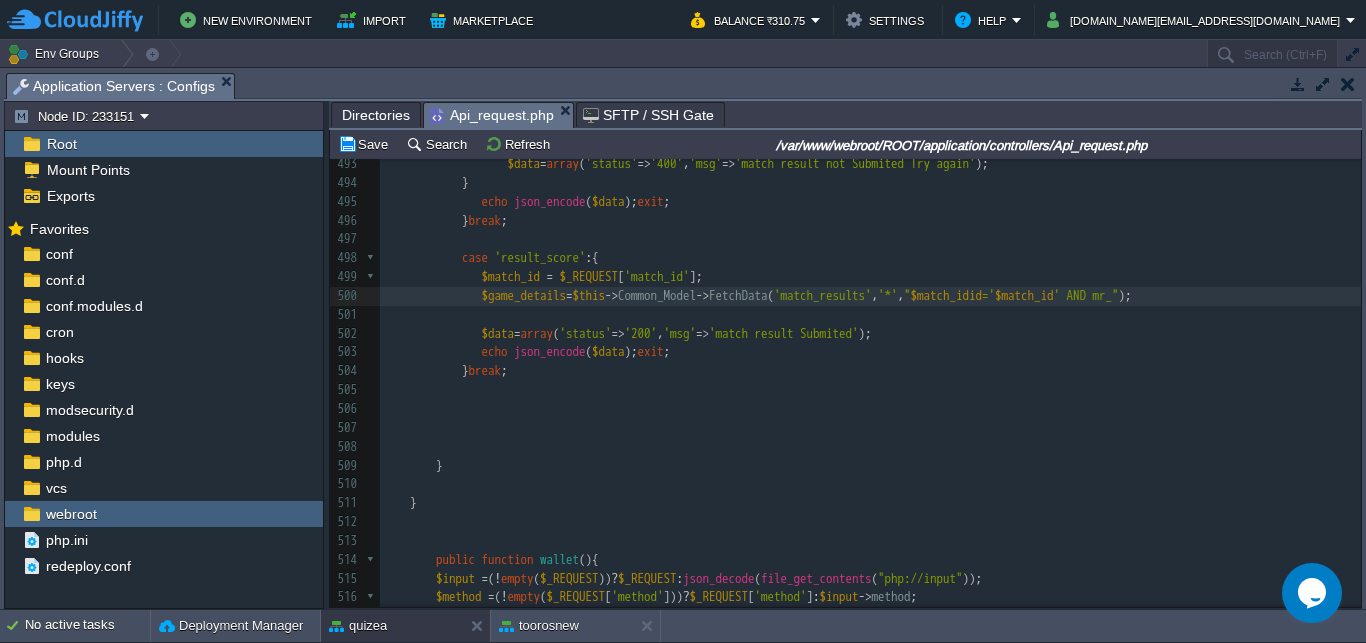 click on "$match_idid" at bounding box center (947, 295) 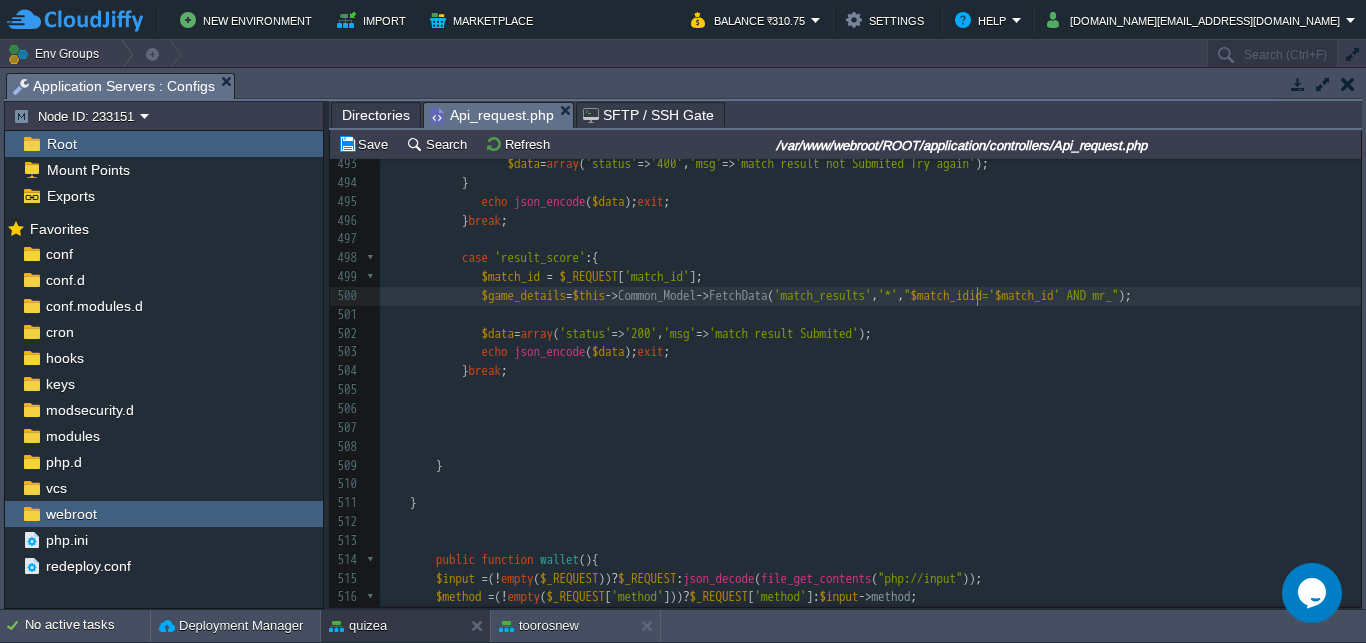 click on "xxxxxxxxxx                  $game_details = $this -> Common_Model -> FetchData ( 'matches as m LEFT JOIN games as g ON [DOMAIN_NAME]_id=[DOMAIN_NAME]' , '[DOMAIN_NAME]_type,[DOMAIN_NAME]_limit,[DOMAIN_NAME]_qus,[DOMAIN_NAME]' , "[DOMAIN_NAME]=' $match_id '" );   468                      'nos_qus' => $nos_qus , 469                      'play_status' => $play_status , 470                      'match_id'   =>   $match_id , 471                      'opponents'   =>   $opponents 472                 ]); exit ; 473 ​ 474 ​ 475                } break ; 476              477              478              case   'submit_score' :{ 479                    $match_id   =   $_REQUEST [ 'match_id' ]; 480                 $score   =   $_REQUEST [ 'score' ]; 481                    $time_taken   =   $_REQUEST [ 'time_taken' ]; 482                 $data_list   =   array ( 483                          'user_id'          =>    $user_id , 484                          'match_id'         =>    $match_id ,    485                            'score'             =>    $score , 486     ," at bounding box center [870, 230] 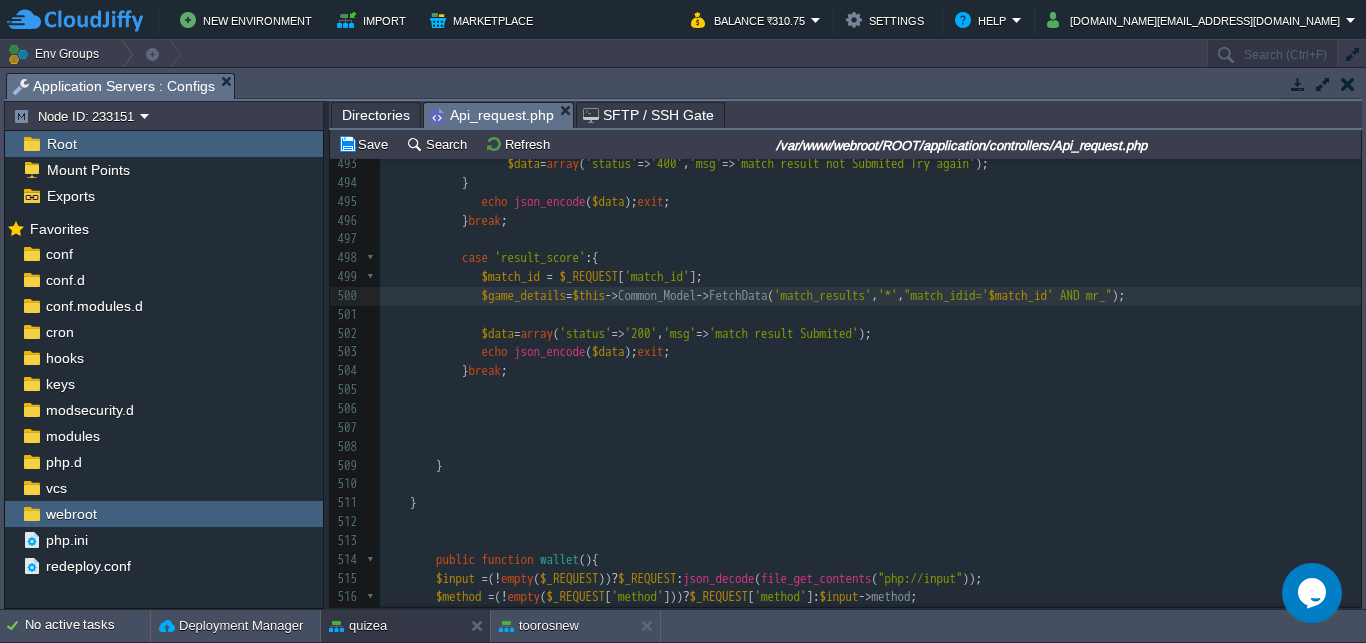click on "xxxxxxxxxx                  $game_details = $this -> Common_Model -> FetchData ( 'matches as m LEFT JOIN games as g ON [DOMAIN_NAME]_id=[DOMAIN_NAME]' , '[DOMAIN_NAME]_type,[DOMAIN_NAME]_limit,[DOMAIN_NAME]_qus,[DOMAIN_NAME]' , "[DOMAIN_NAME]=' $match_id '" );   468                      'nos_qus' => $nos_qus , 469                      'play_status' => $play_status , 470                      'match_id'   =>   $match_id , 471                      'opponents'   =>   $opponents 472                 ]); exit ; 473 ​ 474 ​ 475                } break ; 476              477              478              case   'submit_score' :{ 479                    $match_id   =   $_REQUEST [ 'match_id' ]; 480                 $score   =   $_REQUEST [ 'score' ]; 481                    $time_taken   =   $_REQUEST [ 'time_taken' ]; 482                 $data_list   =   array ( 483                          'user_id'          =>    $user_id , 484                          'match_id'         =>    $match_id ,    485                            'score'             =>    $score , 486     ," at bounding box center [870, 230] 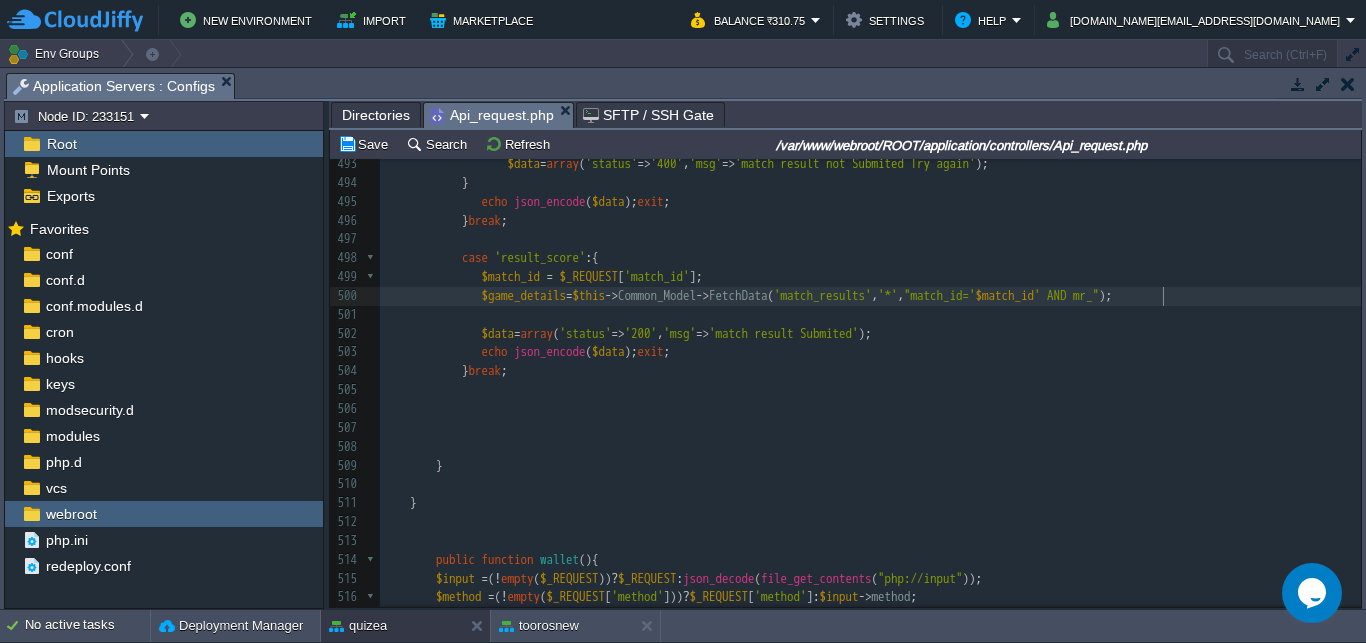click on "' AND mr_"" at bounding box center [1066, 295] 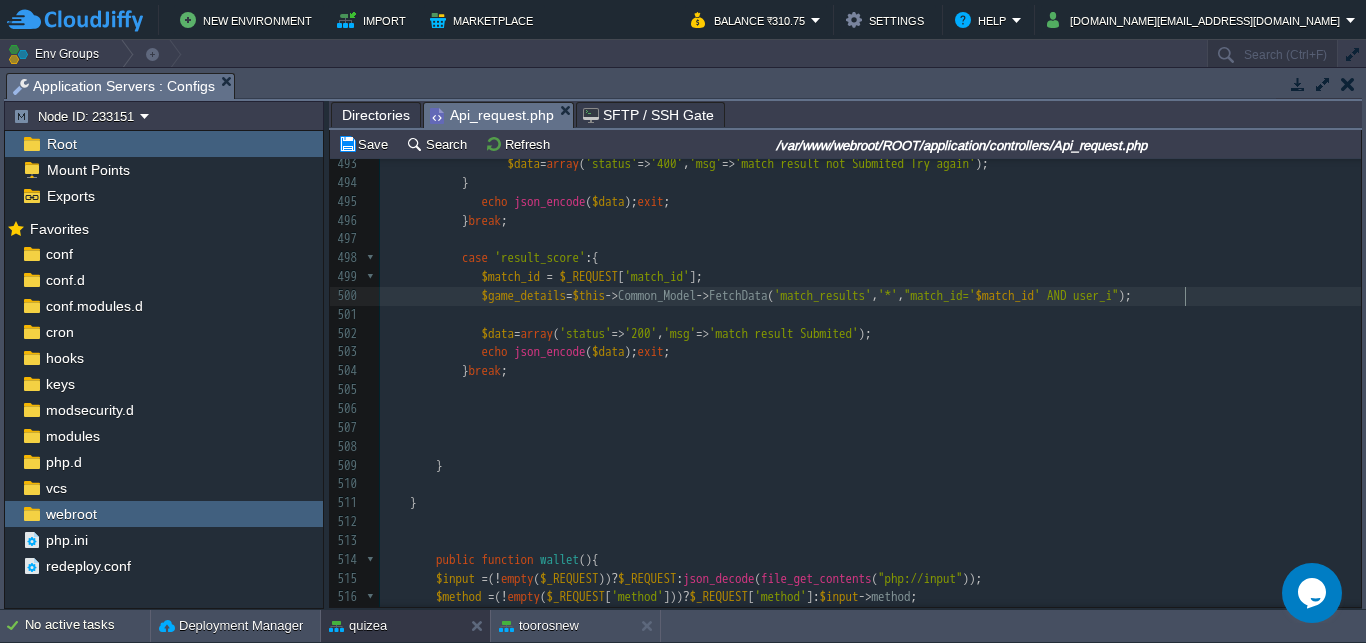 scroll, scrollTop: 0, scrollLeft: 50, axis: horizontal 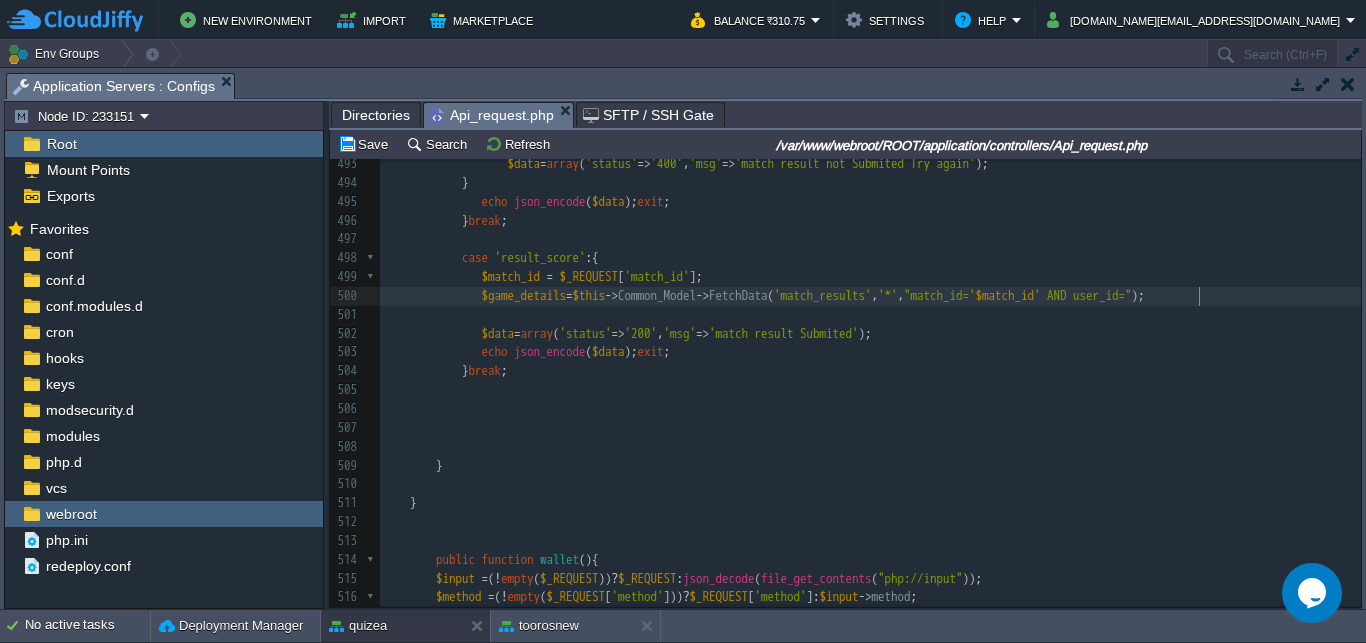 type on "user_id="" 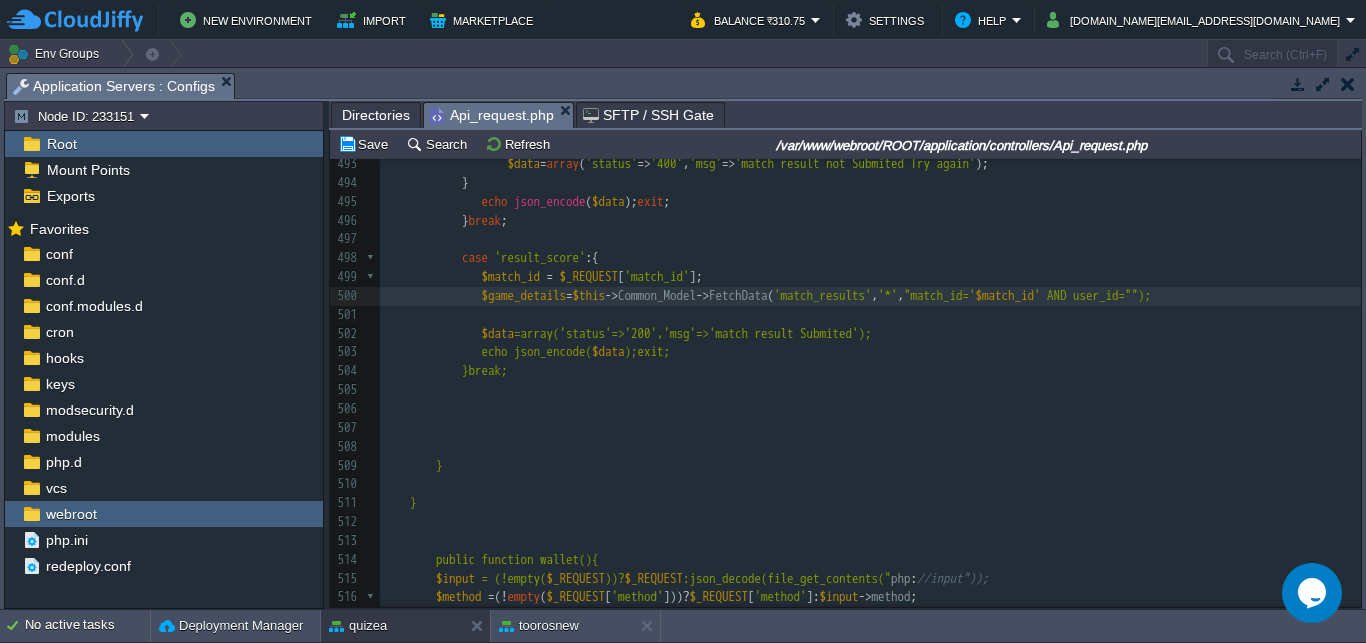 scroll, scrollTop: 0, scrollLeft: 0, axis: both 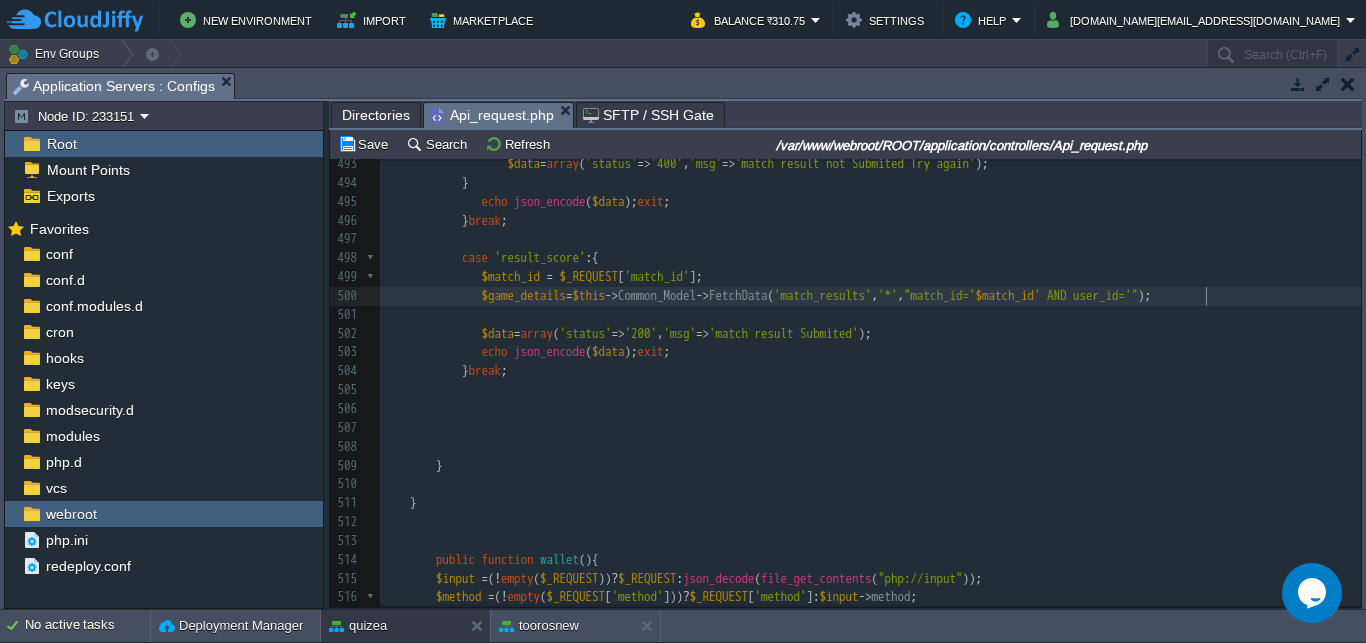 type on "''" 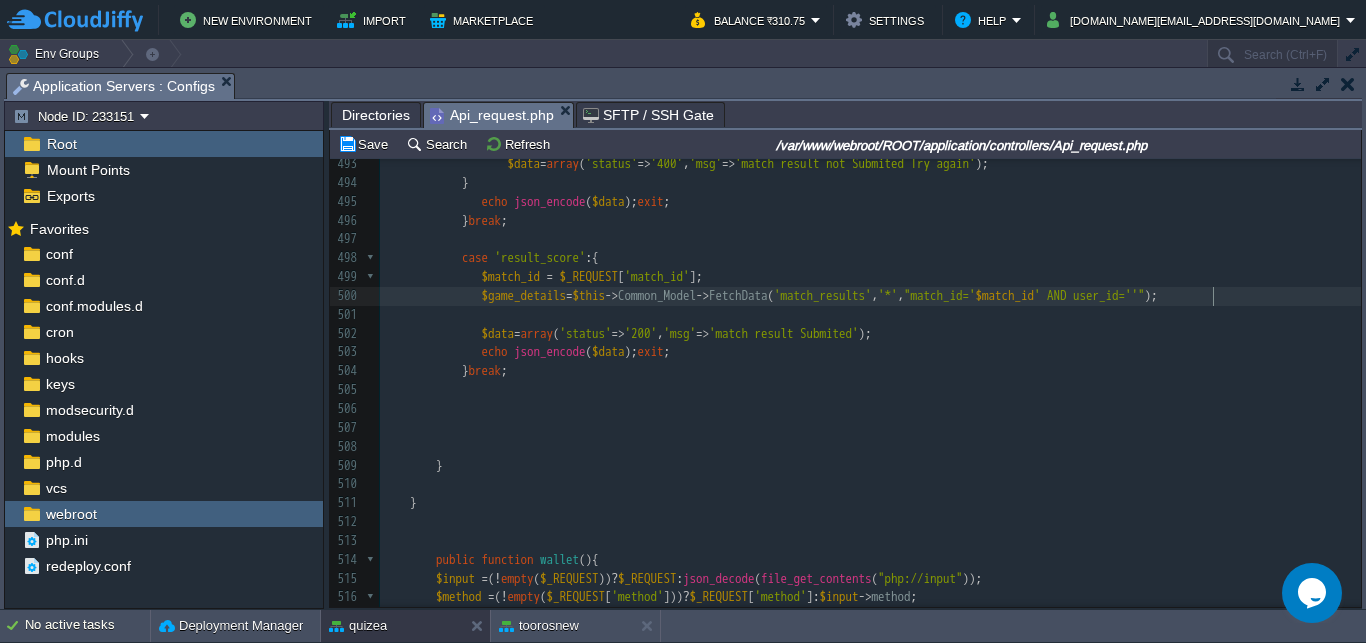 scroll, scrollTop: 0, scrollLeft: 14, axis: horizontal 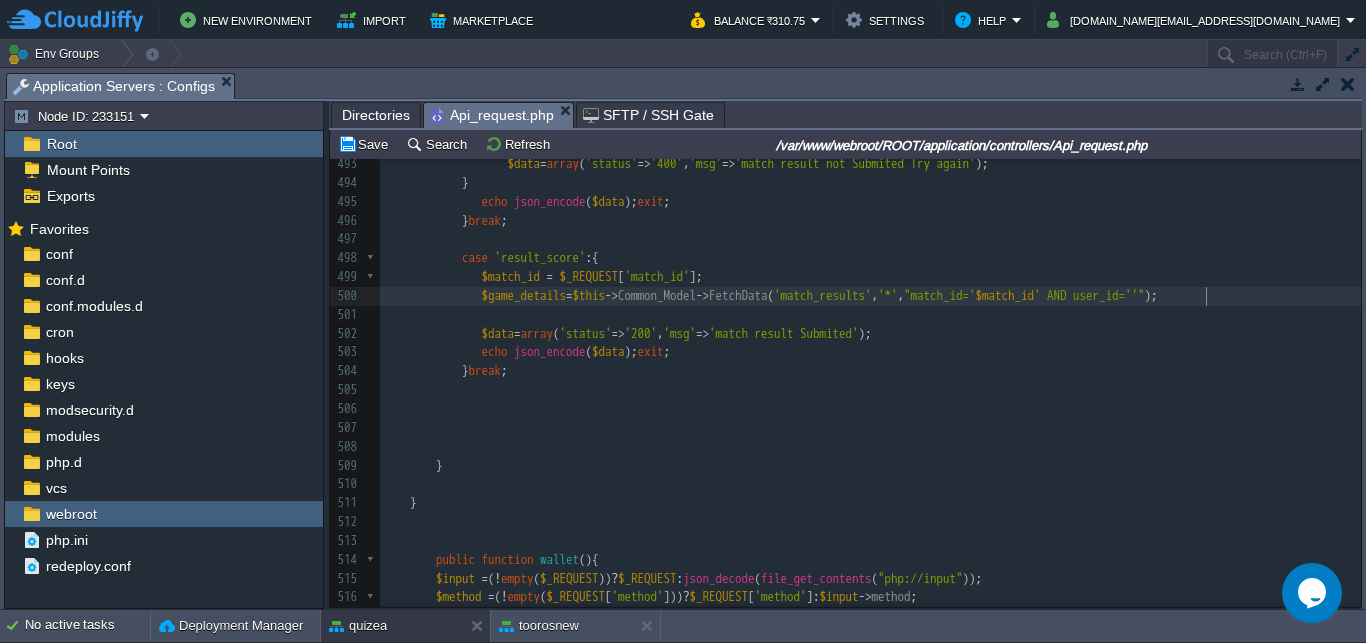 click on "xxxxxxxxxx                  $game_details = $this -> Common_Model -> FetchData ( 'matches as m LEFT JOIN games as g ON [DOMAIN_NAME]_id=[DOMAIN_NAME]' , '[DOMAIN_NAME]_type,[DOMAIN_NAME]_limit,[DOMAIN_NAME]_qus,[DOMAIN_NAME]' , "[DOMAIN_NAME]=' $match_id '" );   468                      'nos_qus' => $nos_qus , 469                      'play_status' => $play_status , 470                      'match_id'   =>   $match_id , 471                      'opponents'   =>   $opponents 472                 ]); exit ; 473 ​ 474 ​ 475                } break ; 476              477              478              case   'submit_score' :{ 479                    $match_id   =   $_REQUEST [ 'match_id' ]; 480                 $score   =   $_REQUEST [ 'score' ]; 481                    $time_taken   =   $_REQUEST [ 'time_taken' ]; 482                 $data_list   =   array ( 483                          'user_id'          =>    $user_id , 484                          'match_id'         =>    $match_id ,    485                            'score'             =>    $score , 486     ," at bounding box center [870, 230] 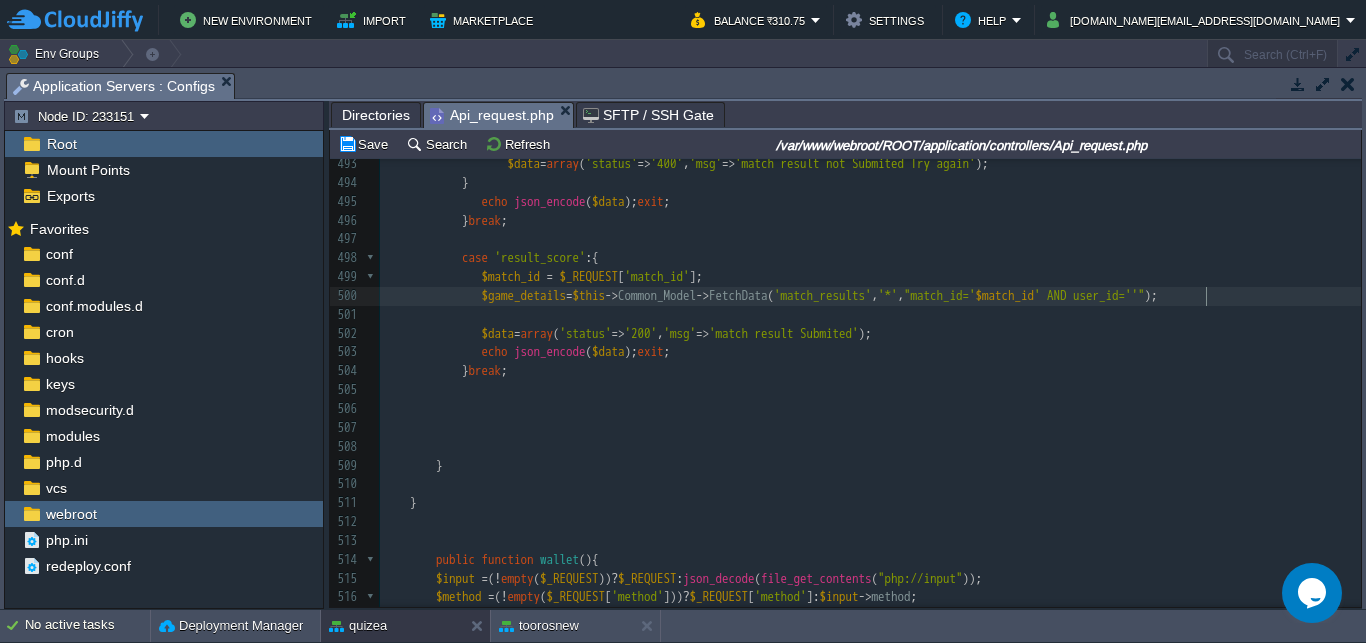 scroll, scrollTop: 0, scrollLeft: 7, axis: horizontal 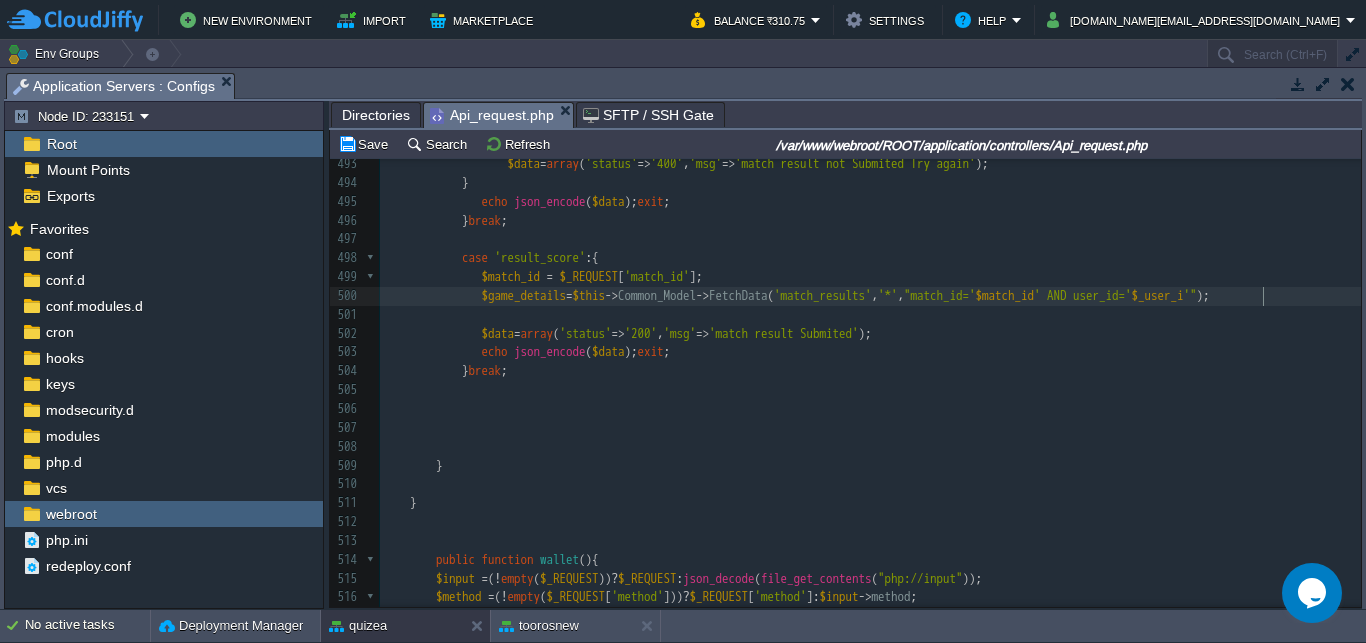 type on "$_user_id" 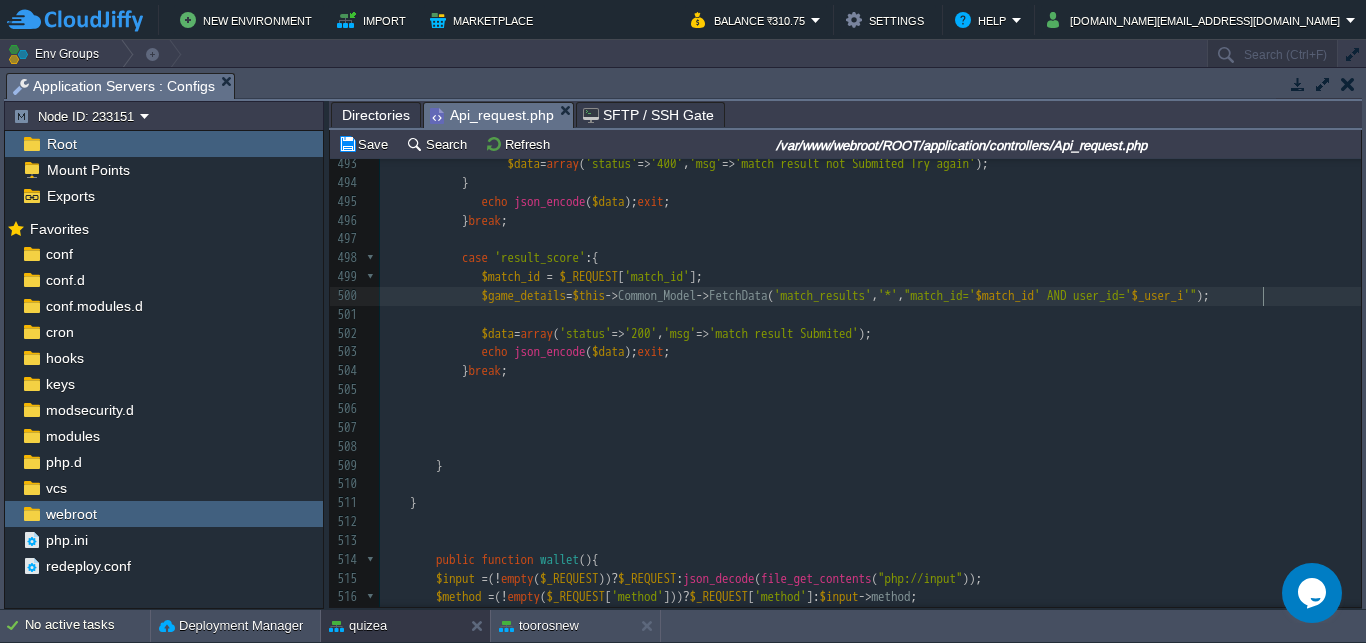 scroll, scrollTop: 0, scrollLeft: 64, axis: horizontal 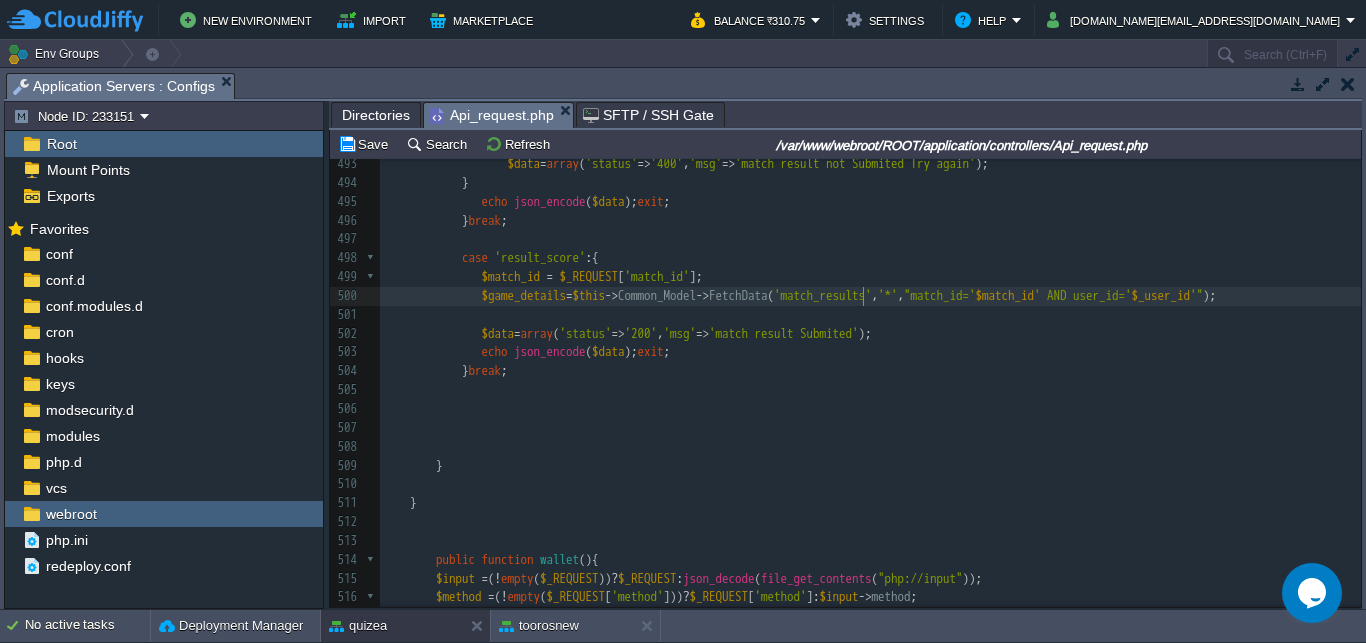 click on "'match_results'" at bounding box center (823, 295) 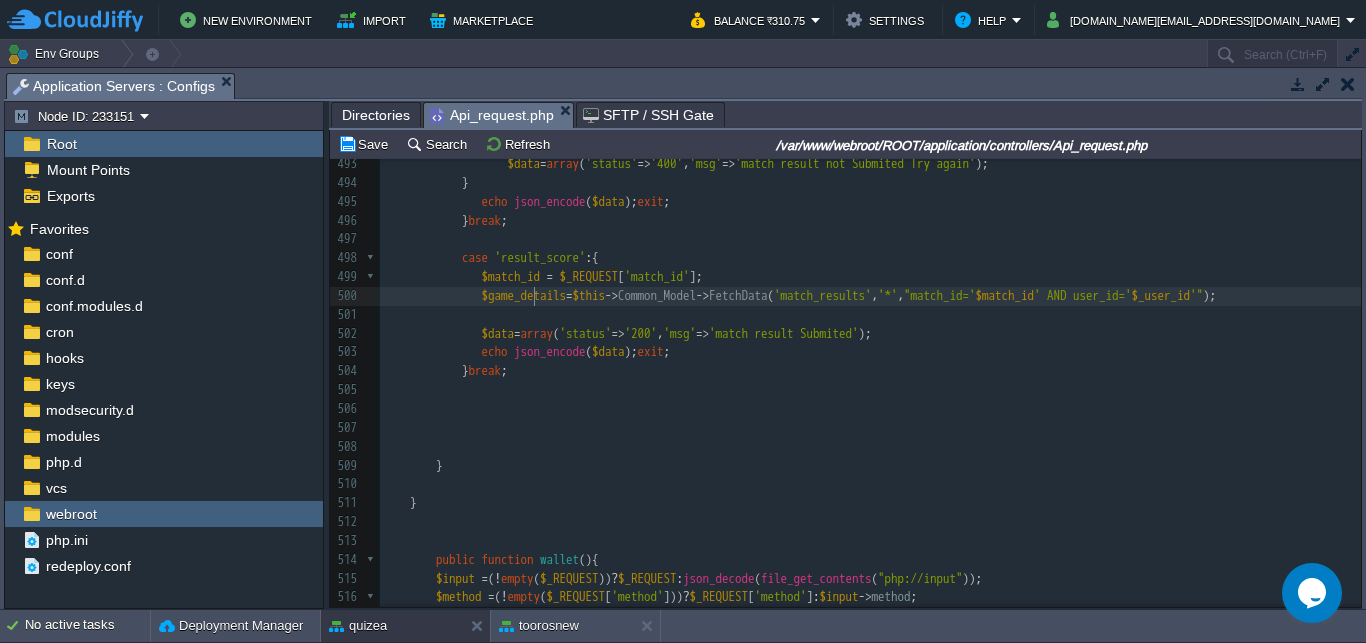 scroll, scrollTop: 0, scrollLeft: 0, axis: both 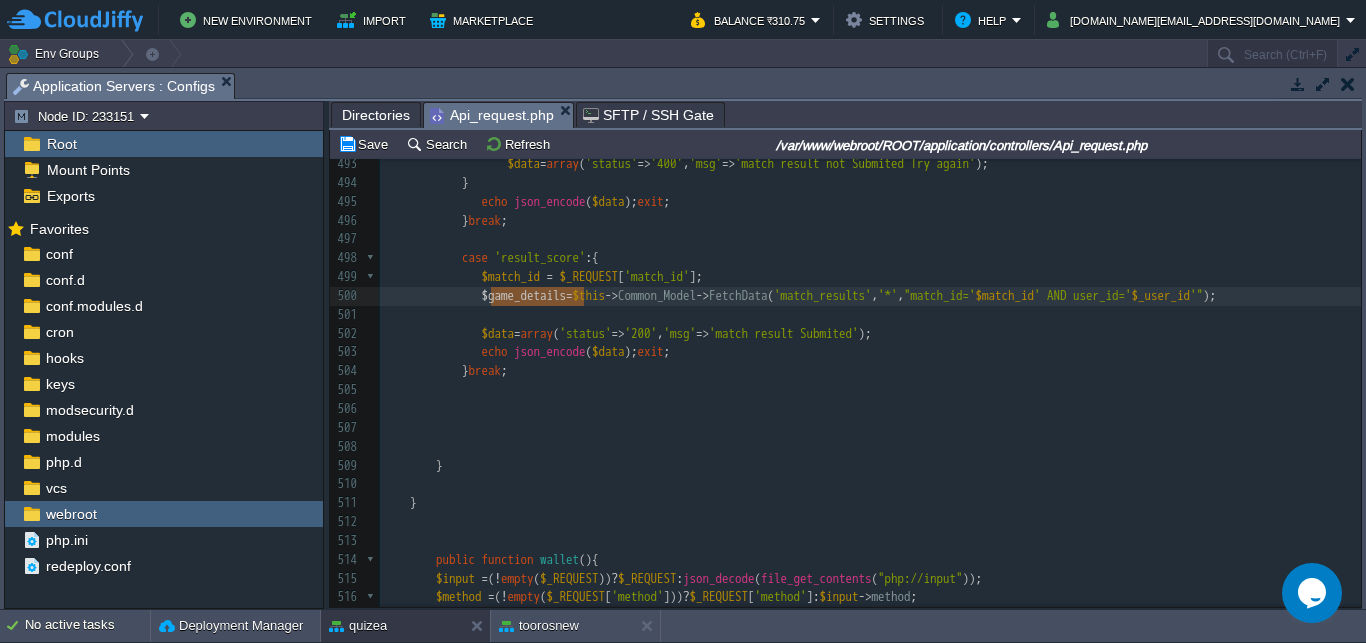 type on "$" 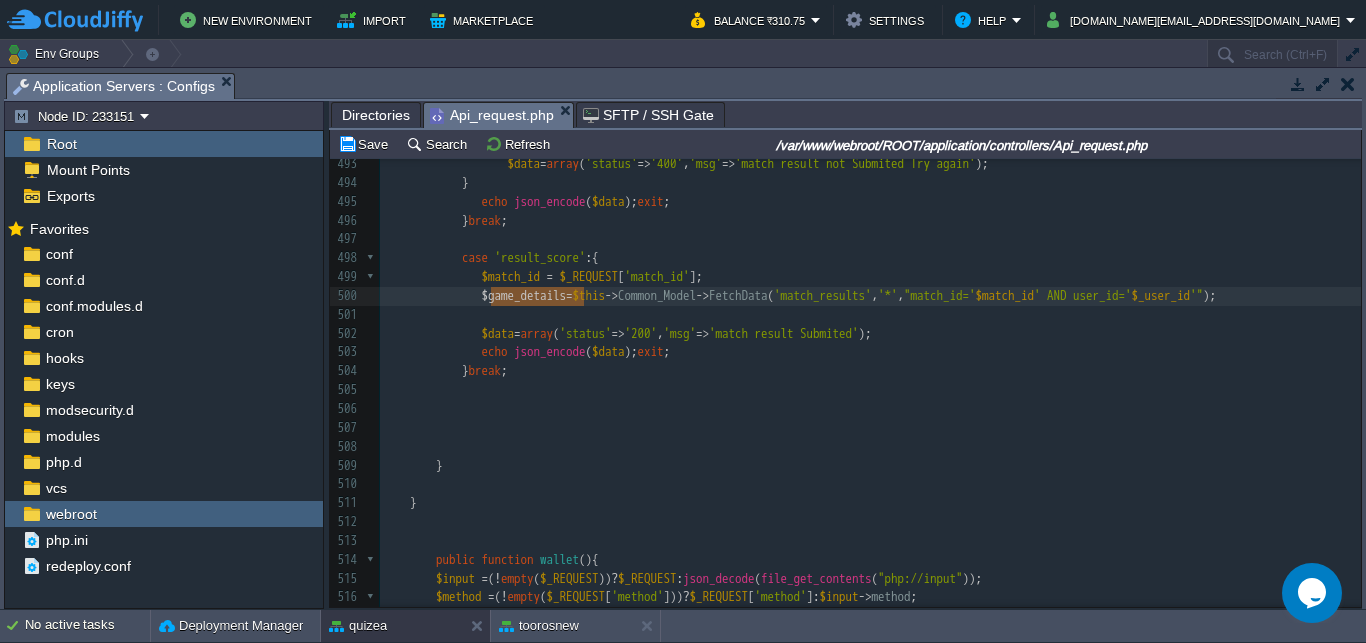 scroll, scrollTop: 0, scrollLeft: 7, axis: horizontal 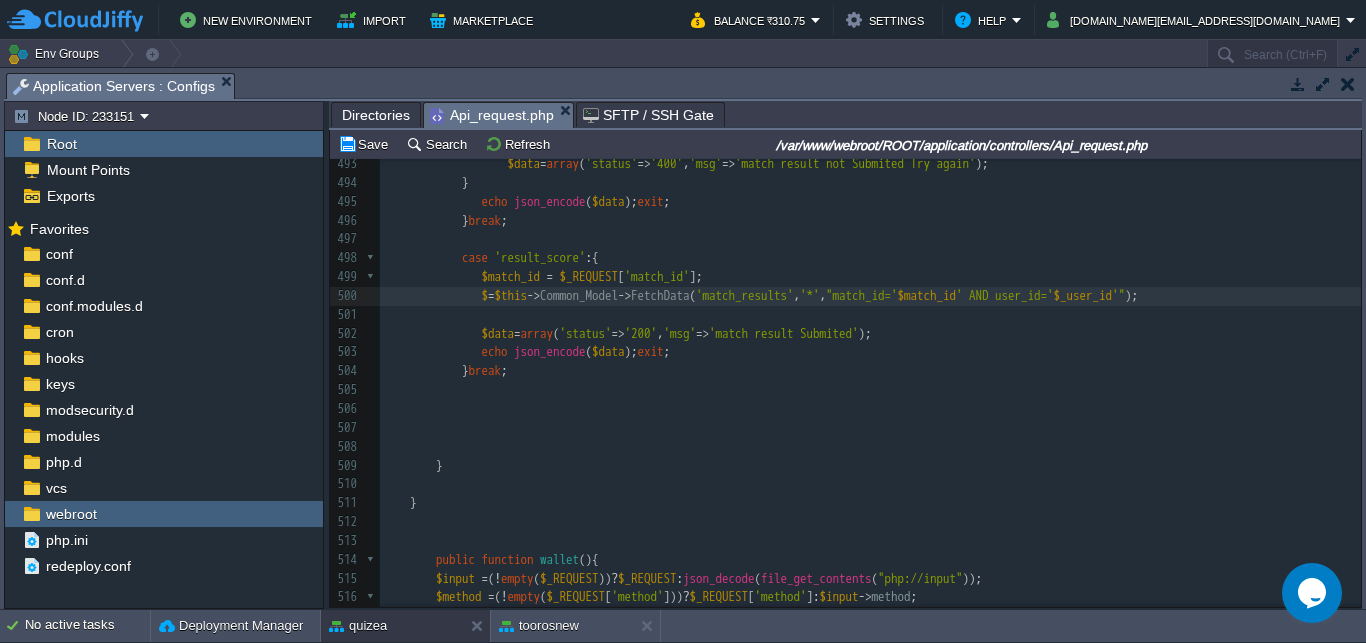 paste 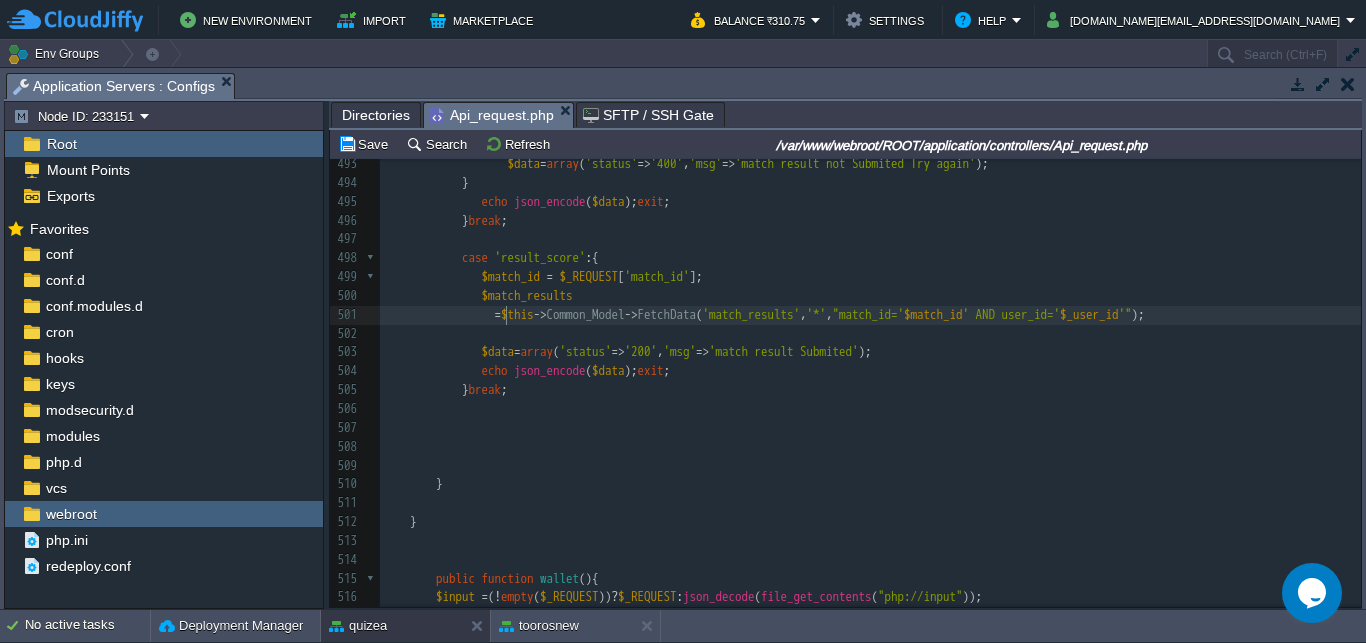 scroll, scrollTop: 0, scrollLeft: 0, axis: both 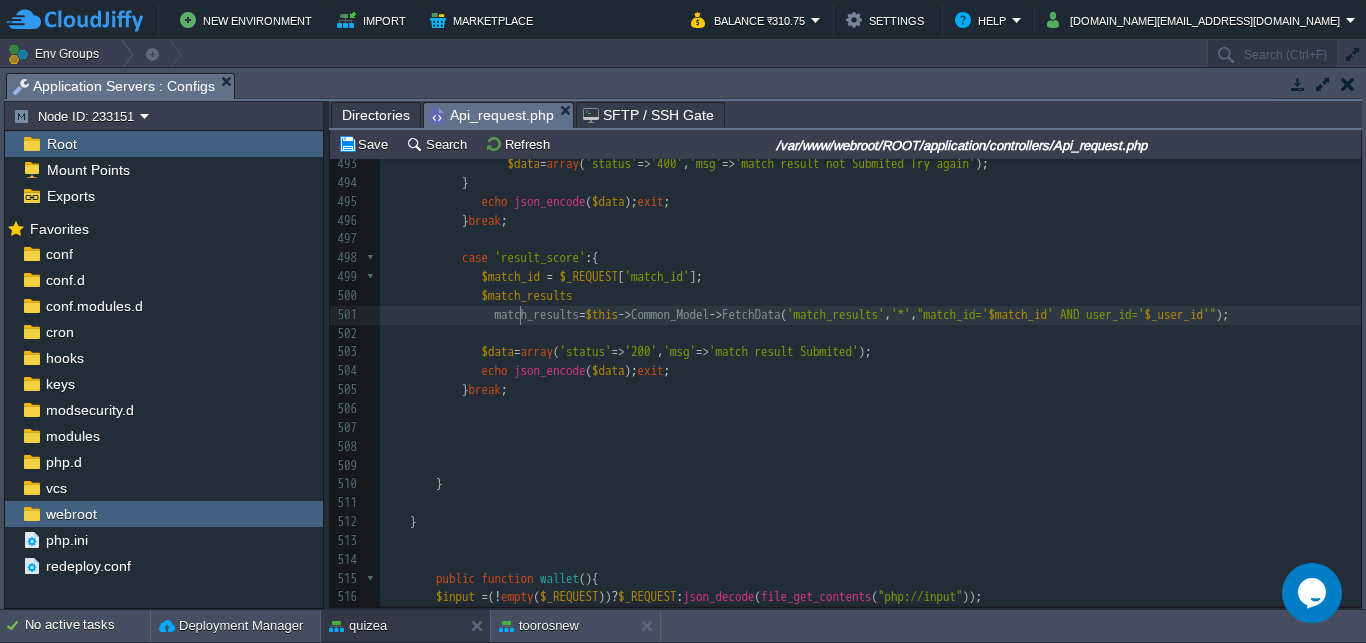 click on "xxxxxxxxxx                  $game_details = $this -> Common_Model -> FetchData ( 'matches as m LEFT JOIN games as g ON [DOMAIN_NAME]_id=[DOMAIN_NAME]' , '[DOMAIN_NAME]_type,[DOMAIN_NAME]_limit,[DOMAIN_NAME]_qus,[DOMAIN_NAME]' , "[DOMAIN_NAME]=' $match_id '" );   468                      'nos_qus' => $nos_qus , 469                      'play_status' => $play_status , 470                      'match_id'   =>   $match_id , 471                      'opponents'   =>   $opponents 472                 ]); exit ; 473 ​ 474 ​ 475                } break ; 476              477              478              case   'submit_score' :{ 479                    $match_id   =   $_REQUEST [ 'match_id' ]; 480                 $score   =   $_REQUEST [ 'score' ]; 481                    $time_taken   =   $_REQUEST [ 'time_taken' ]; 482                 $data_list   =   array ( 483                          'user_id'          =>    $user_id , 484                          'match_id'         =>    $match_id ,    485                            'score'             =>    $score , 486     ," at bounding box center [870, 240] 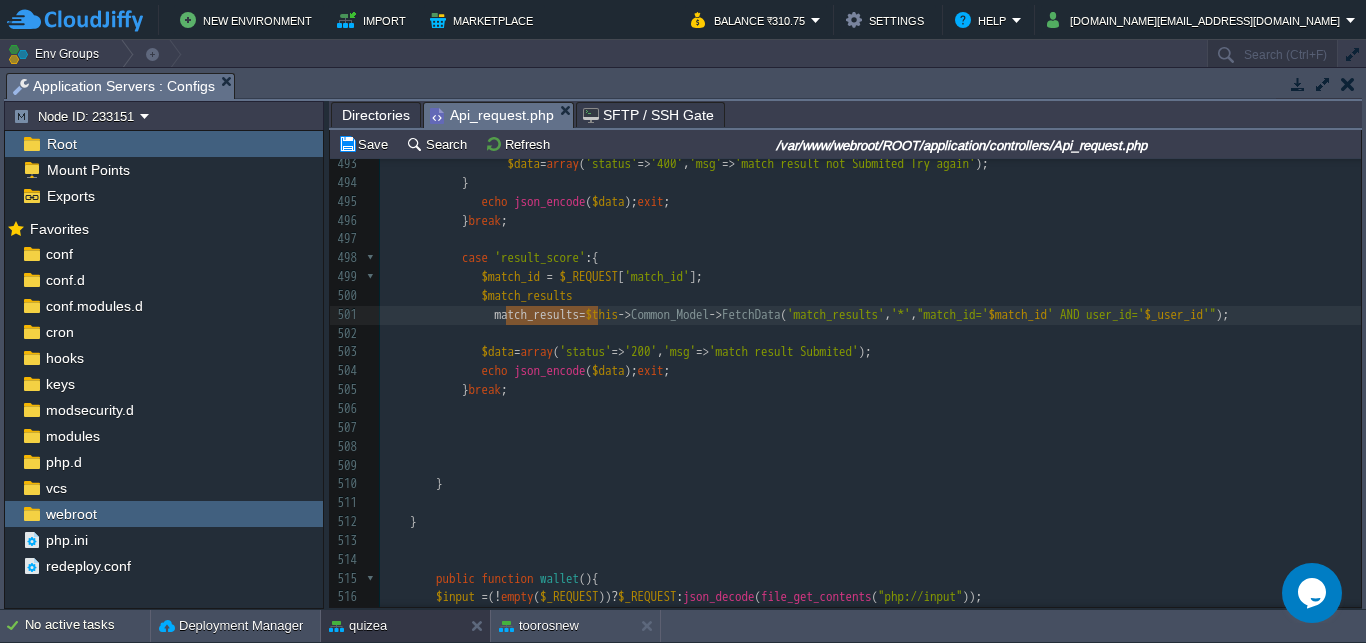 scroll, scrollTop: 0, scrollLeft: 92, axis: horizontal 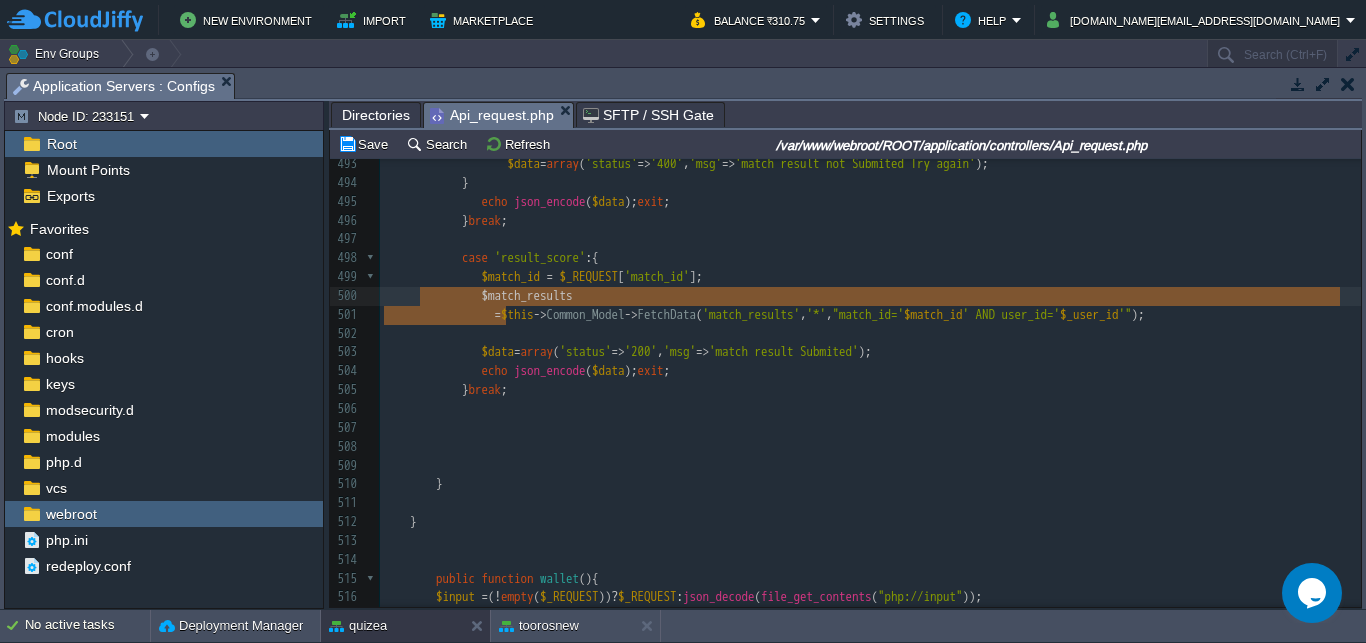 type on "$match_results" 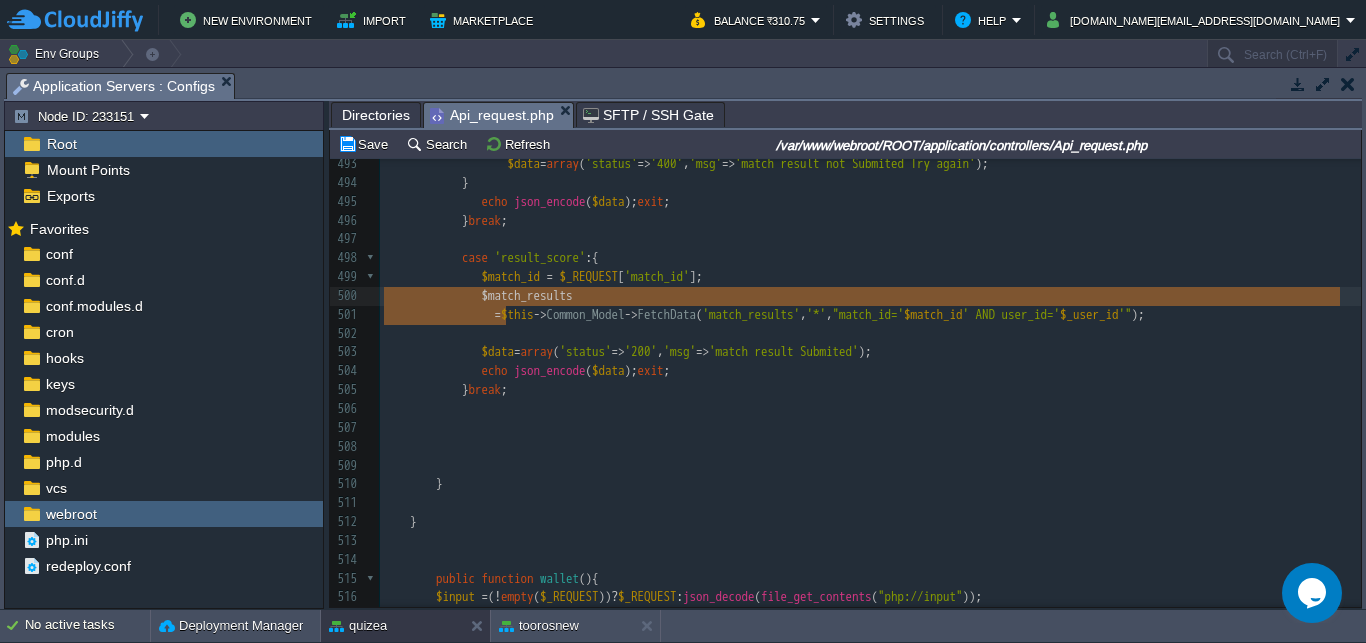 scroll, scrollTop: 6, scrollLeft: 122, axis: both 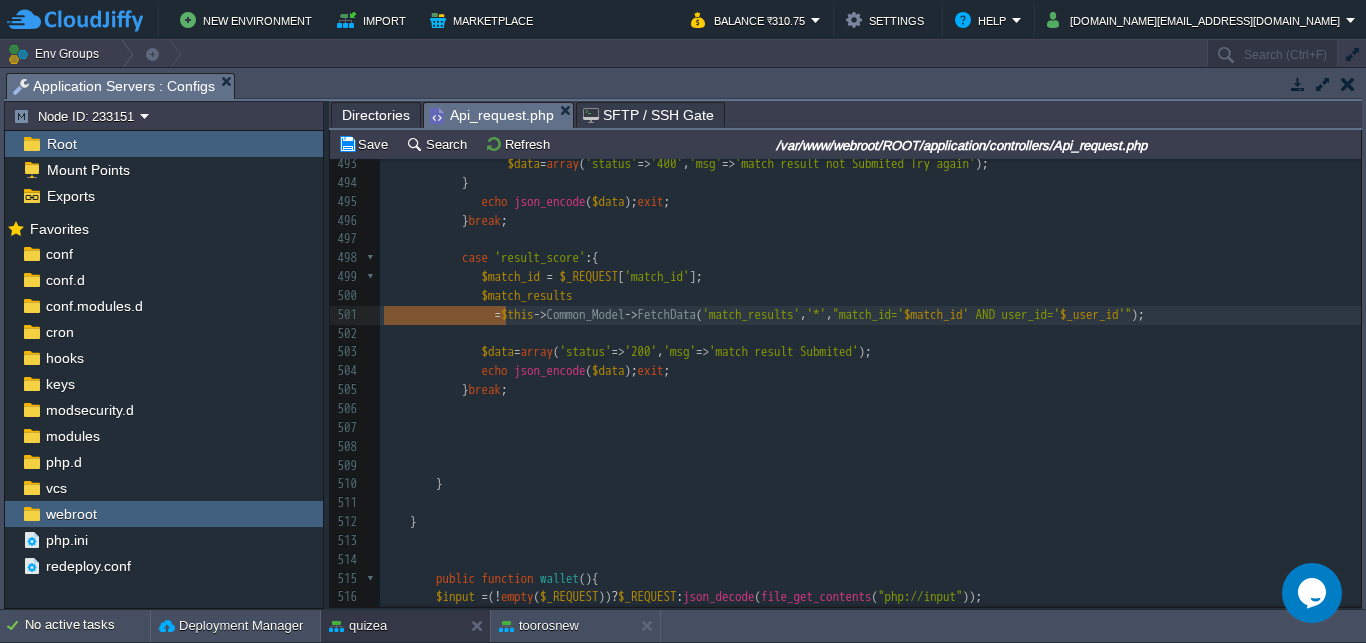 drag, startPoint x: 503, startPoint y: 318, endPoint x: 375, endPoint y: 310, distance: 128.24976 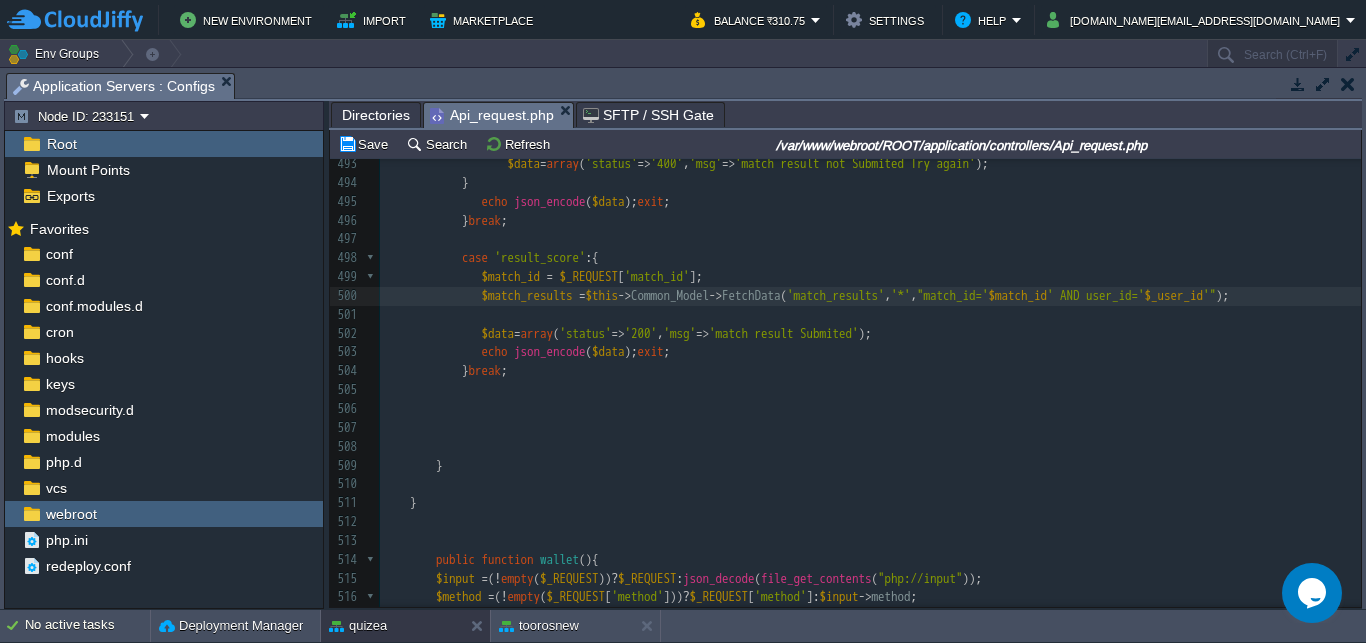scroll, scrollTop: 0, scrollLeft: 7, axis: horizontal 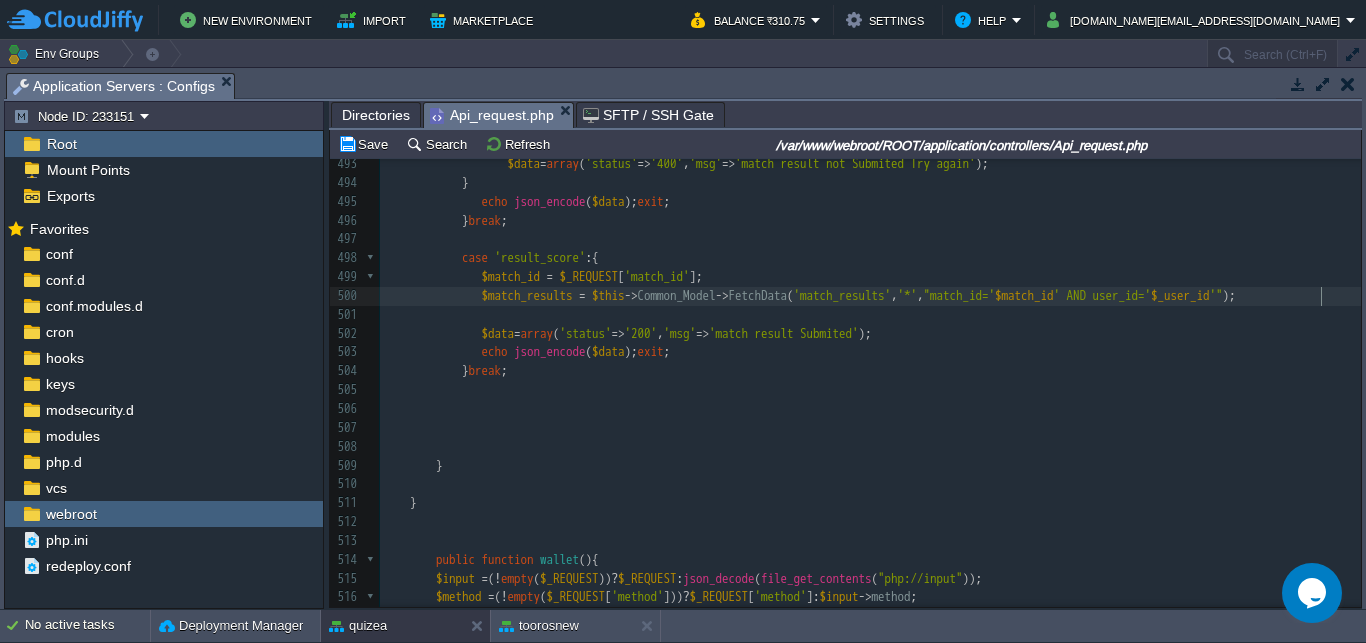 click on "$match_results   =   $this -> Common_Model -> FetchData ( 'match_results' , '*' , "match_id=' $match_id ' AND user_id=' $_user_id '" );" at bounding box center [870, 296] 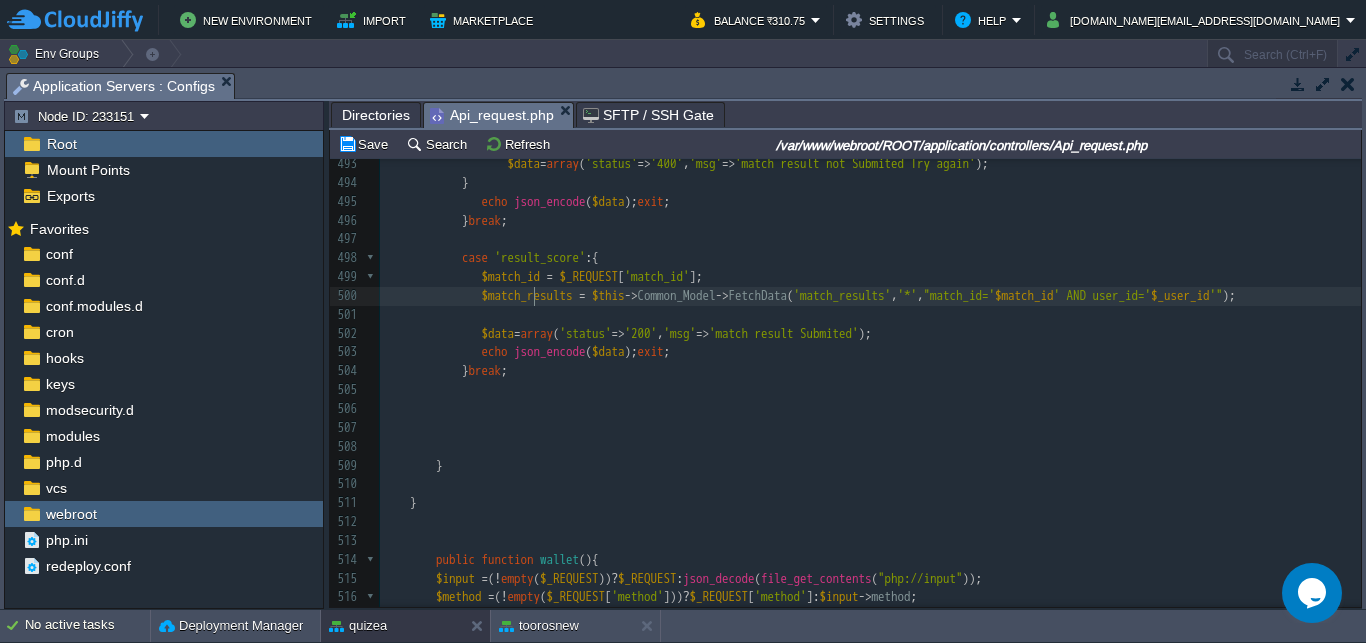 click on "xxxxxxxxxx                  $game_details = $this -> Common_Model -> FetchData ( 'matches as m LEFT JOIN games as g ON [DOMAIN_NAME]_id=[DOMAIN_NAME]' , '[DOMAIN_NAME]_type,[DOMAIN_NAME]_limit,[DOMAIN_NAME]_qus,[DOMAIN_NAME]' , "[DOMAIN_NAME]=' $match_id '" );   468                      'nos_qus' => $nos_qus , 469                      'play_status' => $play_status , 470                      'match_id'   =>   $match_id , 471                      'opponents'   =>   $opponents 472                 ]); exit ; 473 ​ 474 ​ 475                } break ; 476              477              478              case   'submit_score' :{ 479                    $match_id   =   $_REQUEST [ 'match_id' ]; 480                 $score   =   $_REQUEST [ 'score' ]; 481                    $time_taken   =   $_REQUEST [ 'time_taken' ]; 482                 $data_list   =   array ( 483                          'user_id'          =>    $user_id , 484                          'match_id'         =>    $match_id ,    485                            'score'             =>    $score , 486     ," at bounding box center (870, 230) 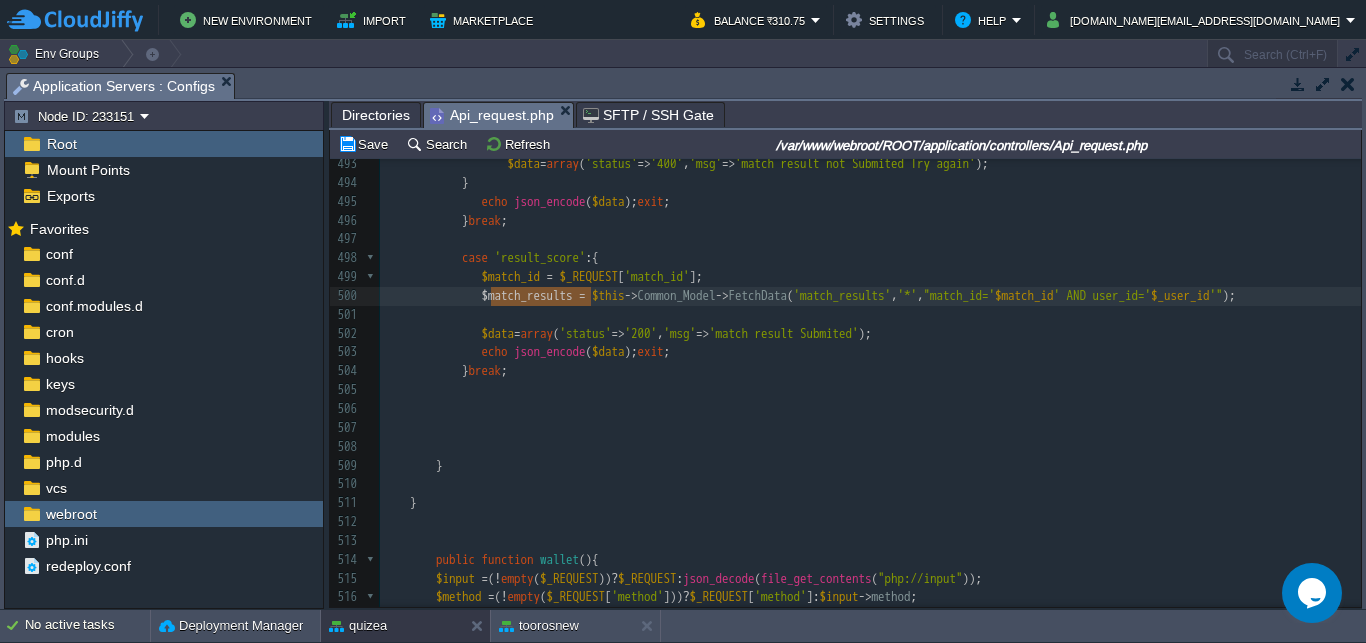 scroll, scrollTop: 0, scrollLeft: 100, axis: horizontal 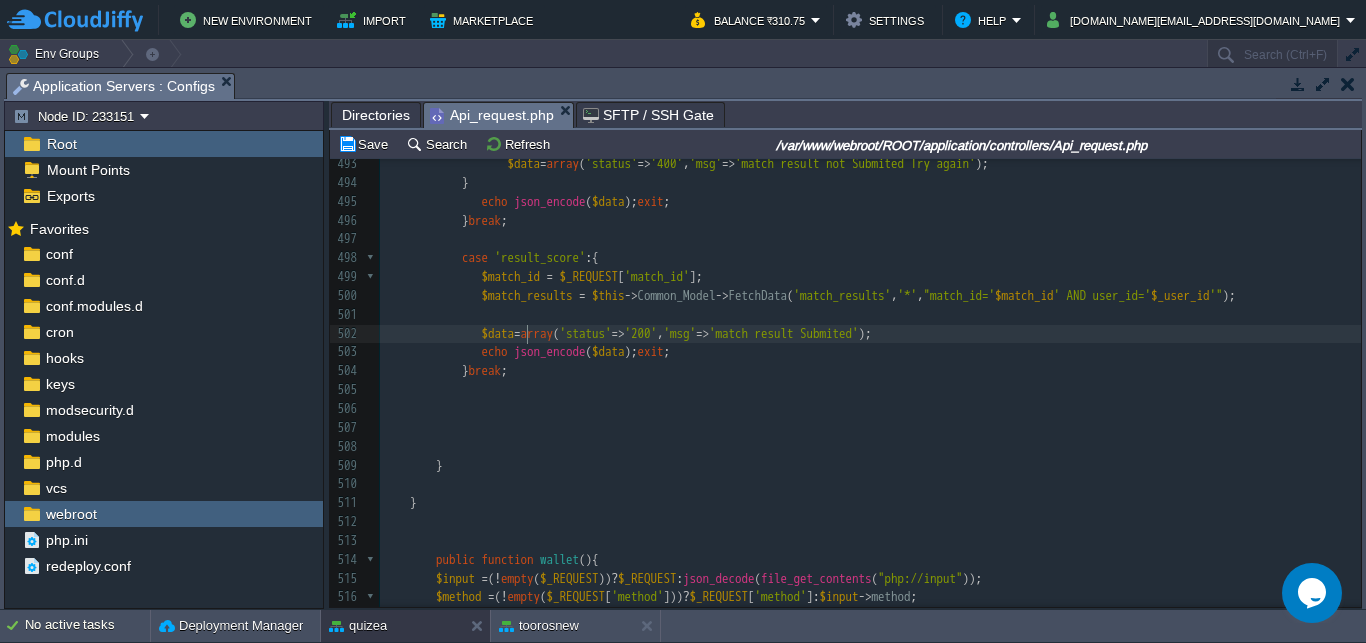 click on "$data = array ( 'status' => '200' , 'msg' => 'match result Submited' );" at bounding box center [870, 334] 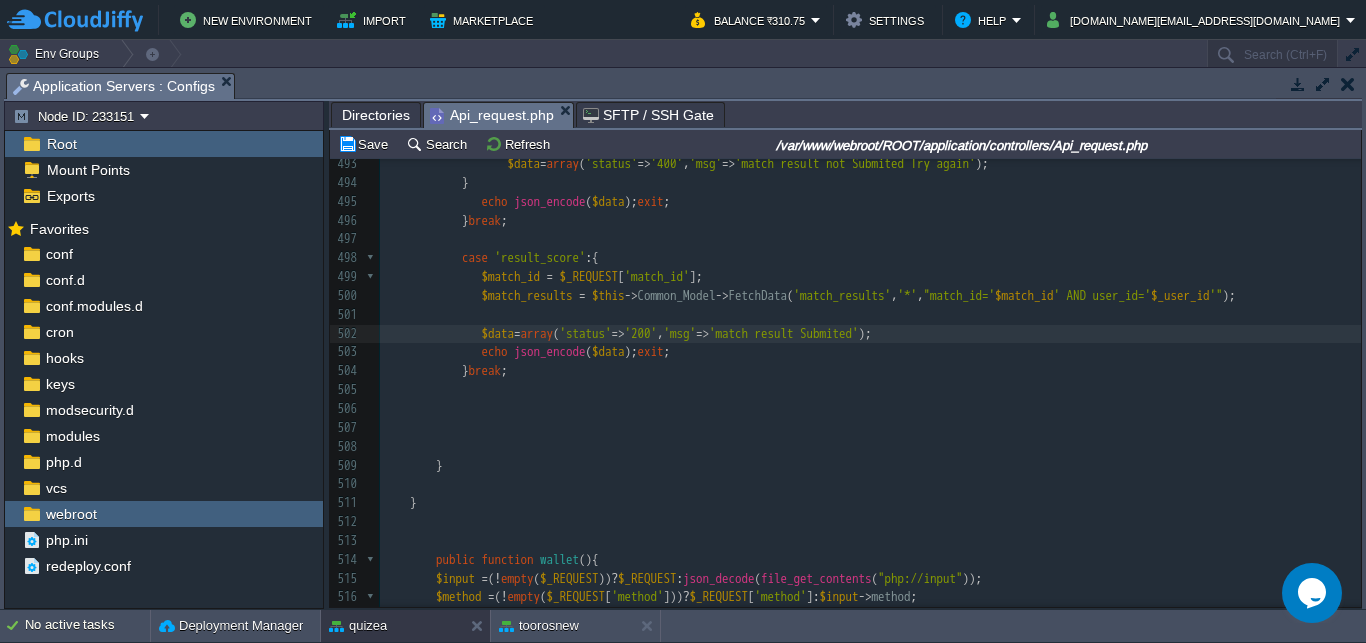 click at bounding box center [870, 315] 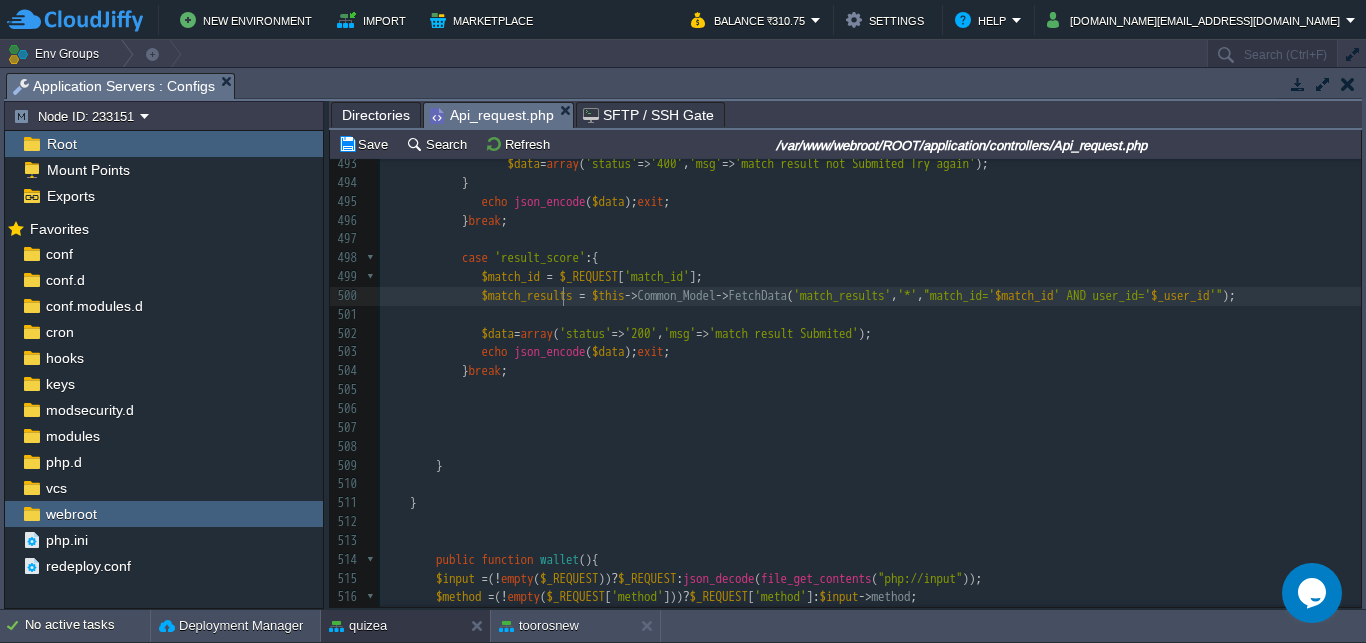 click on "$match_results" at bounding box center [527, 295] 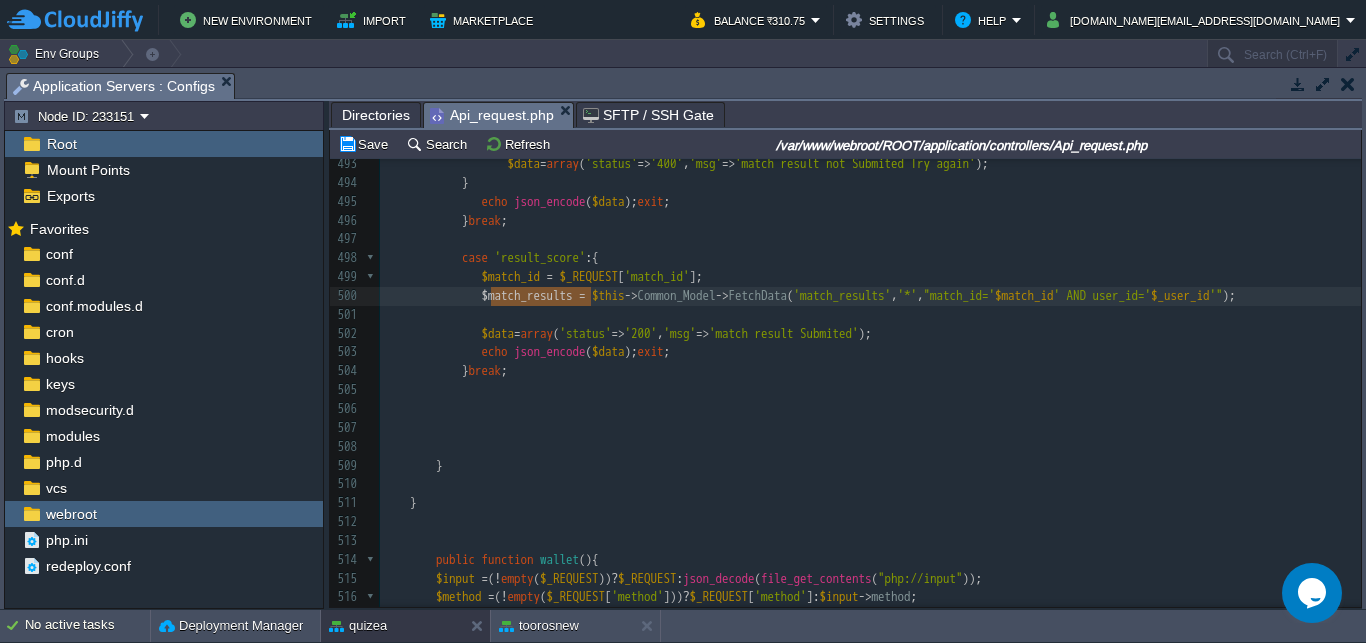 scroll, scrollTop: 0, scrollLeft: 100, axis: horizontal 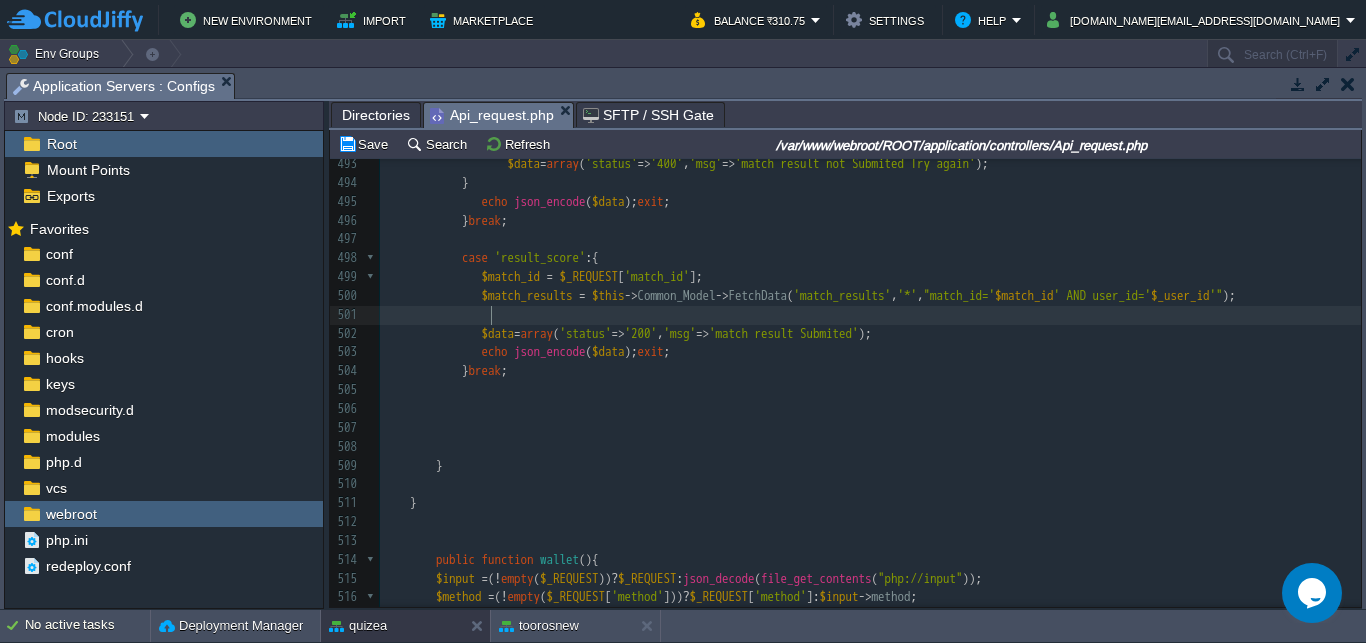 click at bounding box center [870, 315] 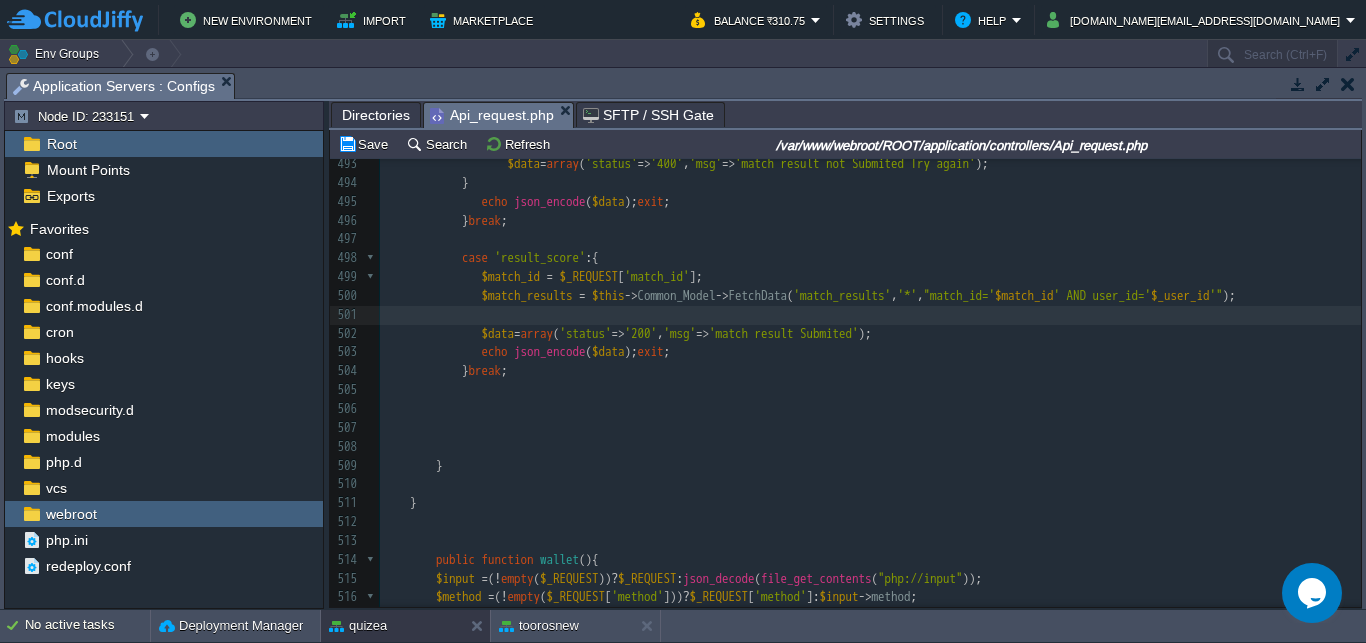 click on "xxxxxxxxxx                  $game_details = $this -> Common_Model -> FetchData ( 'matches as m LEFT JOIN games as g ON [DOMAIN_NAME]_id=[DOMAIN_NAME]' , '[DOMAIN_NAME]_type,[DOMAIN_NAME]_limit,[DOMAIN_NAME]_qus,[DOMAIN_NAME]' , "[DOMAIN_NAME]=' $match_id '" );   468                      'nos_qus' => $nos_qus , 469                      'play_status' => $play_status , 470                      'match_id'   =>   $match_id , 471                      'opponents'   =>   $opponents 472                 ]); exit ; 473 ​ 474 ​ 475                } break ; 476              477              478              case   'submit_score' :{ 479                    $match_id   =   $_REQUEST [ 'match_id' ]; 480                 $score   =   $_REQUEST [ 'score' ]; 481                    $time_taken   =   $_REQUEST [ 'time_taken' ]; 482                 $data_list   =   array ( 483                          'user_id'          =>    $user_id , 484                          'match_id'         =>    $match_id ,    485                            'score'             =>    $score , 486     ," at bounding box center [870, 230] 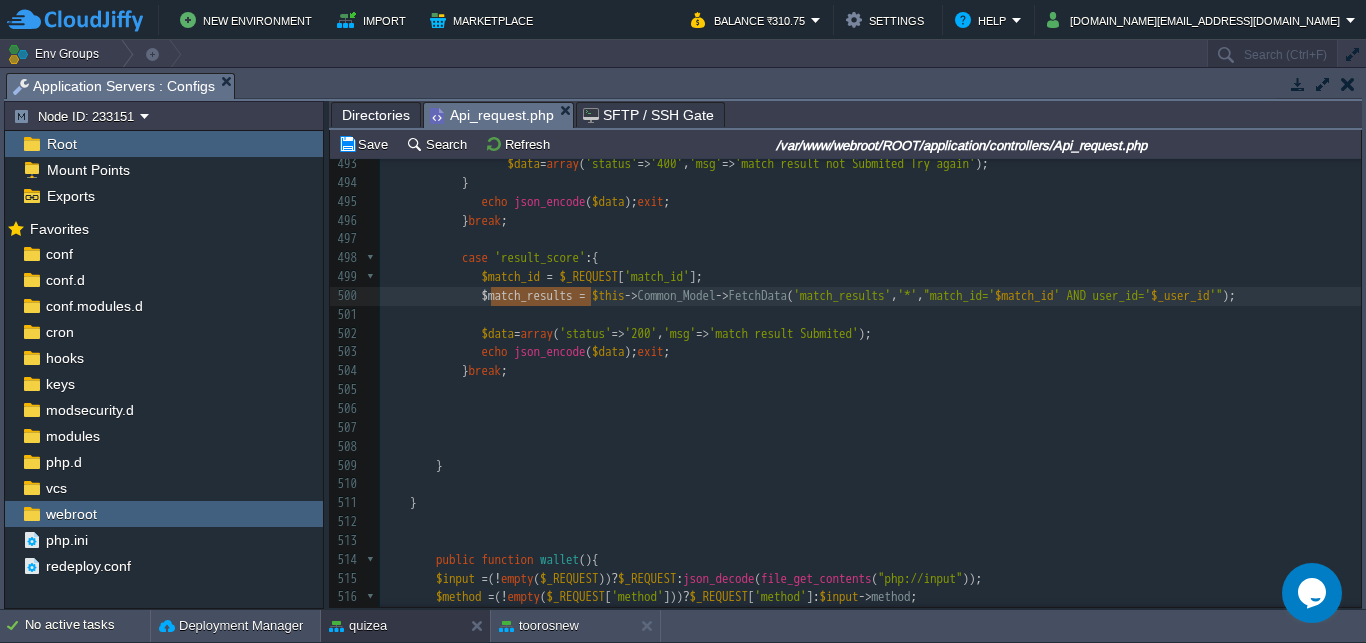 scroll, scrollTop: 0, scrollLeft: 100, axis: horizontal 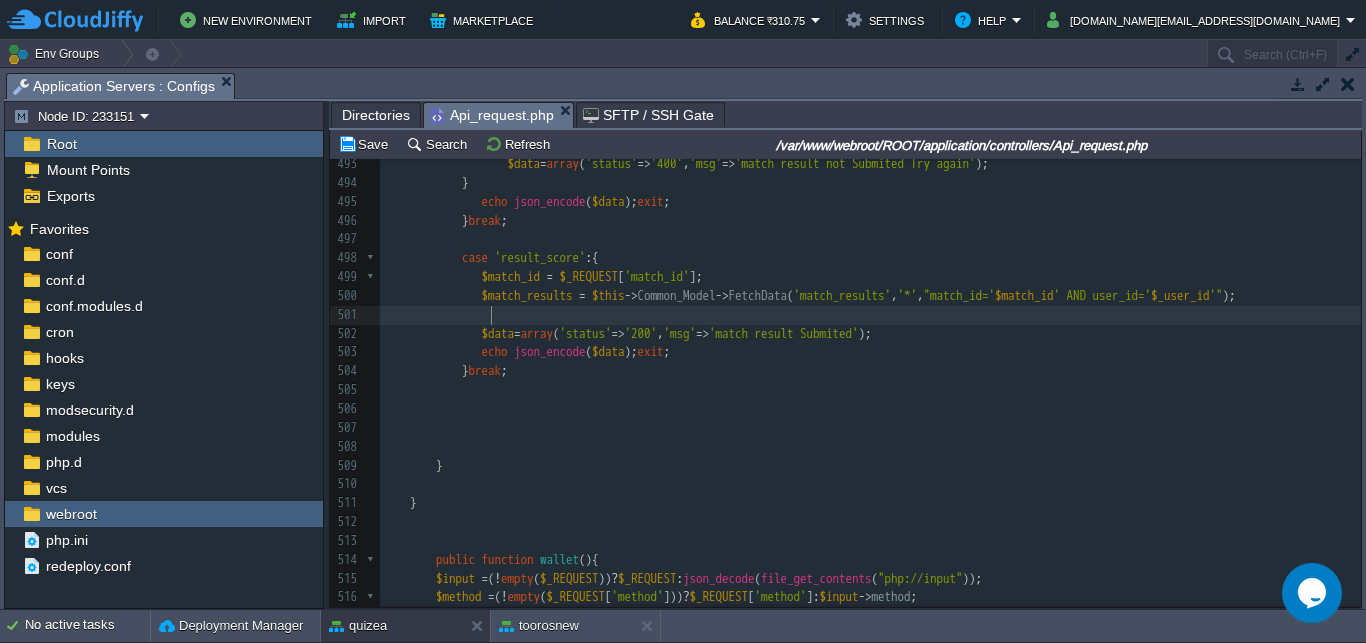 click at bounding box center [870, 315] 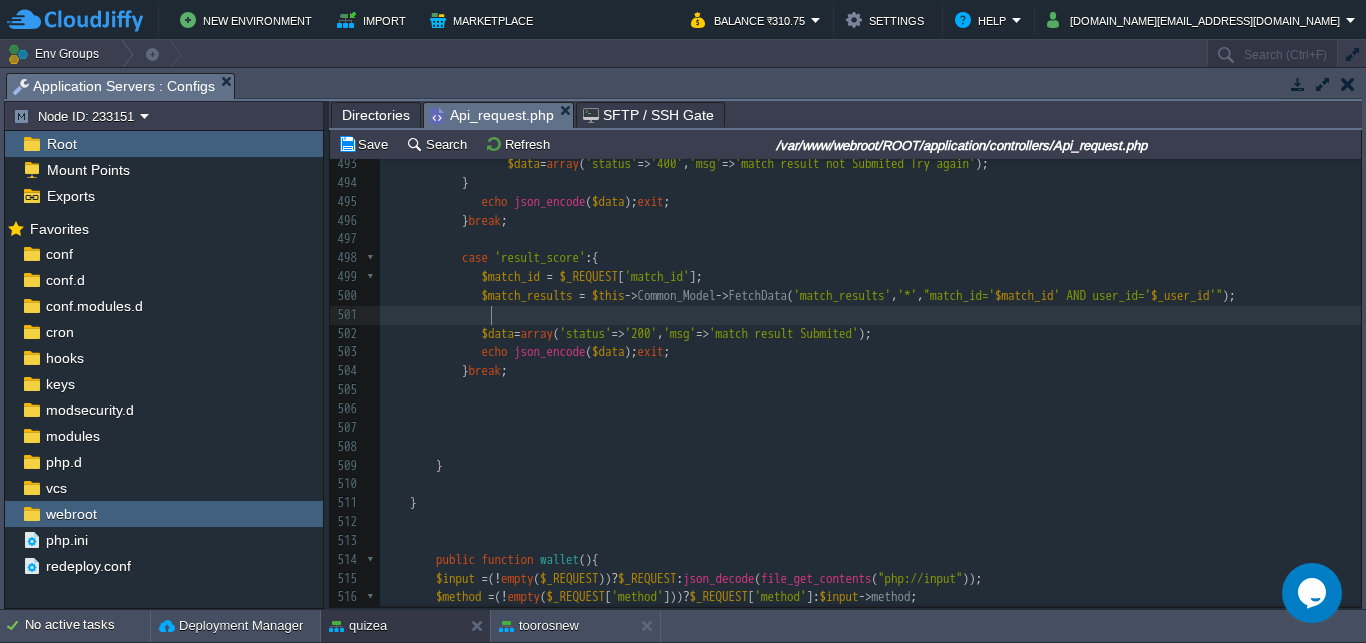 paste on "[" 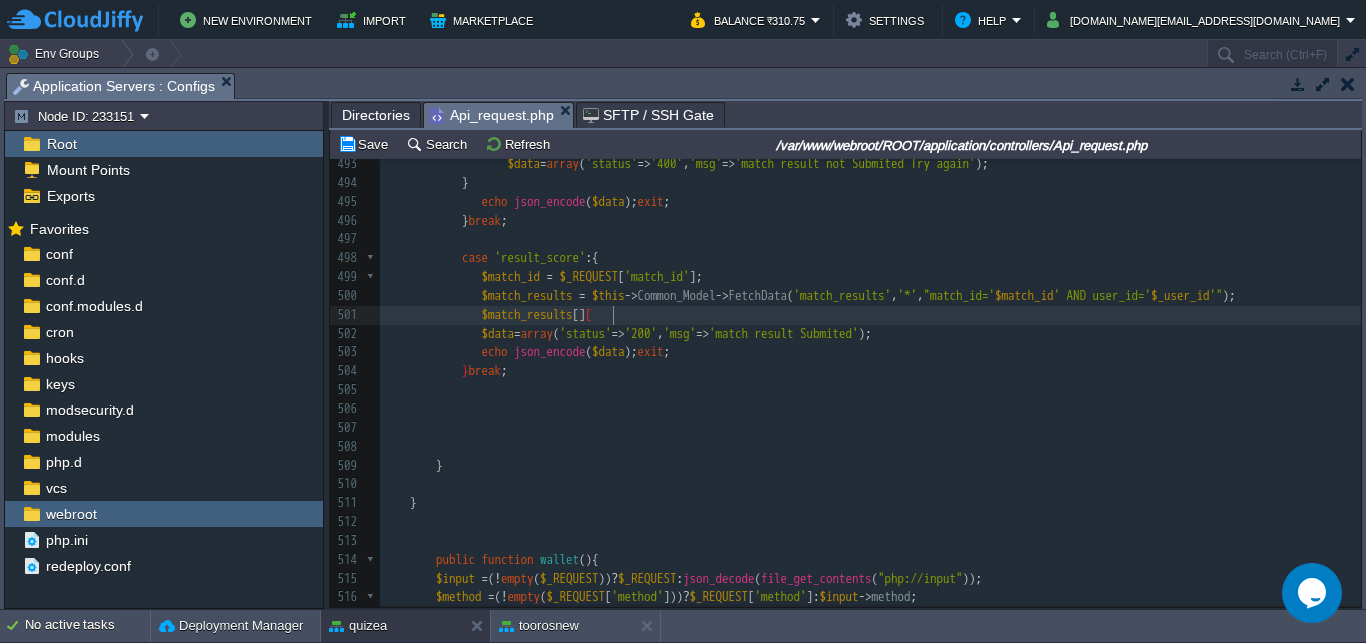 type on "[][]" 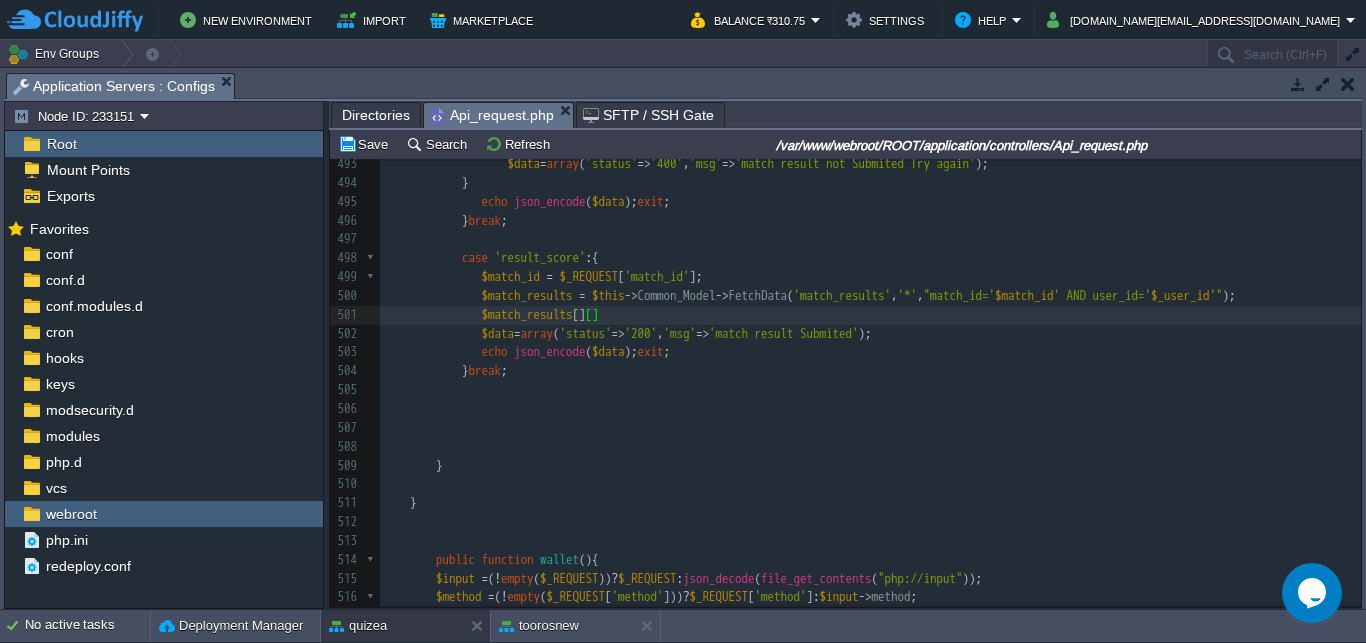 scroll, scrollTop: 0, scrollLeft: 0, axis: both 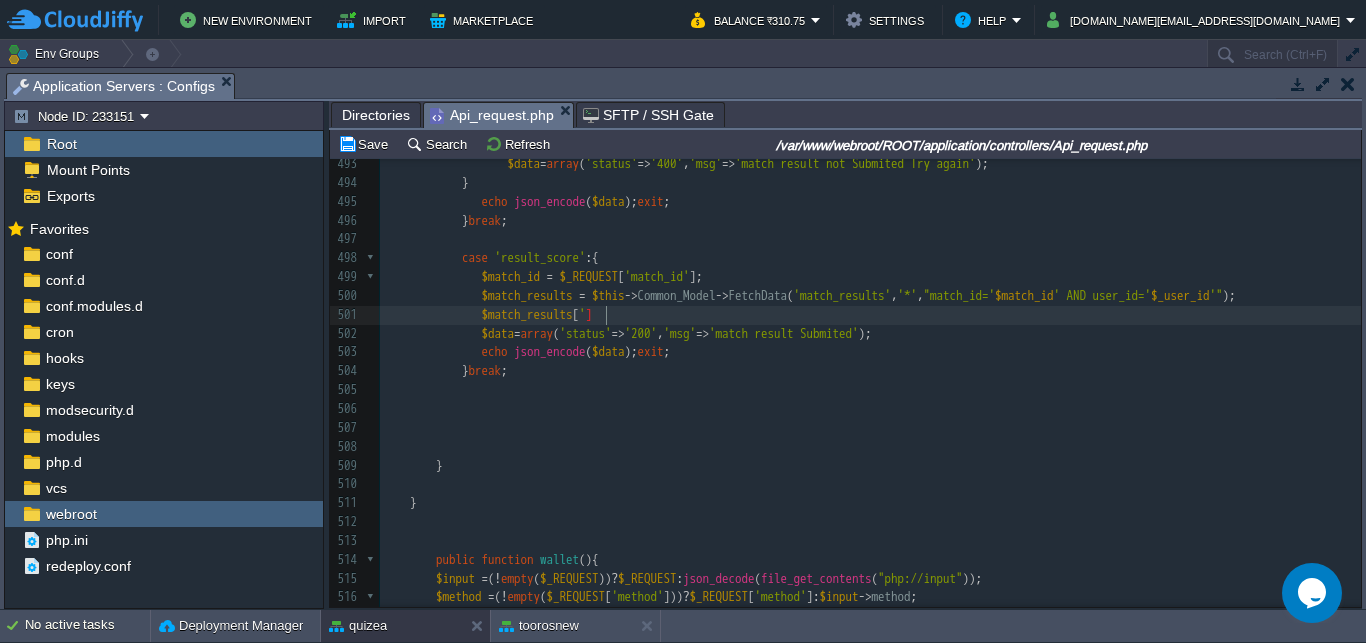 type on "''" 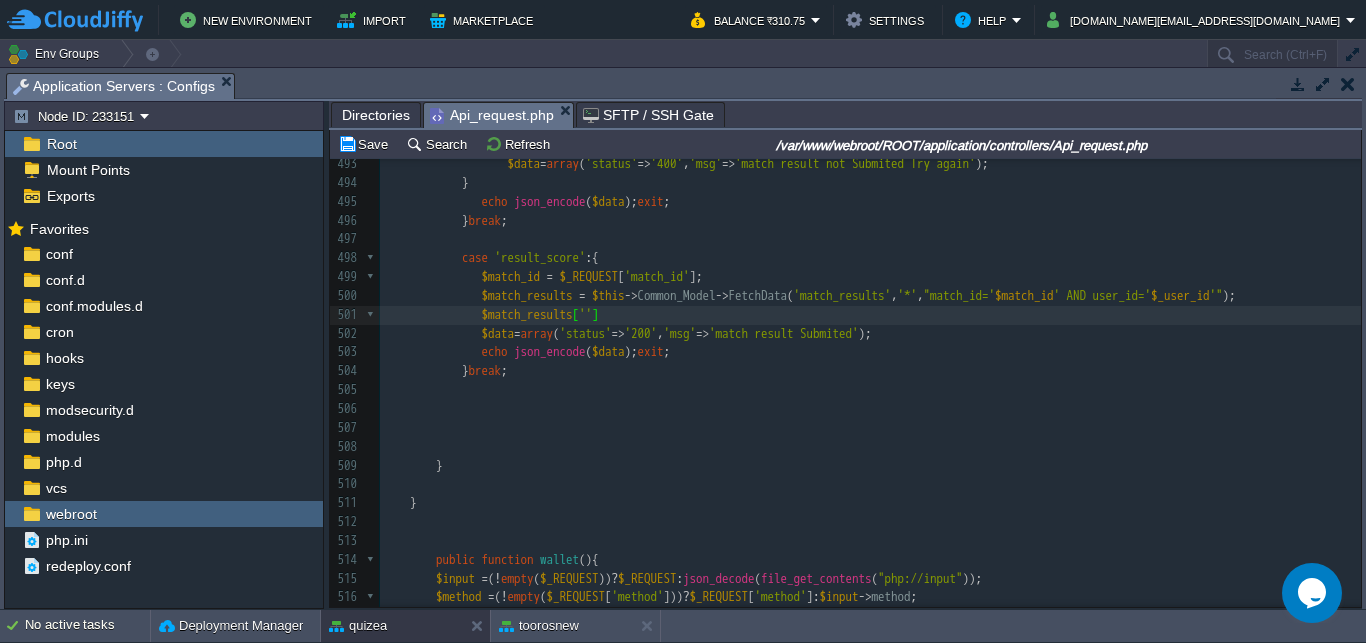 scroll, scrollTop: 0, scrollLeft: 0, axis: both 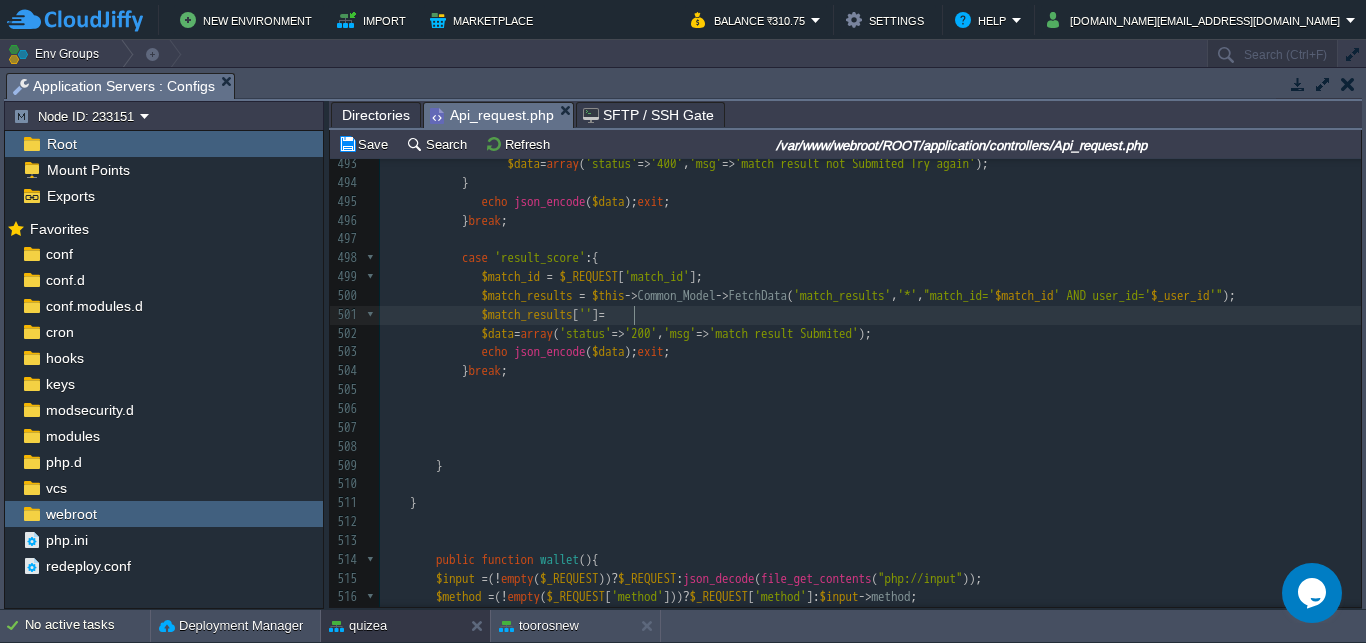 click on "xxxxxxxxxx                  $game_details = $this -> Common_Model -> FetchData ( 'matches as m LEFT JOIN games as g ON [DOMAIN_NAME]_id=[DOMAIN_NAME]' , '[DOMAIN_NAME]_type,[DOMAIN_NAME]_limit,[DOMAIN_NAME]_qus,[DOMAIN_NAME]' , "[DOMAIN_NAME]=' $match_id '" );   468                      'nos_qus' => $nos_qus , 469                      'play_status' => $play_status , 470                      'match_id'   =>   $match_id , 471                      'opponents'   =>   $opponents 472                 ]); exit ; 473 ​ 474 ​ 475                } break ; 476              477              478              case   'submit_score' :{ 479                    $match_id   =   $_REQUEST [ 'match_id' ]; 480                 $score   =   $_REQUEST [ 'score' ]; 481                    $time_taken   =   $_REQUEST [ 'time_taken' ]; 482                 $data_list   =   array ( 483                          'user_id'          =>    $user_id , 484                          'match_id'         =>    $match_id ,    485                            'score'             =>    $score , 486     ," at bounding box center [870, 230] 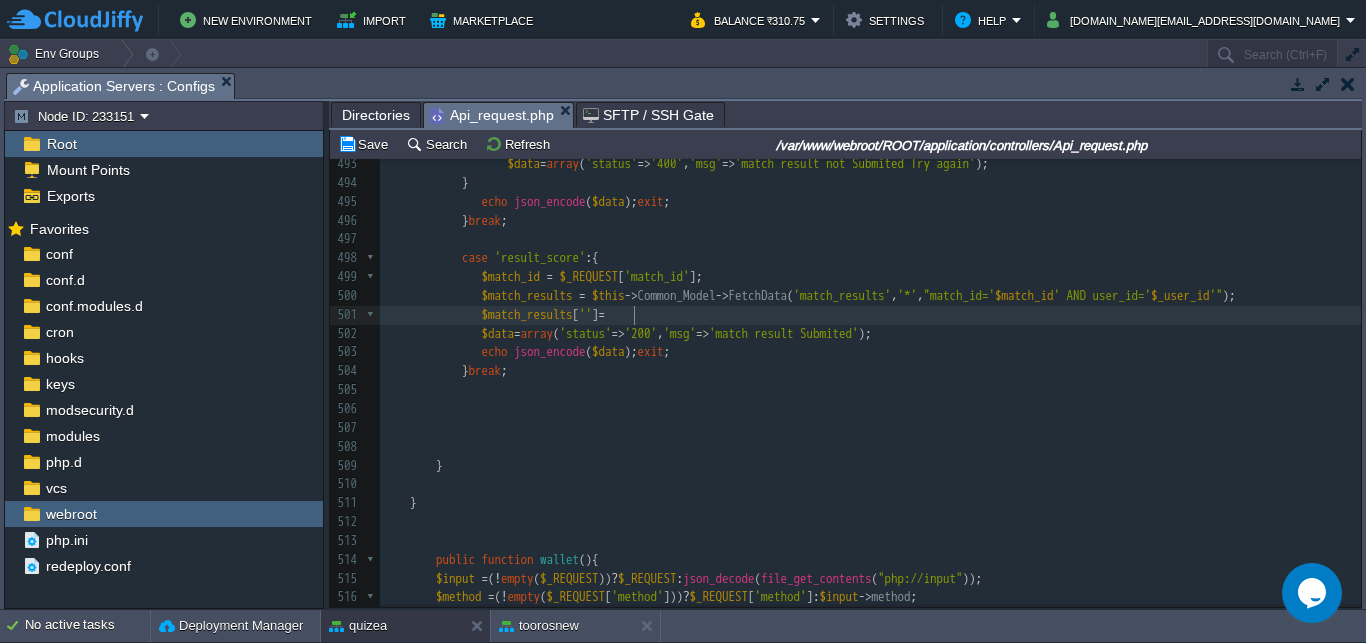 scroll, scrollTop: 0, scrollLeft: 7, axis: horizontal 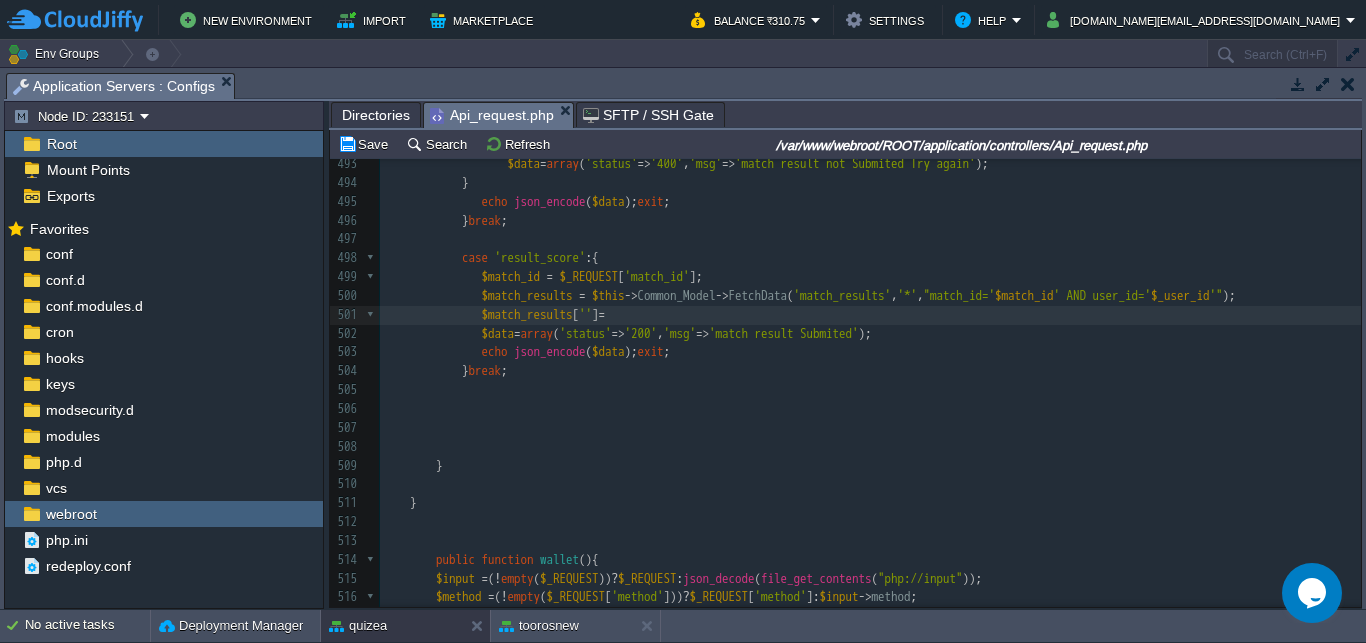 click on "''" at bounding box center [585, 314] 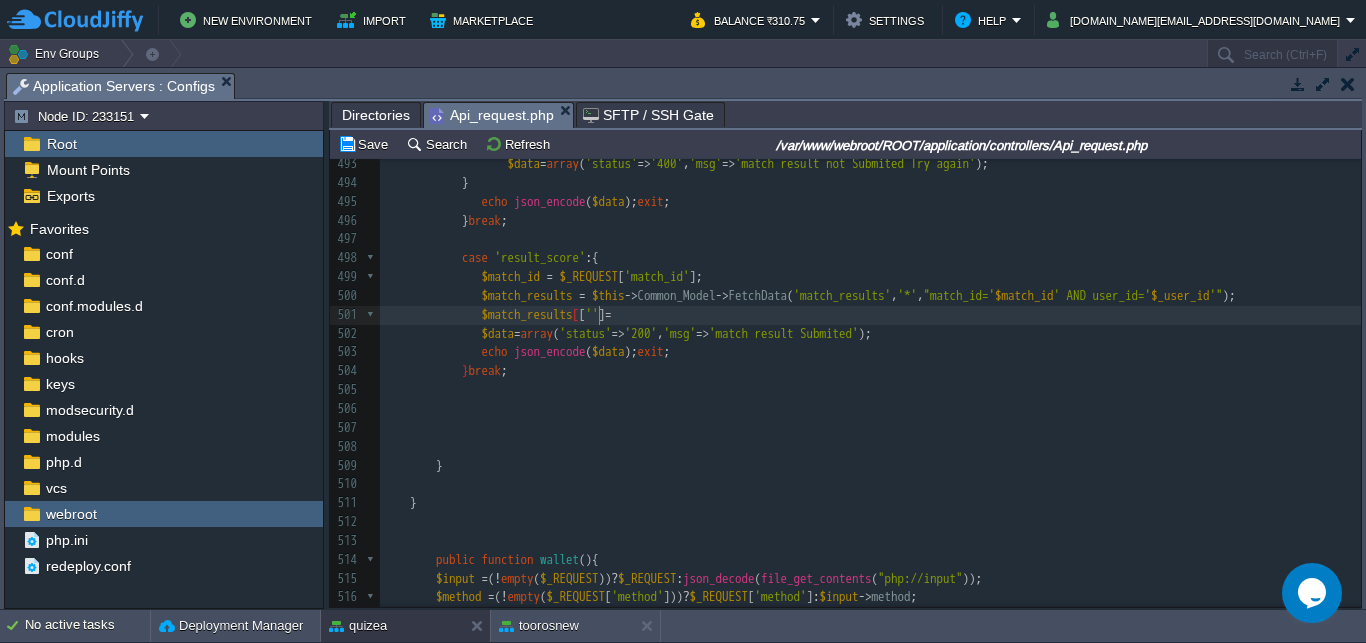 type on "[]" 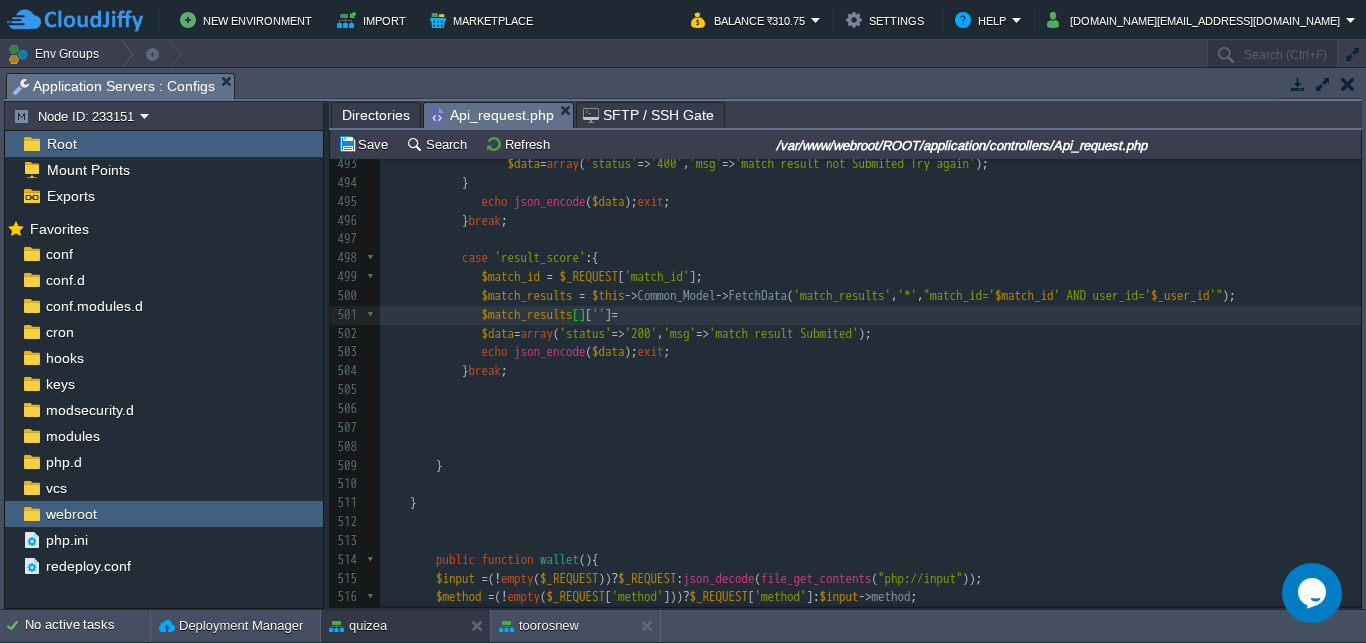 scroll, scrollTop: 0, scrollLeft: 0, axis: both 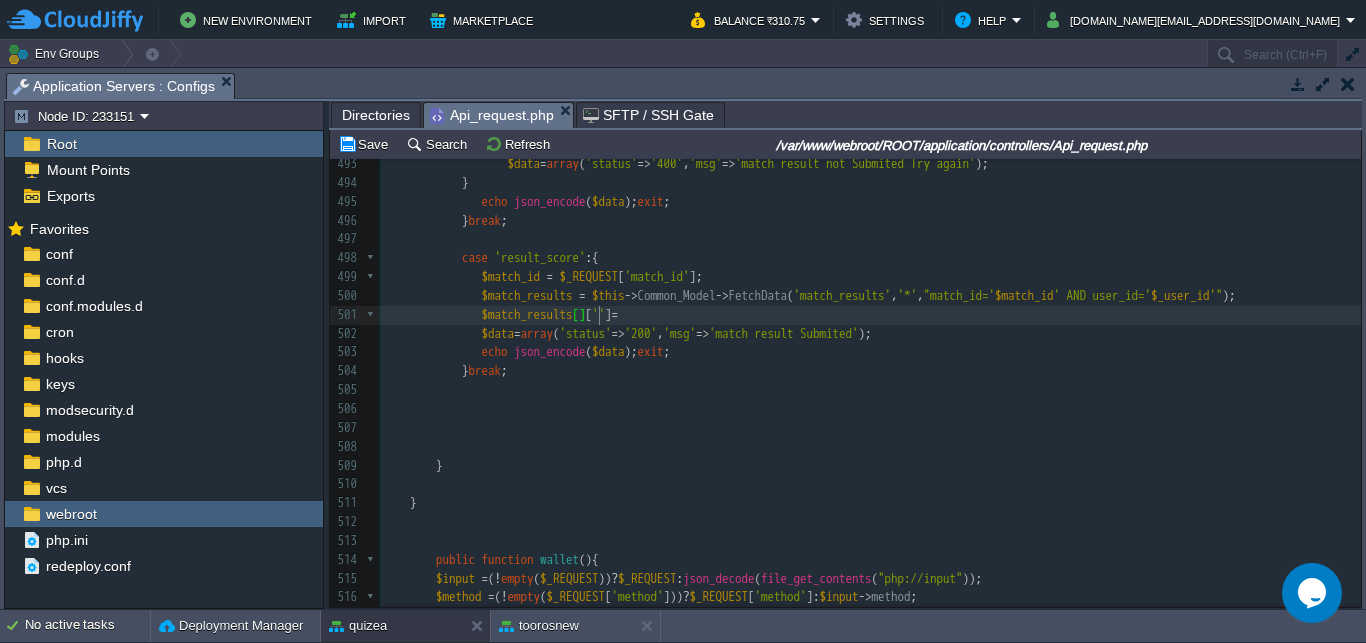 type on "0" 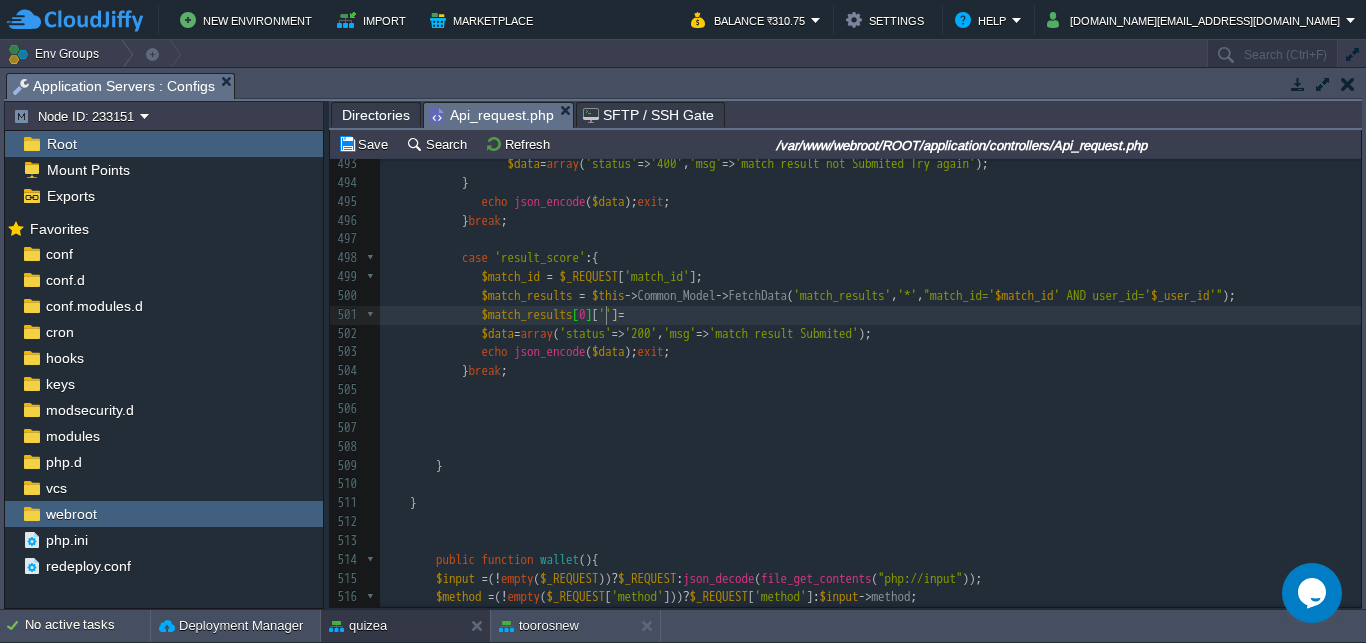 scroll, scrollTop: 0, scrollLeft: 7, axis: horizontal 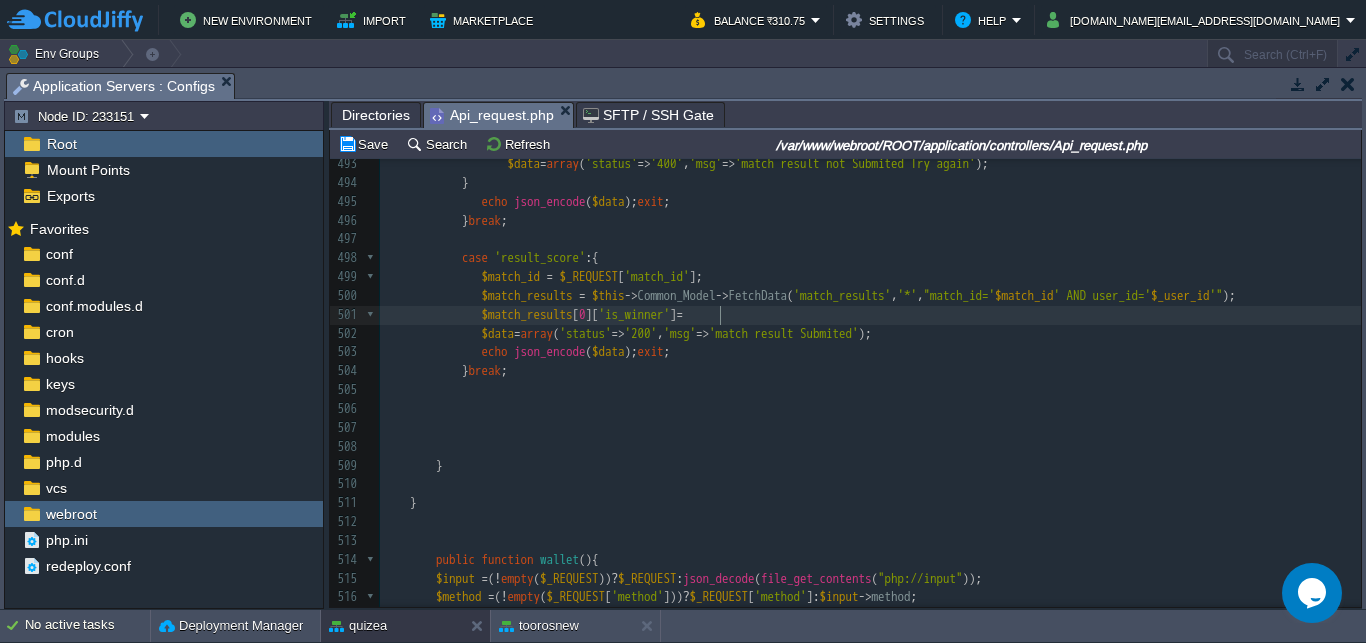 click on "xxxxxxxxxx                  $game_details = $this -> Common_Model -> FetchData ( 'matches as m LEFT JOIN games as g ON [DOMAIN_NAME]_id=[DOMAIN_NAME]' , '[DOMAIN_NAME]_type,[DOMAIN_NAME]_limit,[DOMAIN_NAME]_qus,[DOMAIN_NAME]' , "[DOMAIN_NAME]=' $match_id '" );   468                      'nos_qus' => $nos_qus , 469                      'play_status' => $play_status , 470                      'match_id'   =>   $match_id , 471                      'opponents'   =>   $opponents 472                 ]); exit ; 473 ​ 474 ​ 475                } break ; 476              477              478              case   'submit_score' :{ 479                    $match_id   =   $_REQUEST [ 'match_id' ]; 480                 $score   =   $_REQUEST [ 'score' ]; 481                    $time_taken   =   $_REQUEST [ 'time_taken' ]; 482                 $data_list   =   array ( 483                          'user_id'          =>    $user_id , 484                          'match_id'         =>    $match_id ,    485                            'score'             =>    $score , 486     ," at bounding box center [870, 230] 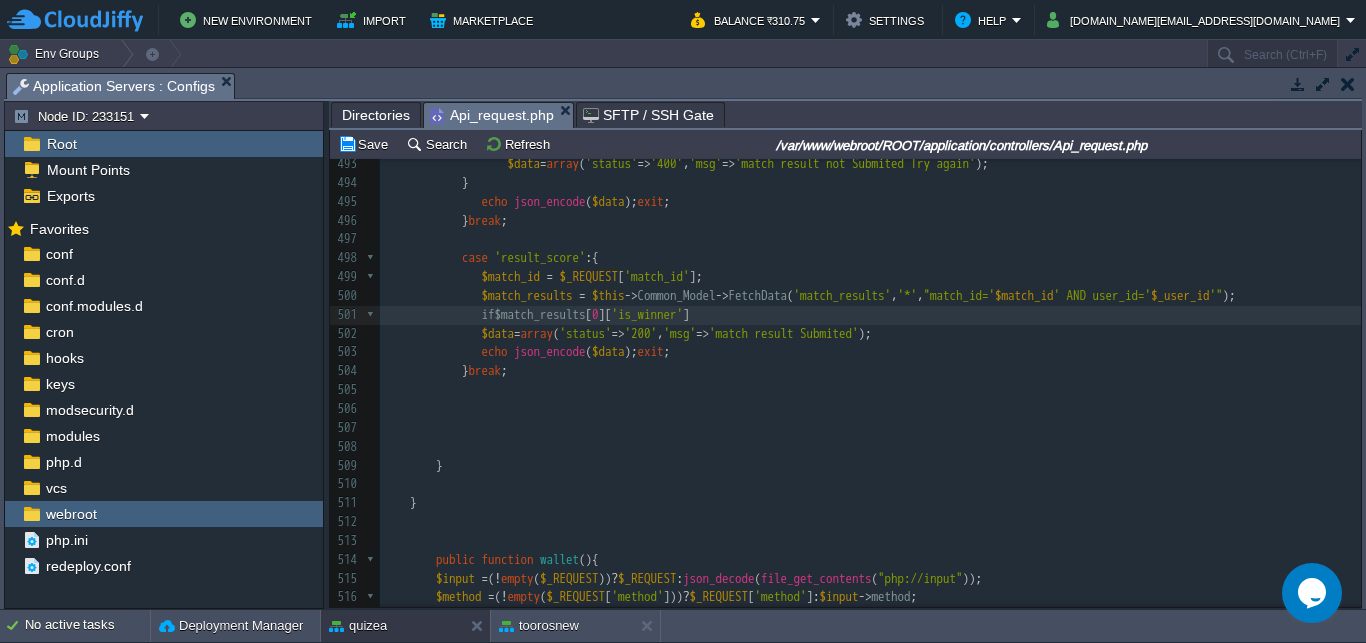 type on "if(" 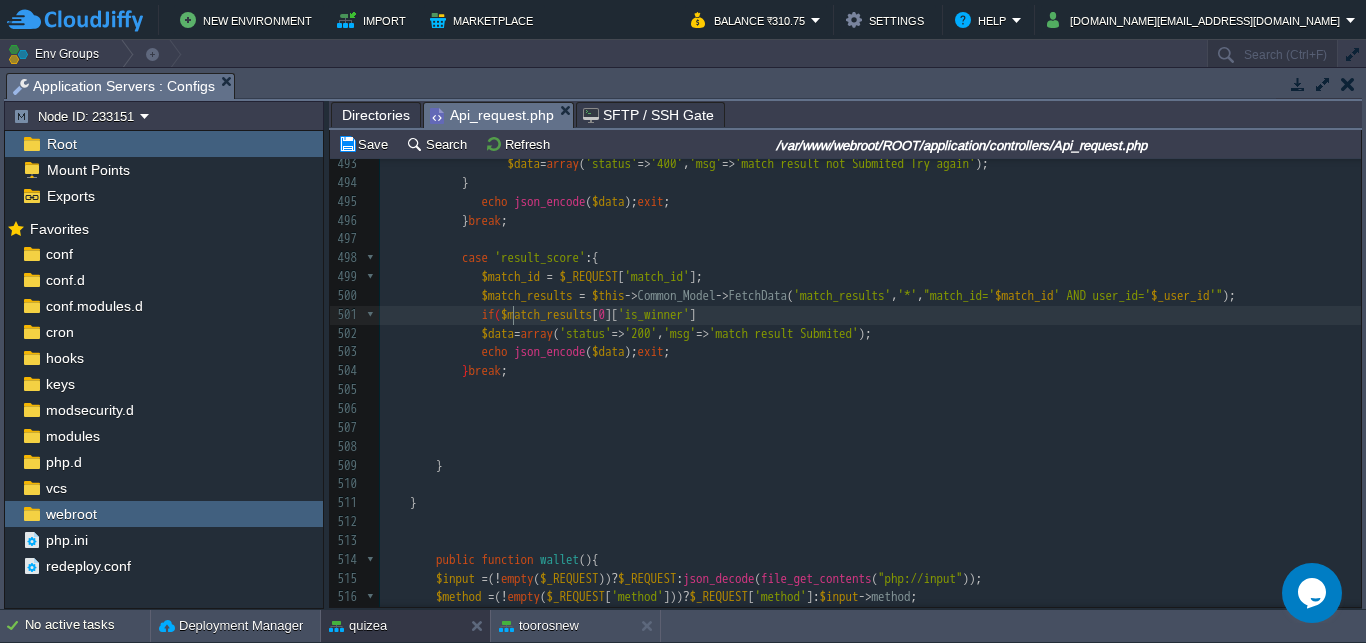 scroll, scrollTop: 0, scrollLeft: 21, axis: horizontal 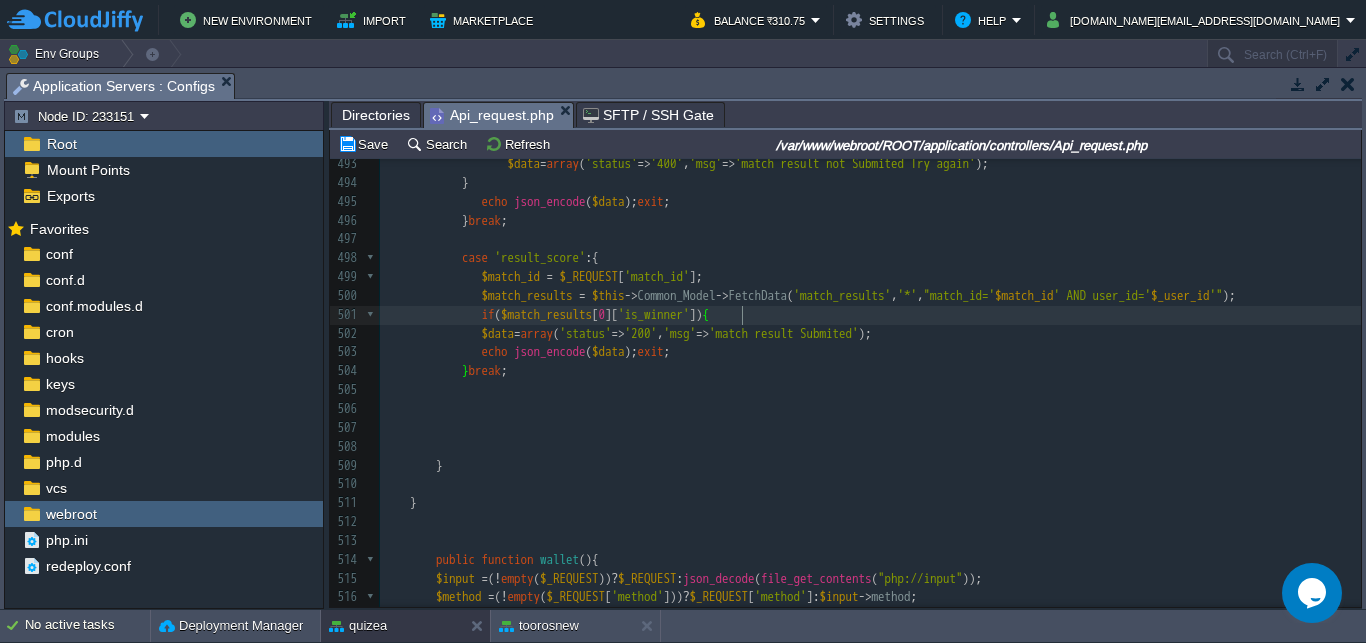 type on "){}" 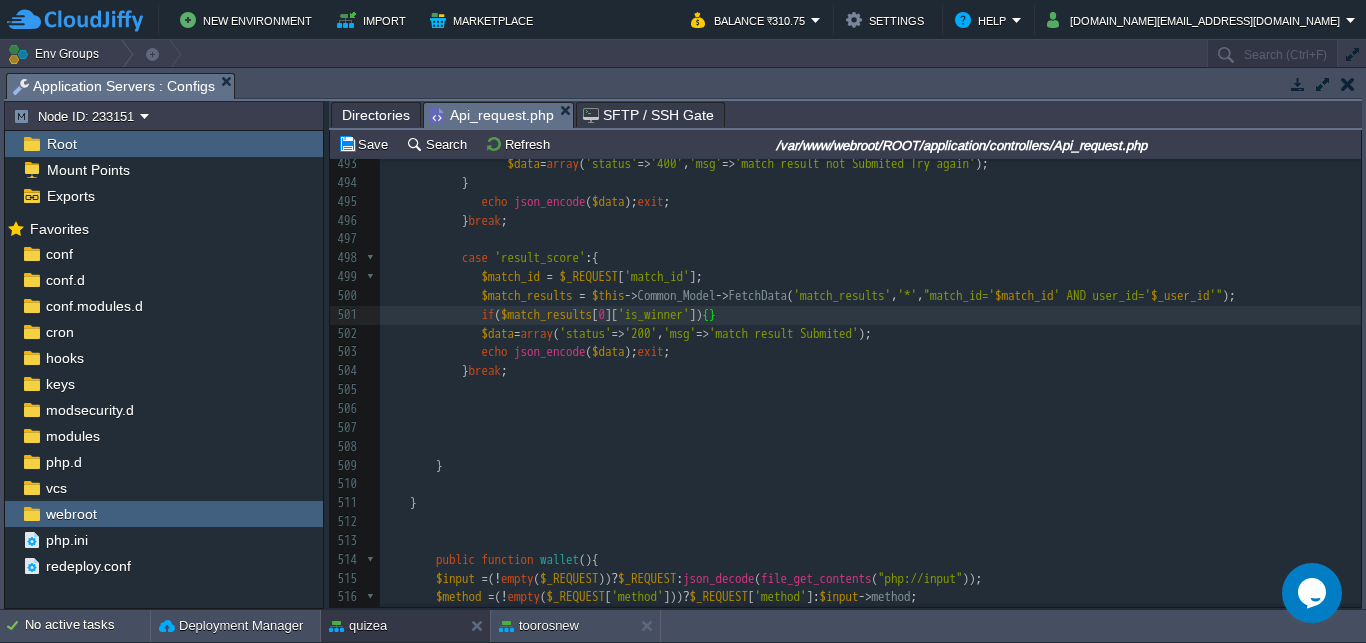 scroll, scrollTop: 0, scrollLeft: 0, axis: both 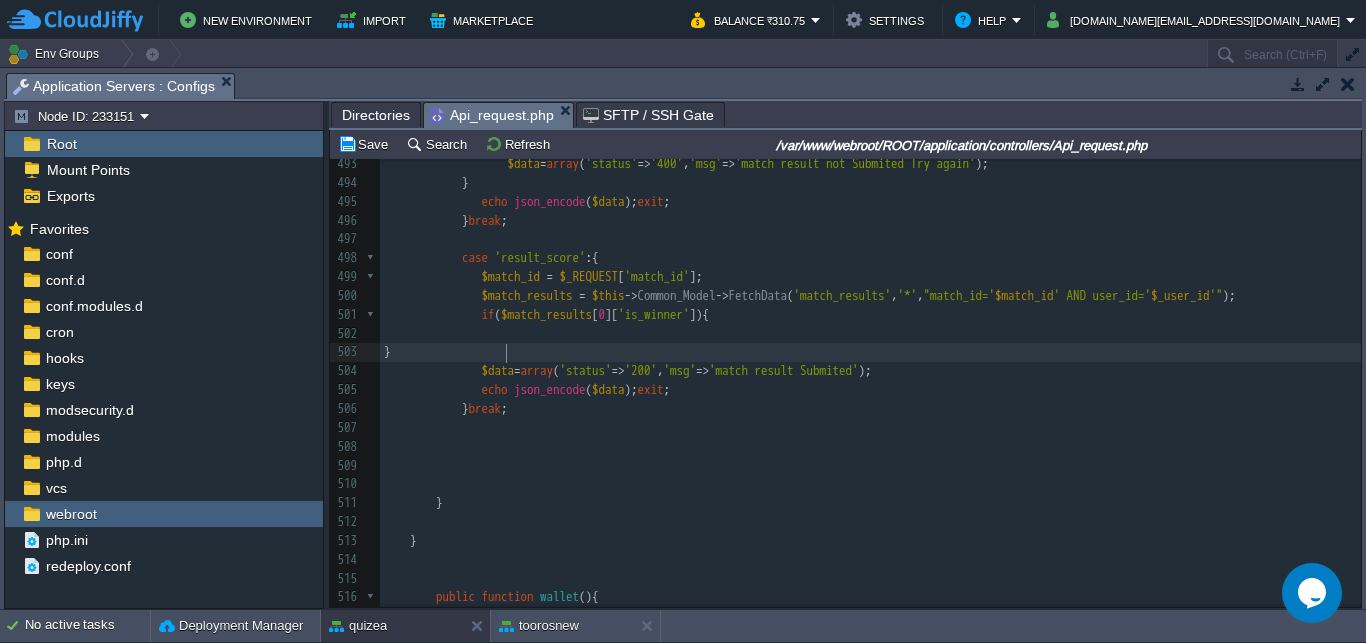 type on "if($match_results[0]['is_winner']){
}" 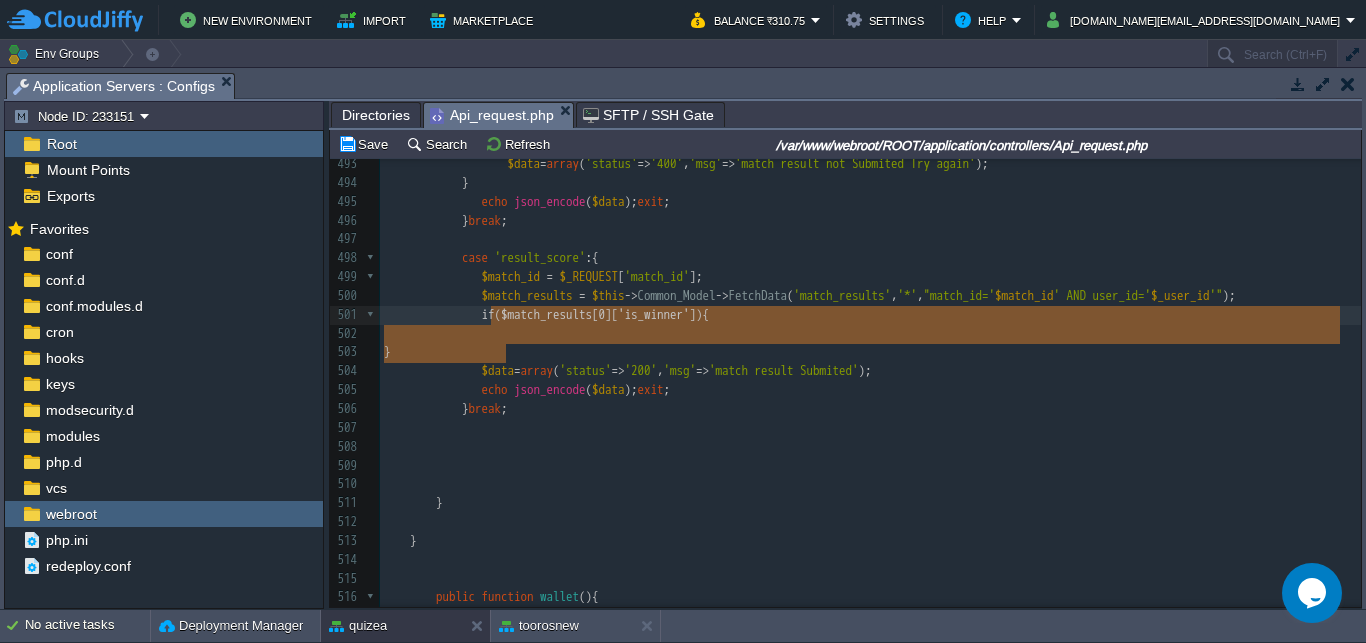 scroll, scrollTop: 30, scrollLeft: 122, axis: both 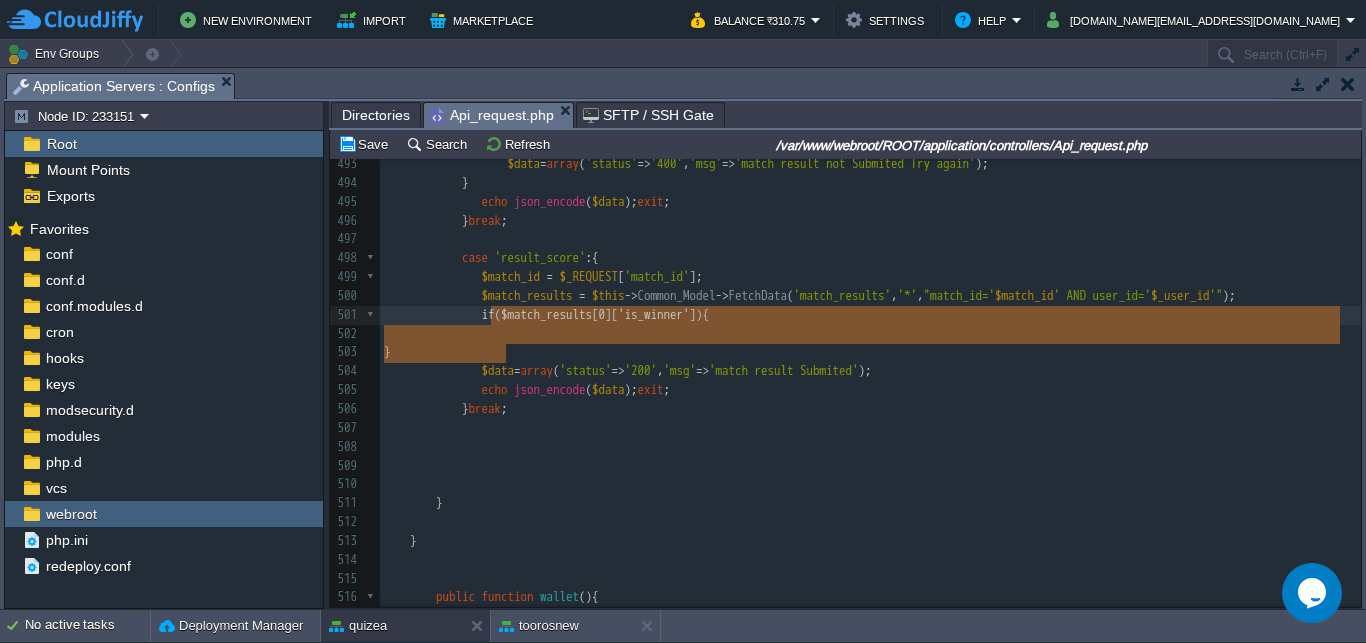 drag, startPoint x: 515, startPoint y: 354, endPoint x: 492, endPoint y: 326, distance: 36.23534 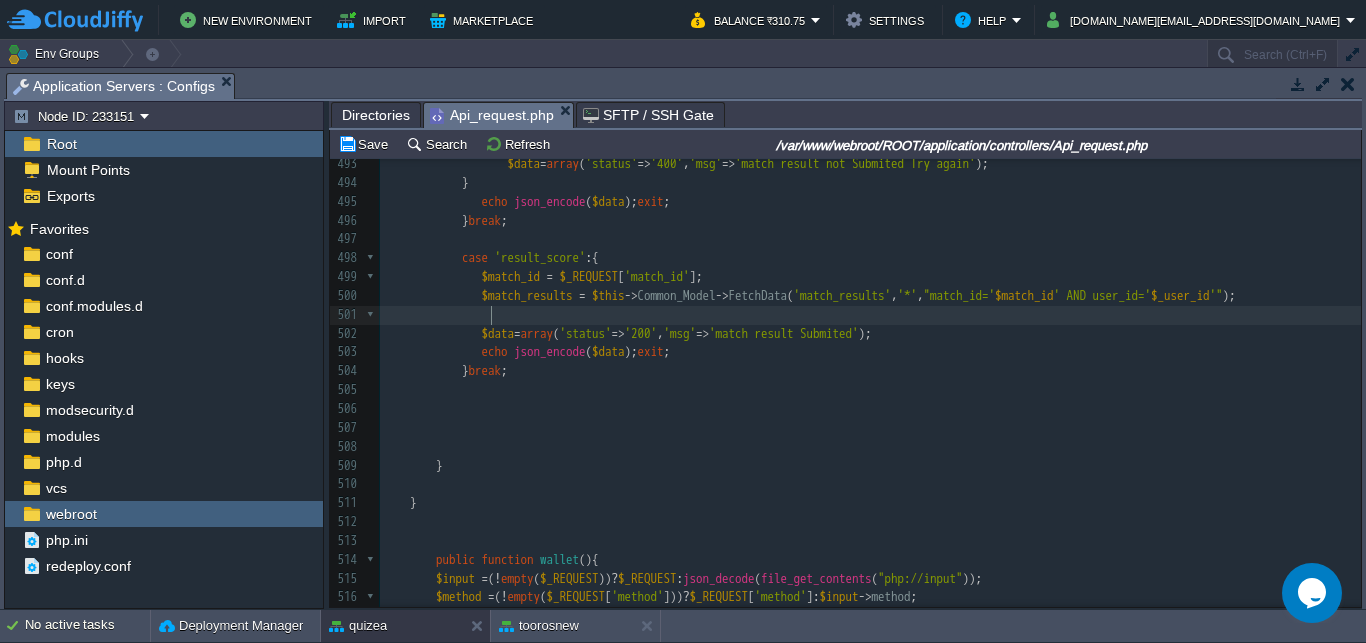 scroll, scrollTop: 0, scrollLeft: 0, axis: both 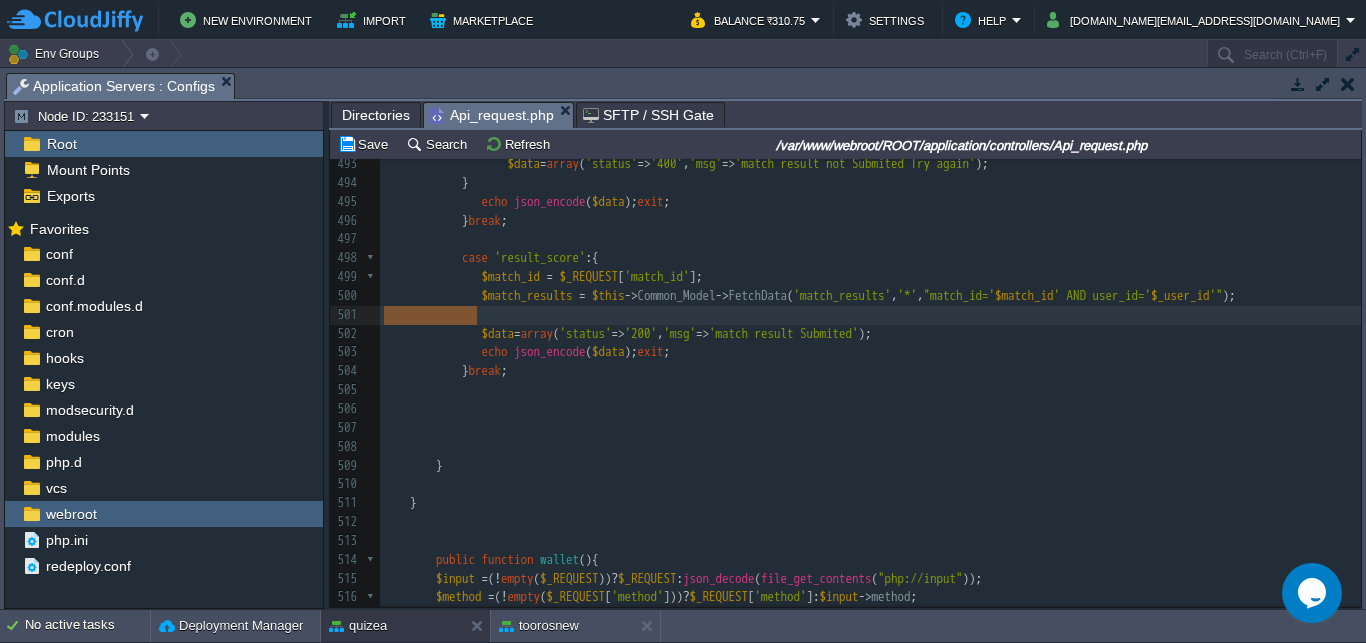 drag, startPoint x: 489, startPoint y: 319, endPoint x: 380, endPoint y: 316, distance: 109.041275 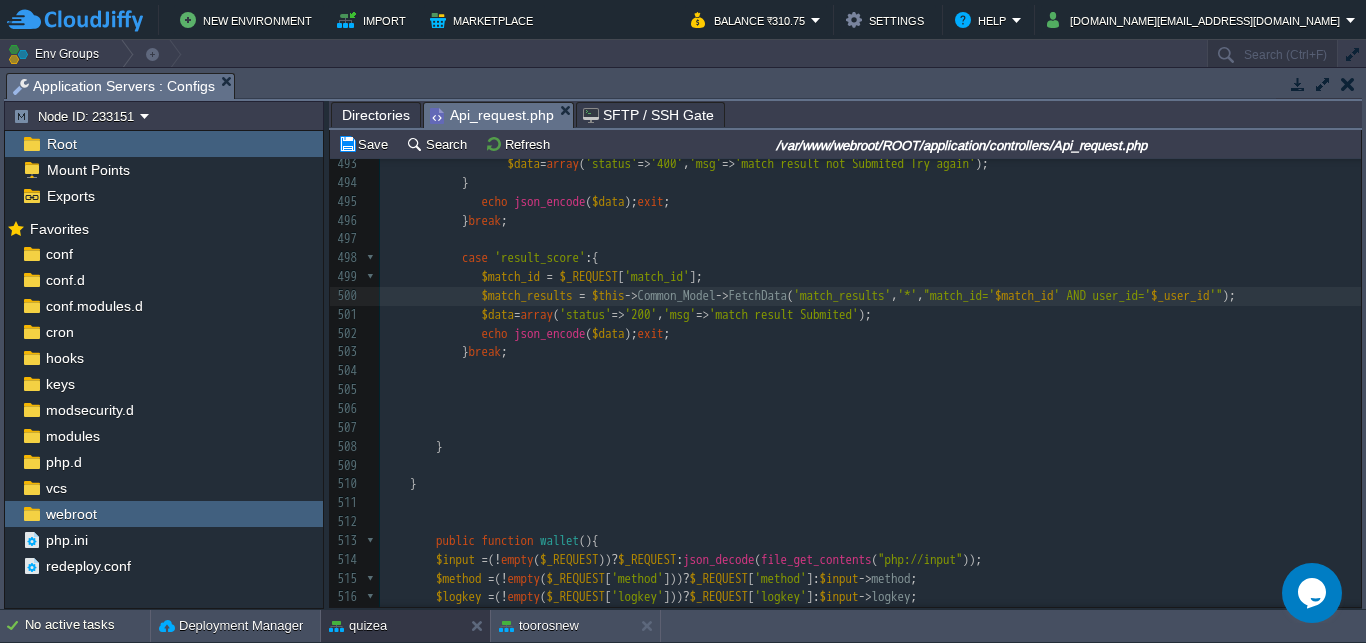 click on "'*'" at bounding box center (908, 295) 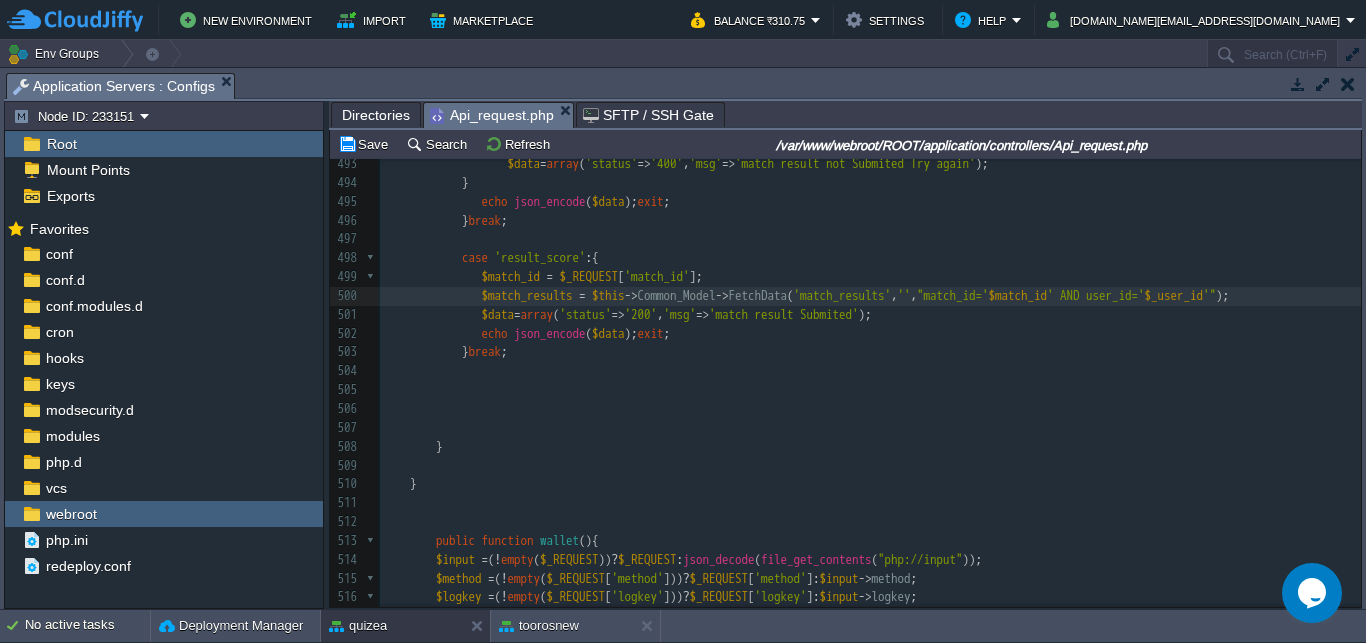 scroll, scrollTop: 2771, scrollLeft: 0, axis: vertical 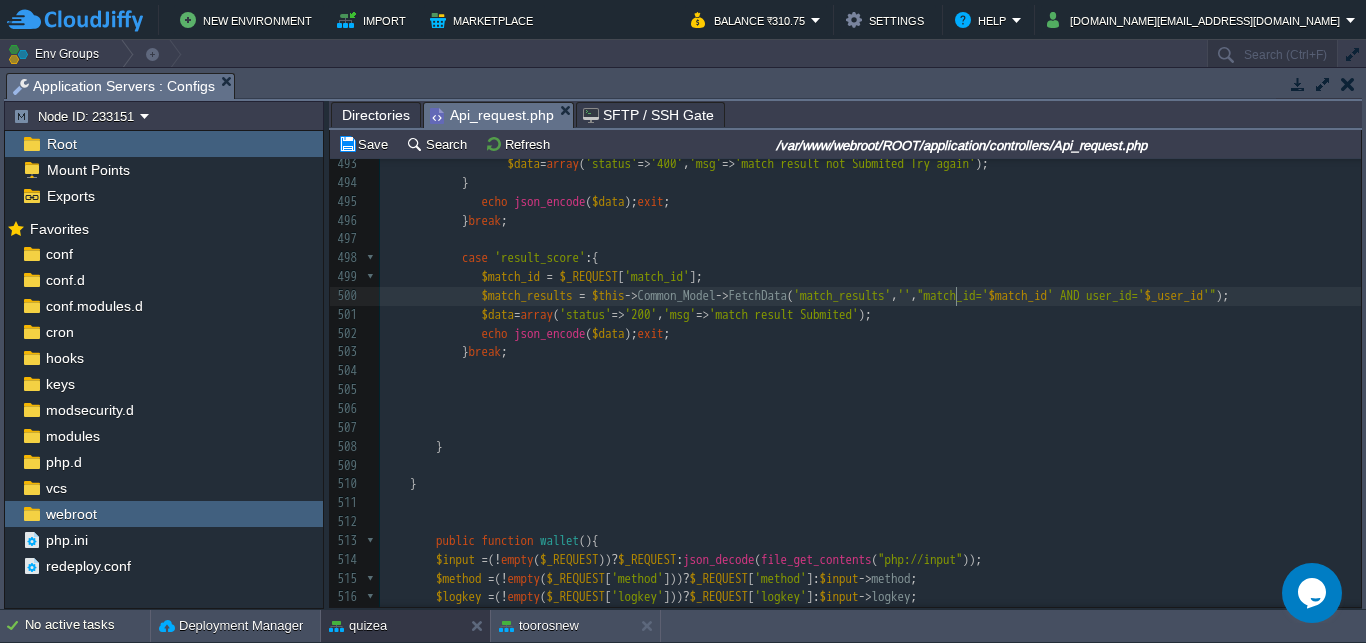 click on "''" at bounding box center (904, 295) 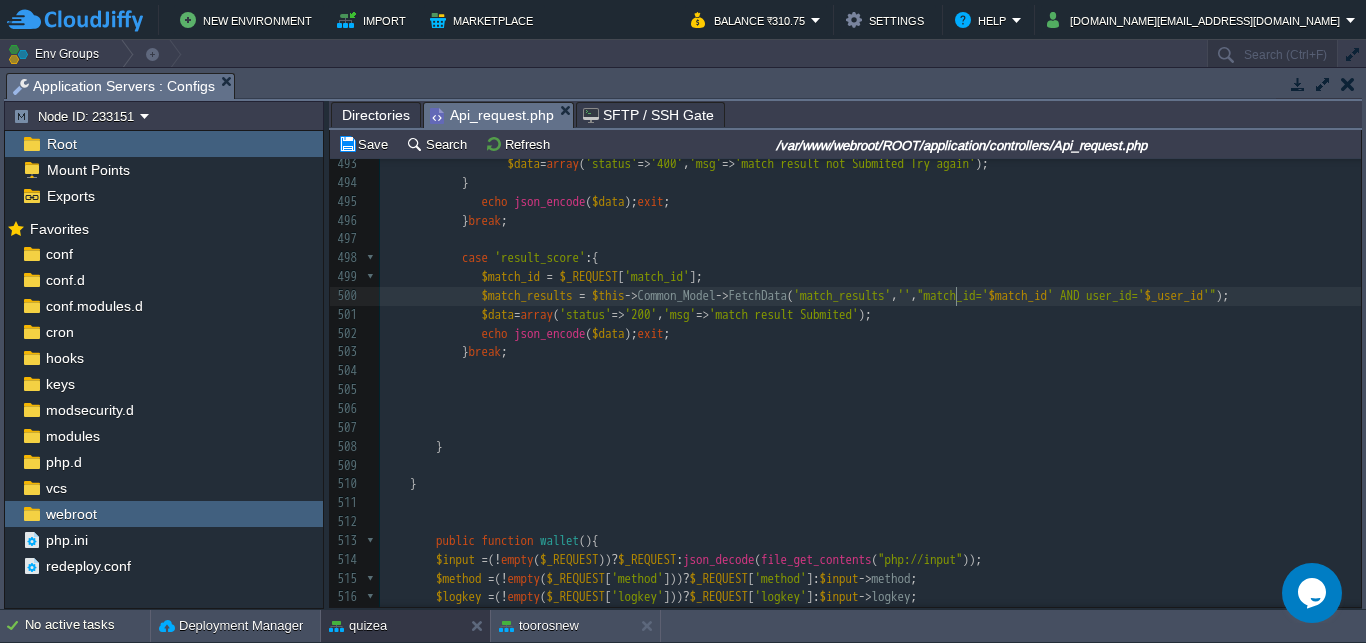 paste on "," 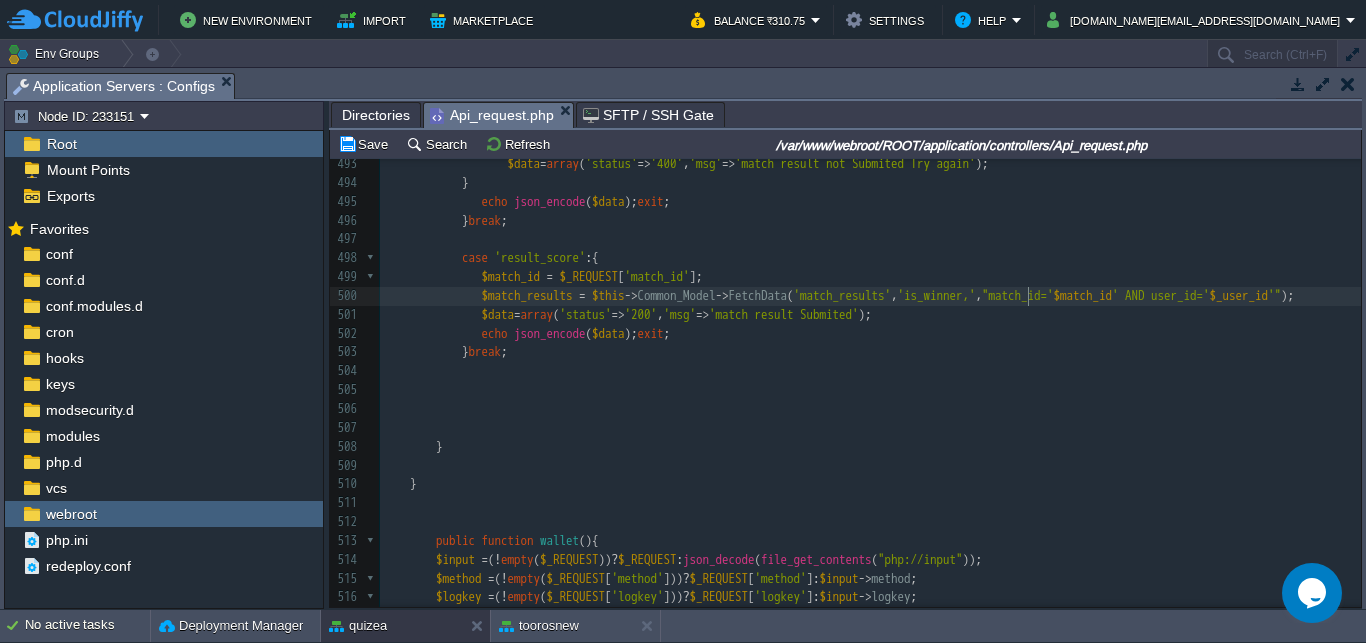 scroll, scrollTop: 0, scrollLeft: 7, axis: horizontal 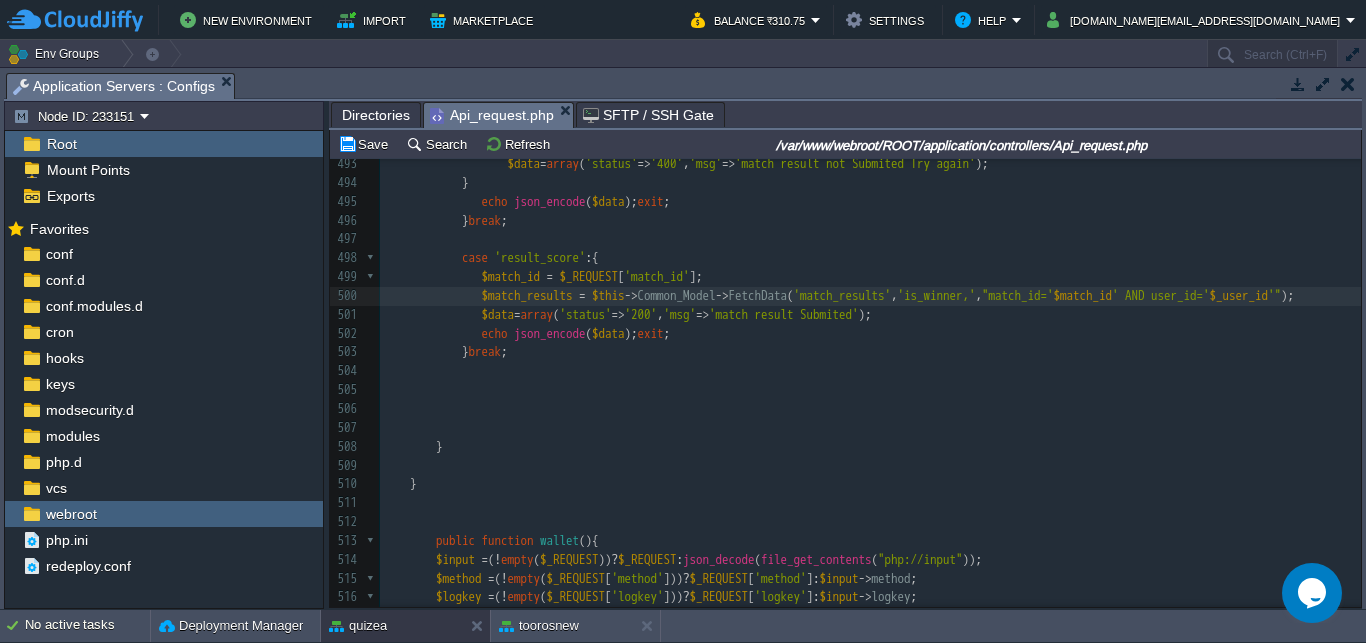 click on "'is_winner,'" at bounding box center [937, 295] 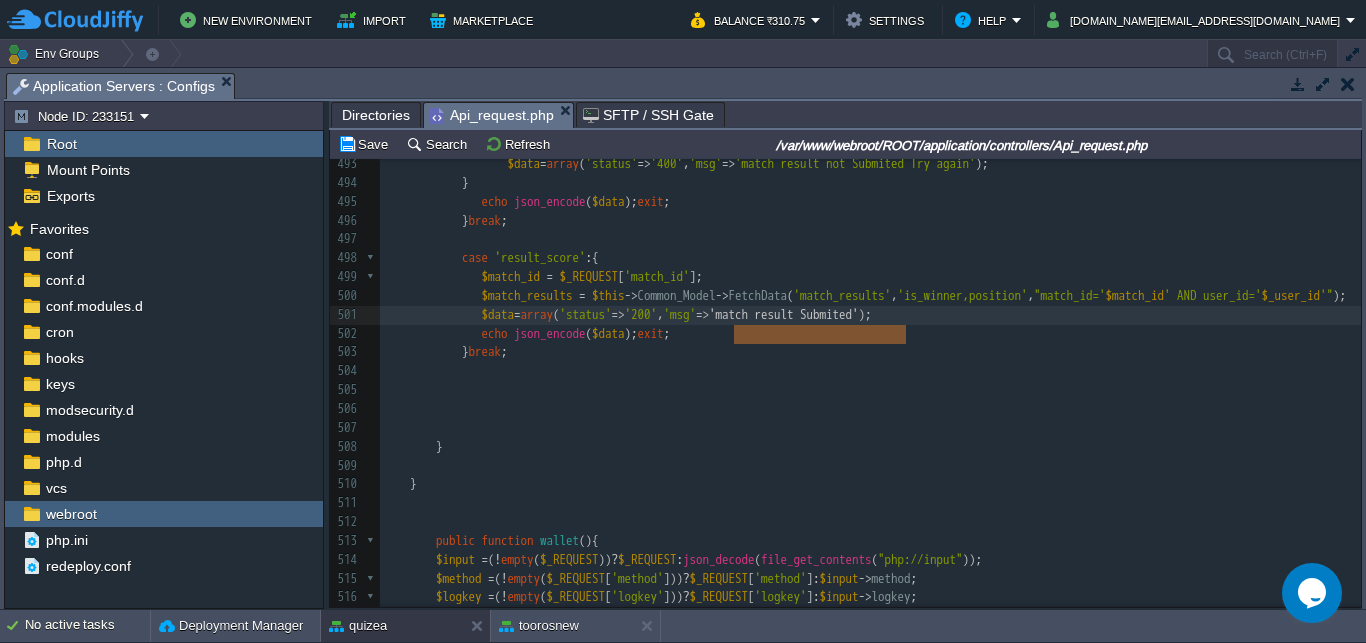 type on "'msg'=>'match result Submited'" 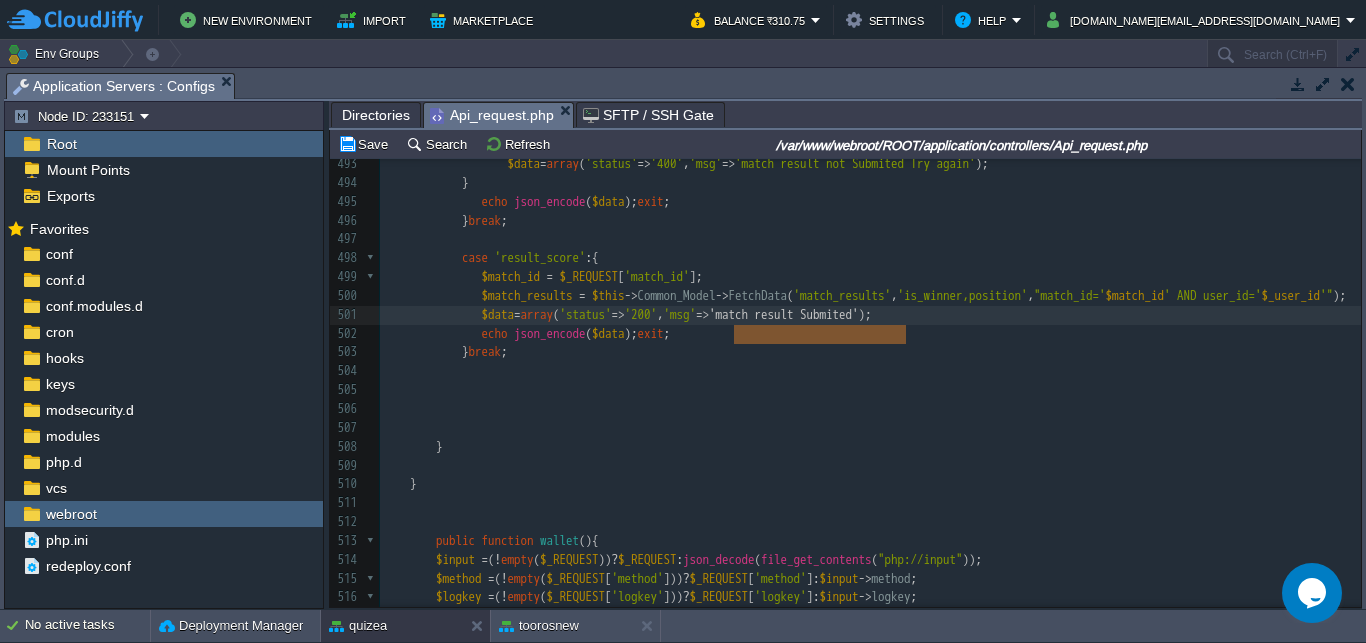scroll, scrollTop: 0, scrollLeft: 215, axis: horizontal 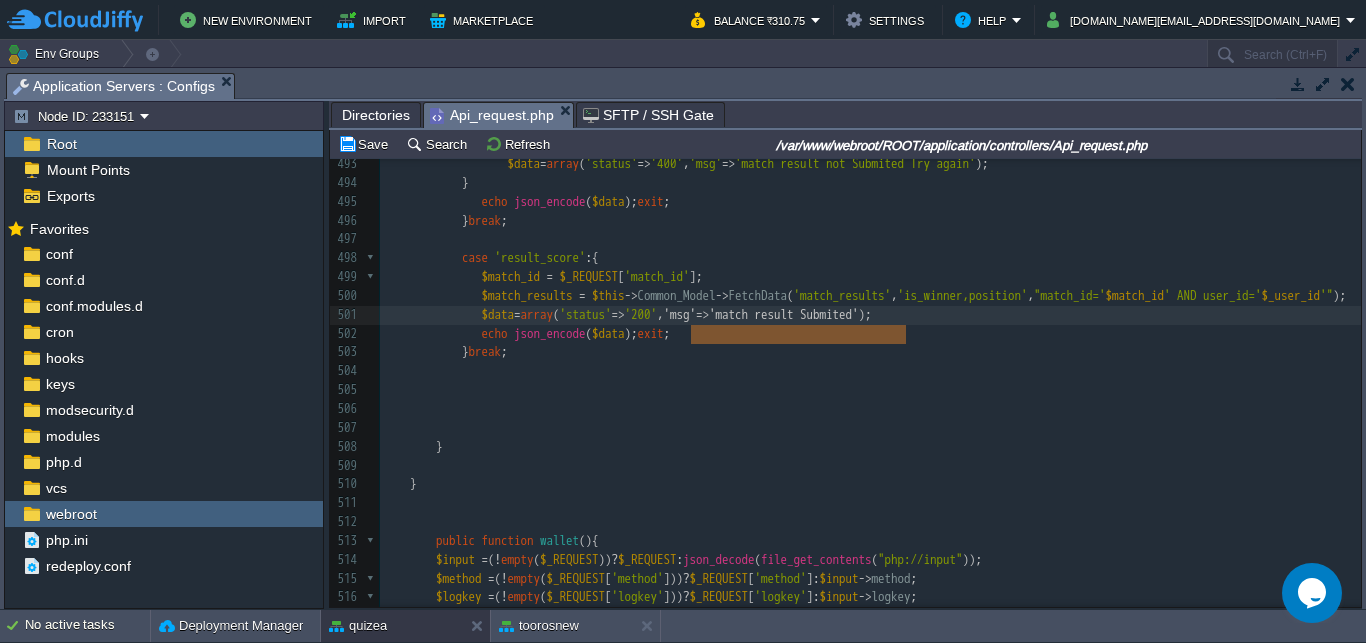 drag, startPoint x: 905, startPoint y: 334, endPoint x: 730, endPoint y: 341, distance: 175.13994 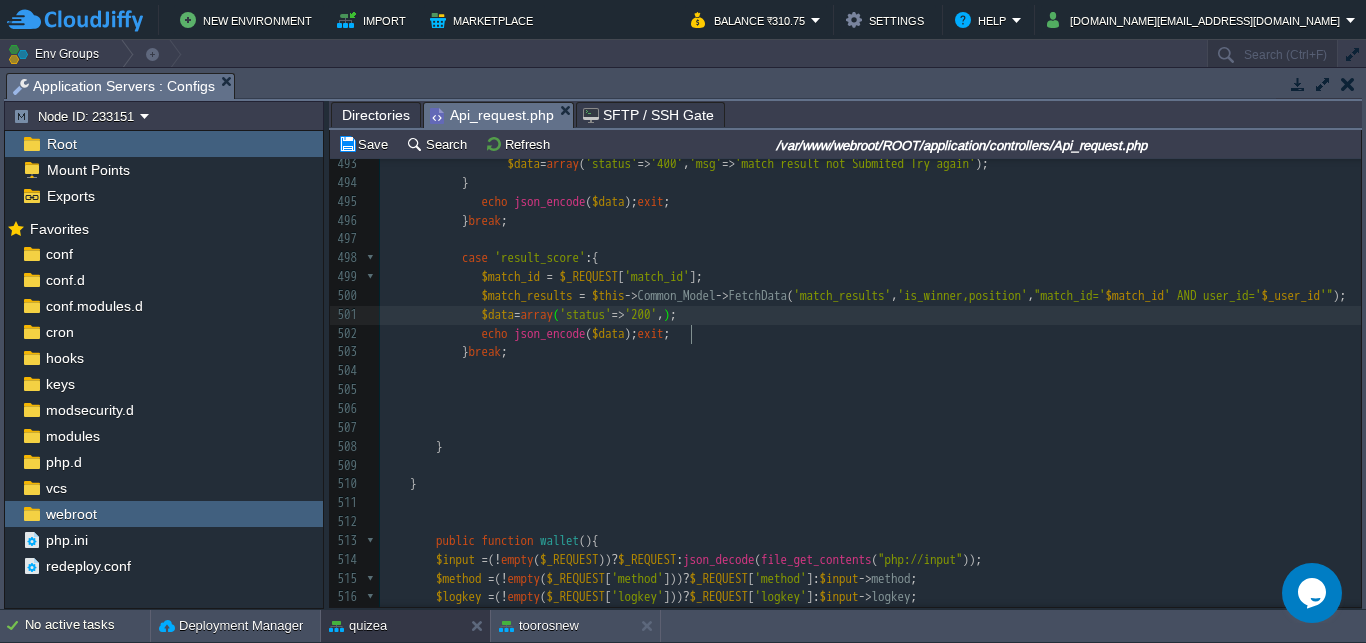 scroll, scrollTop: 0, scrollLeft: 0, axis: both 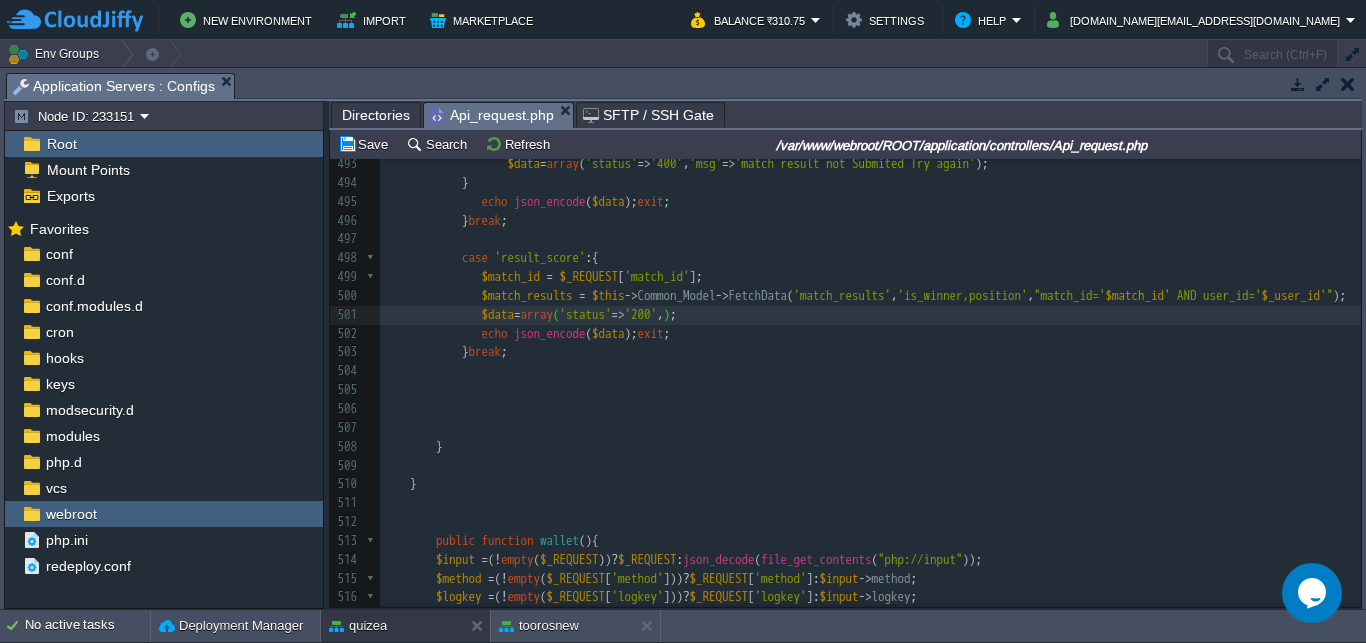 click on "xxxxxxxxxx                  $game_details = $this -> Common_Model -> FetchData ( 'matches as m LEFT JOIN games as g ON [DOMAIN_NAME]_id=[DOMAIN_NAME]' , '[DOMAIN_NAME]_type,[DOMAIN_NAME]_limit,[DOMAIN_NAME]_qus,[DOMAIN_NAME]' , "[DOMAIN_NAME]=' $match_id '" );   468                      'nos_qus' => $nos_qus , 469                      'play_status' => $play_status , 470                      'match_id'   =>   $match_id , 471                      'opponents'   =>   $opponents 472                 ]); exit ; 473 ​ 474 ​ 475                } break ; 476              477              478              case   'submit_score' :{ 479                    $match_id   =   $_REQUEST [ 'match_id' ]; 480                 $score   =   $_REQUEST [ 'score' ]; 481                    $time_taken   =   $_REQUEST [ 'time_taken' ]; 482                 $data_list   =   array ( 483                          'user_id'          =>    $user_id , 484                          'match_id'         =>    $match_id ,    485                            'score'             =>    $score , 486     ," at bounding box center (870, 230) 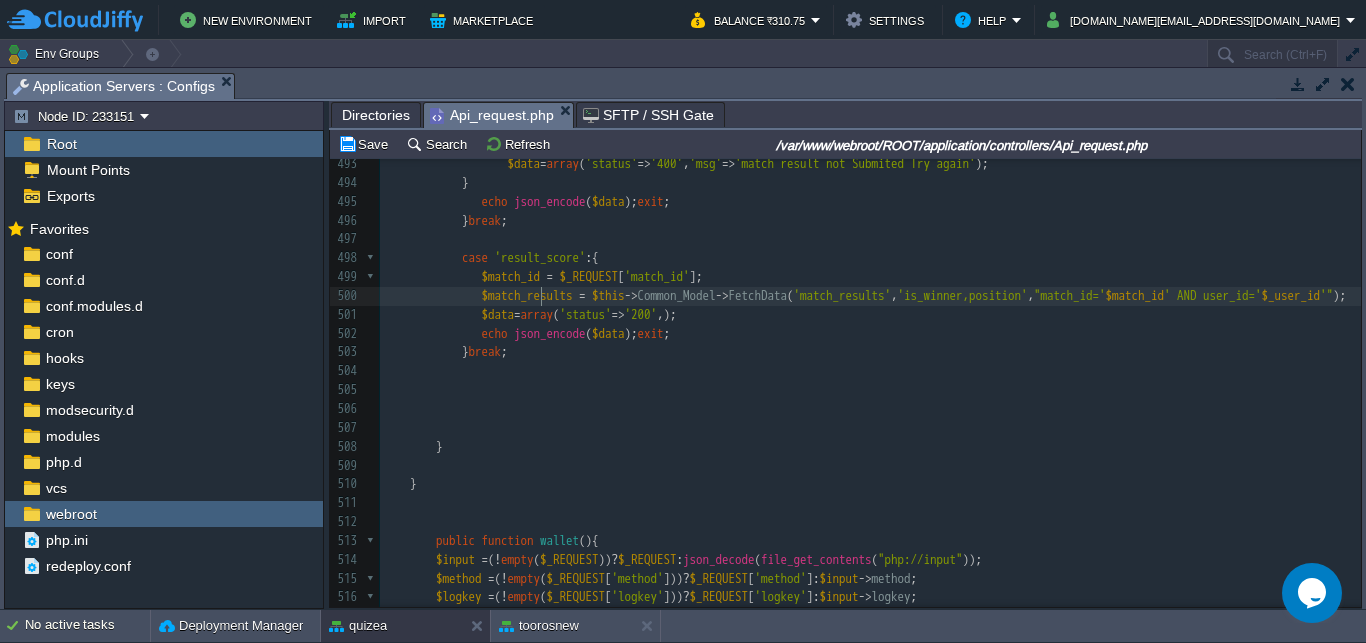 type on "$match_results" 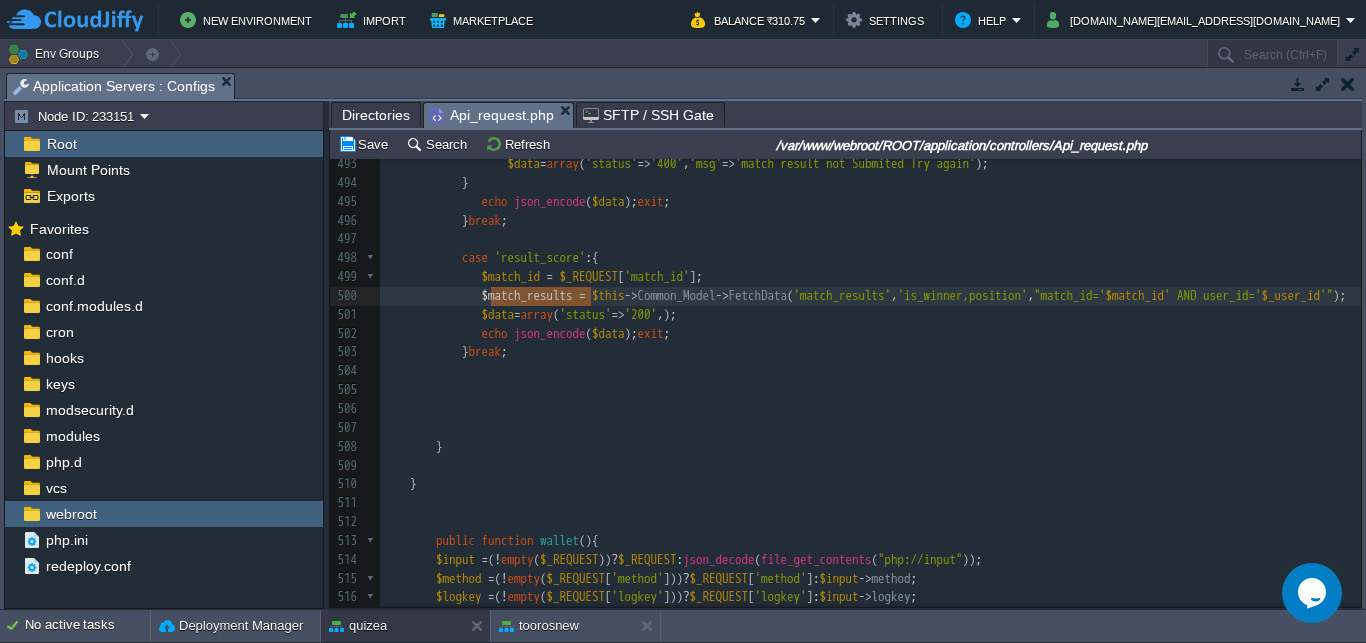 scroll, scrollTop: 0, scrollLeft: 0, axis: both 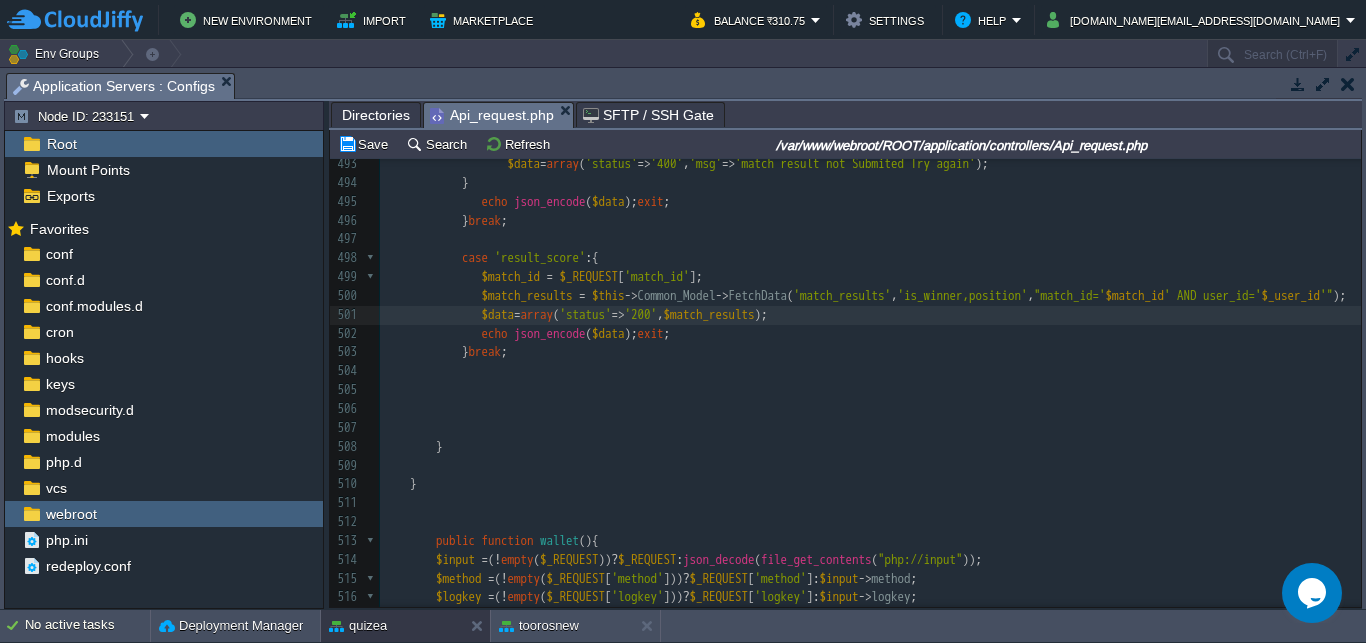 paste on "=" 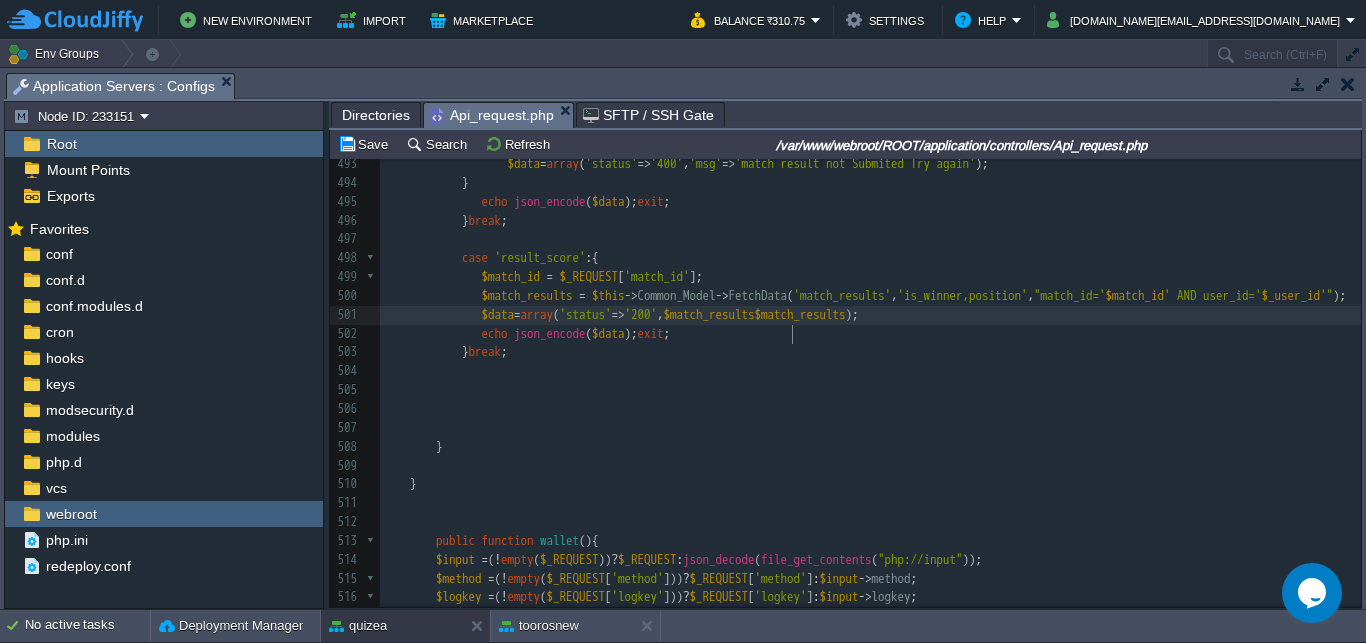 type on "=" 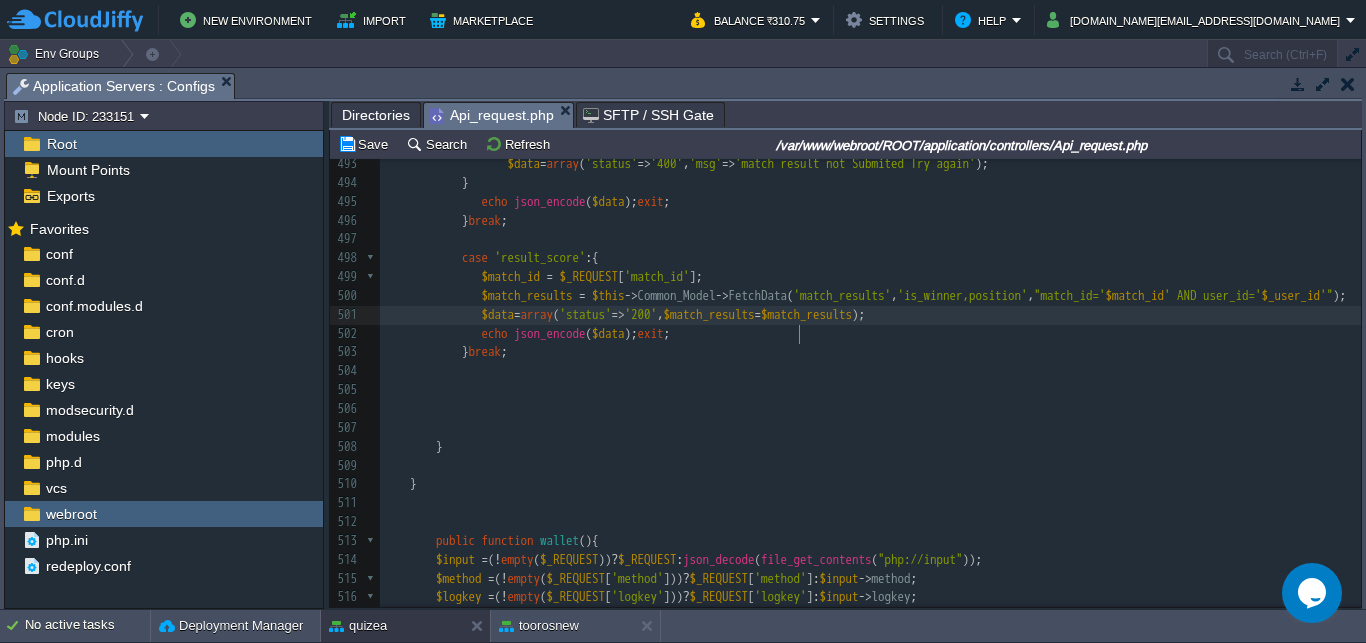 scroll, scrollTop: 0, scrollLeft: 7, axis: horizontal 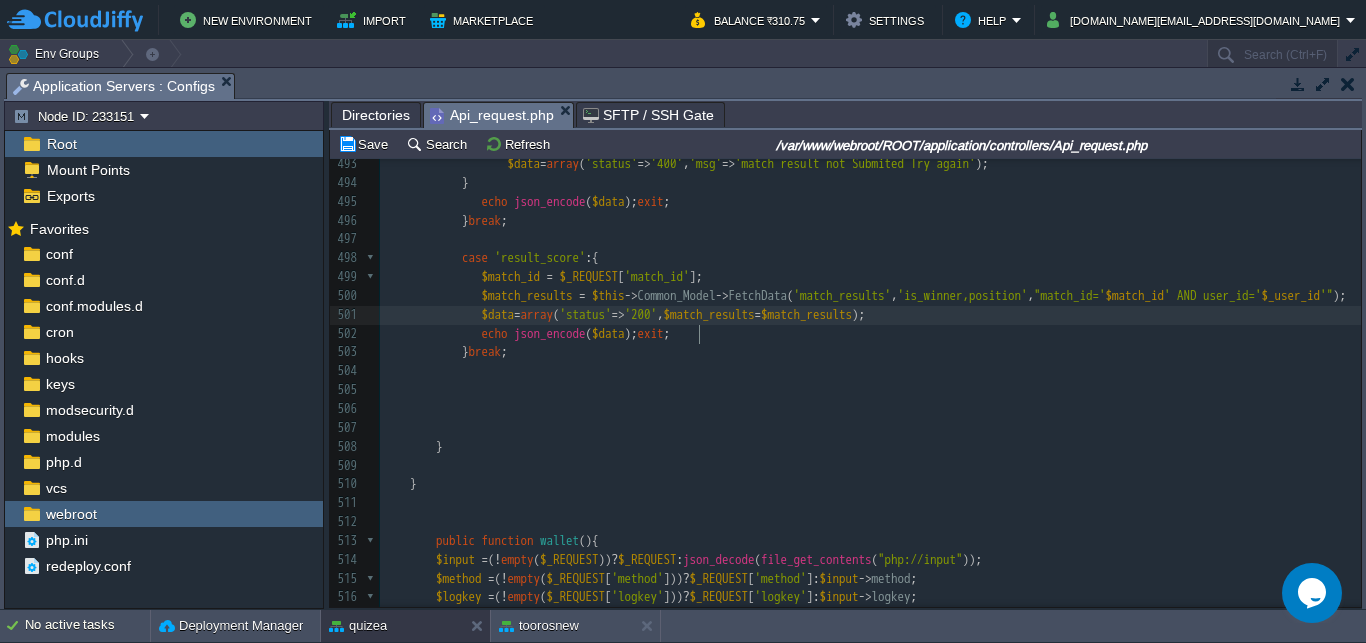 click on "$match_results" at bounding box center (709, 314) 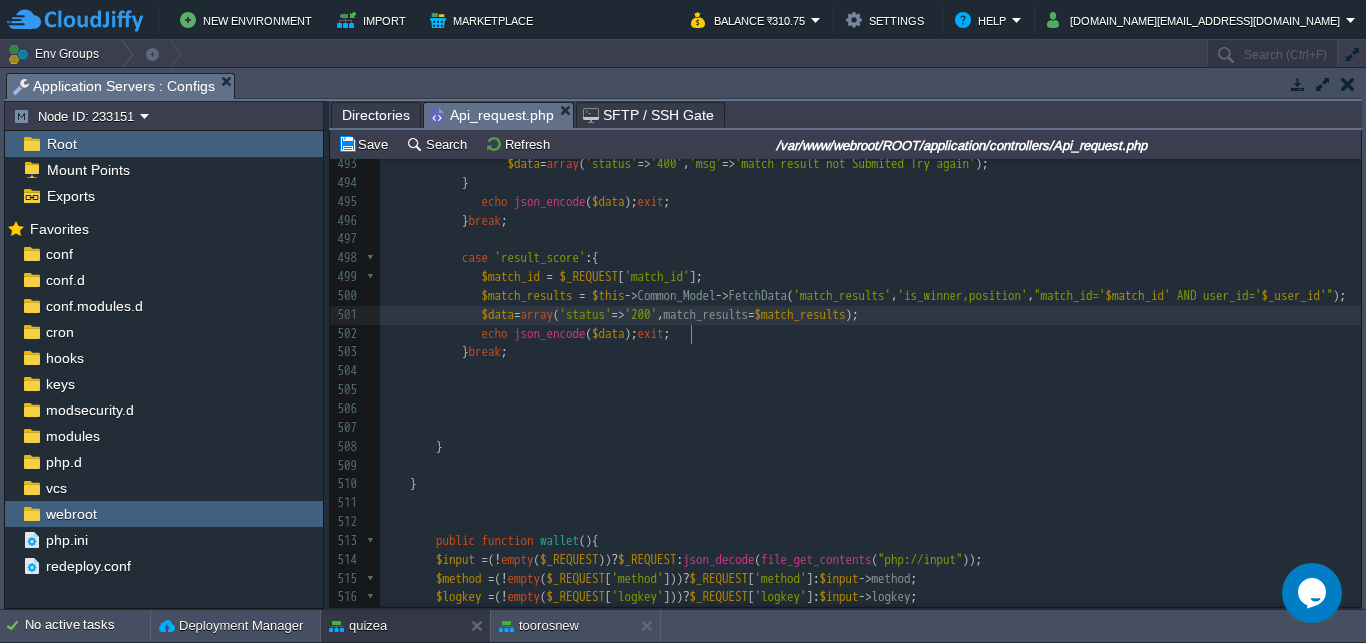 click on "xxxxxxxxxx                  $game_details = $this -> Common_Model -> FetchData ( 'matches as m LEFT JOIN games as g ON [DOMAIN_NAME]_id=[DOMAIN_NAME]' , '[DOMAIN_NAME]_type,[DOMAIN_NAME]_limit,[DOMAIN_NAME]_qus,[DOMAIN_NAME]' , "[DOMAIN_NAME]=' $match_id '" );   468                      'nos_qus' => $nos_qus , 469                      'play_status' => $play_status , 470                      'match_id'   =>   $match_id , 471                      'opponents'   =>   $opponents 472                 ]); exit ; 473 ​ 474 ​ 475                } break ; 476              477              478              case   'submit_score' :{ 479                    $match_id   =   $_REQUEST [ 'match_id' ]; 480                 $score   =   $_REQUEST [ 'score' ]; 481                    $time_taken   =   $_REQUEST [ 'time_taken' ]; 482                 $data_list   =   array ( 483                          'user_id'          =>    $user_id , 484                          'match_id'         =>    $match_id ,    485                            'score'             =>    $score , 486     ," at bounding box center [870, 230] 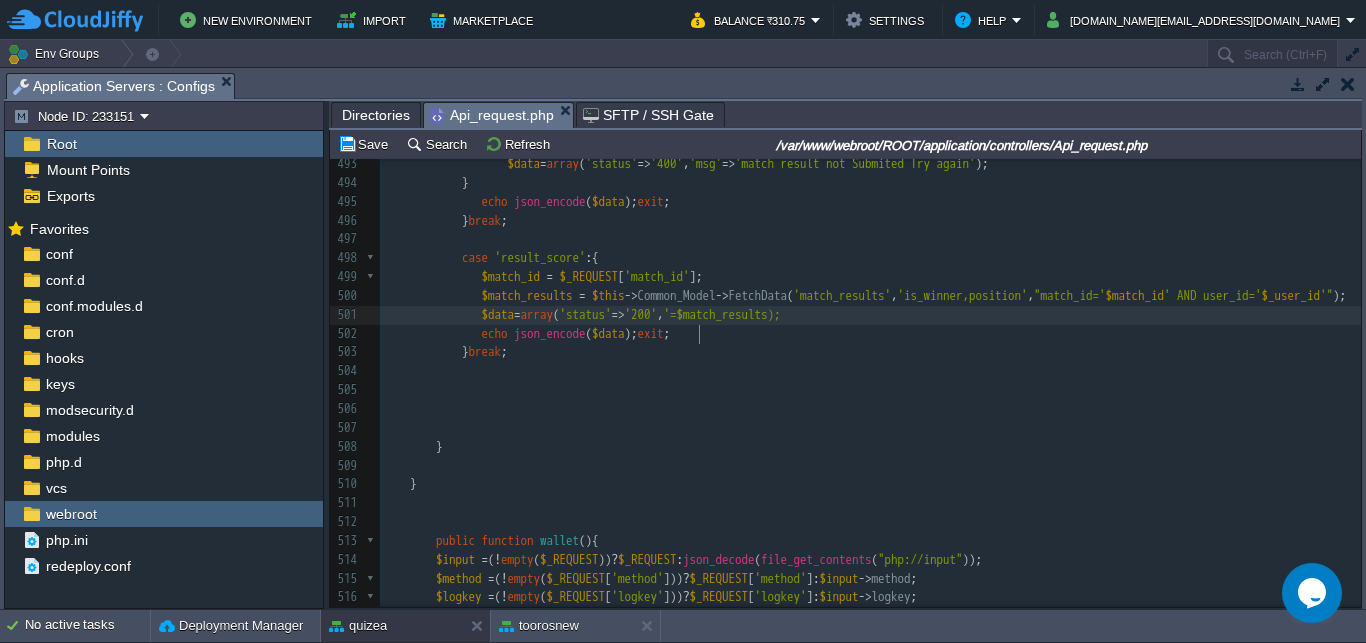 scroll, scrollTop: 0, scrollLeft: 7, axis: horizontal 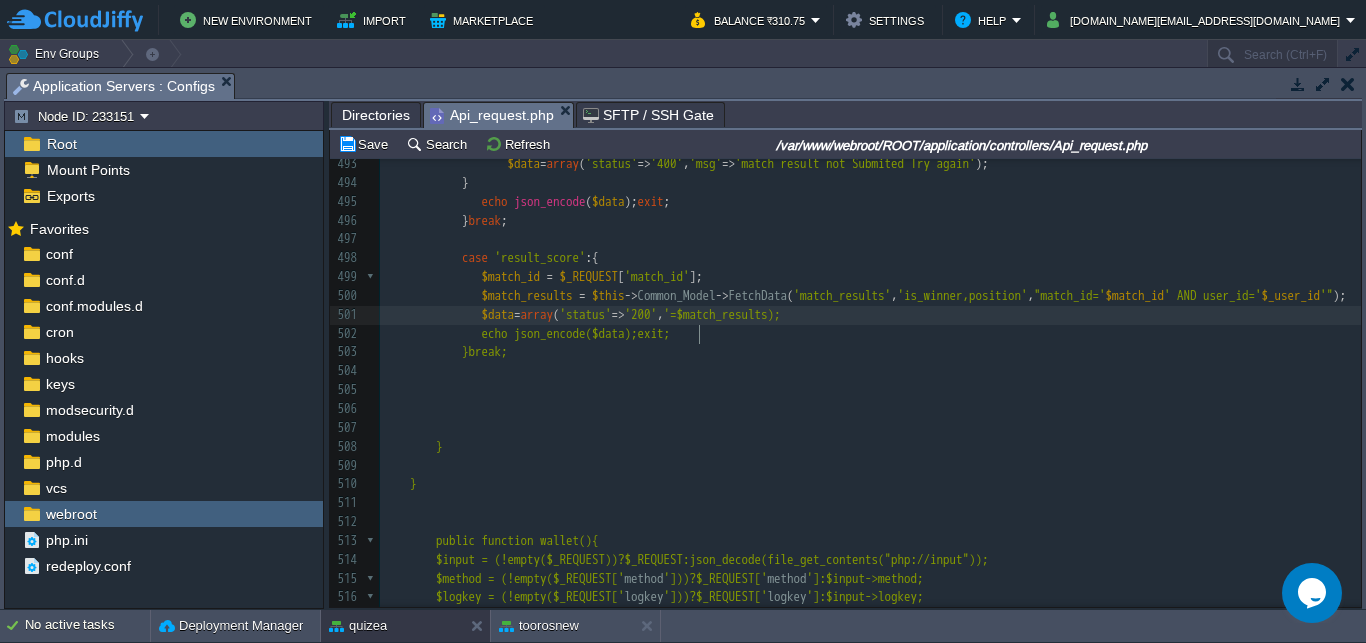 type on "''" 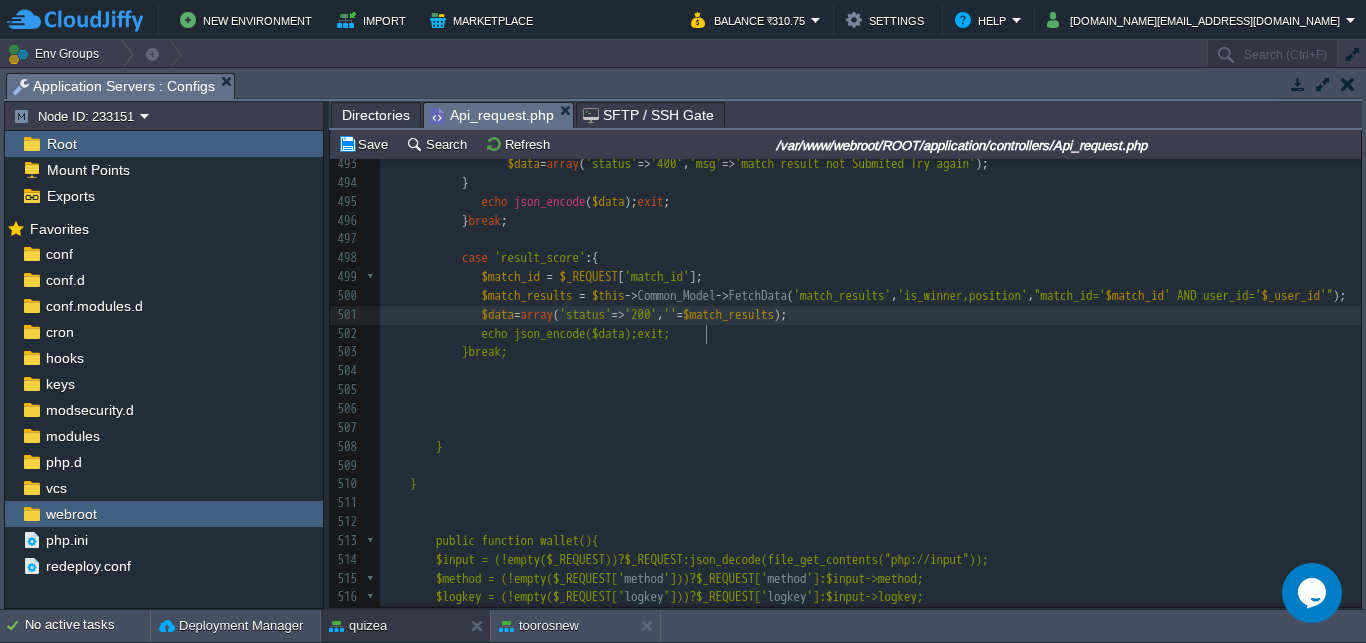 scroll, scrollTop: 0, scrollLeft: 0, axis: both 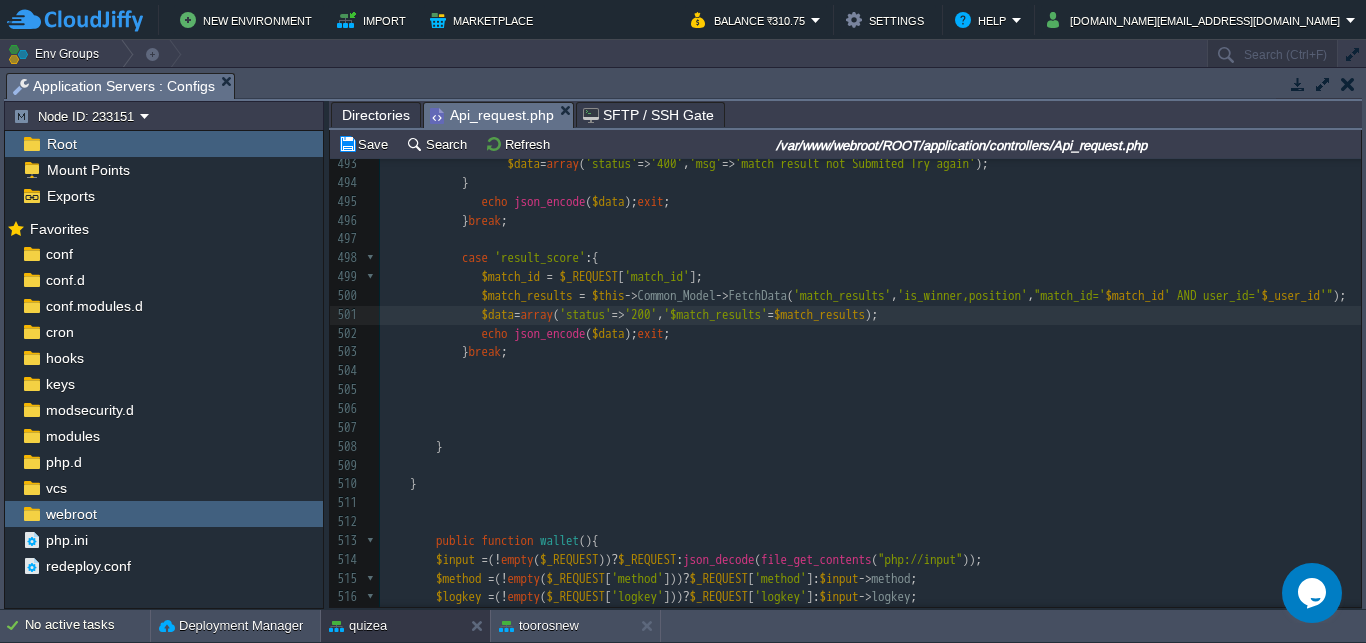 click on "'$match_results'" at bounding box center (716, 314) 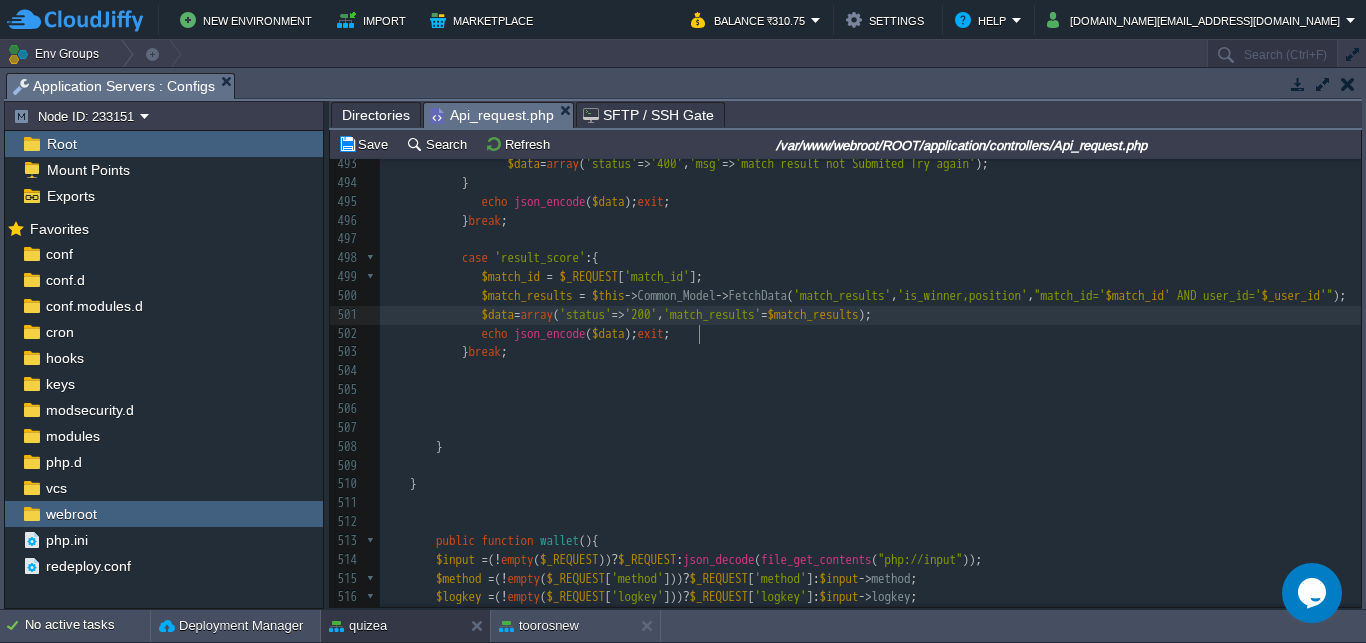 click on "$data = array ( 'status' => '200' , 'match_results' = $match_results );" at bounding box center (870, 315) 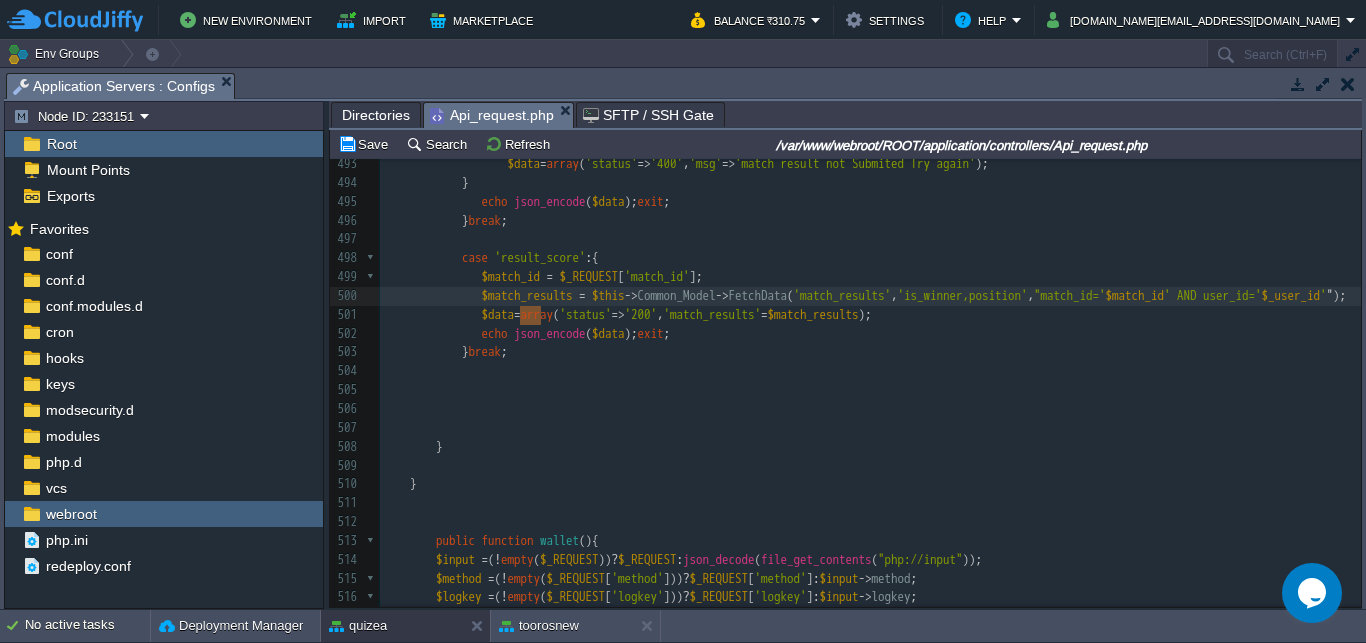 type on "$match_results = $this->Common_Model->FetchData('match_results','is_winner,position',"match_id='$match_id' AND user_id='$_user_id'");" 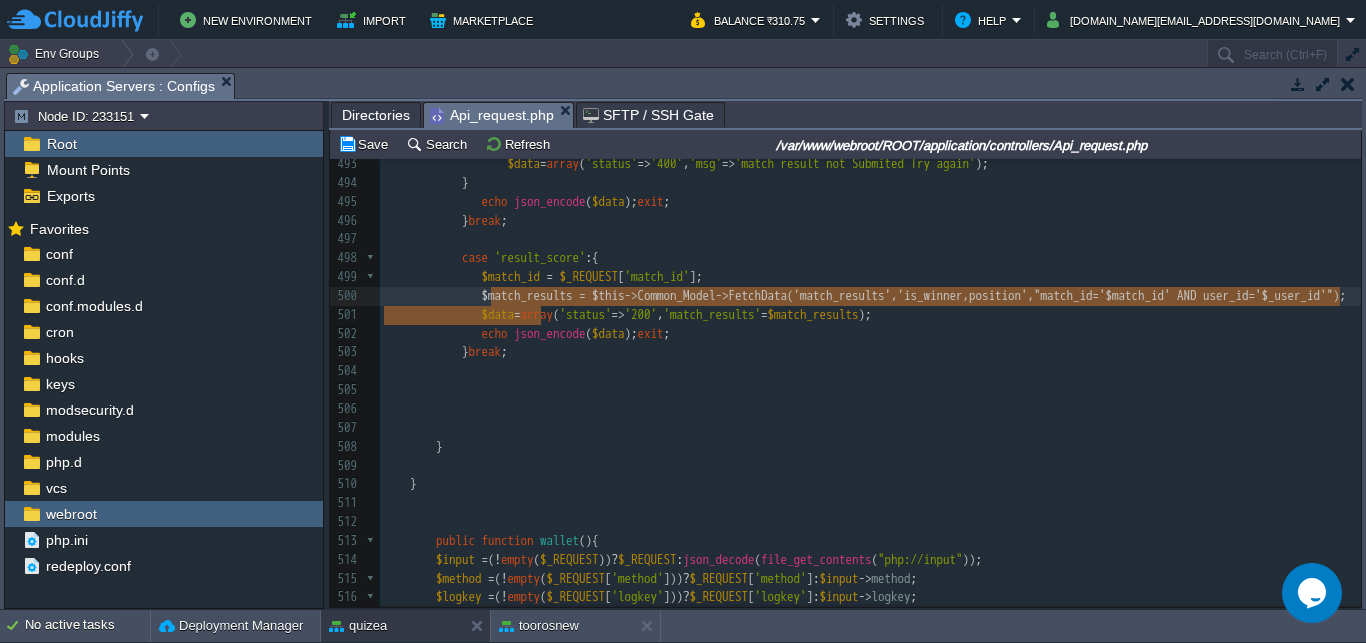 drag, startPoint x: 557, startPoint y: 317, endPoint x: 491, endPoint y: 302, distance: 67.68308 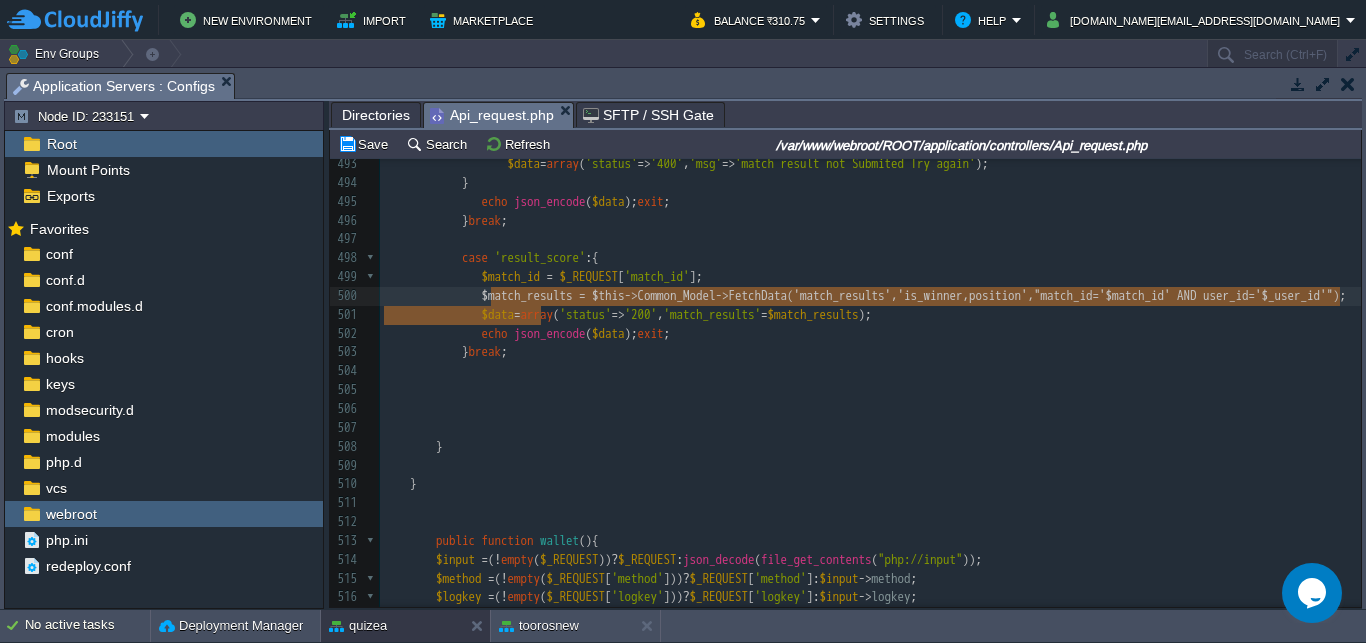 scroll, scrollTop: 0, scrollLeft: 0, axis: both 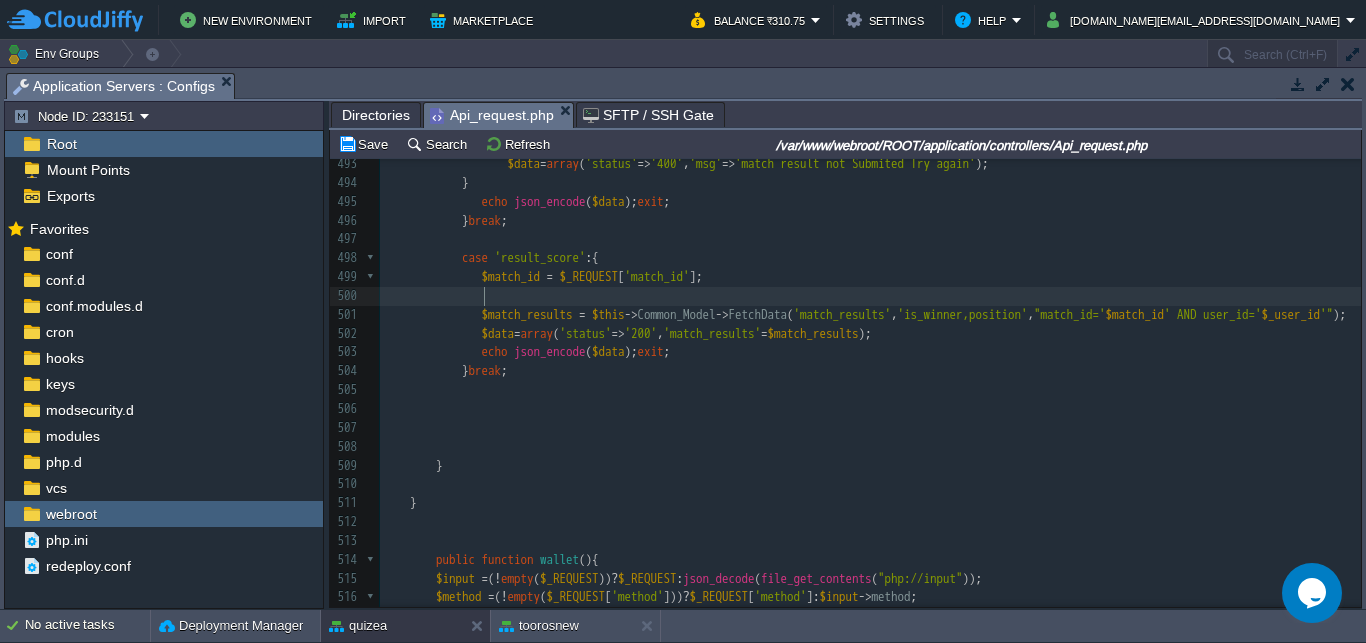 paste 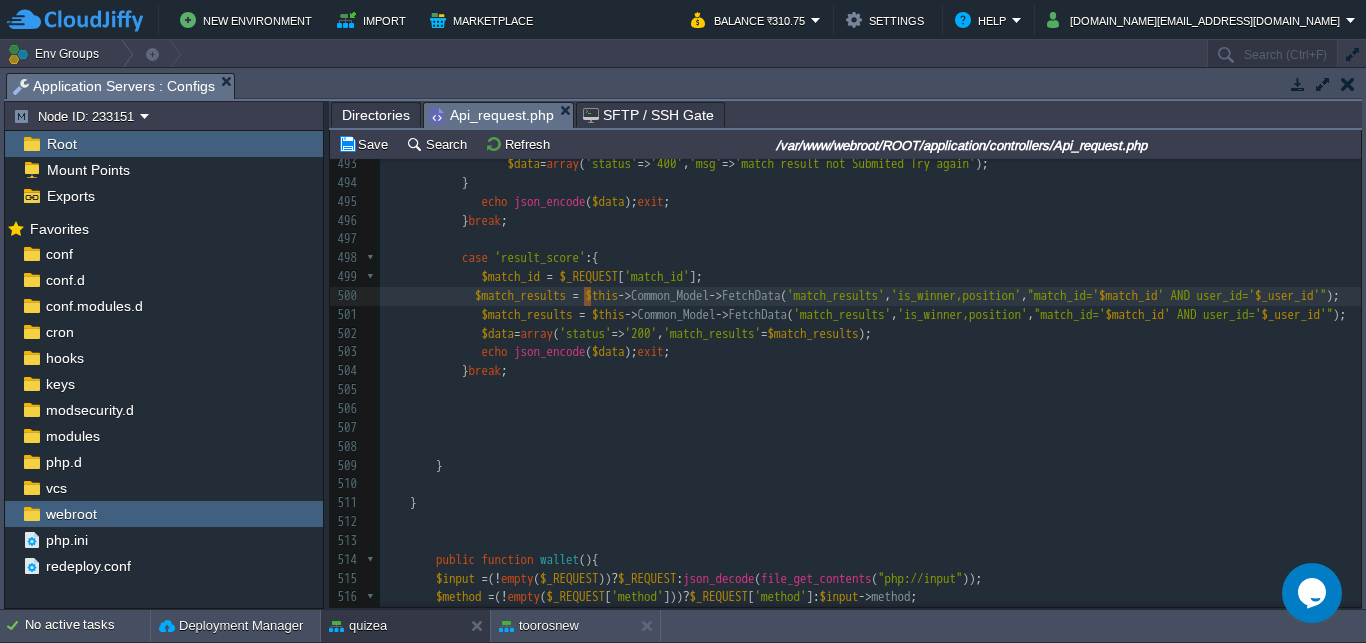 scroll, scrollTop: 0, scrollLeft: 7, axis: horizontal 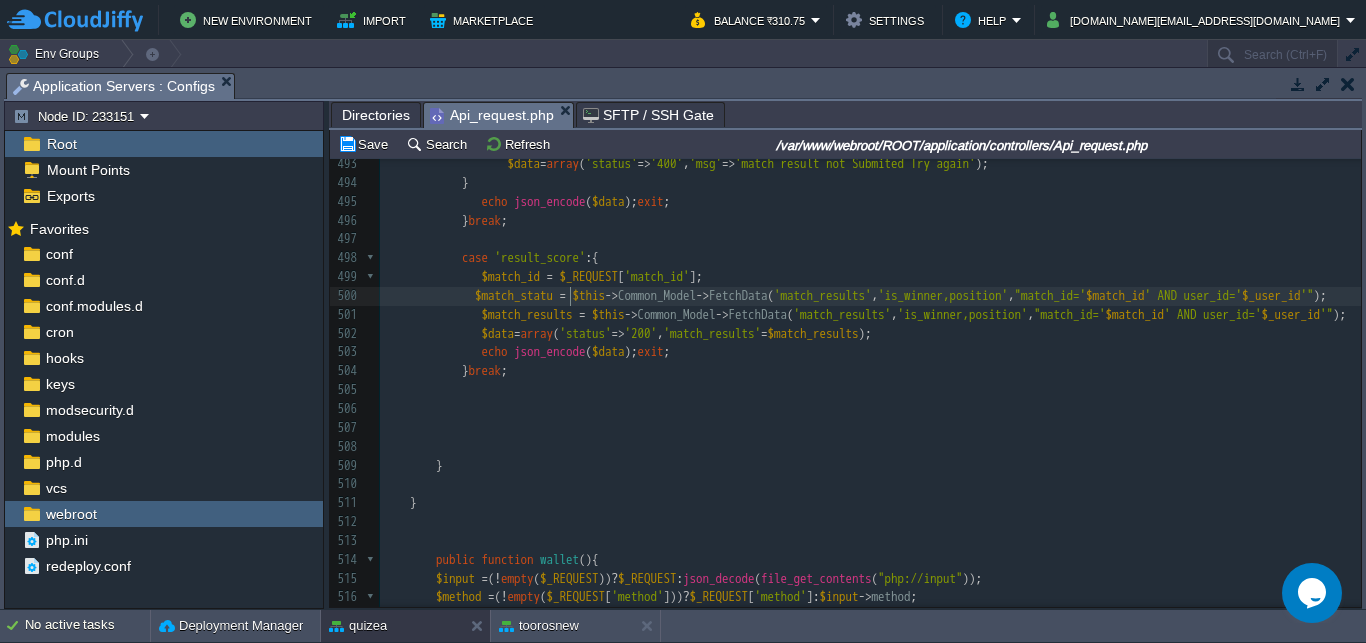 type on "status" 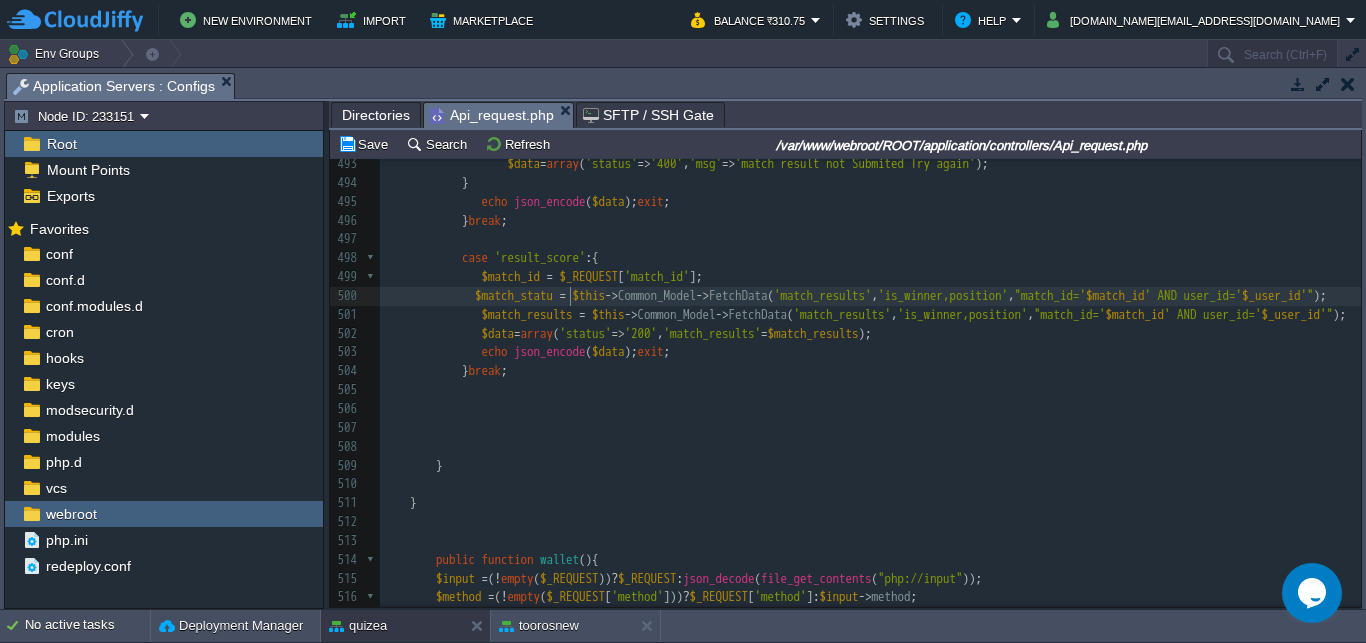 scroll, scrollTop: 0, scrollLeft: 43, axis: horizontal 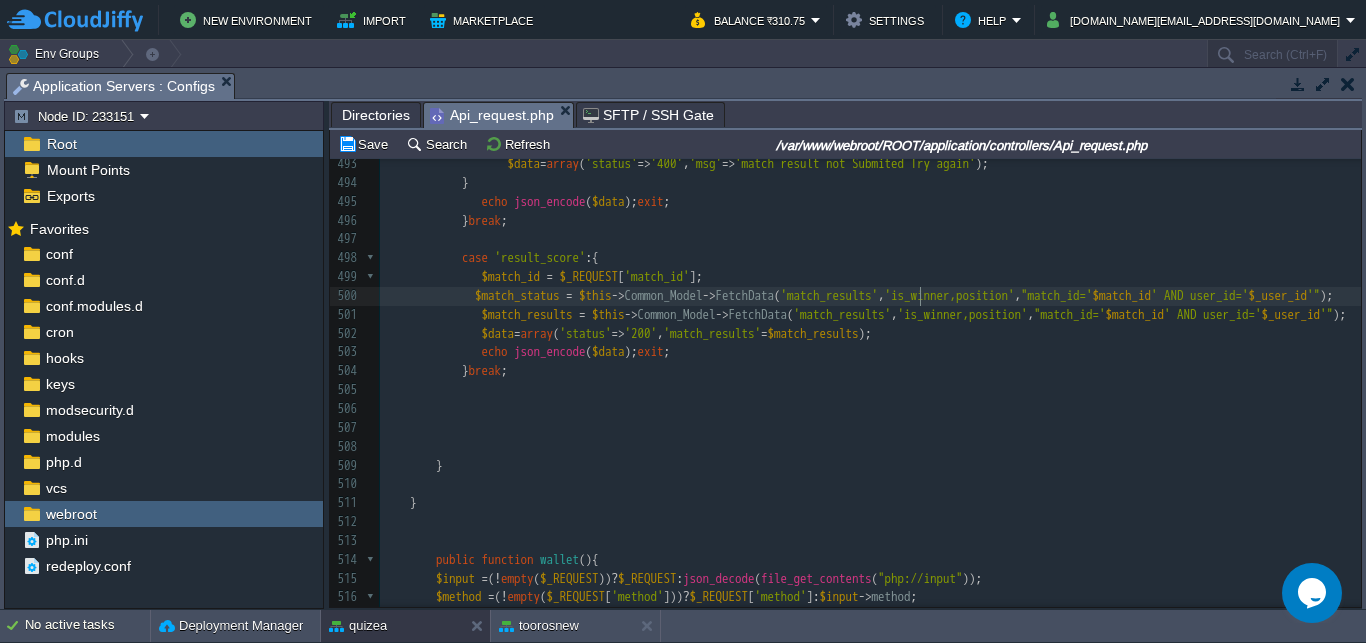 click on "'match_results'" at bounding box center [830, 295] 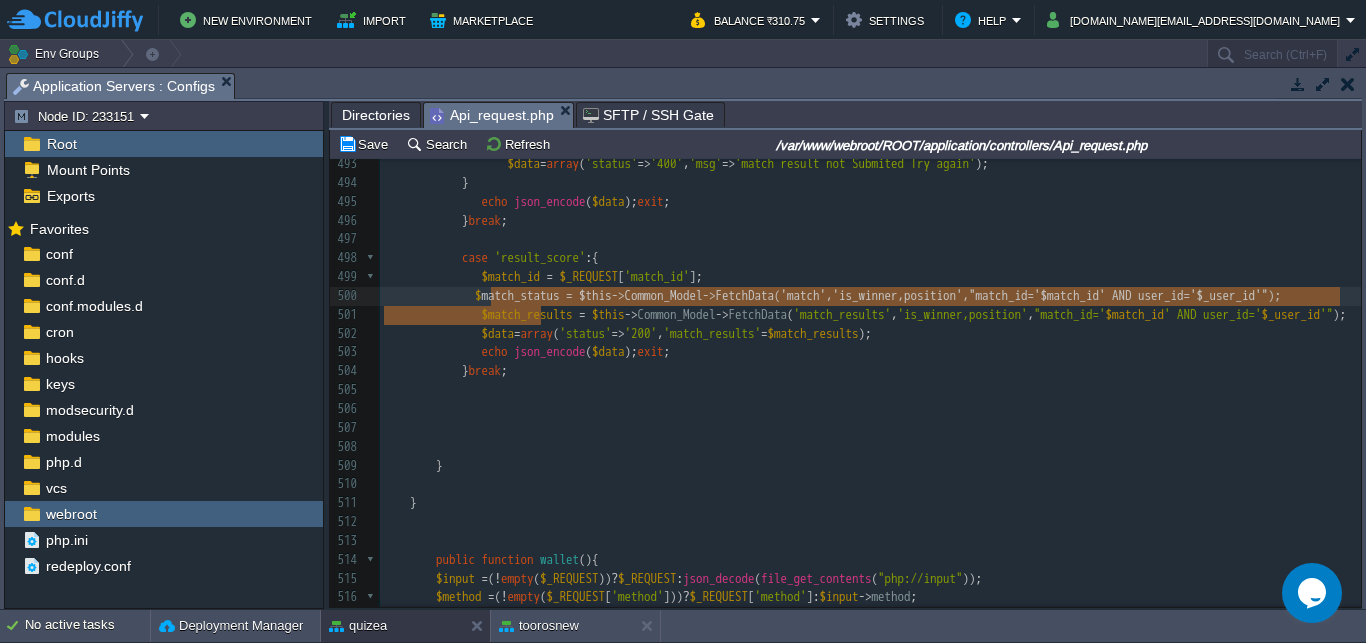 scroll, scrollTop: 0, scrollLeft: 887, axis: horizontal 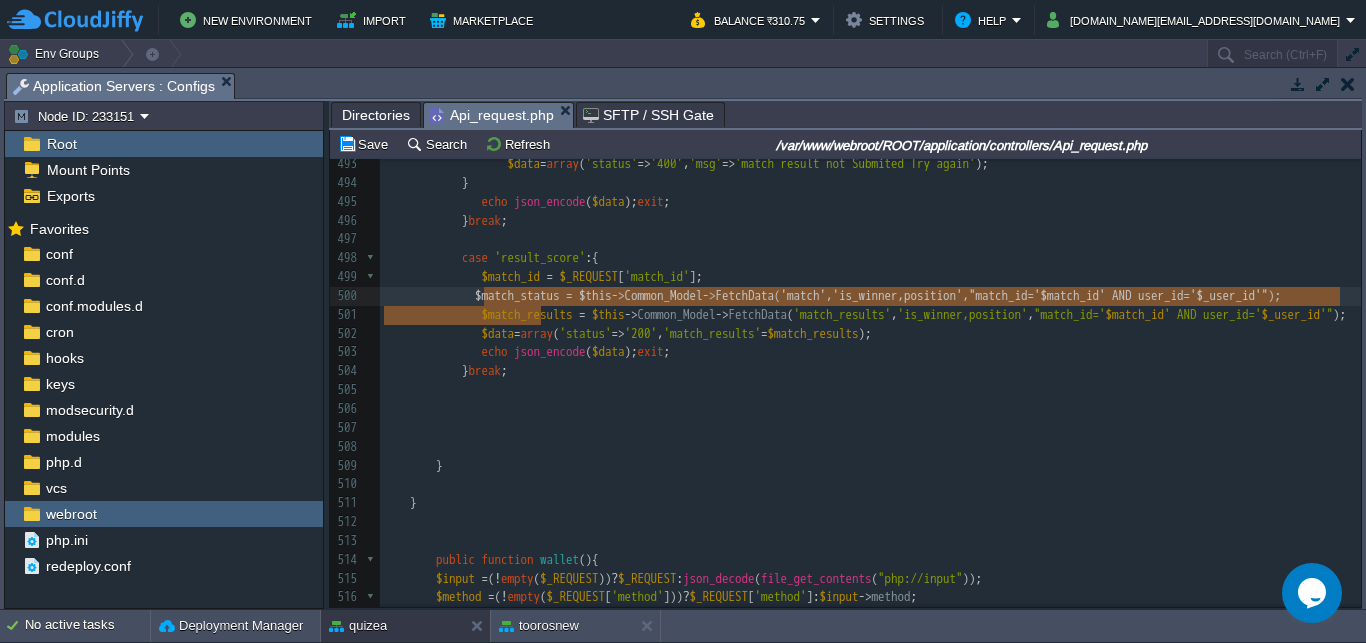 drag, startPoint x: 556, startPoint y: 314, endPoint x: 481, endPoint y: 304, distance: 75.66373 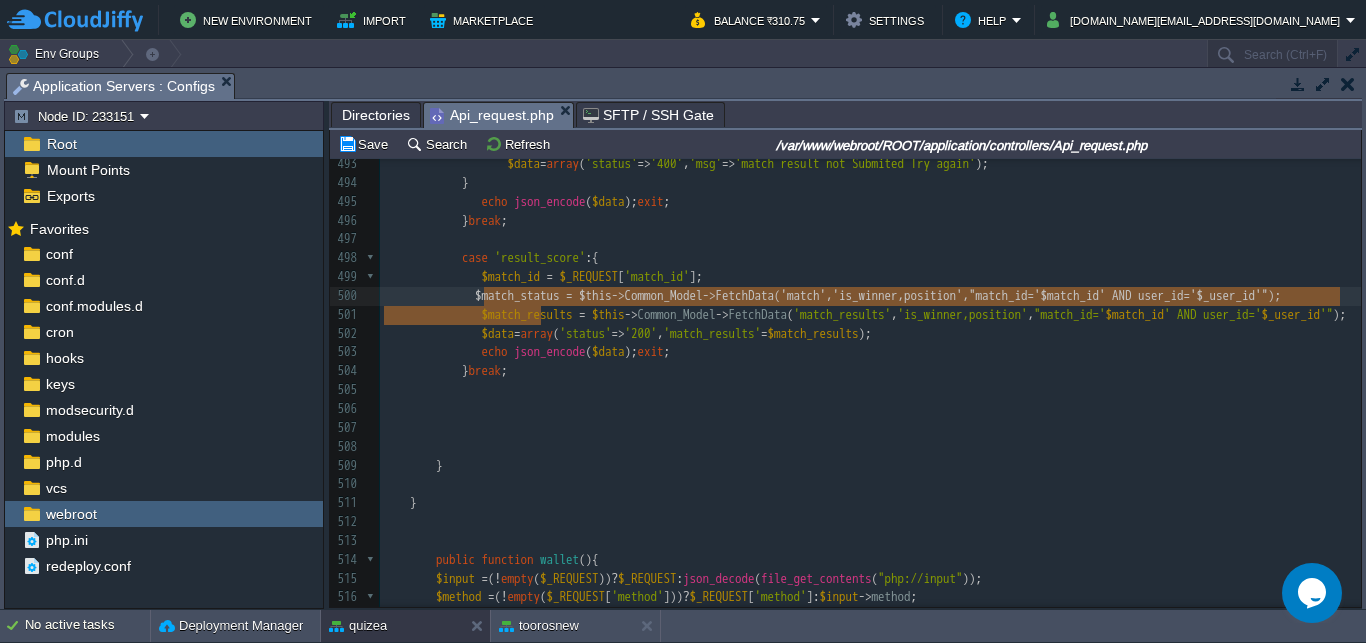 type on "$match_status = $this->Common_Model->FetchData('match','is_winner,position',"match_id='$match_id' AND user_id='$_user_id'");" 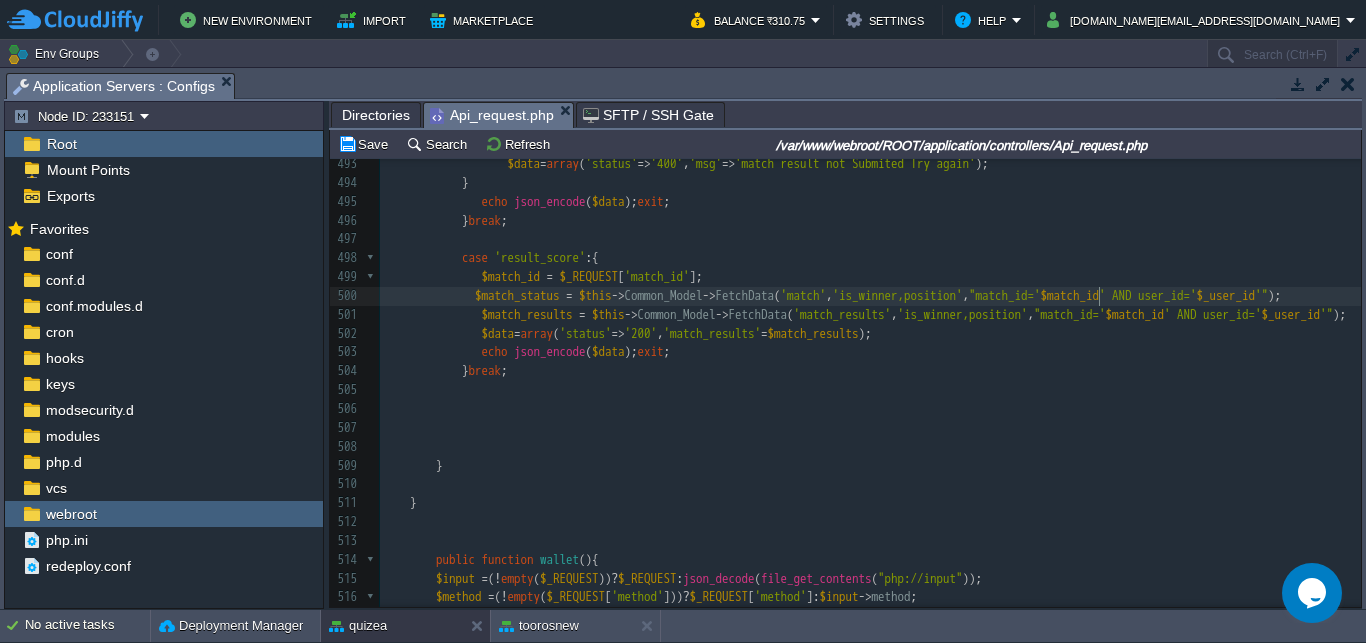 scroll, scrollTop: 0, scrollLeft: 0, axis: both 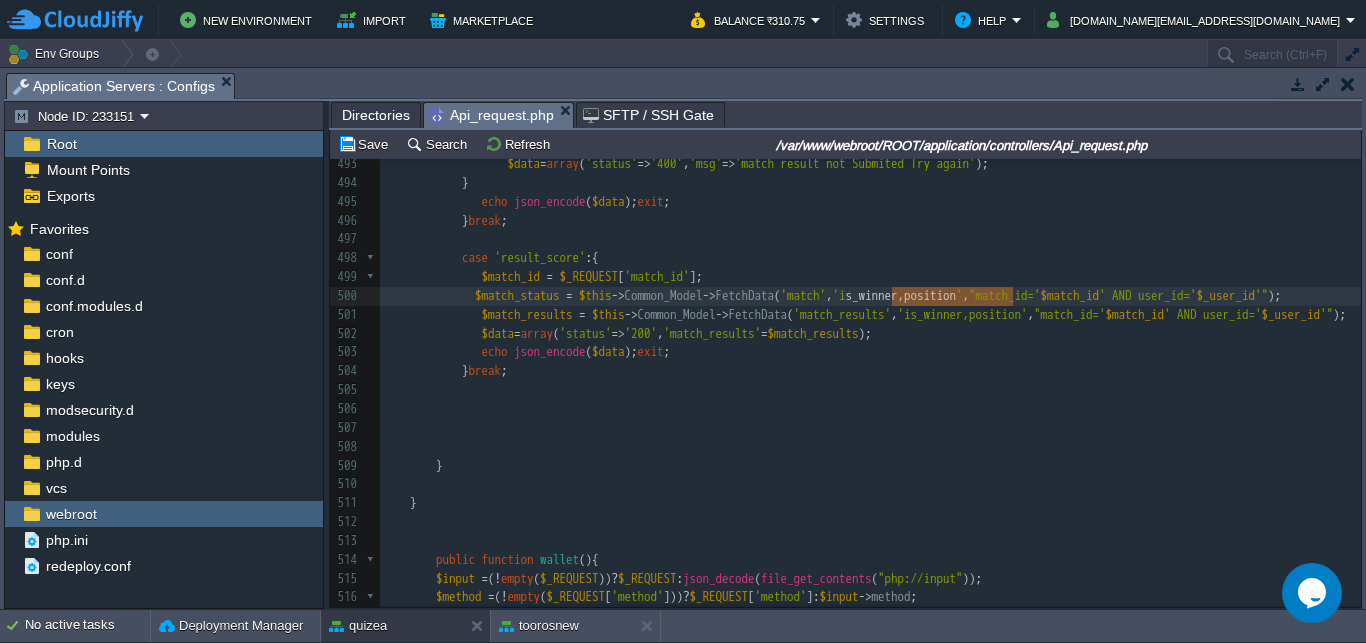 type on "is_winner,position" 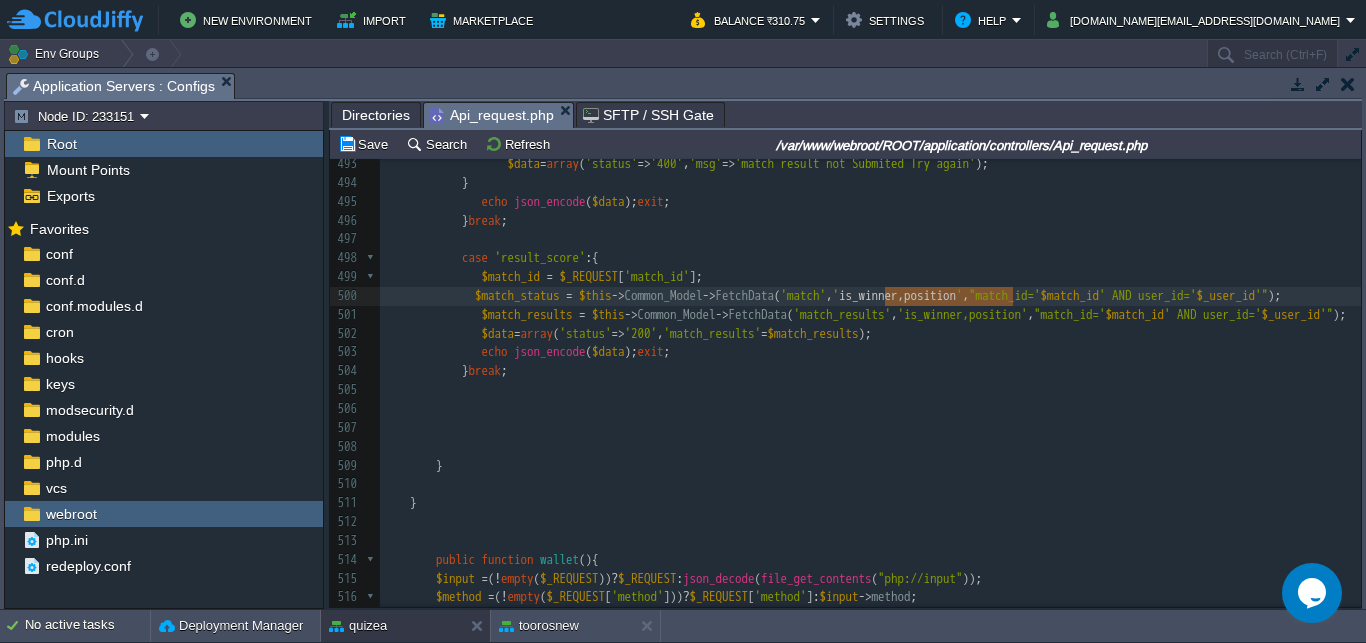 drag, startPoint x: 1013, startPoint y: 296, endPoint x: 888, endPoint y: 298, distance: 125.016 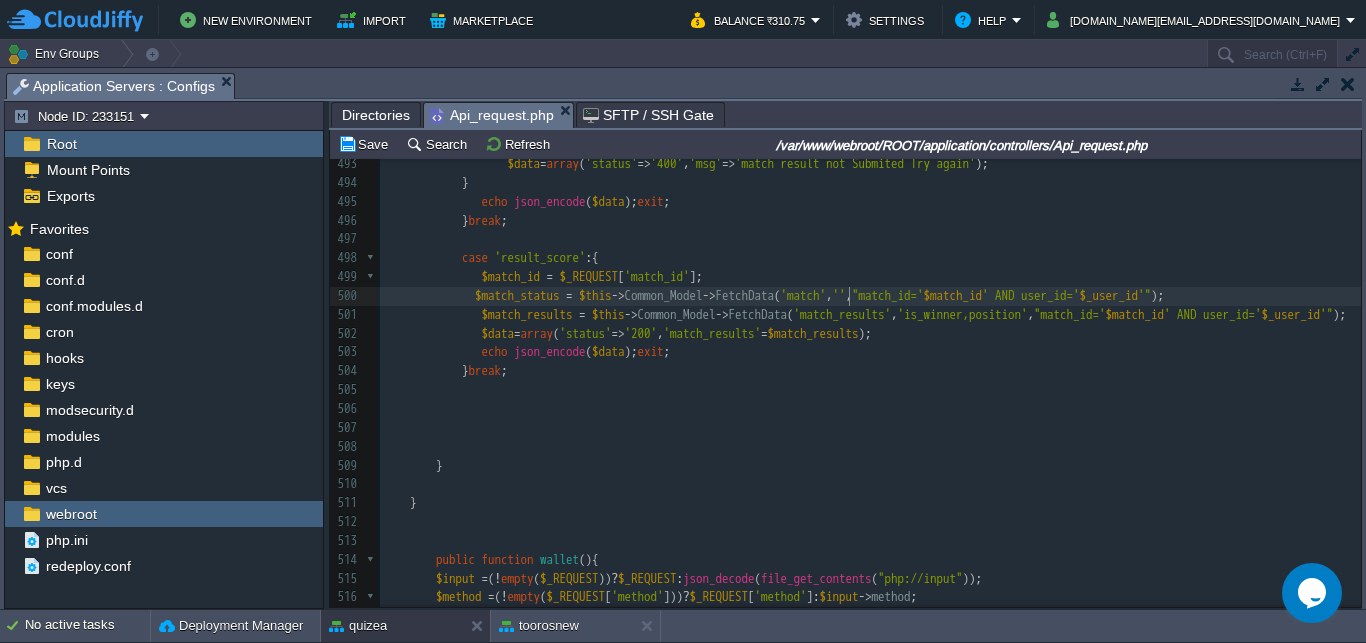 click on "'match'" at bounding box center (804, 295) 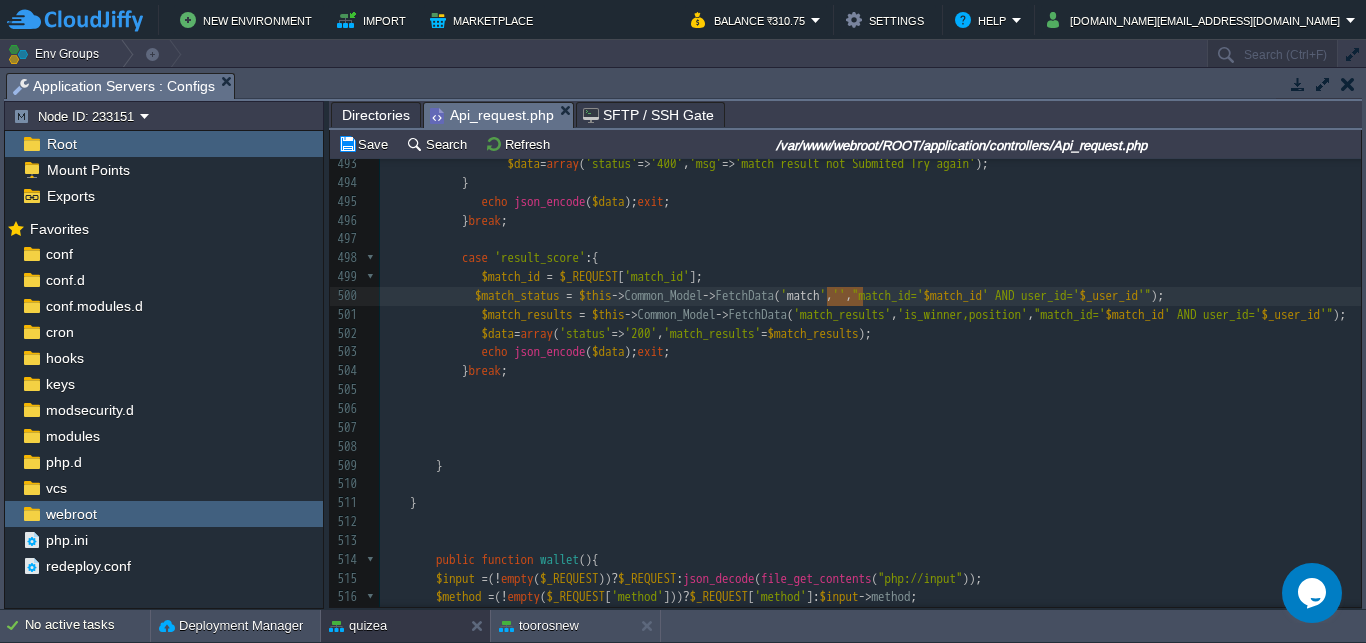 paste 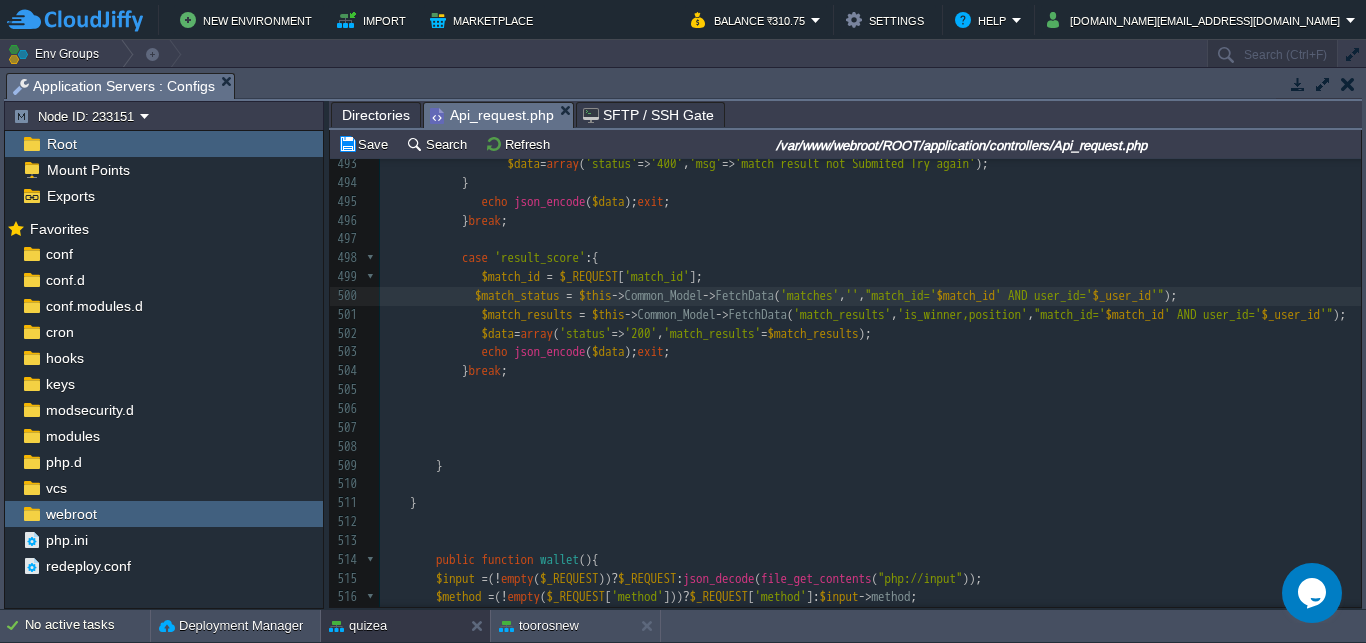 click on "''" at bounding box center [852, 295] 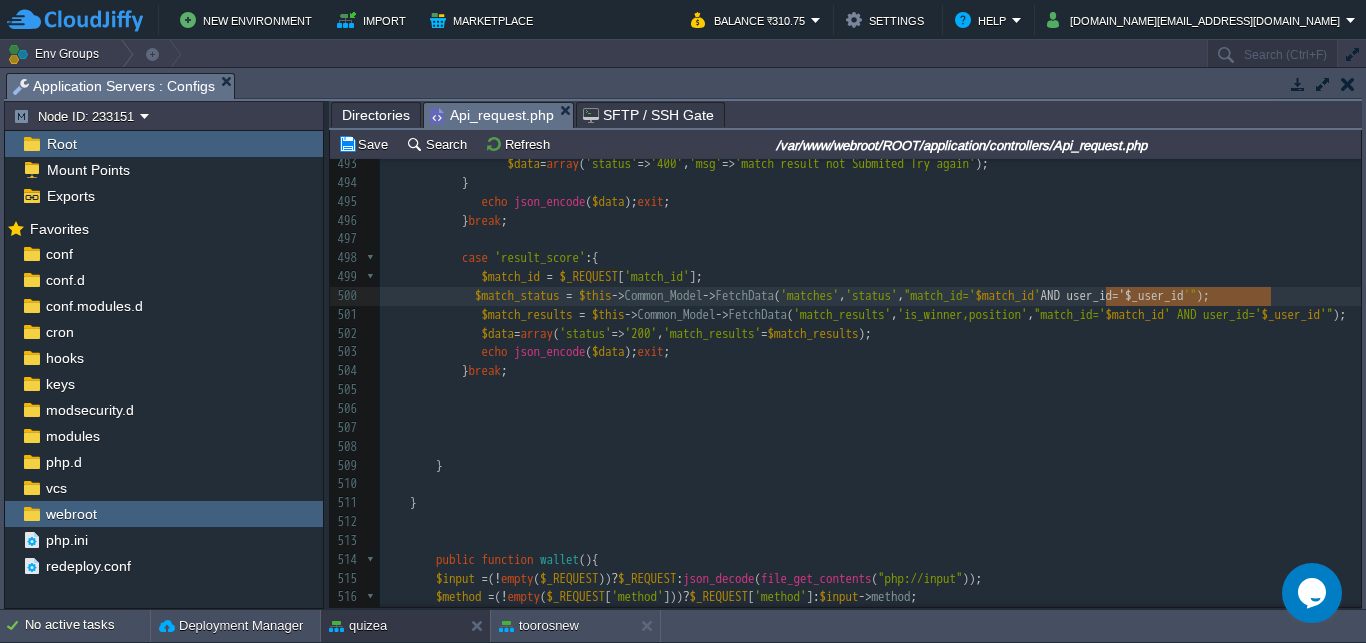 type on "AND user_id='$_user_id'" 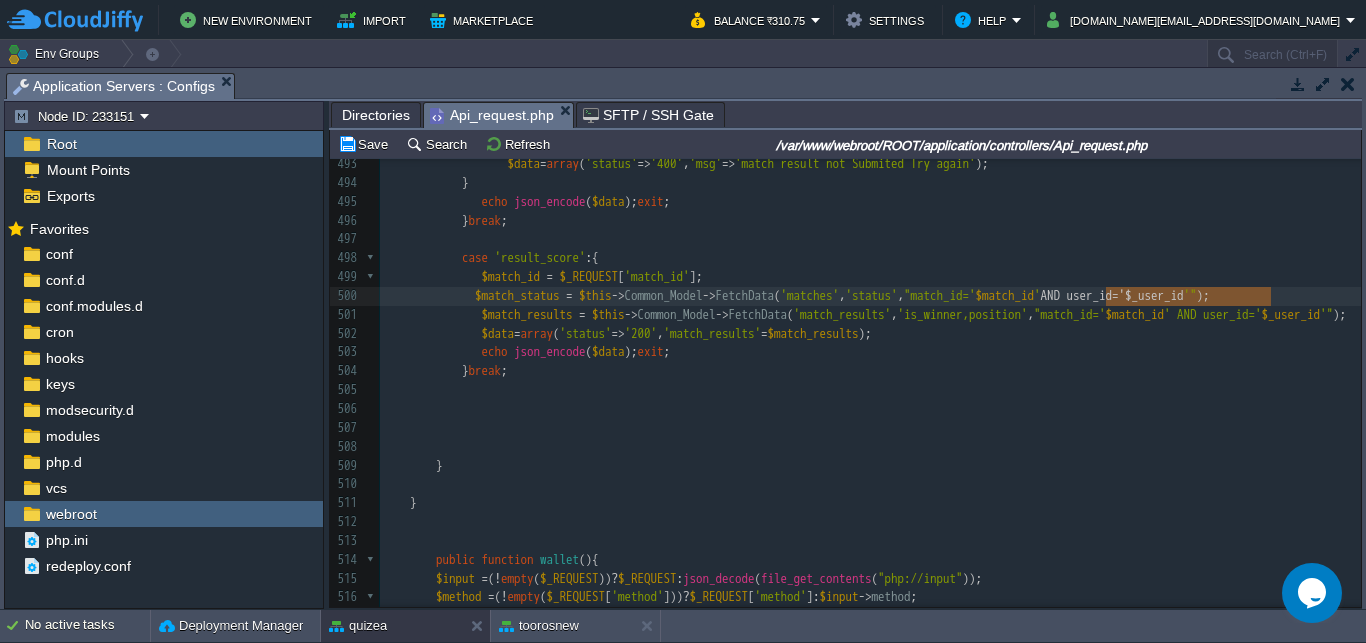 scroll, scrollTop: 0, scrollLeft: 171, axis: horizontal 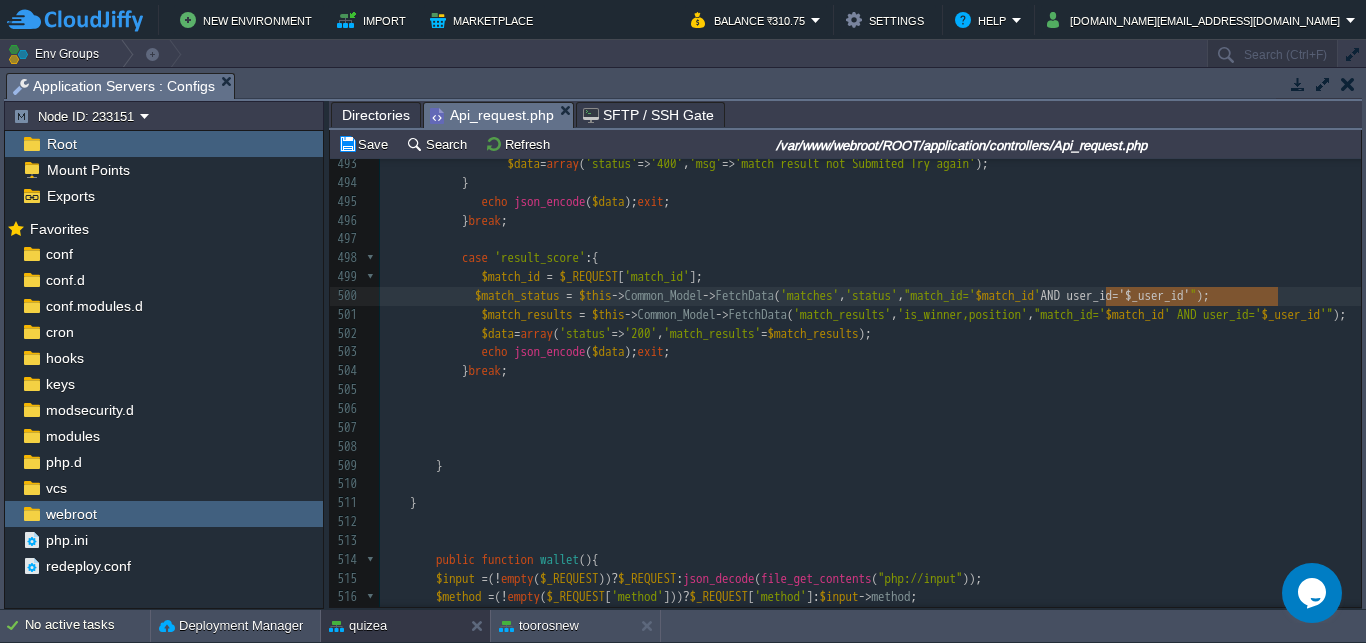 drag, startPoint x: 1107, startPoint y: 294, endPoint x: 1275, endPoint y: 296, distance: 168.0119 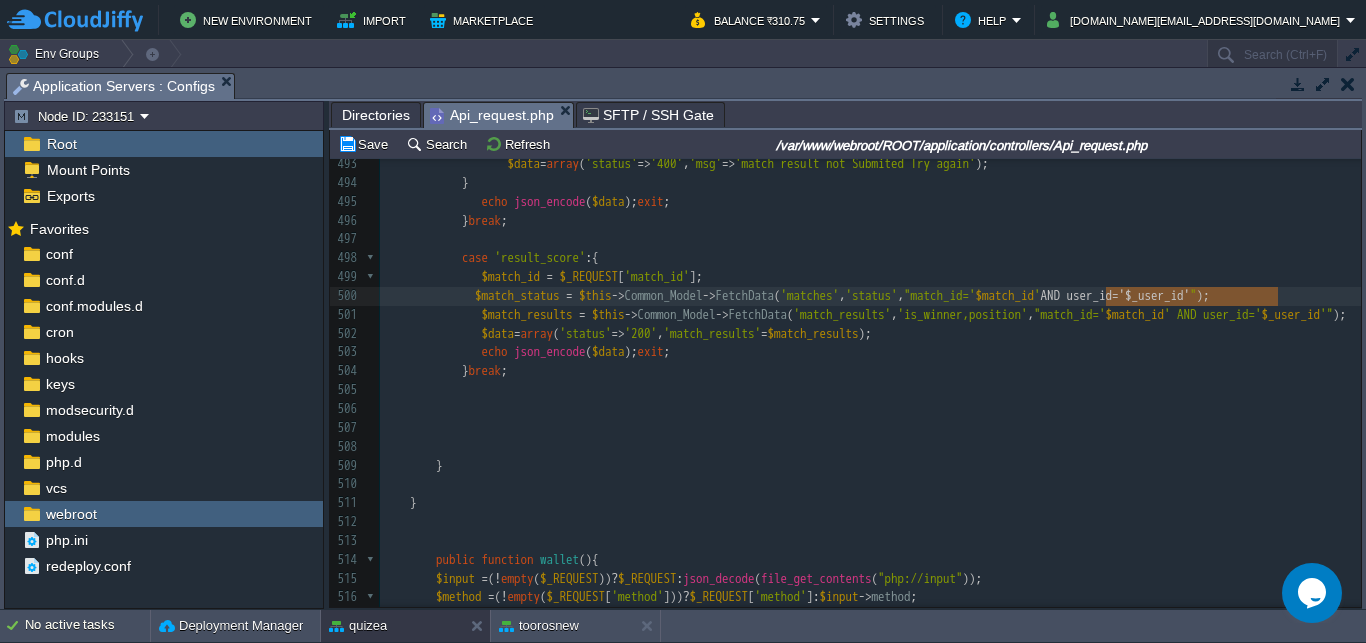 scroll, scrollTop: 0, scrollLeft: 0, axis: both 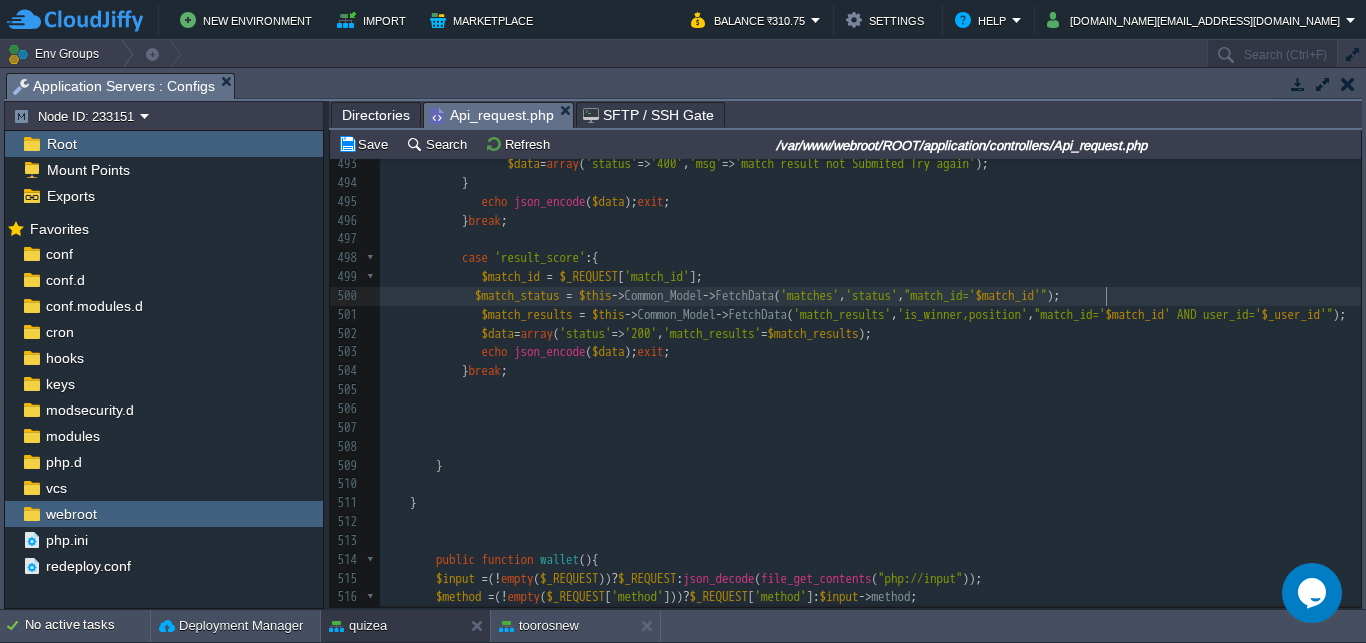 click at bounding box center (429, 295) 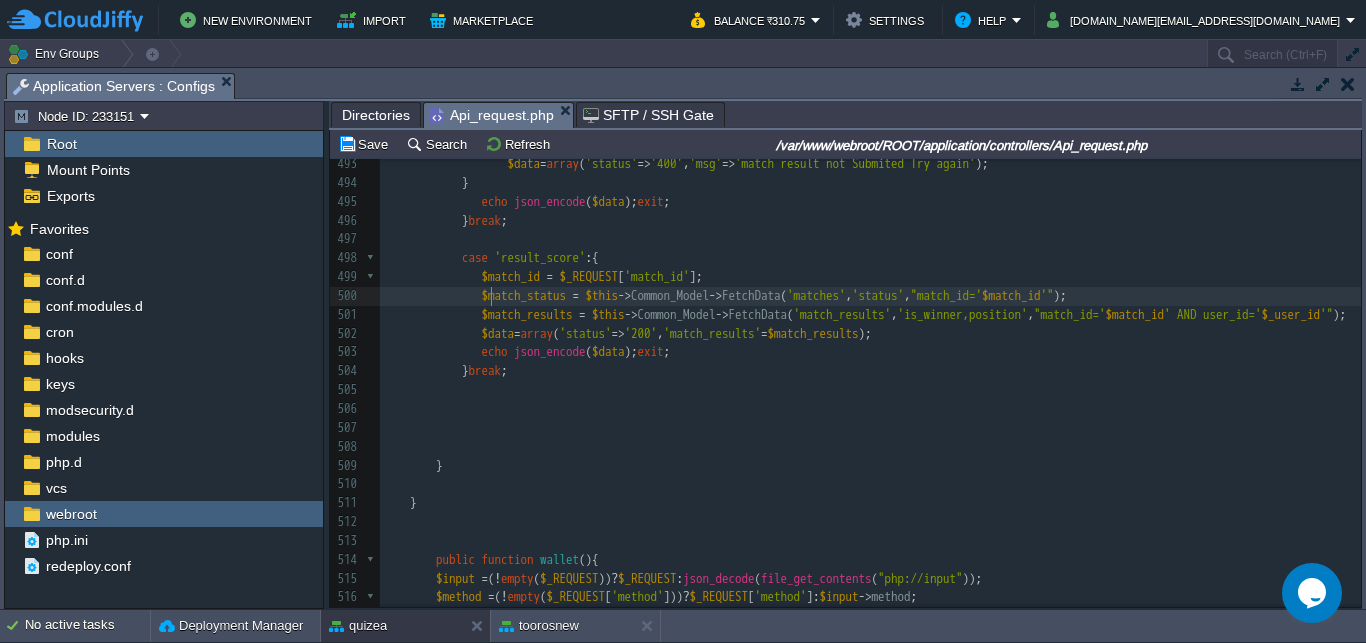 scroll, scrollTop: 0, scrollLeft: 7, axis: horizontal 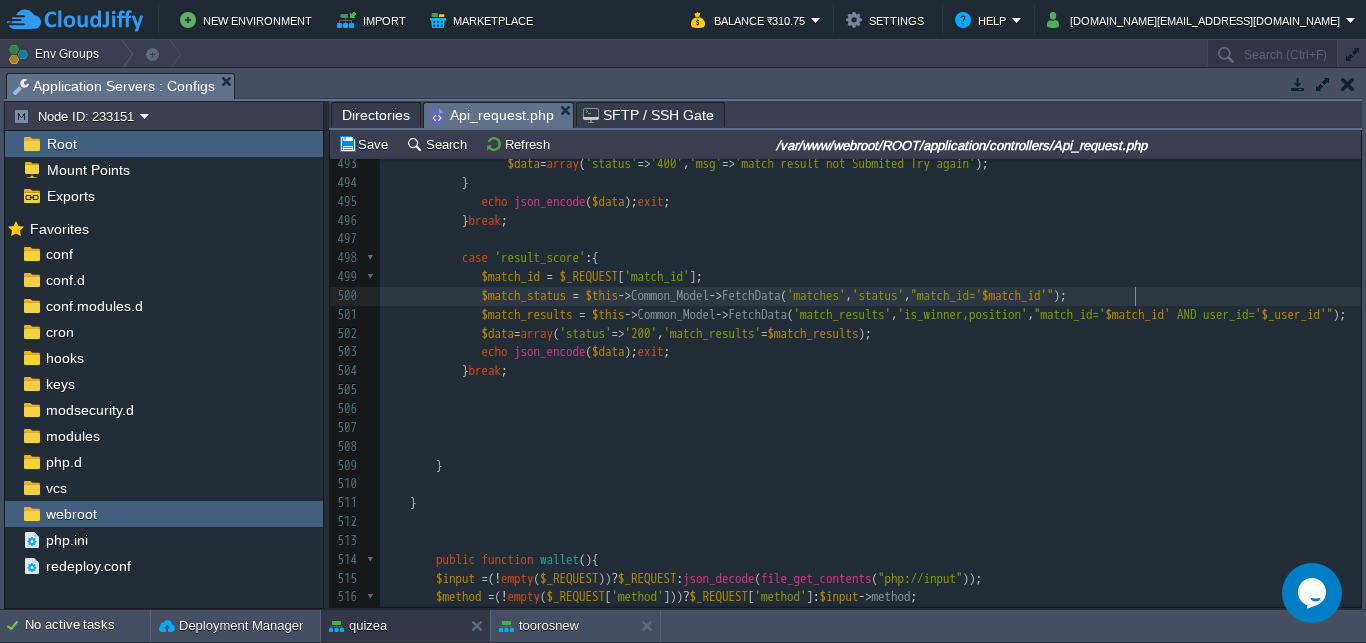 click on "$match_status   =   $this -> Common_Model -> FetchData ( 'matches' , 'status' , "match_id=' $match_id '" );" at bounding box center (870, 296) 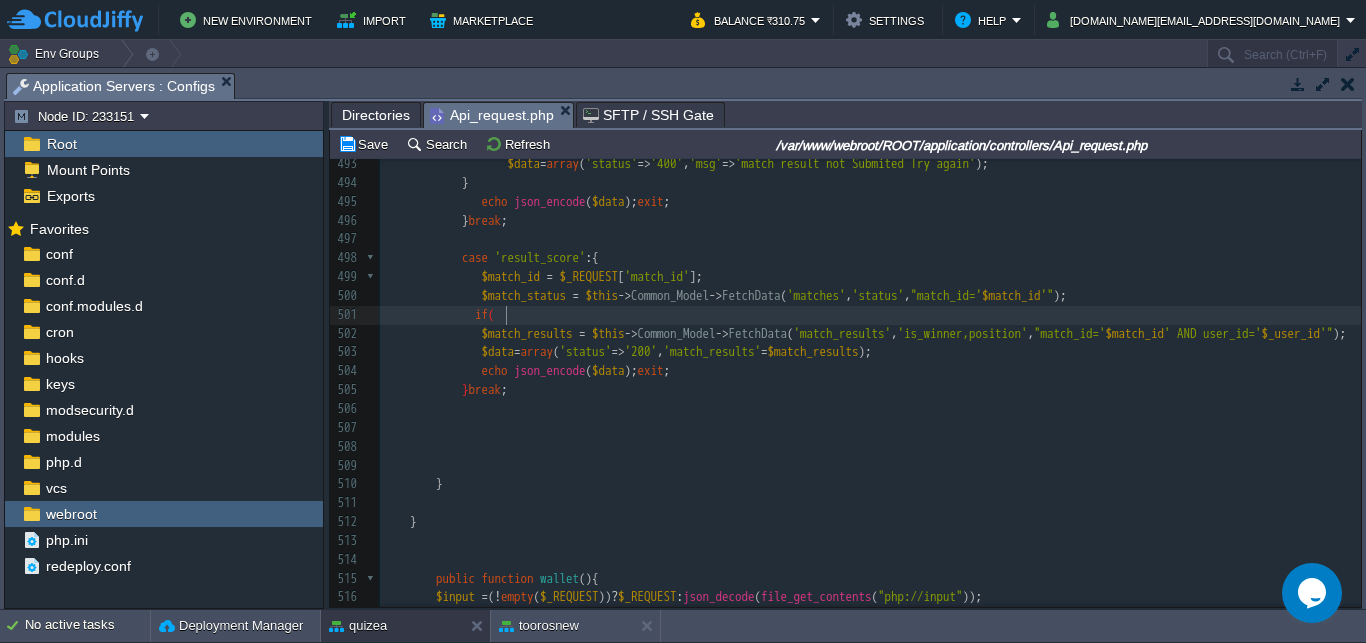 type on "if()" 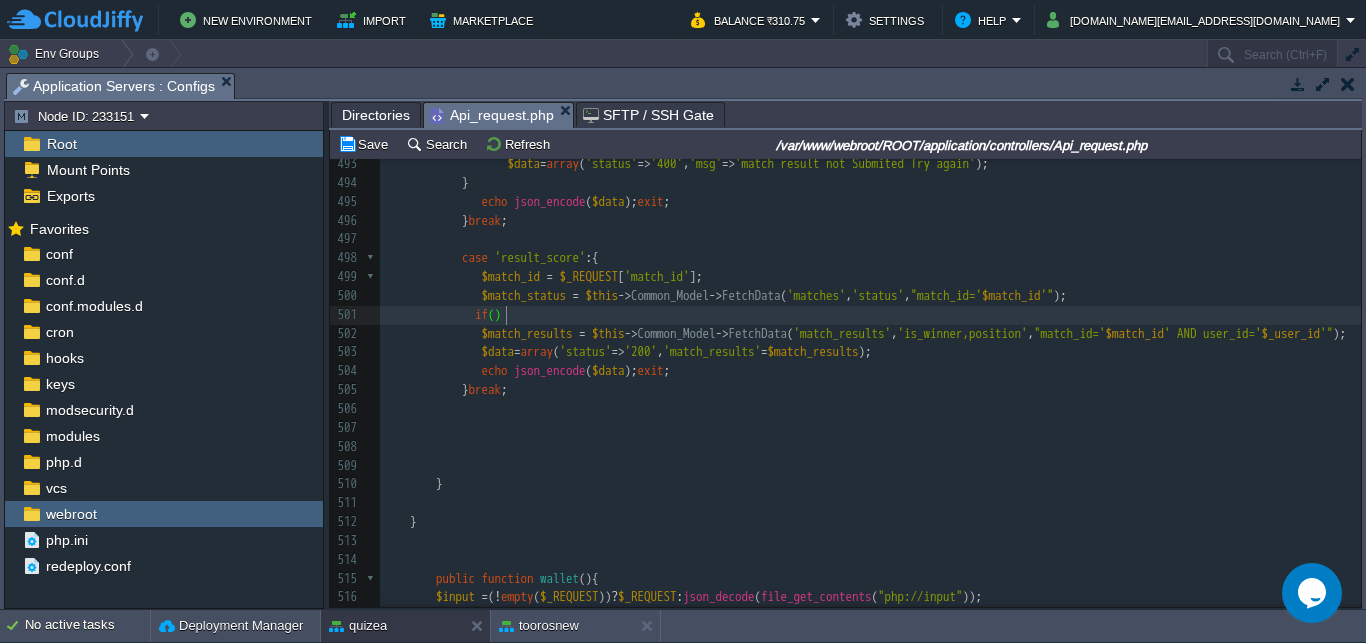 scroll, scrollTop: 0, scrollLeft: 0, axis: both 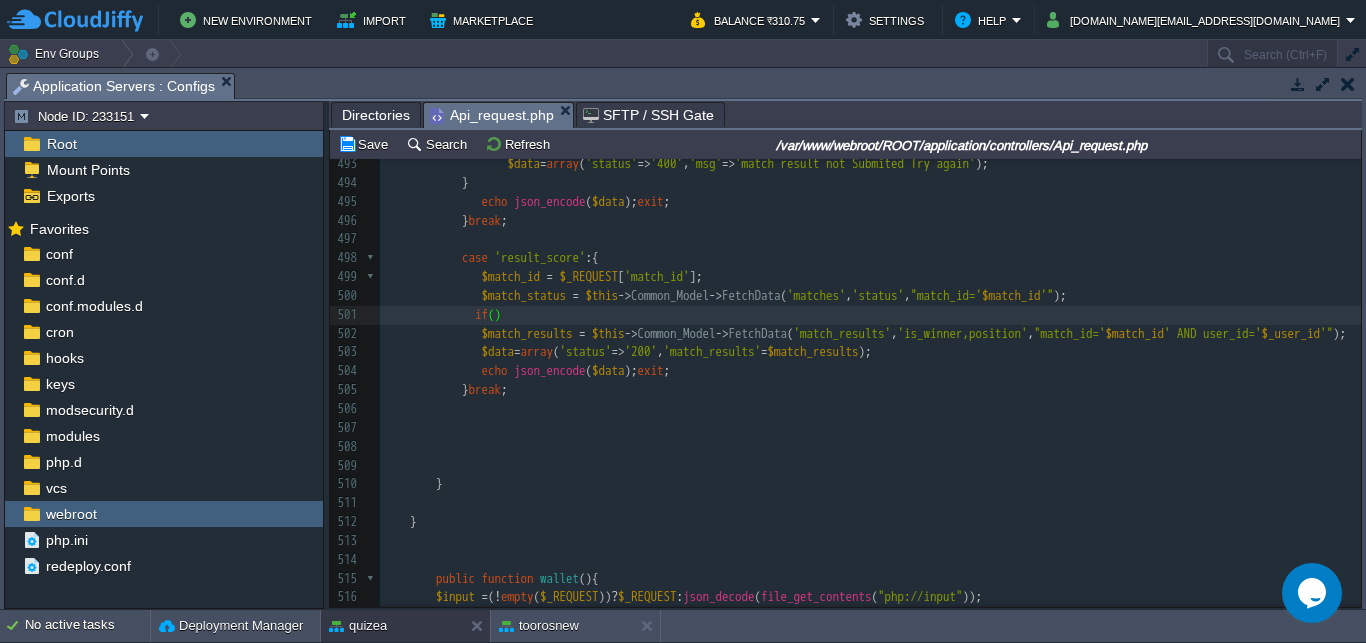 click on "xxxxxxxxxx                  $game_details = $this -> Common_Model -> FetchData ( 'matches as m LEFT JOIN games as g ON [DOMAIN_NAME]_id=[DOMAIN_NAME]' , '[DOMAIN_NAME]_type,[DOMAIN_NAME]_limit,[DOMAIN_NAME]_qus,[DOMAIN_NAME]' , "[DOMAIN_NAME]=' $match_id '" );   468                      'nos_qus' => $nos_qus , 469                      'play_status' => $play_status , 470                      'match_id'   =>   $match_id , 471                      'opponents'   =>   $opponents 472                 ]); exit ; 473 ​ 474 ​ 475                } break ; 476              477              478              case   'submit_score' :{ 479                    $match_id   =   $_REQUEST [ 'match_id' ]; 480                 $score   =   $_REQUEST [ 'score' ]; 481                    $time_taken   =   $_REQUEST [ 'time_taken' ]; 482                 $data_list   =   array ( 483                          'user_id'          =>    $user_id , 484                          'match_id'         =>    $match_id ,    485                            'score'             =>    $score , 486     ," at bounding box center [870, 249] 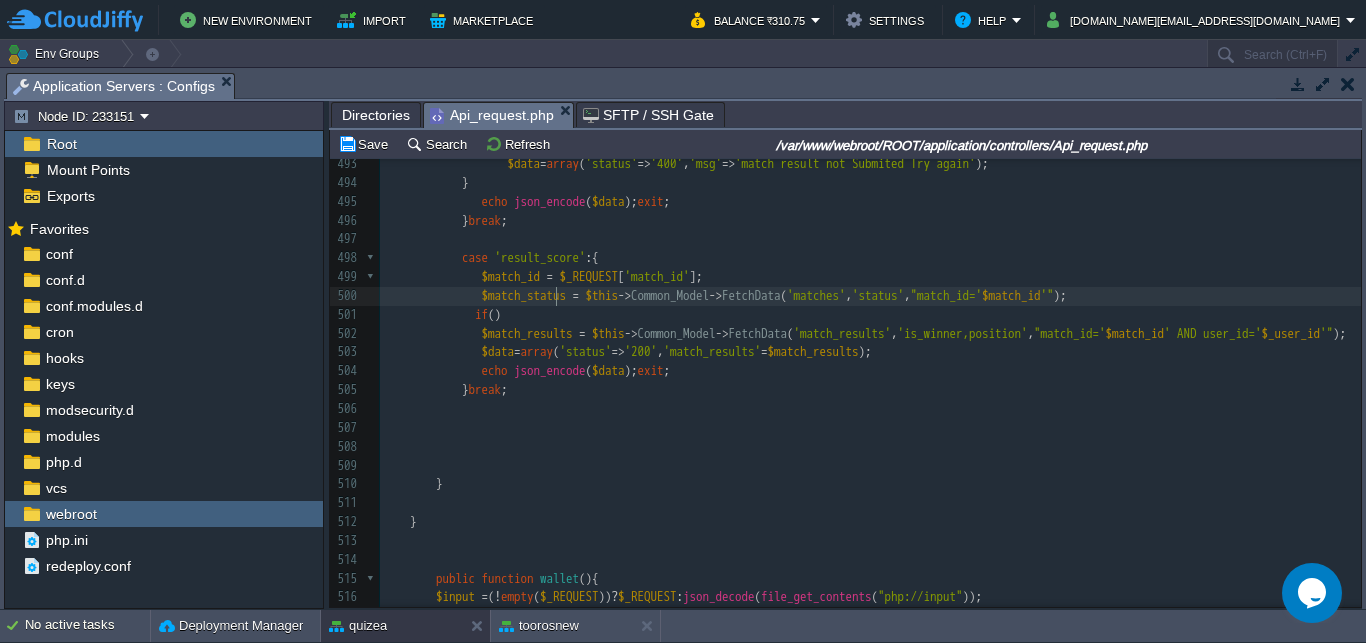 type on "$match_status" 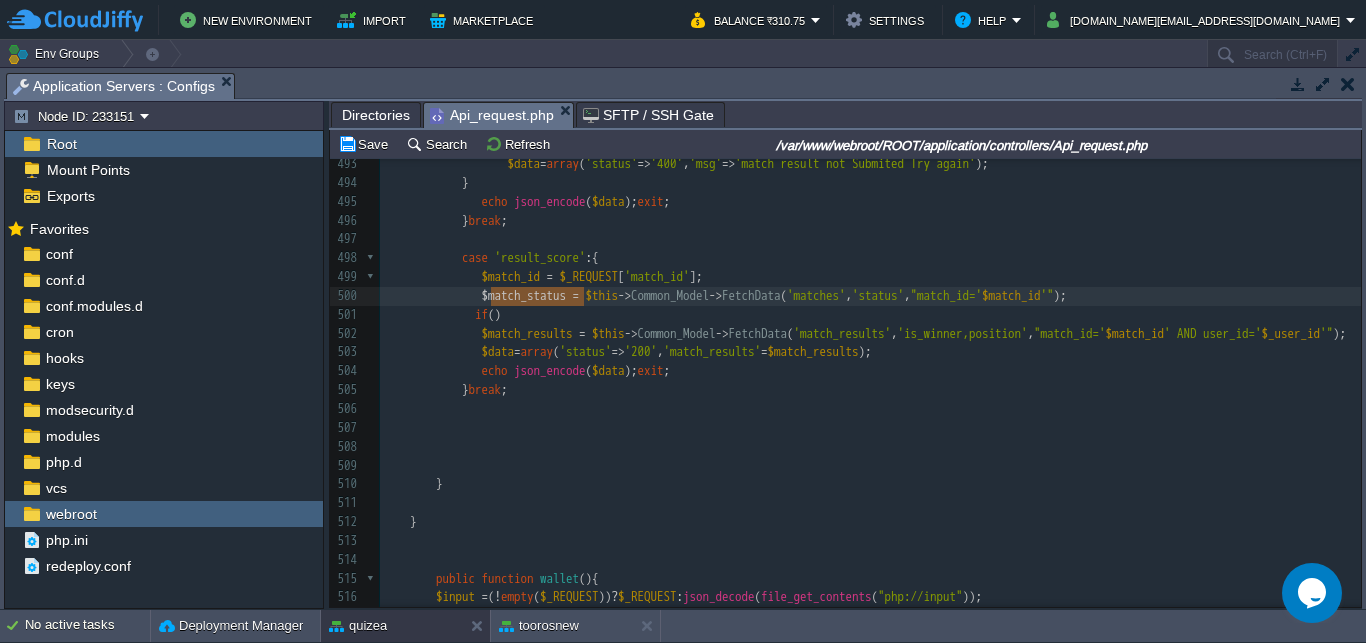 scroll, scrollTop: 0, scrollLeft: 0, axis: both 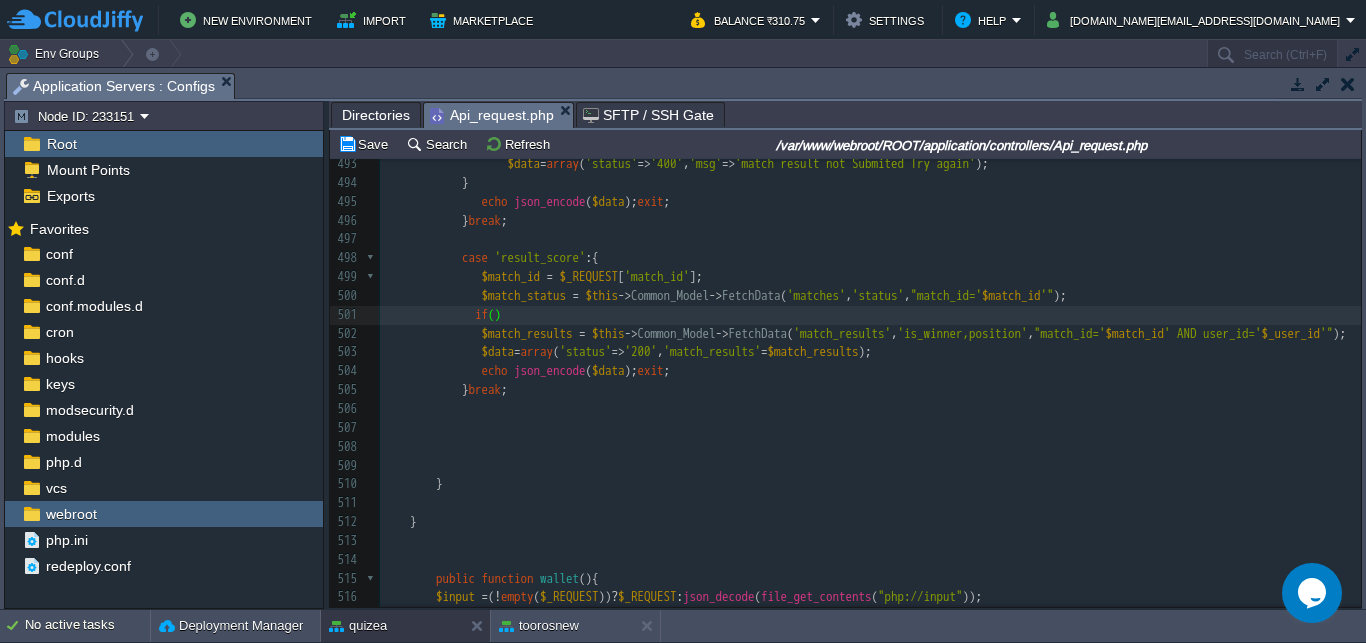 paste on "=" 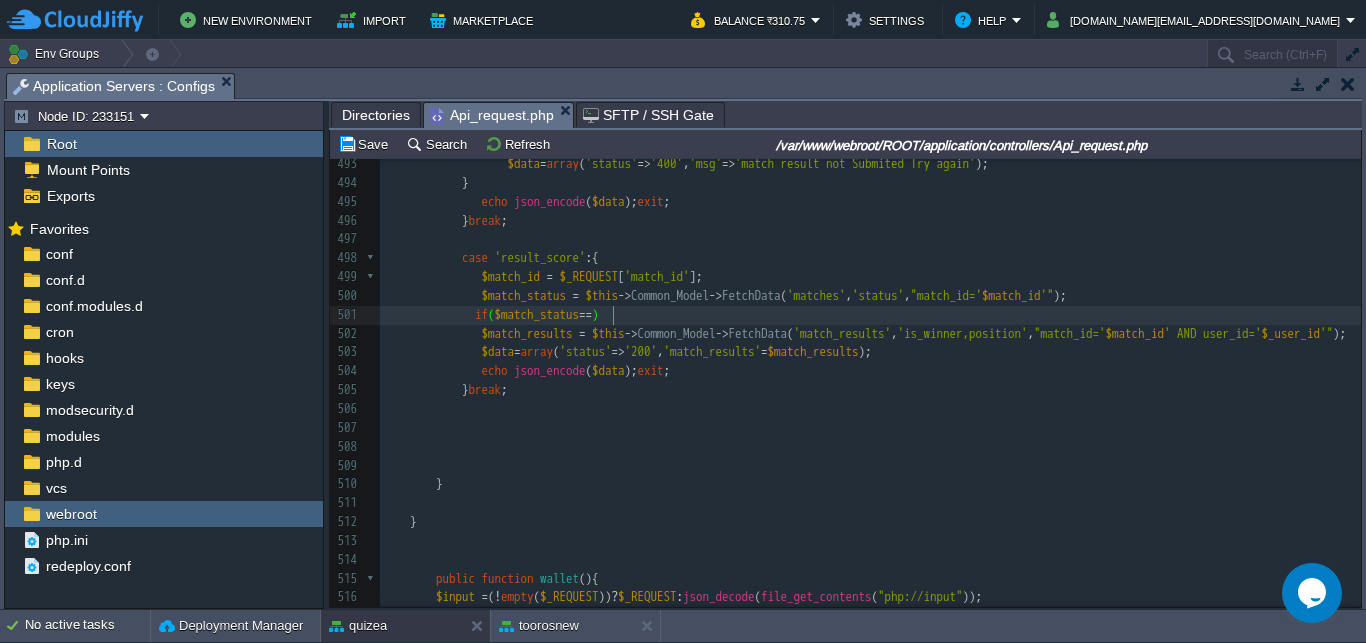 scroll, scrollTop: 0, scrollLeft: 14, axis: horizontal 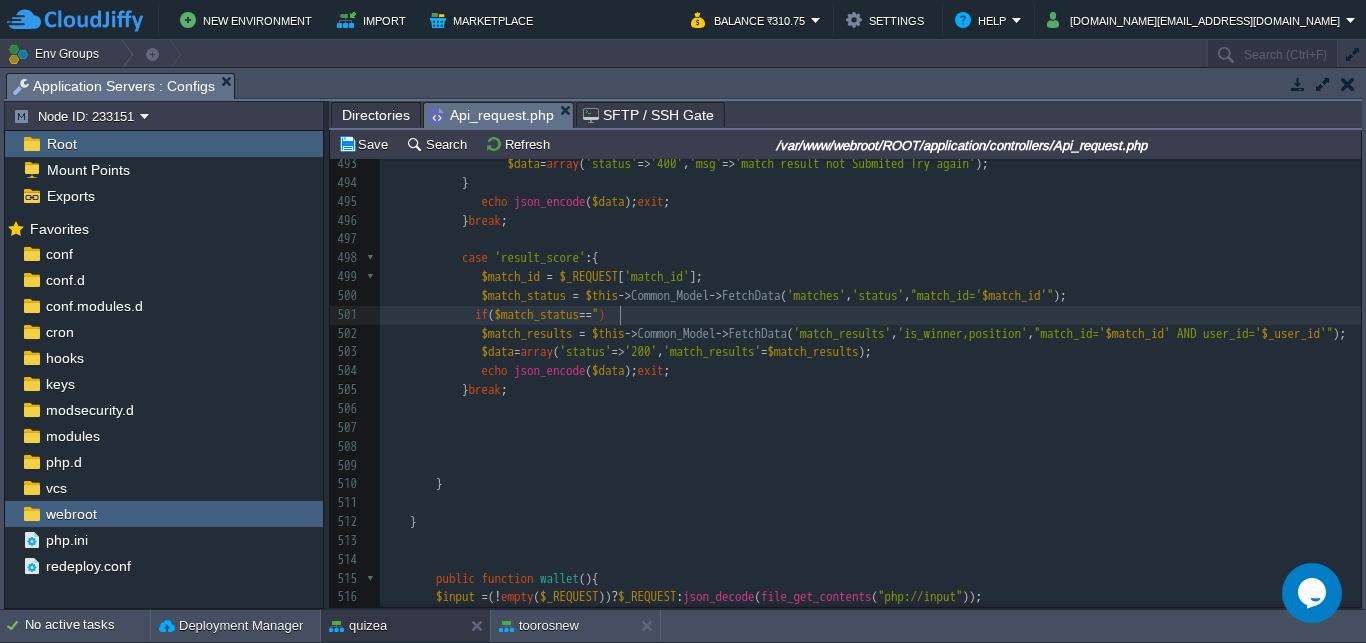 type on "==""" 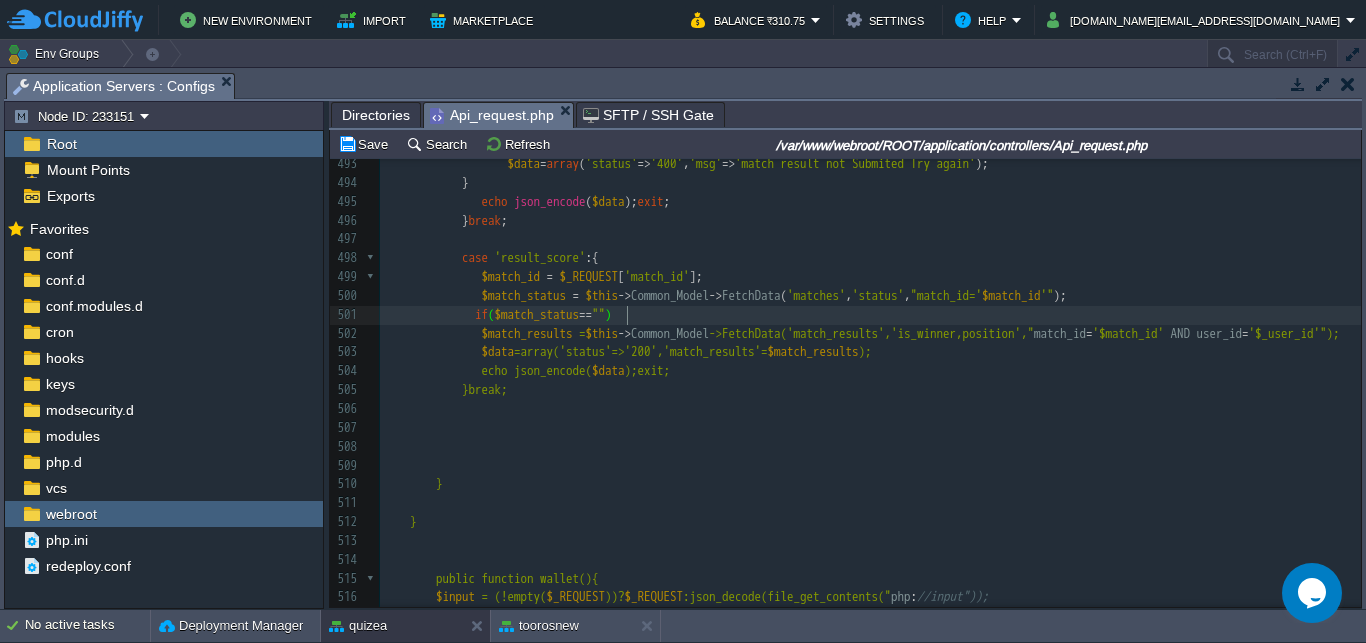 scroll, scrollTop: 0, scrollLeft: 29, axis: horizontal 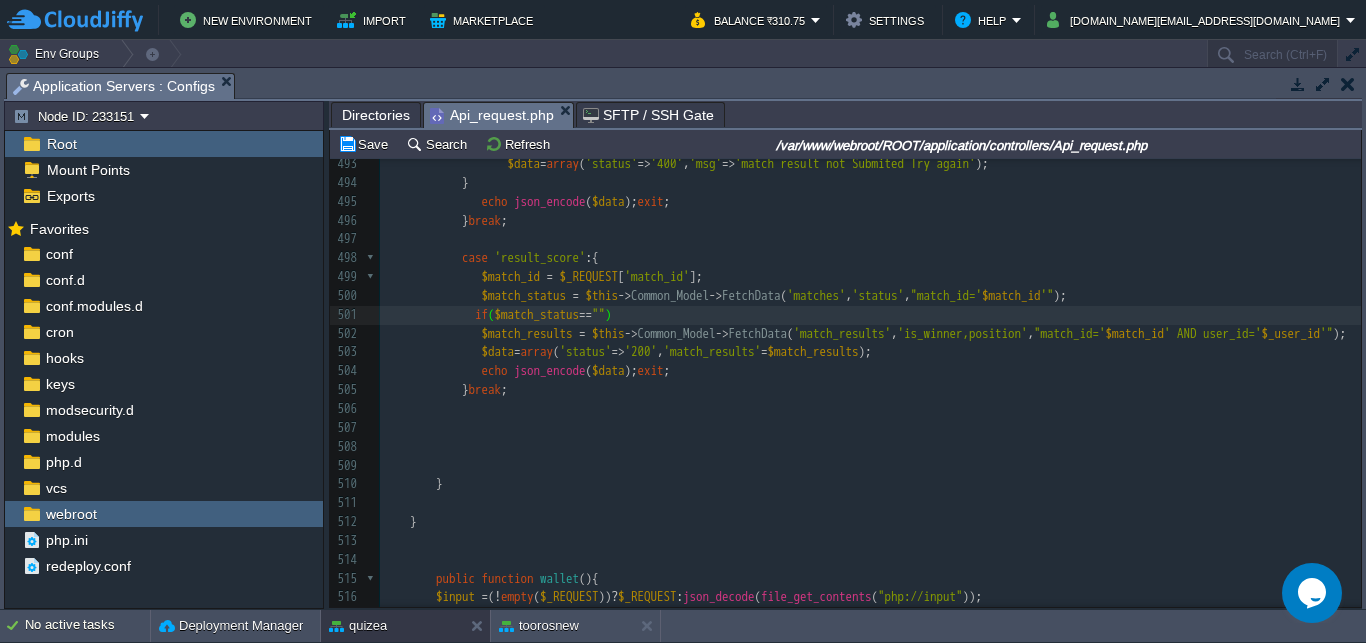type on "{" 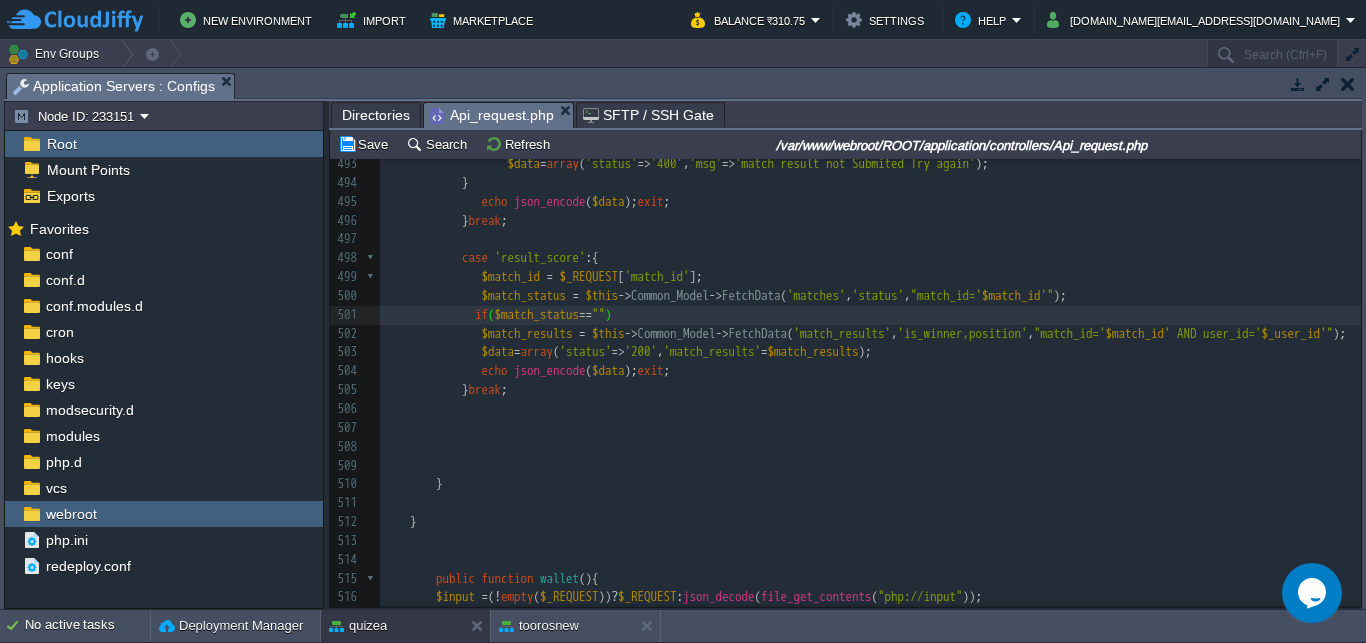 scroll, scrollTop: 0, scrollLeft: 7, axis: horizontal 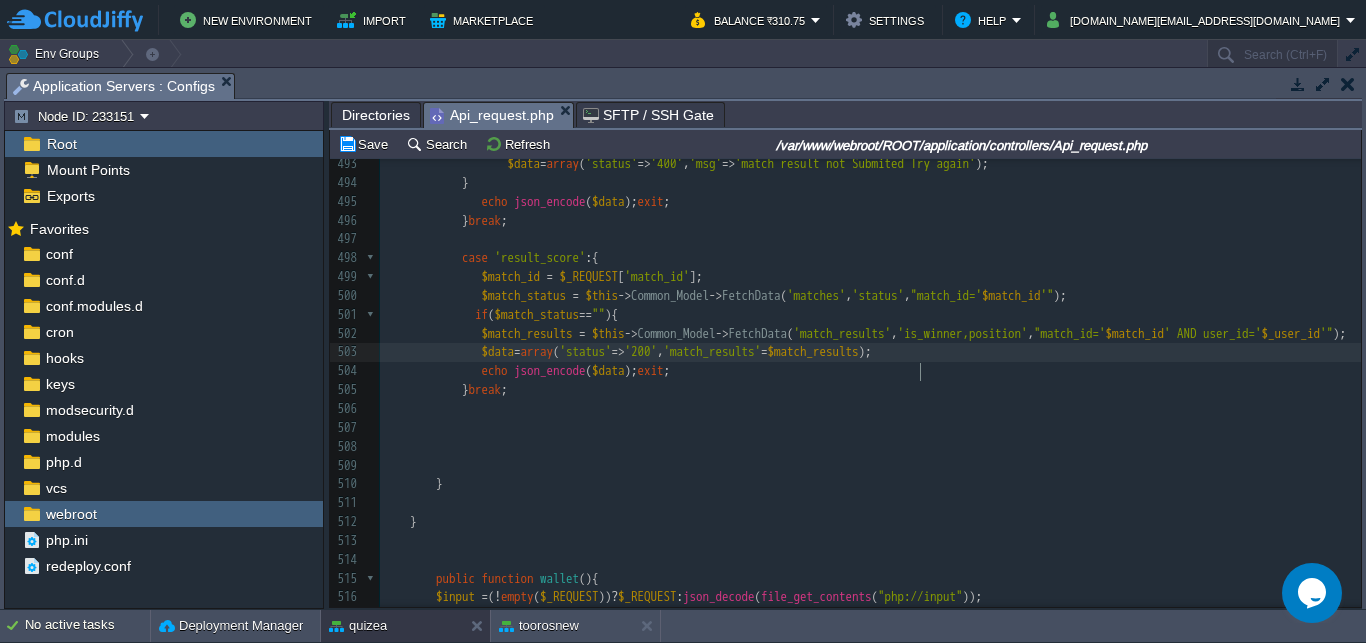 click on "$data = array ( 'status' => '200' , 'match_results' = $match_results );" at bounding box center [870, 352] 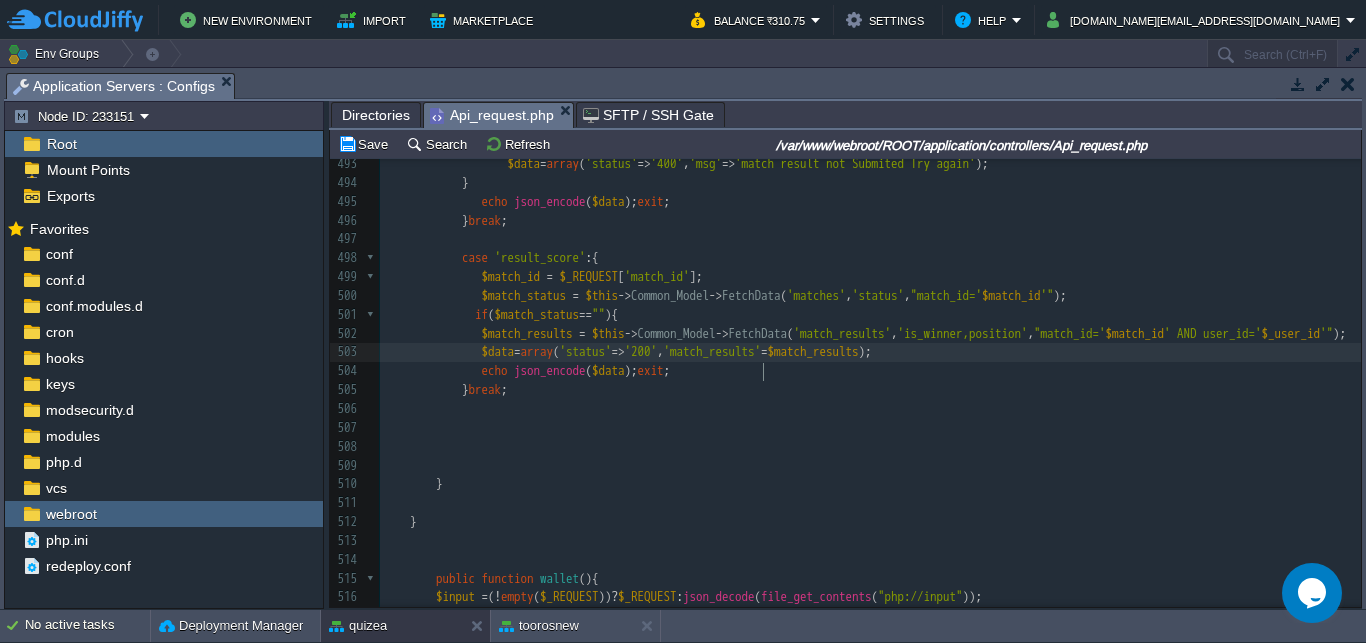 click on "xxxxxxxxxx                  $game_details = $this -> Common_Model -> FetchData ( 'matches as m LEFT JOIN games as g ON [DOMAIN_NAME]_id=[DOMAIN_NAME]' , '[DOMAIN_NAME]_type,[DOMAIN_NAME]_limit,[DOMAIN_NAME]_qus,[DOMAIN_NAME]' , "[DOMAIN_NAME]=' $match_id '" );   468                      'nos_qus' => $nos_qus , 469                      'play_status' => $play_status , 470                      'match_id'   =>   $match_id , 471                      'opponents'   =>   $opponents 472                 ]); exit ; 473 ​ 474 ​ 475                } break ; 476              477              478              case   'submit_score' :{ 479                    $match_id   =   $_REQUEST [ 'match_id' ]; 480                 $score   =   $_REQUEST [ 'score' ]; 481                    $time_taken   =   $_REQUEST [ 'time_taken' ]; 482                 $data_list   =   array ( 483                          'user_id'          =>    $user_id , 484                          'match_id'         =>    $match_id ,    485                            'score'             =>    $score , 486     ," at bounding box center (870, 249) 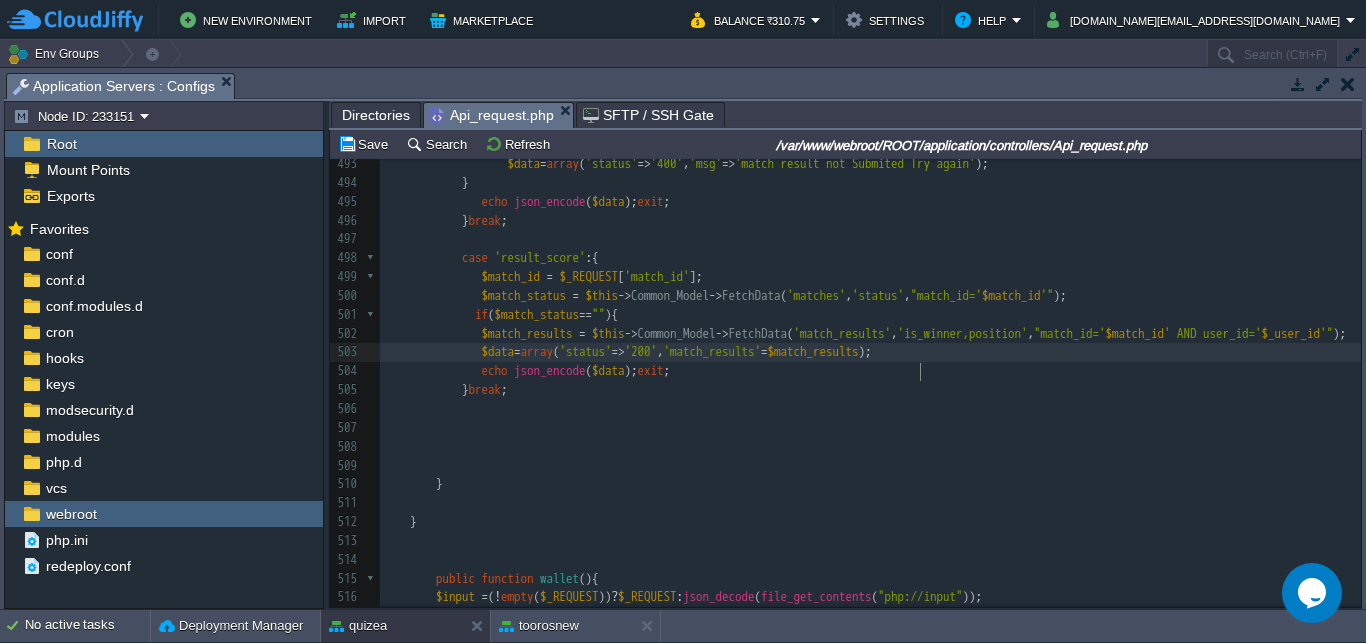 click on "$data = array ( 'status' => '200' , 'match_results' = $match_results );" at bounding box center [870, 352] 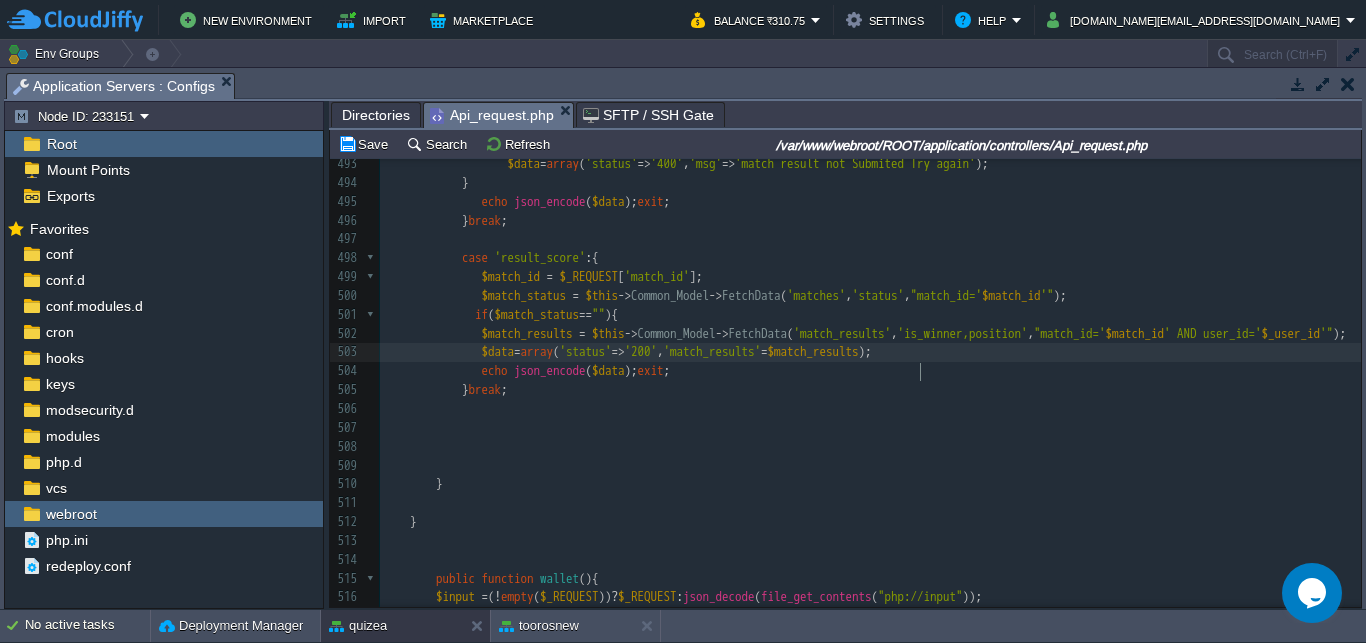 type on "}" 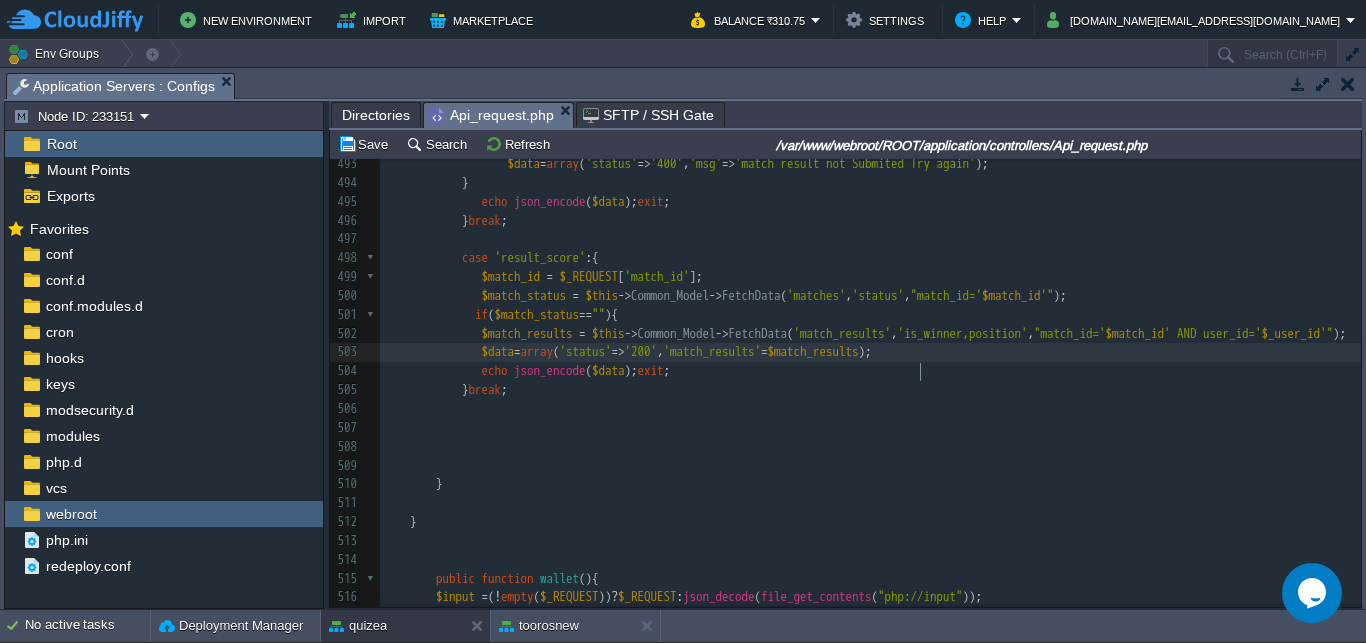 scroll, scrollTop: 0, scrollLeft: 7, axis: horizontal 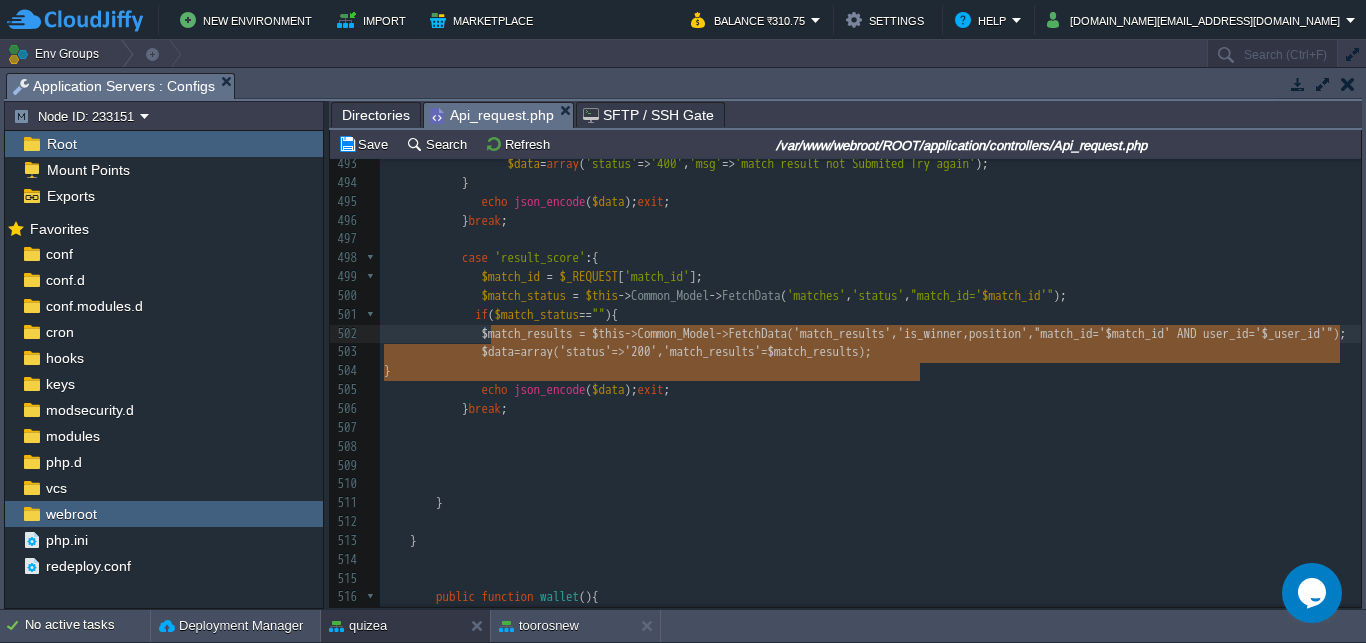 drag, startPoint x: 956, startPoint y: 369, endPoint x: 488, endPoint y: 333, distance: 469.38257 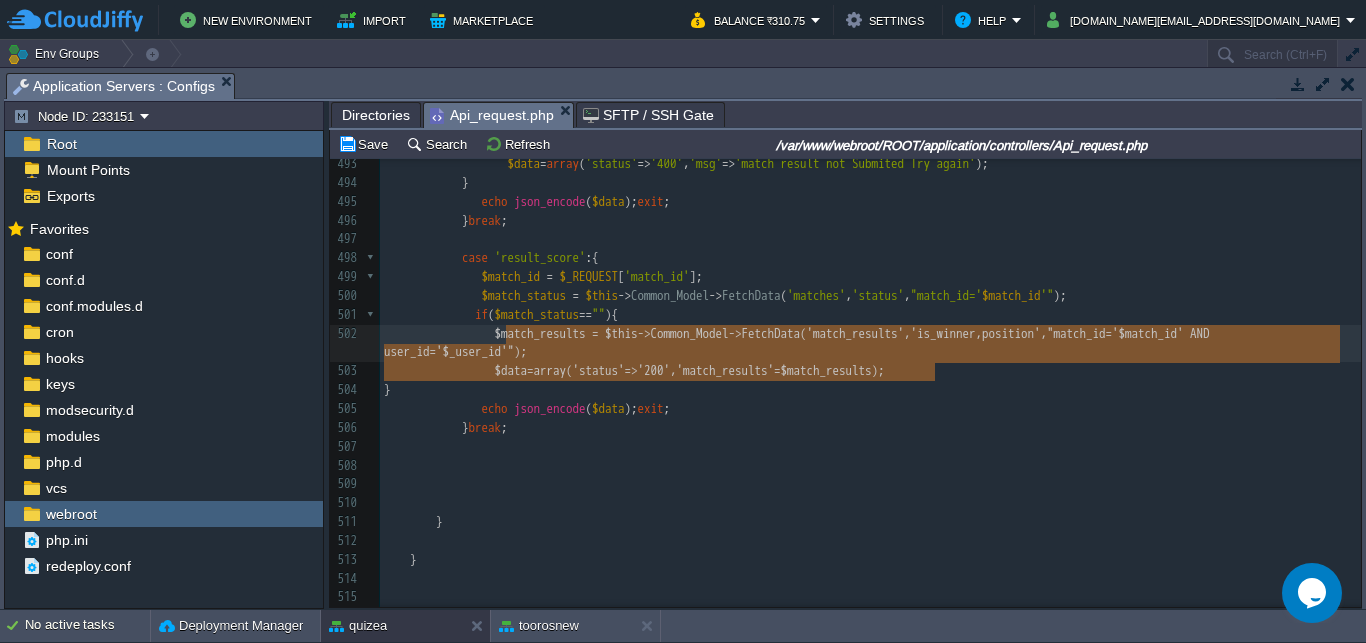 type on "$match_results = $this->Common_Model->FetchData('match_results','is_winner,position',"match_id='$match_id' AND user_id='$_user_id'");
$data=array('status'=>'200','match_results'=$match_results);" 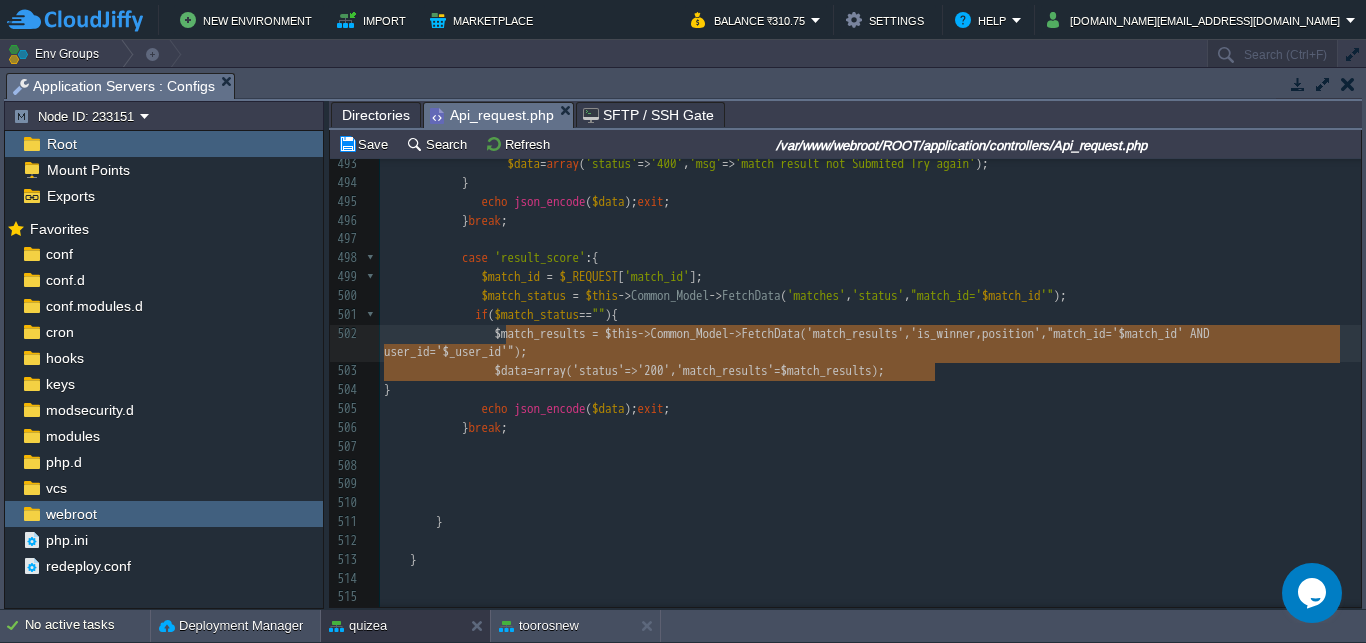 scroll, scrollTop: 15, scrollLeft: 551, axis: both 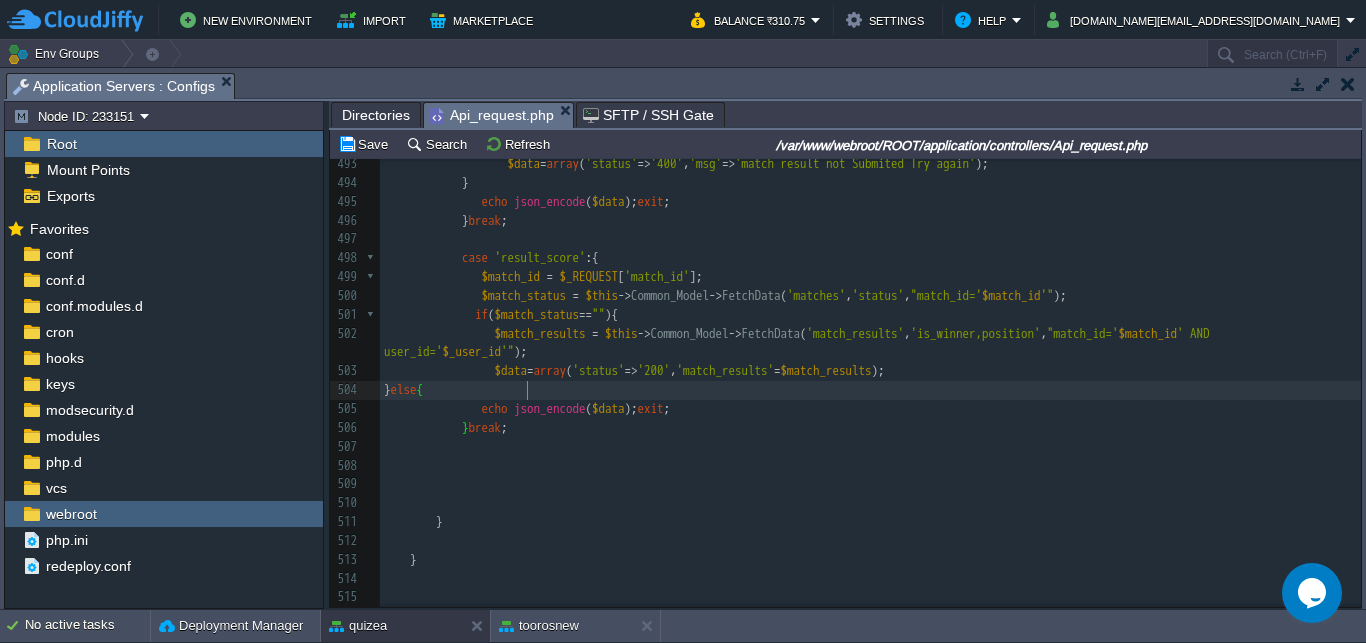type on "else{}" 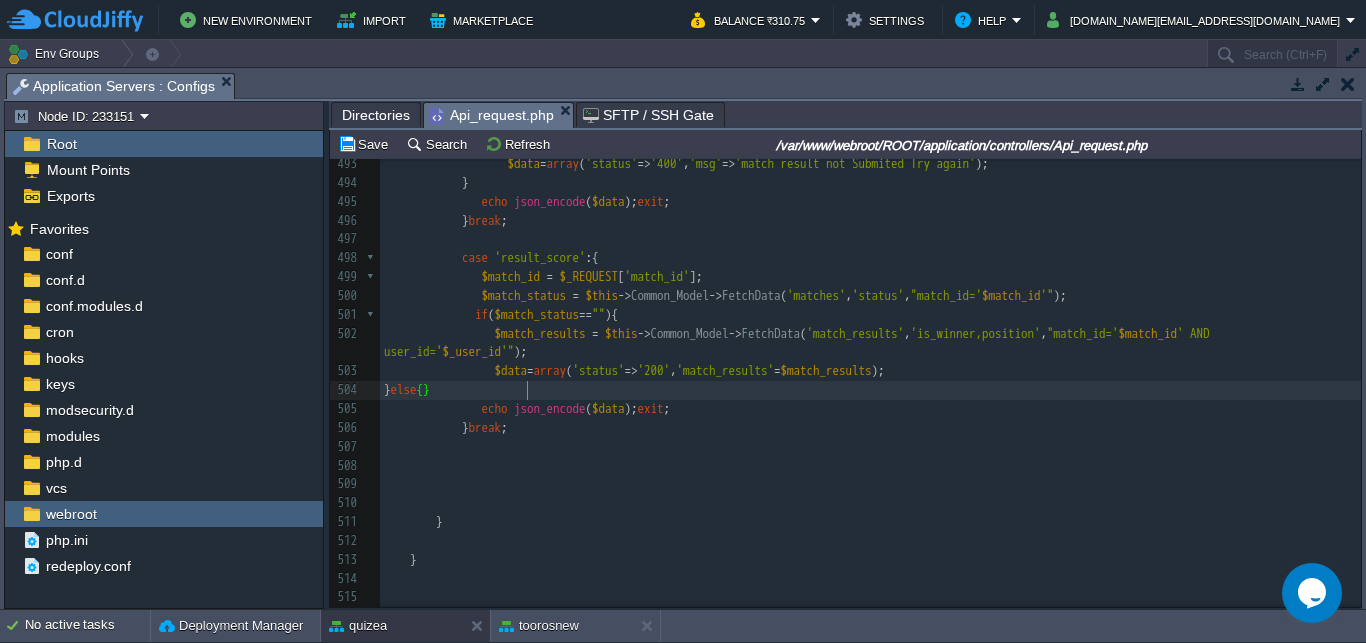 scroll, scrollTop: 0, scrollLeft: 0, axis: both 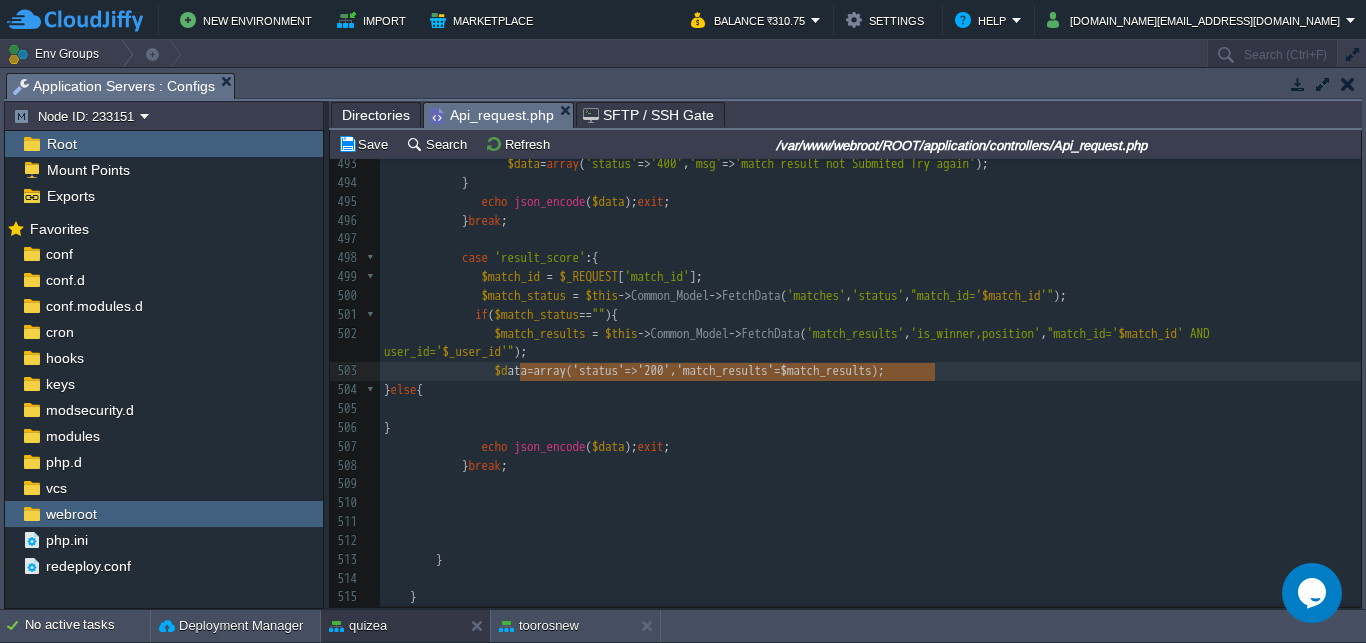 type on "$data=array('status'=>'200','match_results'=$match_results);" 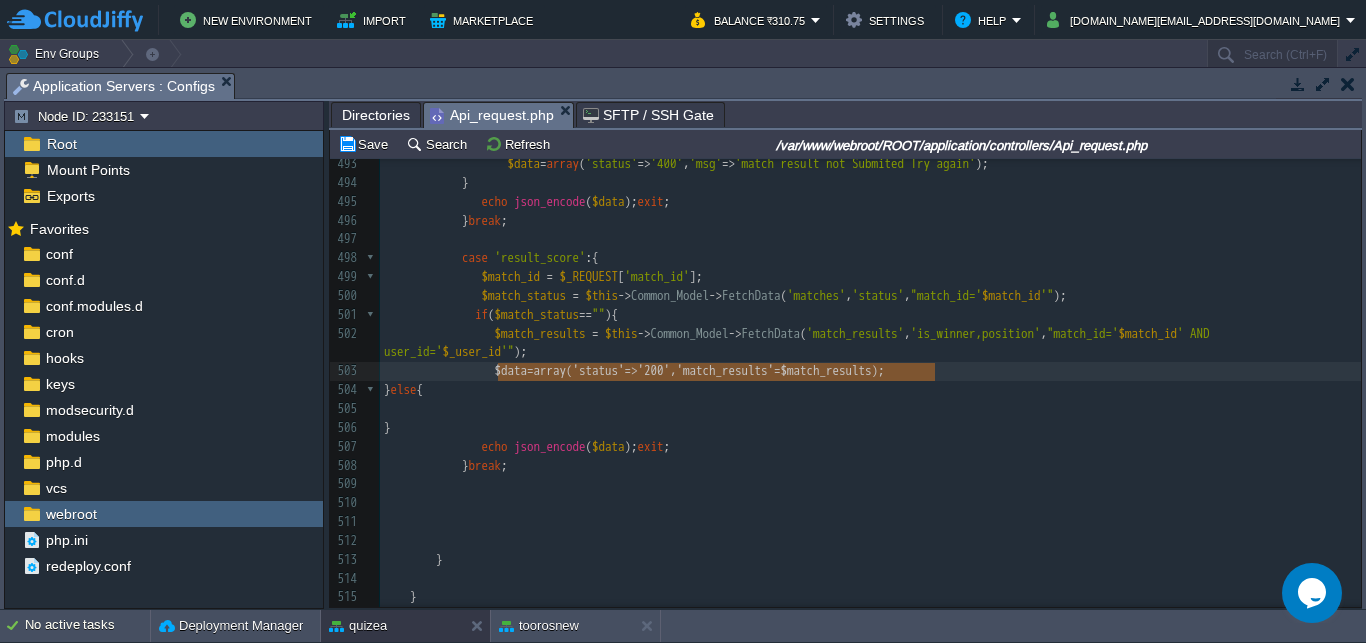 drag, startPoint x: 968, startPoint y: 372, endPoint x: 514, endPoint y: 366, distance: 454.03964 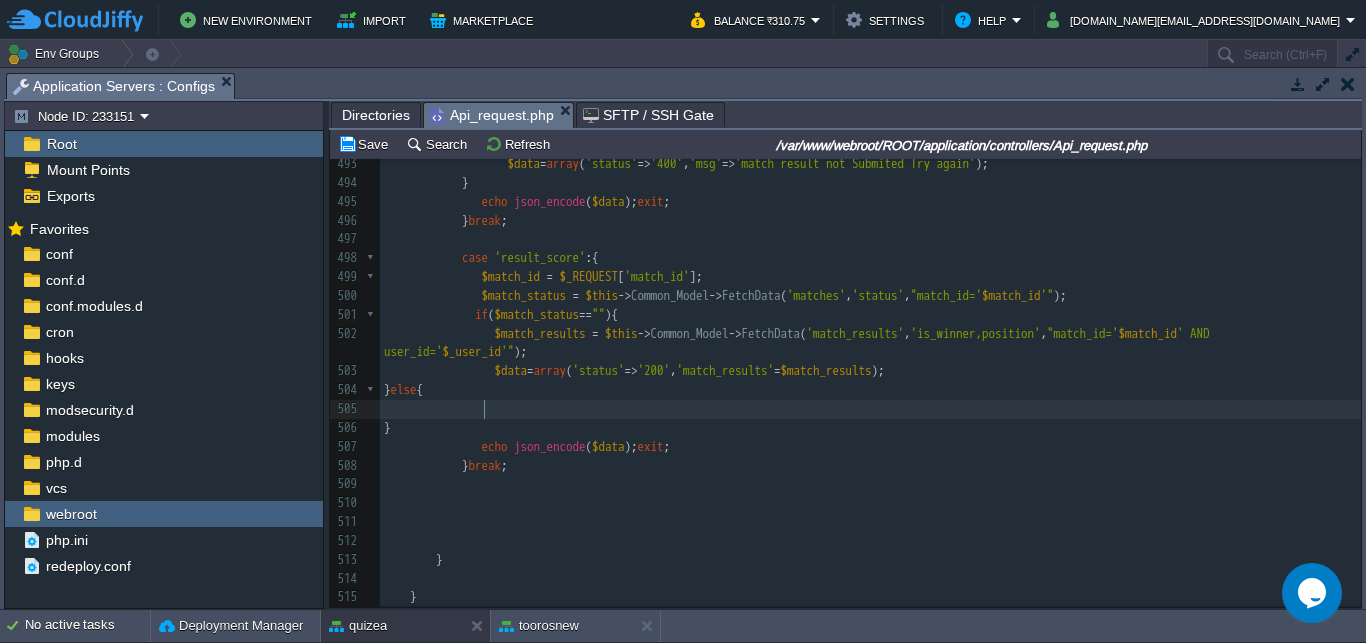 scroll, scrollTop: 0, scrollLeft: 0, axis: both 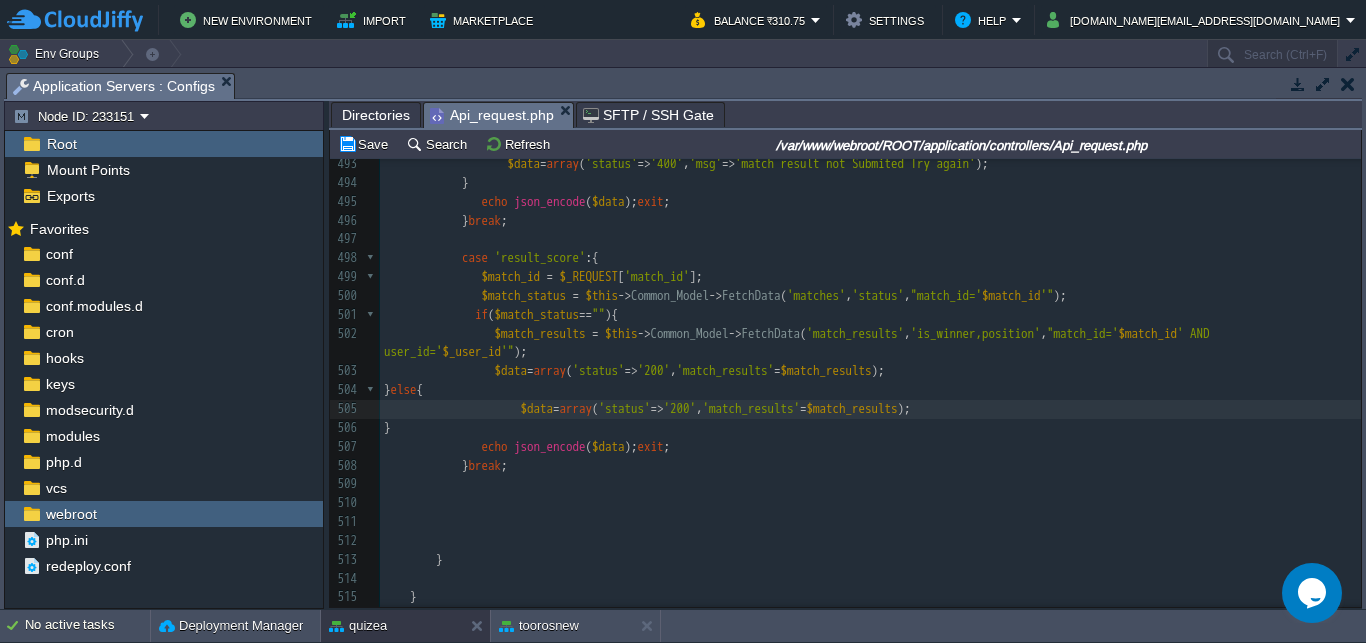 click on "'200'" at bounding box center (680, 408) 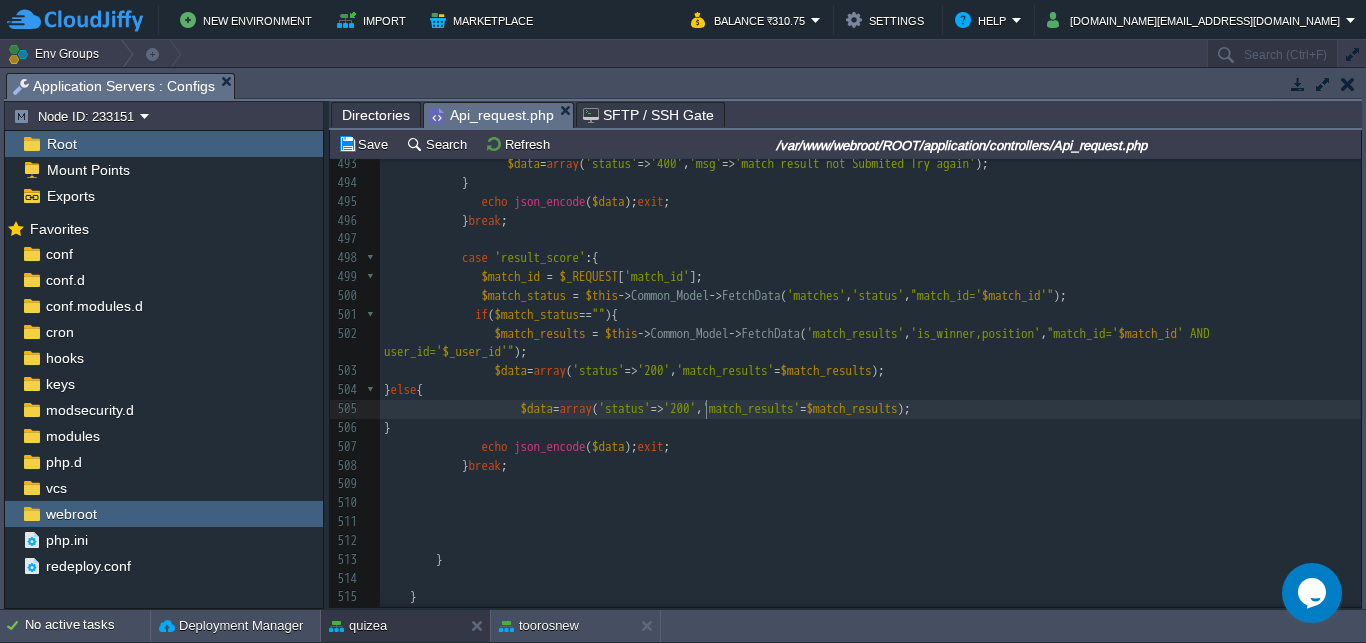 click on "xxxxxxxxxx                  $game_details = $this -> Common_Model -> FetchData ( 'matches as m LEFT JOIN games as g ON [DOMAIN_NAME]_id=[DOMAIN_NAME]' , '[DOMAIN_NAME]_type,[DOMAIN_NAME]_limit,[DOMAIN_NAME]_qus,[DOMAIN_NAME]' , "[DOMAIN_NAME]=' $match_id '" );   468                      'nos_qus' => $nos_qus , 469                      'play_status' => $play_status , 470                      'match_id'   =>   $match_id , 471                      'opponents'   =>   $opponents 472                 ]); exit ; 473 ​ 474 ​ 475                } break ; 476              477              478              case   'submit_score' :{ 479                    $match_id   =   $_REQUEST [ 'match_id' ]; 480                 $score   =   $_REQUEST [ 'score' ]; 481                    $time_taken   =   $_REQUEST [ 'time_taken' ]; 482                 $data_list   =   array ( 483                          'user_id'          =>    $user_id , 484                          'match_id'         =>    $match_id ,    485                            'score'             =>    $score , 486     ," at bounding box center [870, 287] 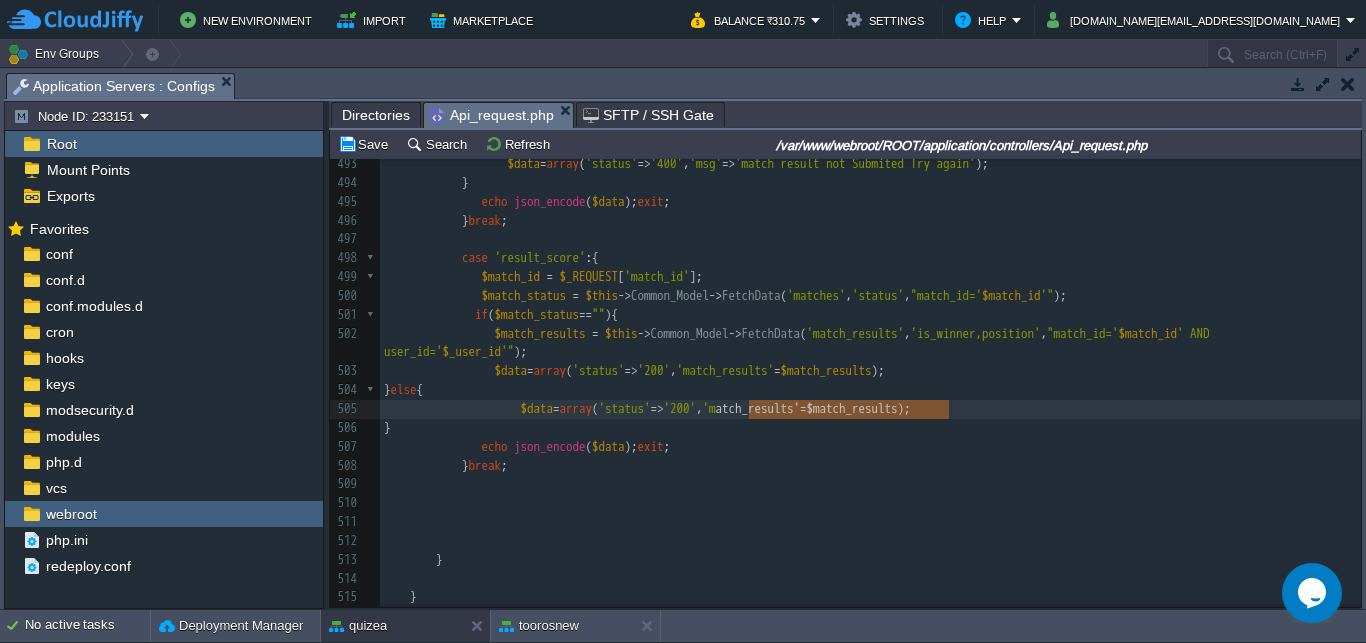 type on "'match_results'=$match_results" 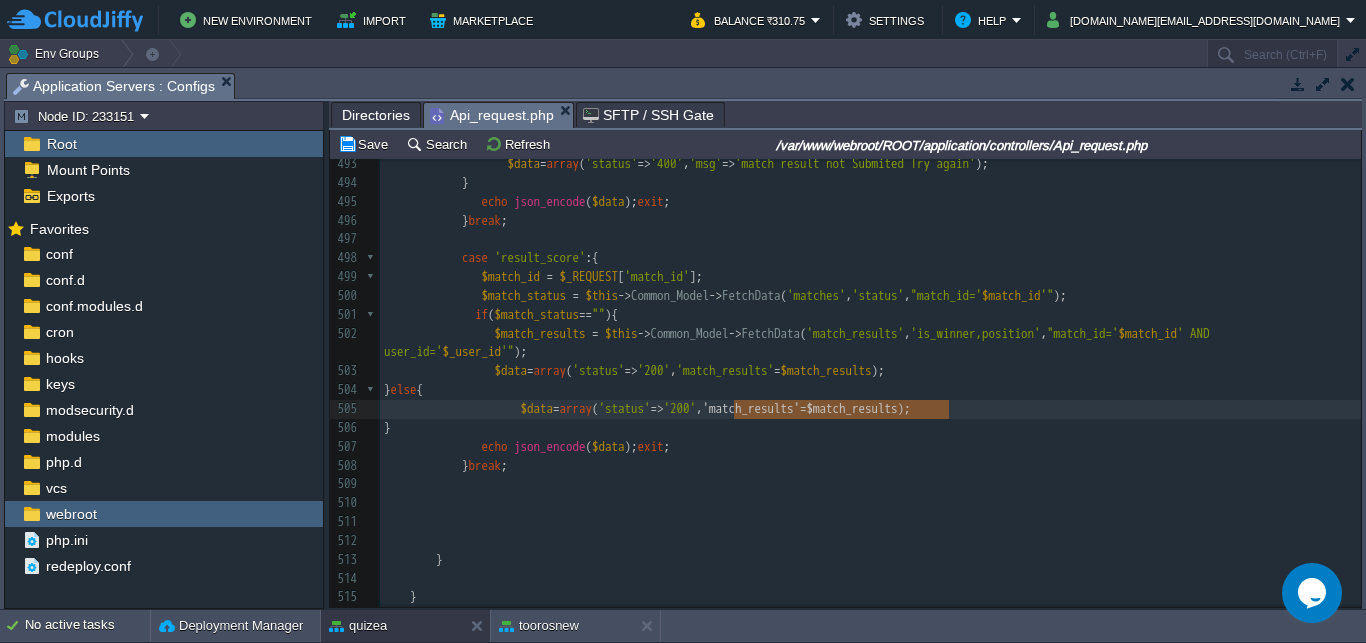 scroll, scrollTop: 0, scrollLeft: 215, axis: horizontal 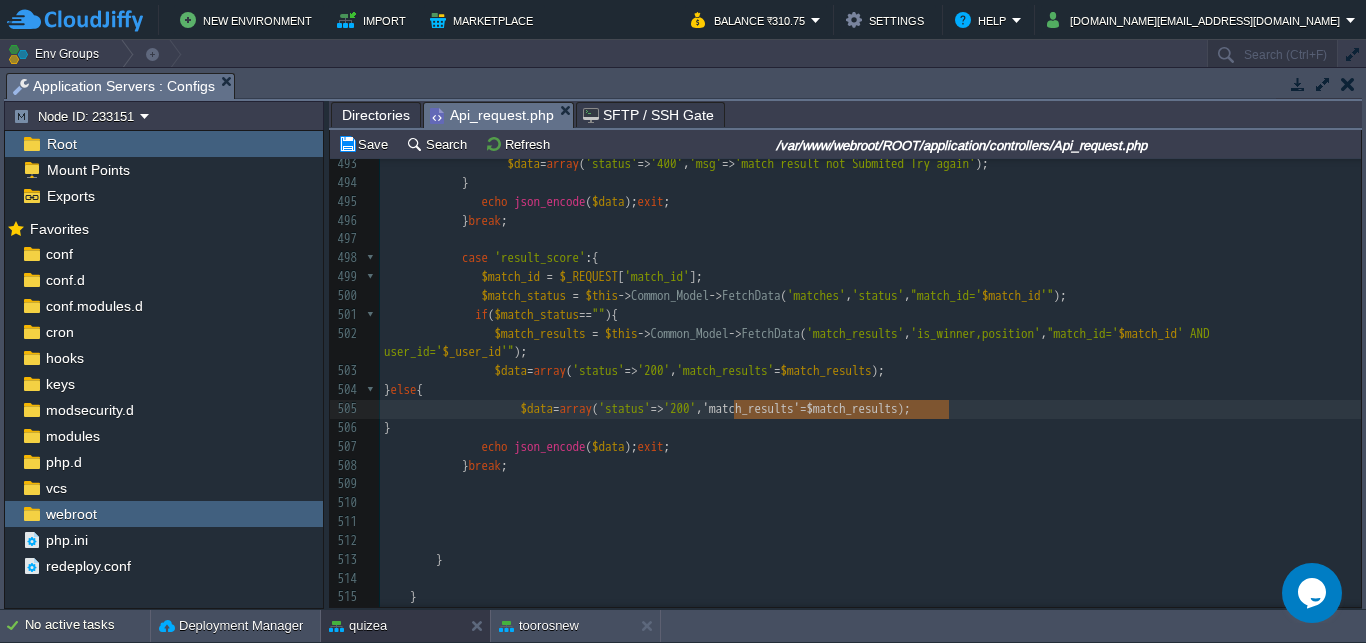drag, startPoint x: 949, startPoint y: 410, endPoint x: 736, endPoint y: 416, distance: 213.08449 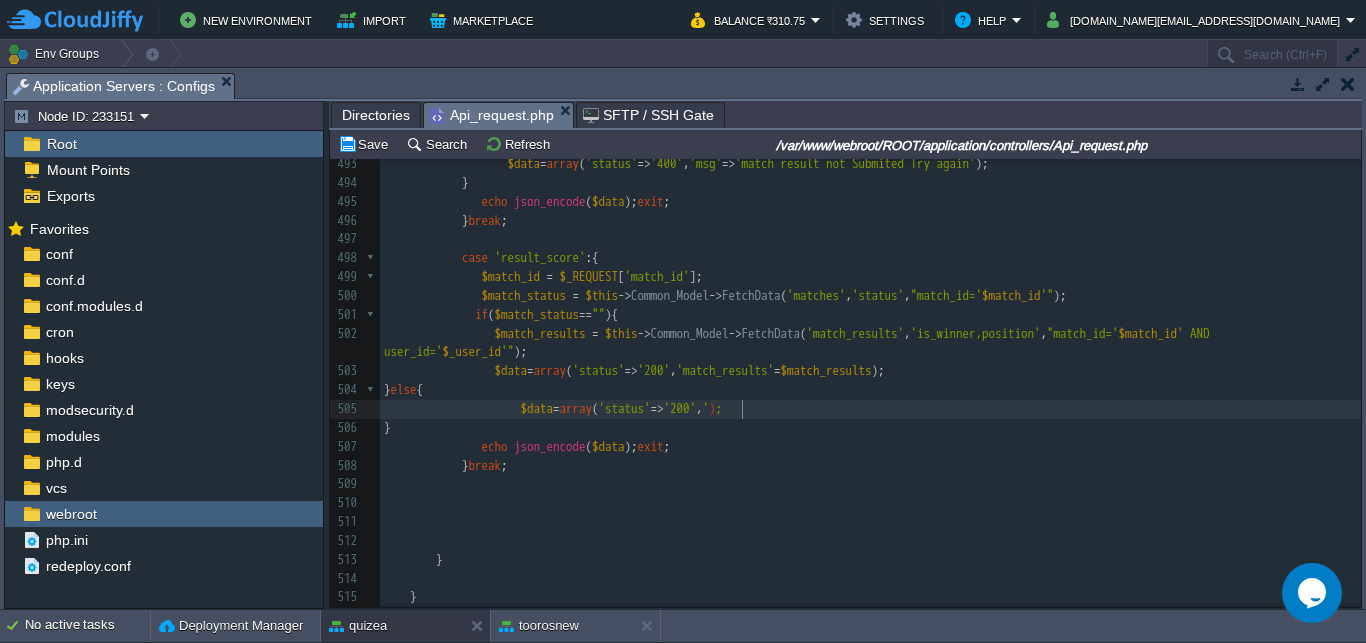 scroll, scrollTop: 0, scrollLeft: 14, axis: horizontal 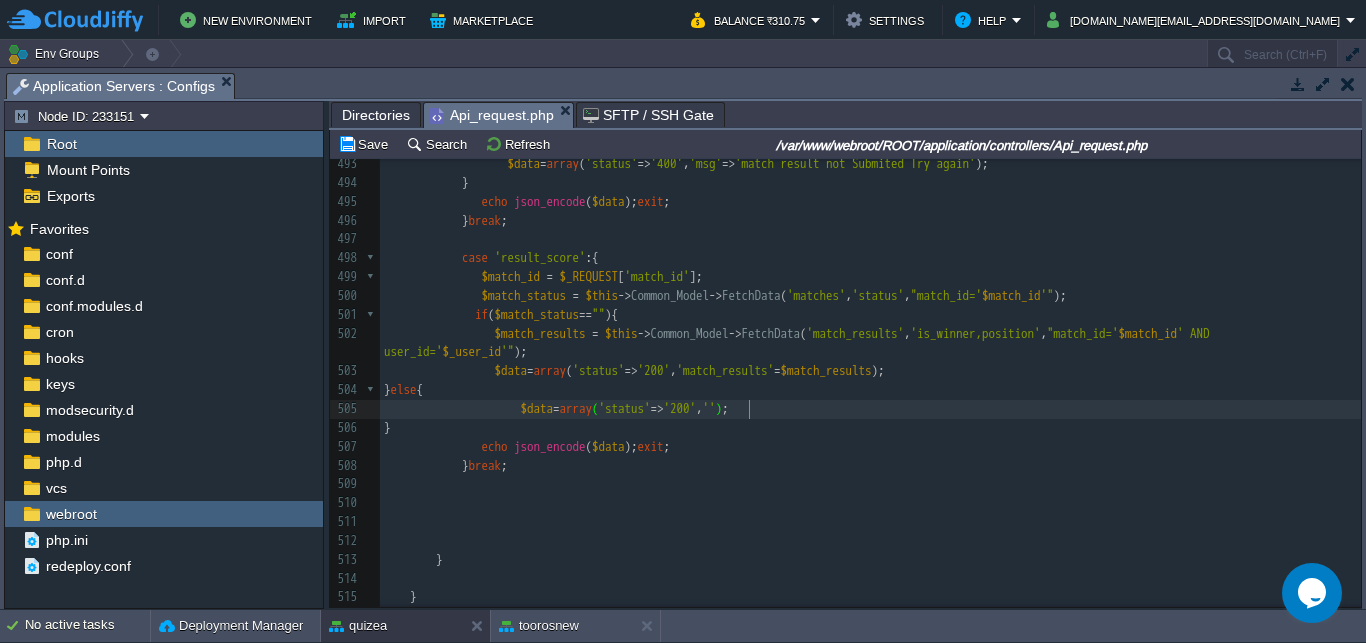 type on "'':" 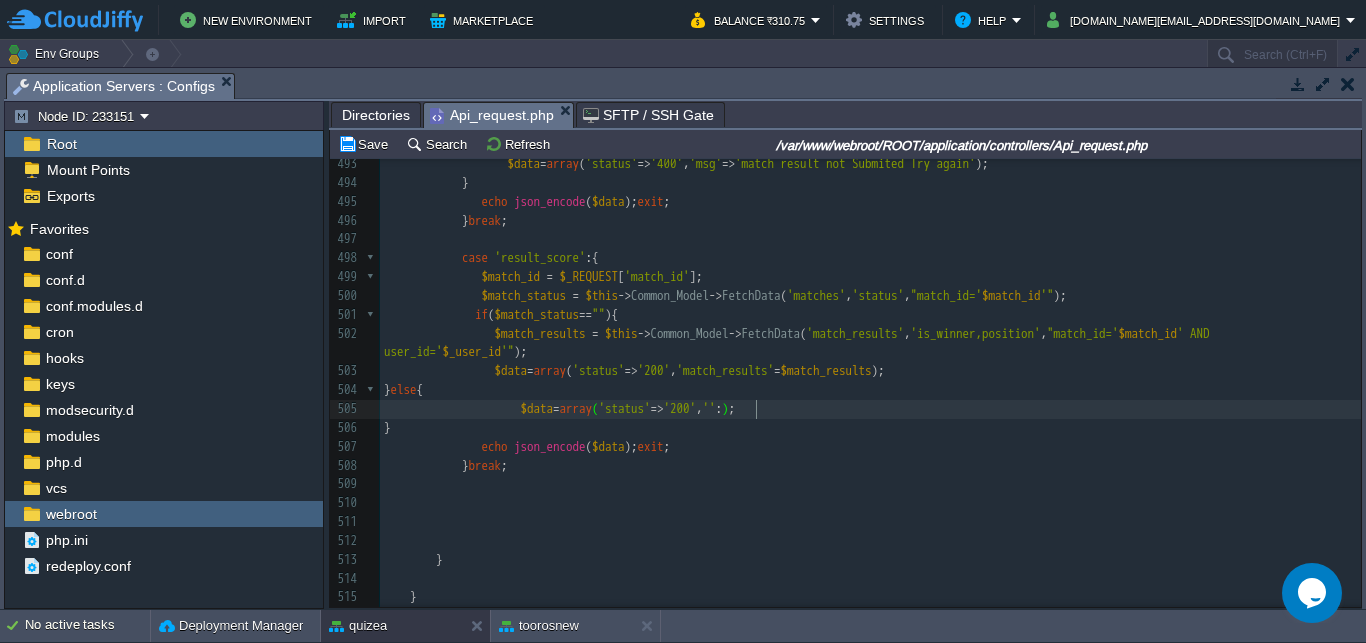 scroll, scrollTop: 0, scrollLeft: 0, axis: both 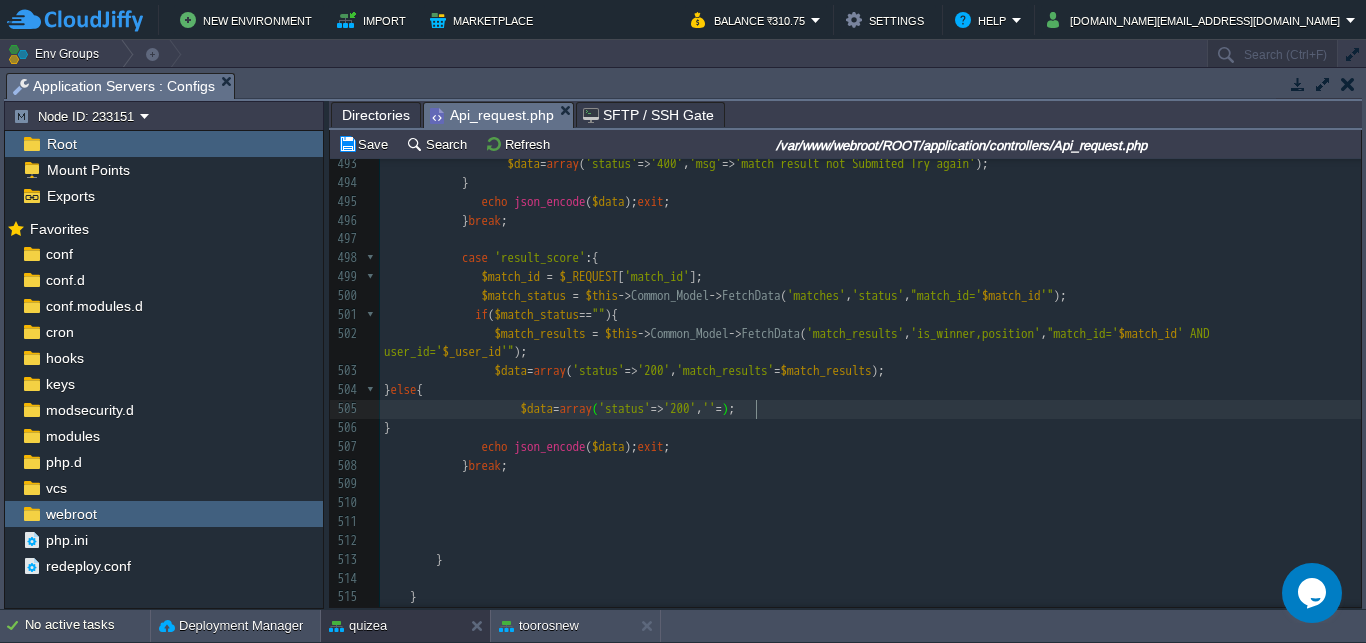 type on "=>" 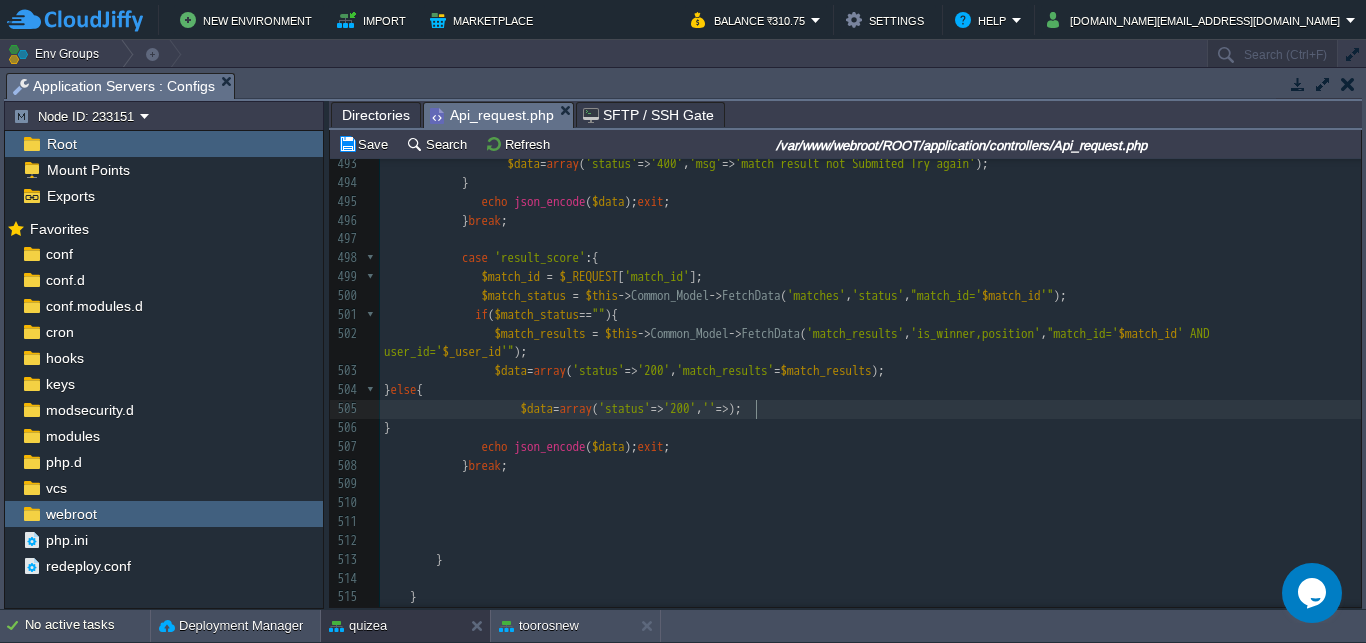 scroll, scrollTop: 0, scrollLeft: 0, axis: both 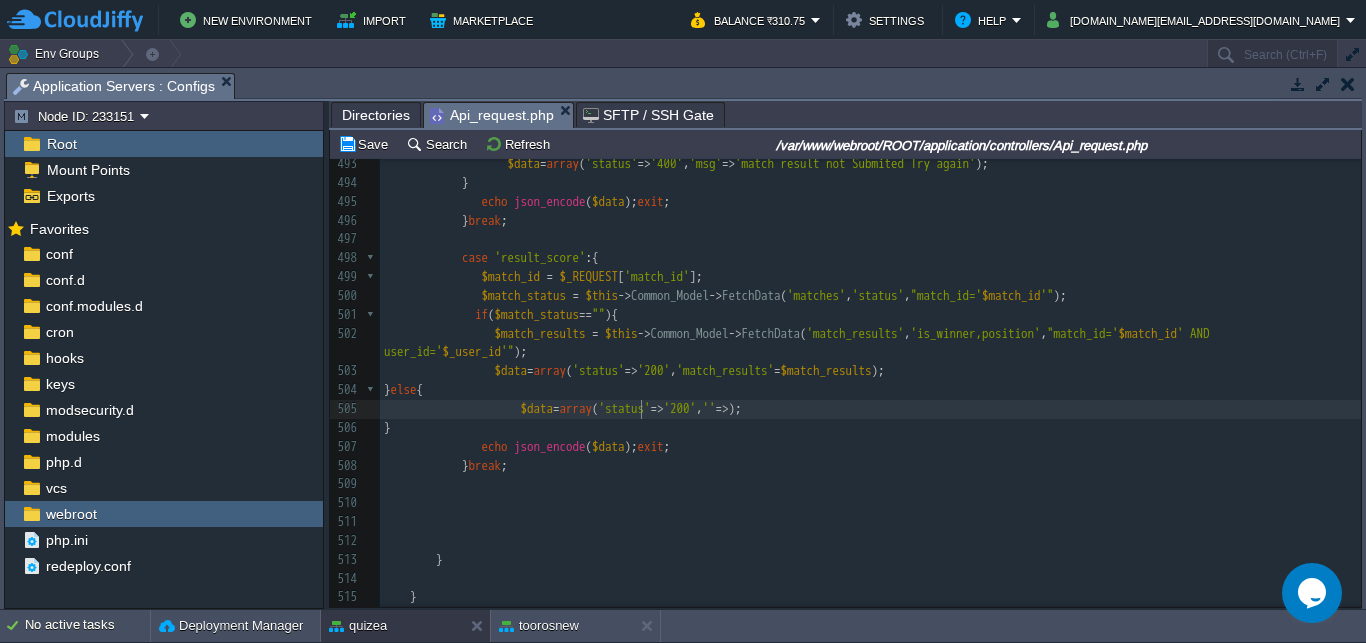 click on "'status'" at bounding box center (625, 408) 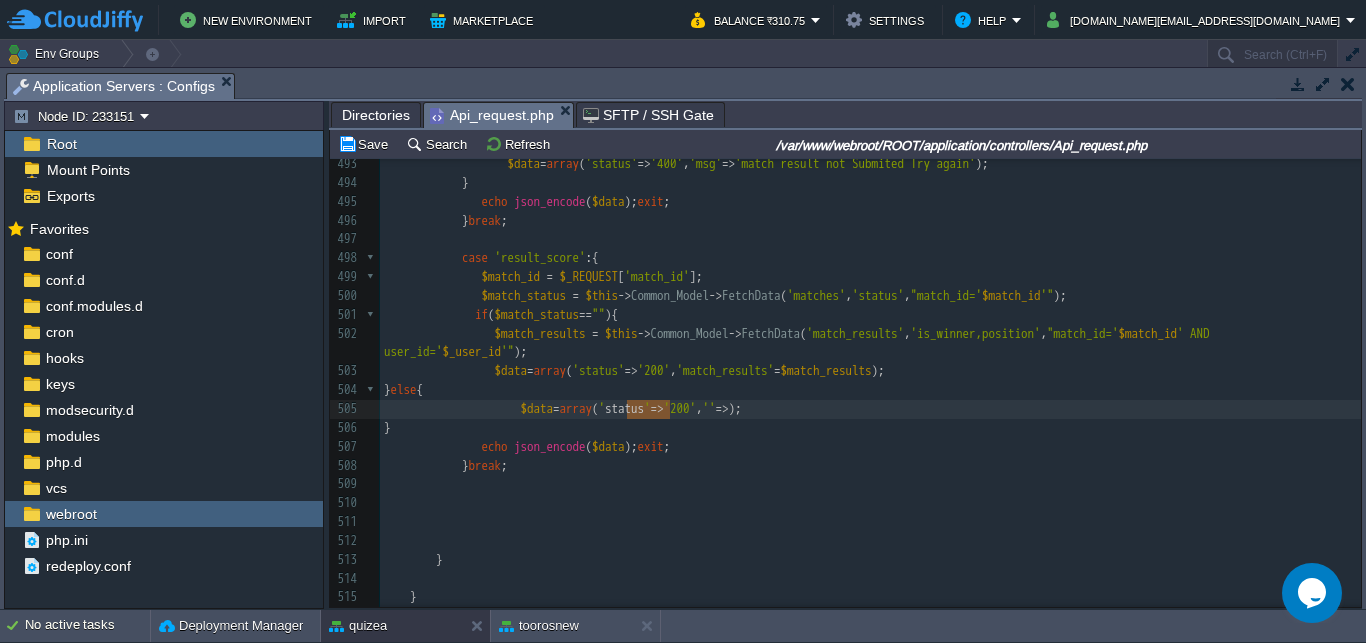 scroll, scrollTop: 0, scrollLeft: 43, axis: horizontal 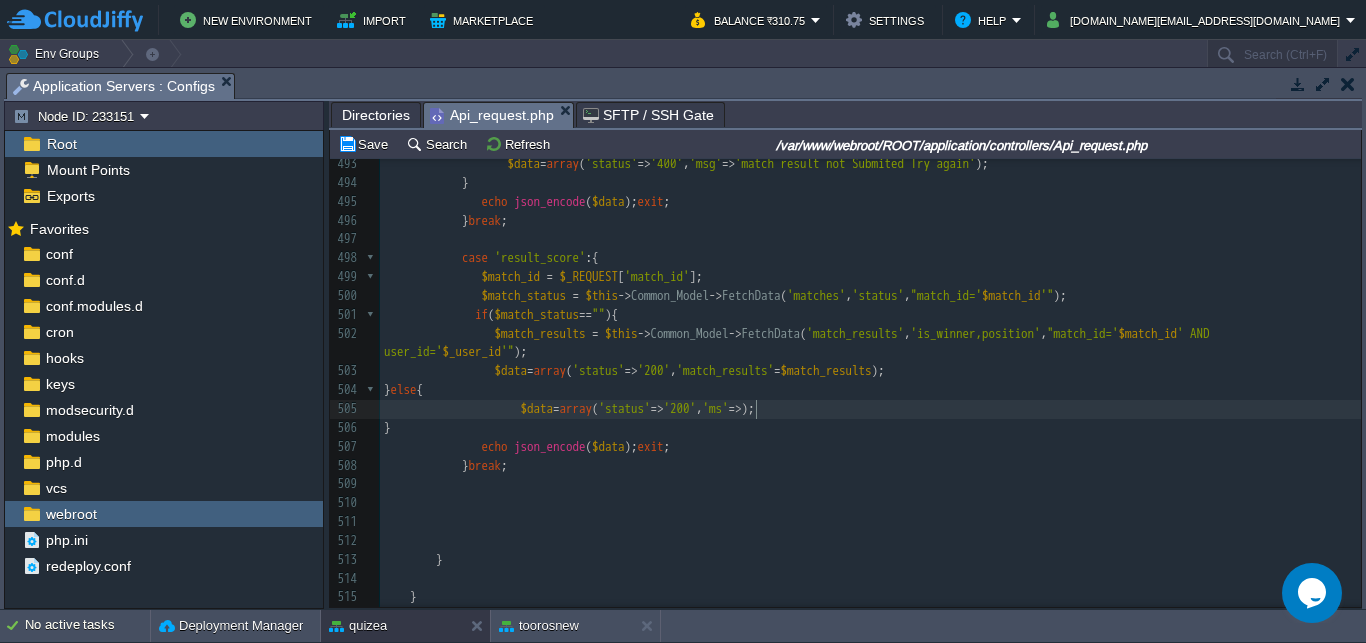 type on "msg" 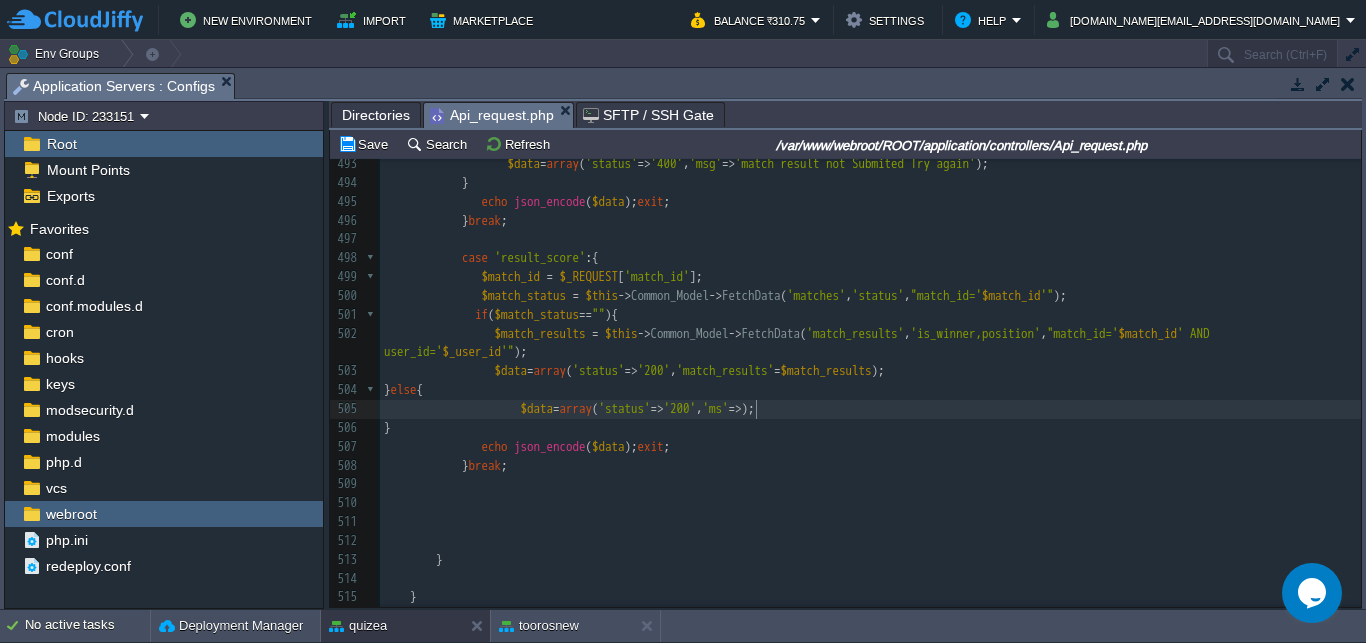 scroll, scrollTop: 0, scrollLeft: 21, axis: horizontal 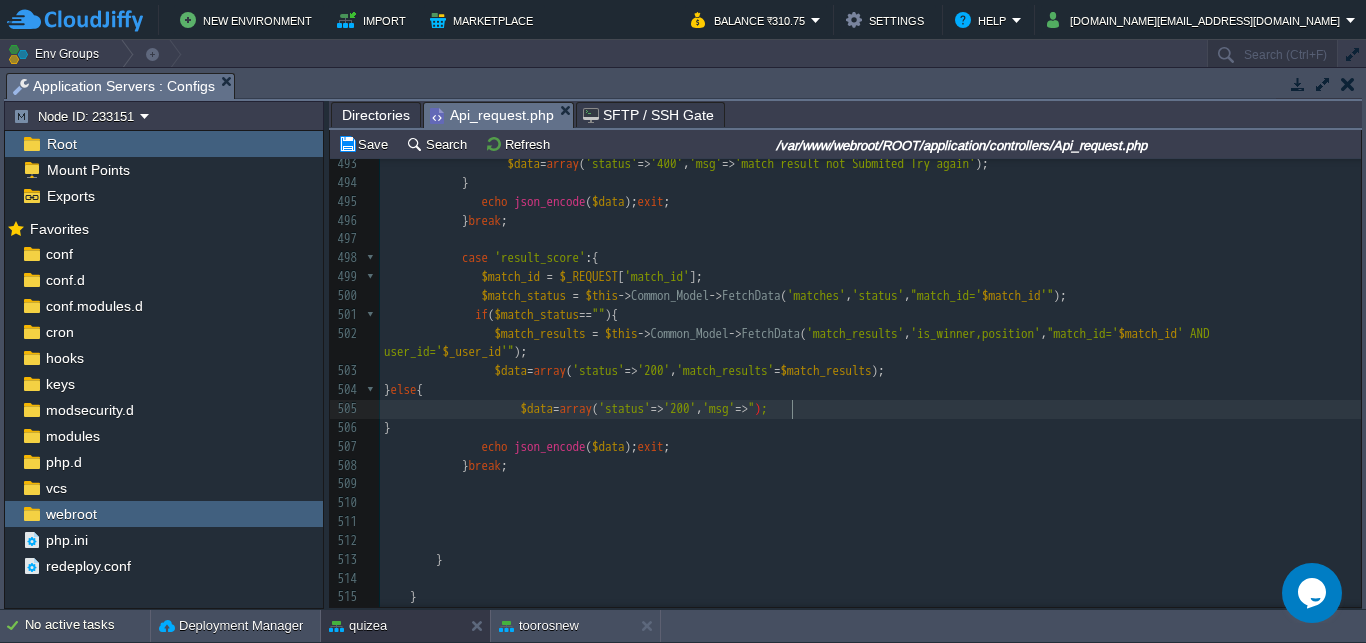 type on """" 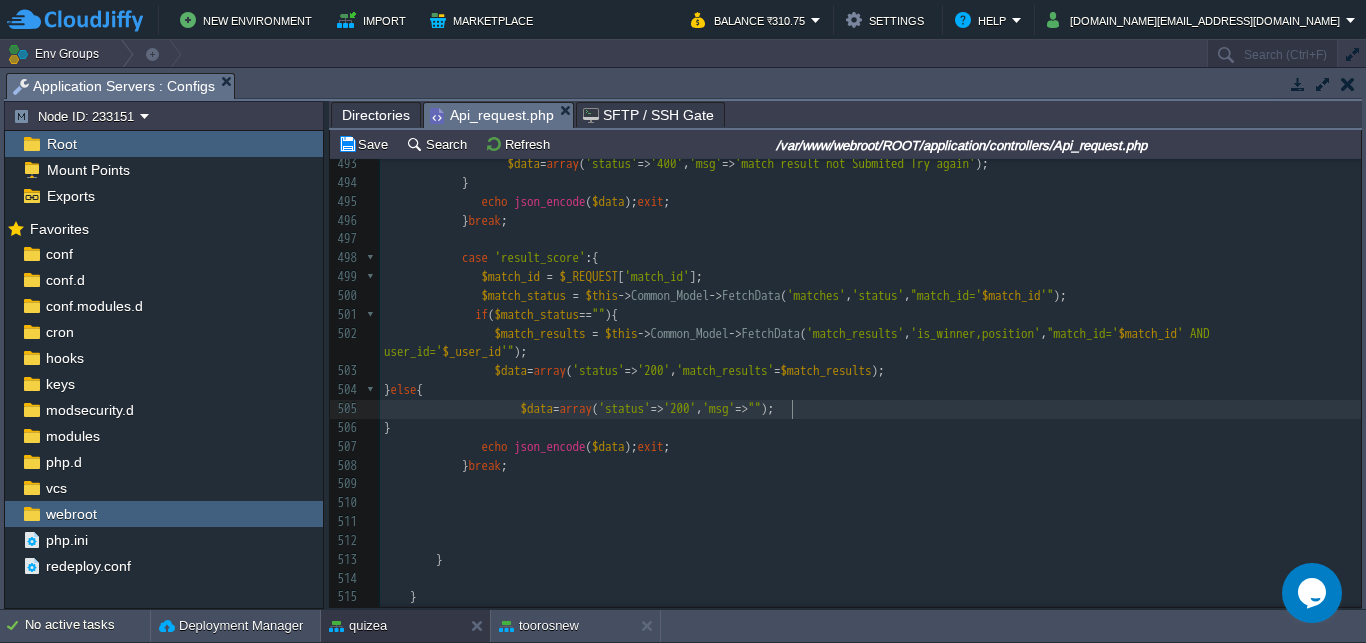 scroll, scrollTop: 0, scrollLeft: 0, axis: both 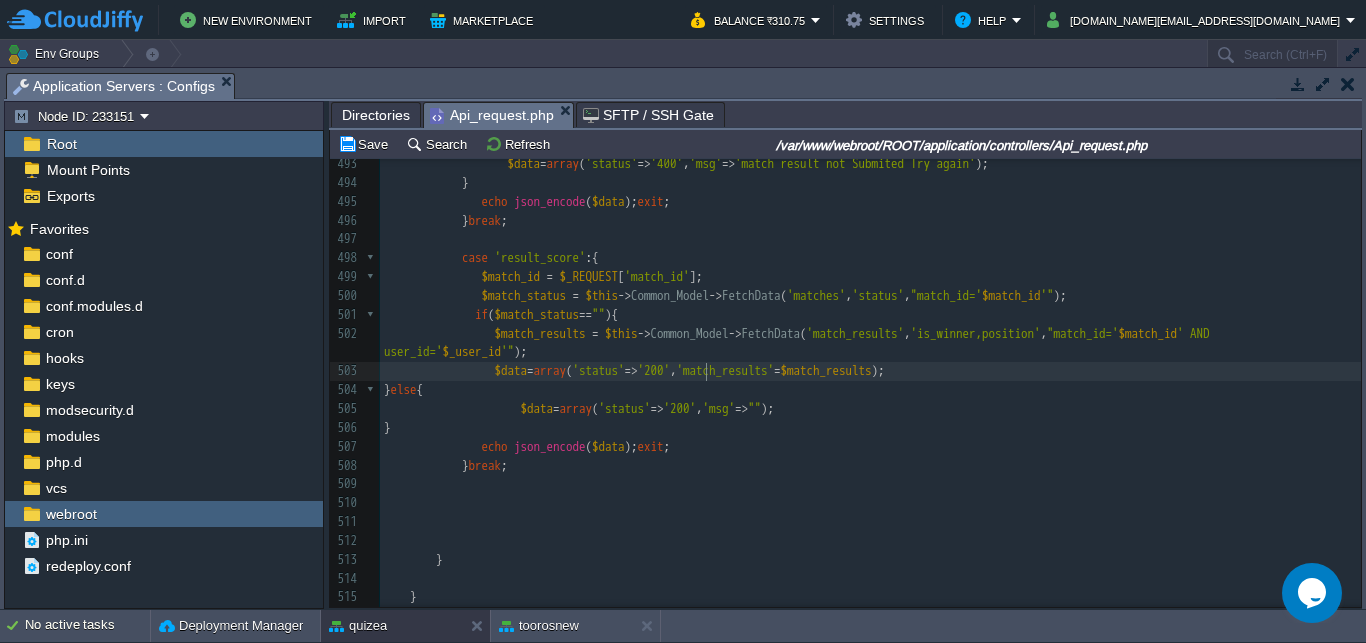 click on "xxxxxxxxxx                  $game_details = $this -> Common_Model -> FetchData ( 'matches as m LEFT JOIN games as g ON [DOMAIN_NAME]_id=[DOMAIN_NAME]' , '[DOMAIN_NAME]_type,[DOMAIN_NAME]_limit,[DOMAIN_NAME]_qus,[DOMAIN_NAME]' , "[DOMAIN_NAME]=' $match_id '" );   468                      'nos_qus' => $nos_qus , 469                      'play_status' => $play_status , 470                      'match_id'   =>   $match_id , 471                      'opponents'   =>   $opponents 472                 ]); exit ; 473 ​ 474 ​ 475                } break ; 476              477              478              case   'submit_score' :{ 479                    $match_id   =   $_REQUEST [ 'match_id' ]; 480                 $score   =   $_REQUEST [ 'score' ]; 481                    $time_taken   =   $_REQUEST [ 'time_taken' ]; 482                 $data_list   =   array ( 483                          'user_id'          =>    $user_id , 484                          'match_id'         =>    $match_id ,    485                            'score'             =>    $score , 486     ," at bounding box center [870, 287] 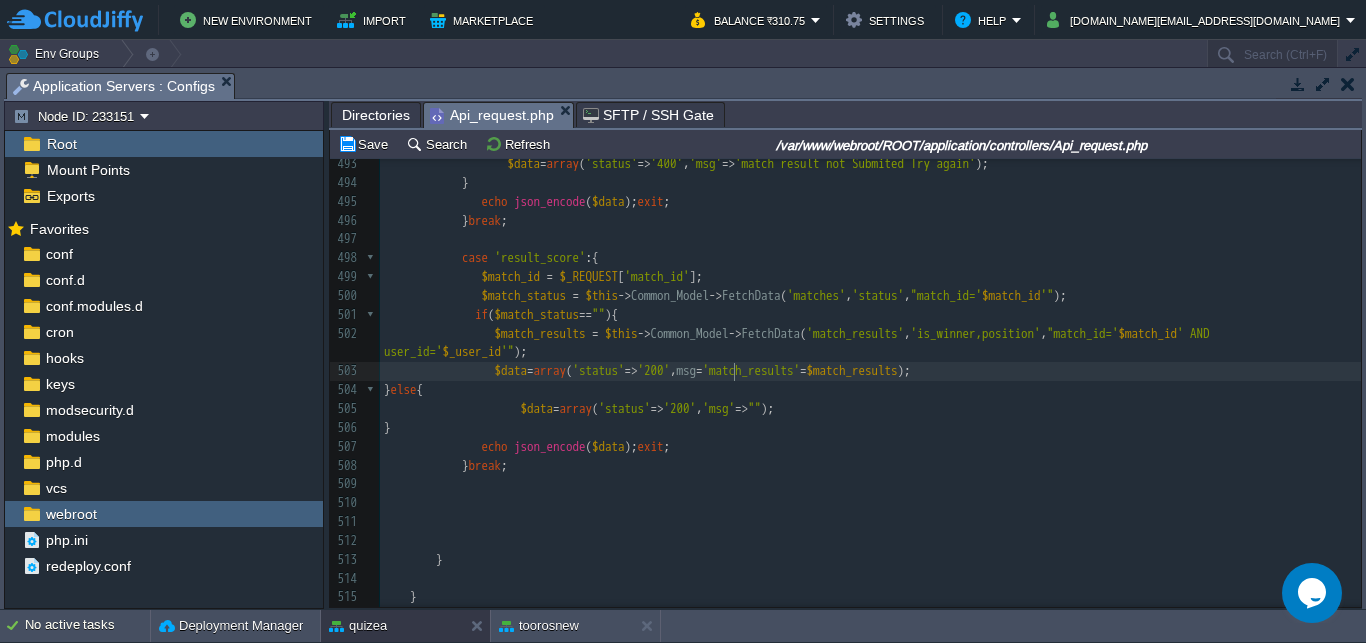 scroll, scrollTop: 0, scrollLeft: 29, axis: horizontal 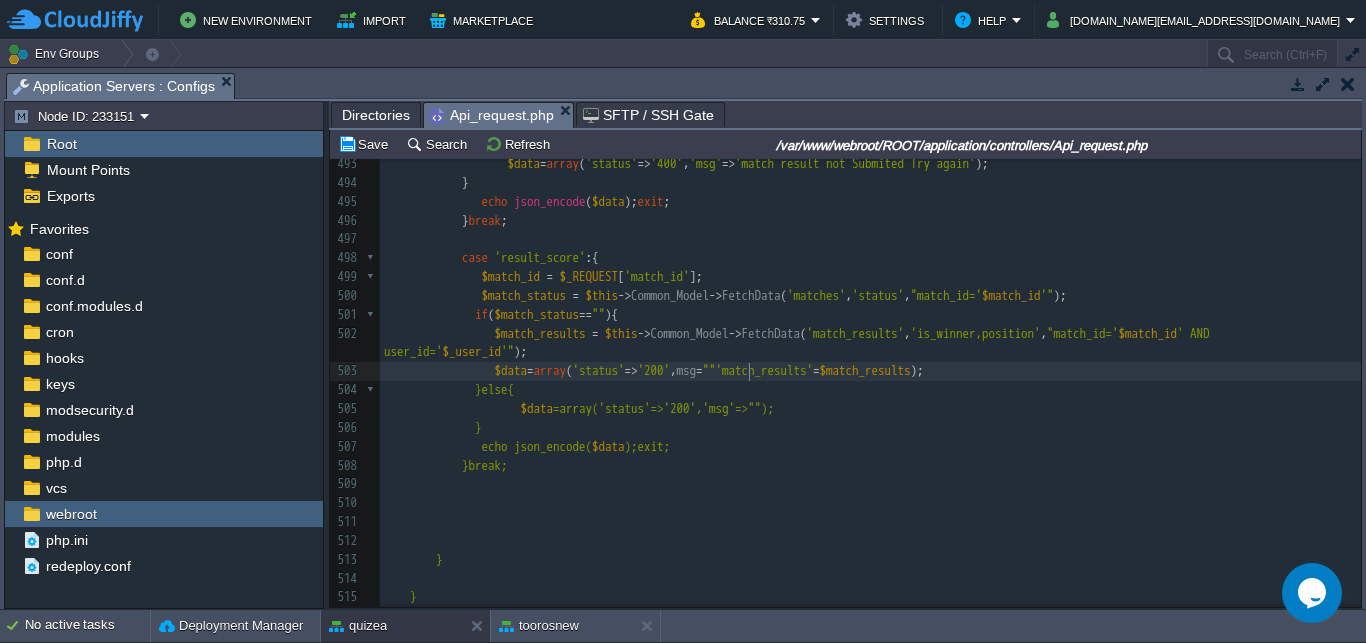 type on "msg=""" 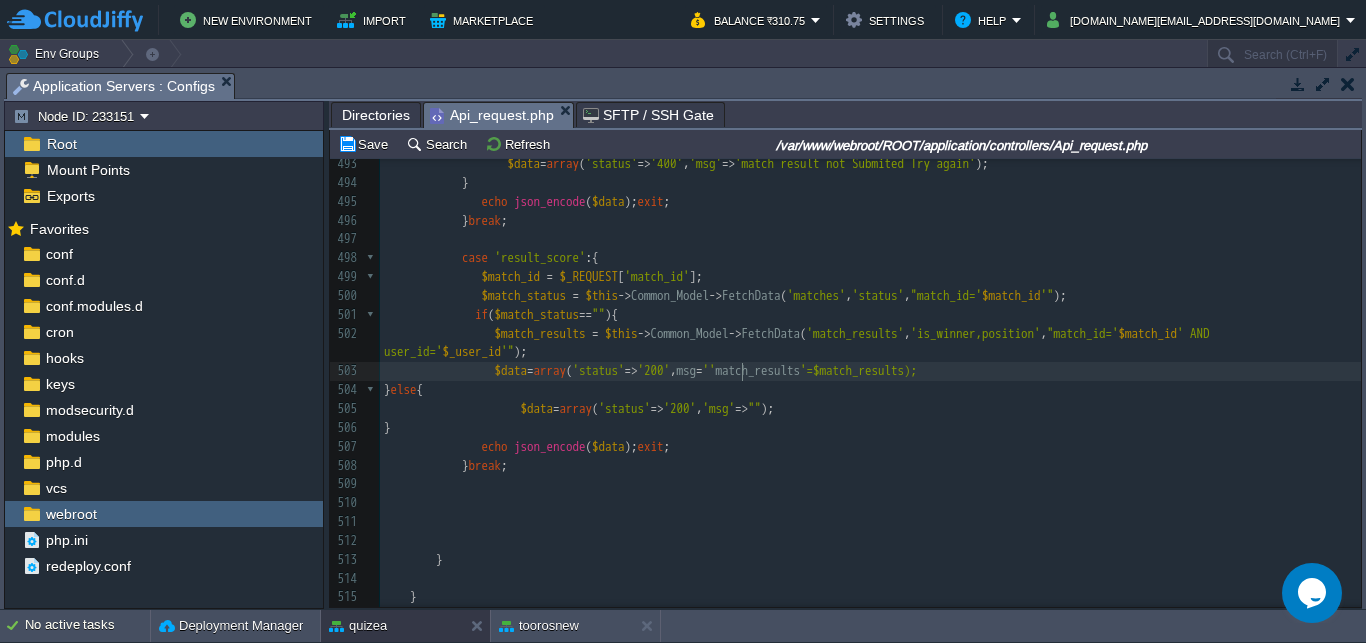 scroll, scrollTop: 0, scrollLeft: 14, axis: horizontal 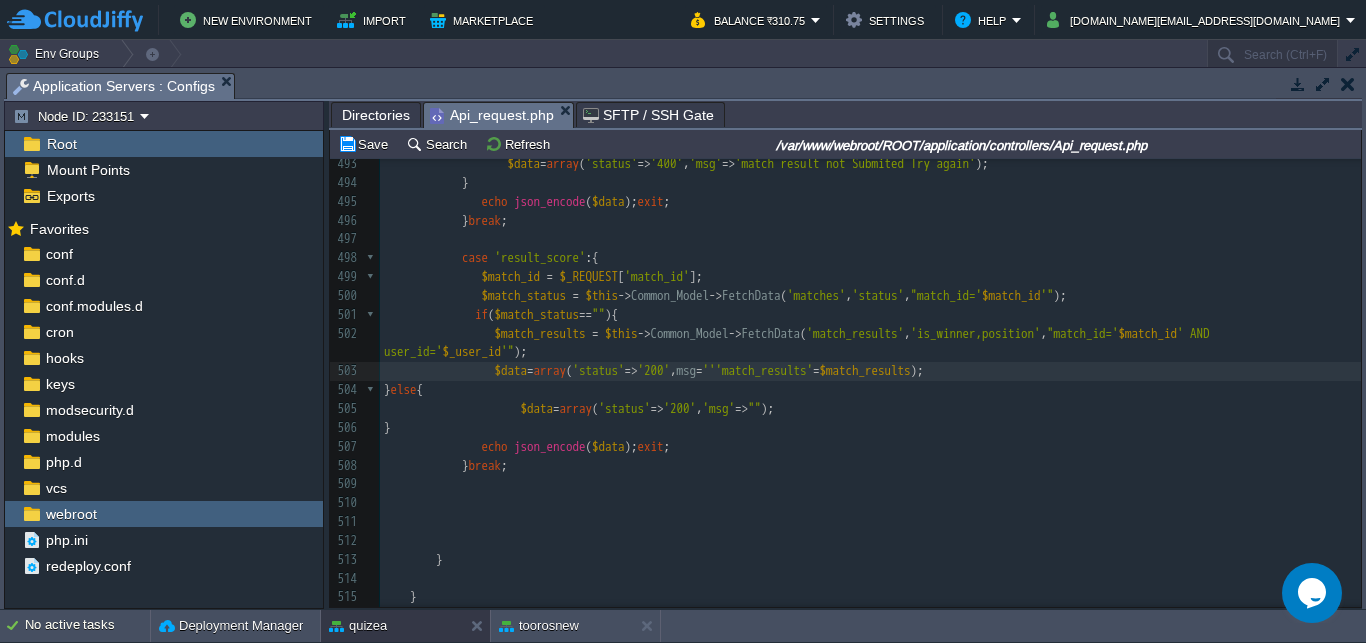 type on "''," 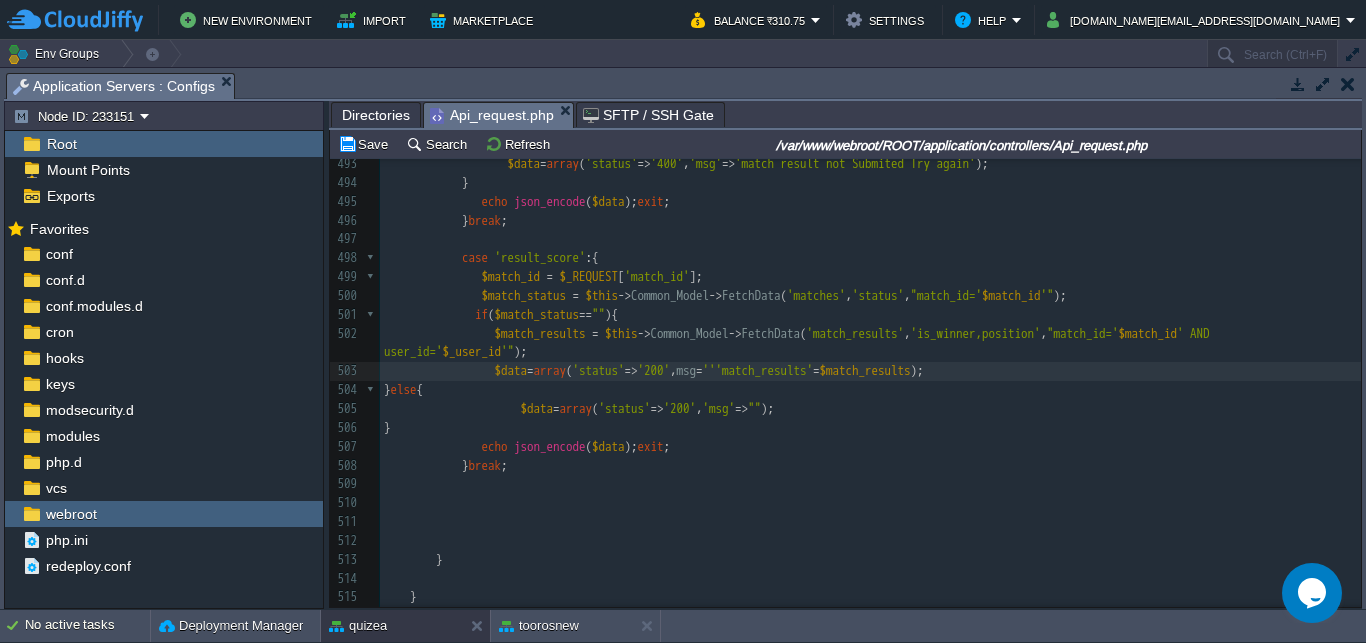 scroll, scrollTop: 0, scrollLeft: 21, axis: horizontal 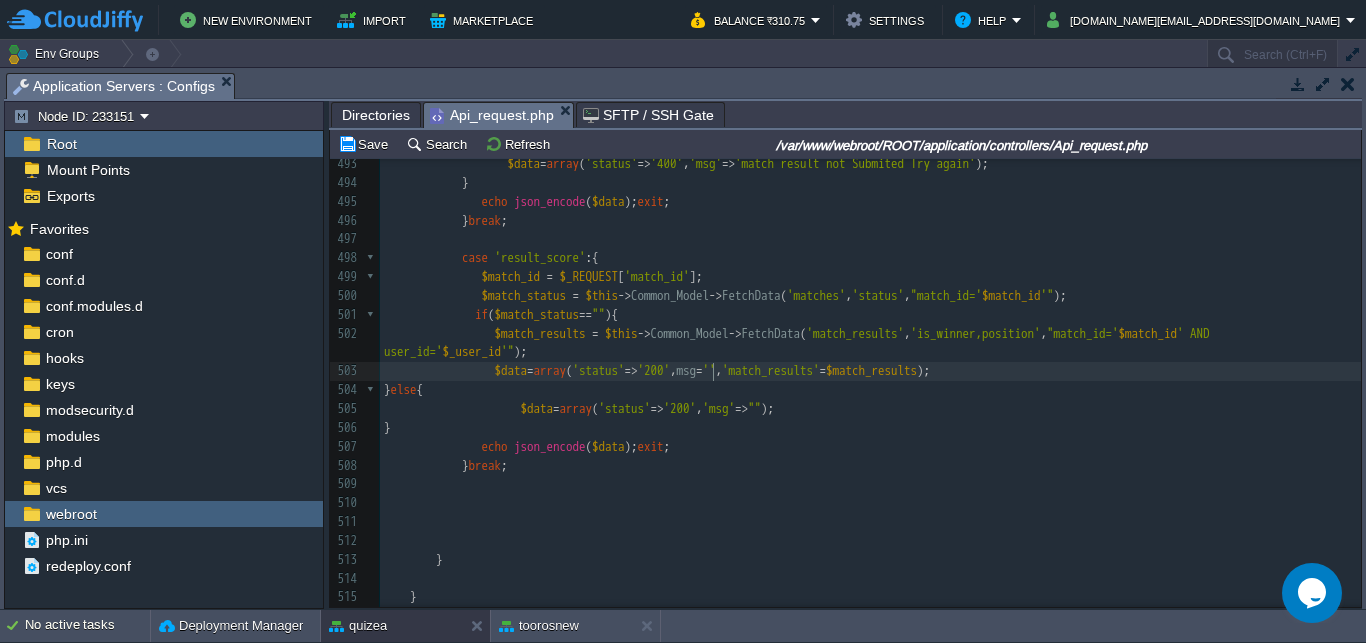 click on "msg" at bounding box center [687, 370] 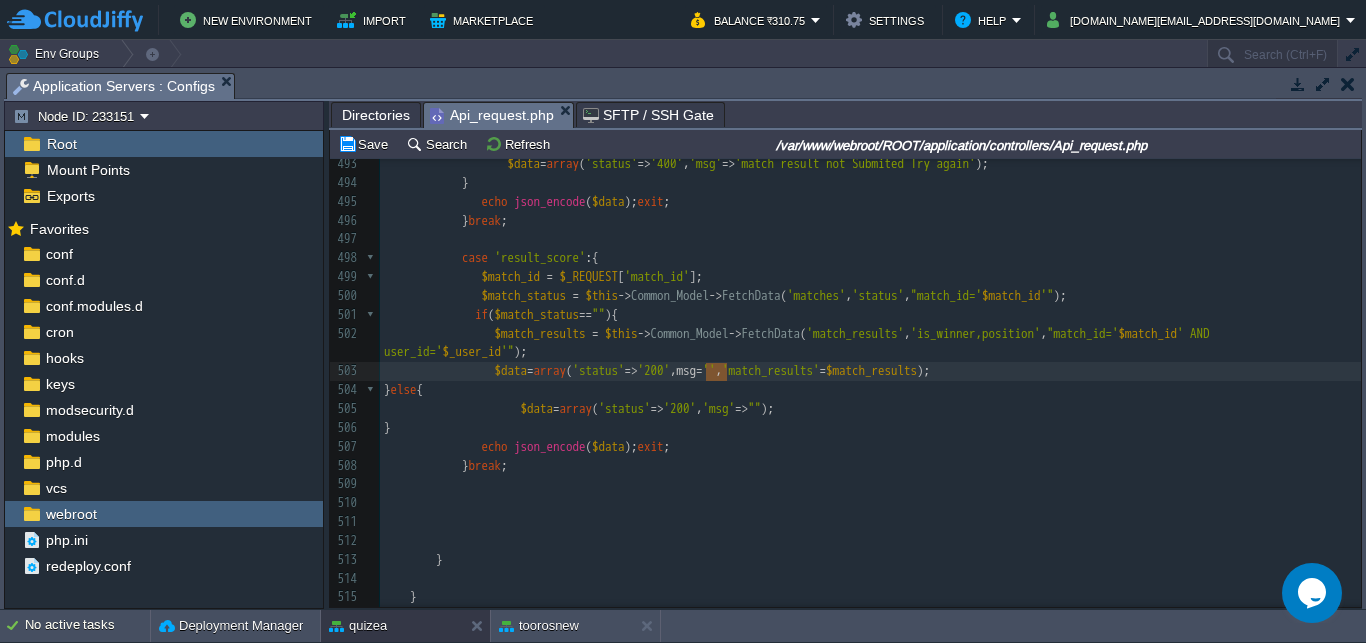 scroll, scrollTop: 0, scrollLeft: 21, axis: horizontal 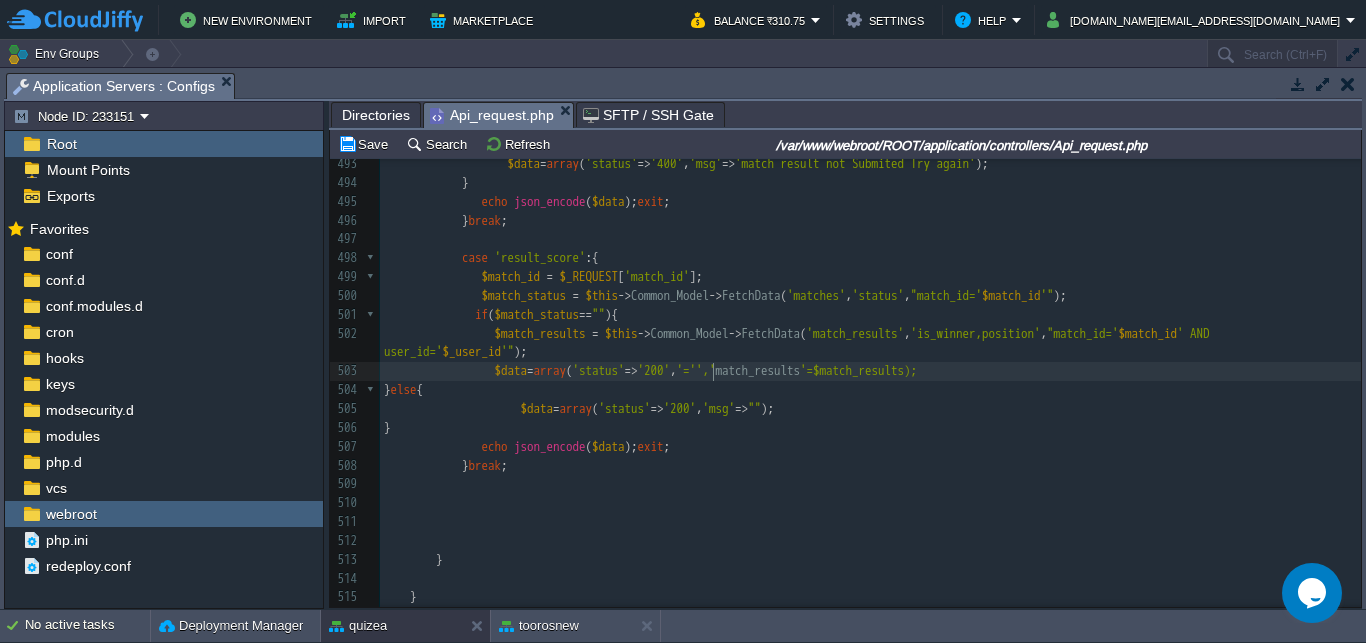 type on "''" 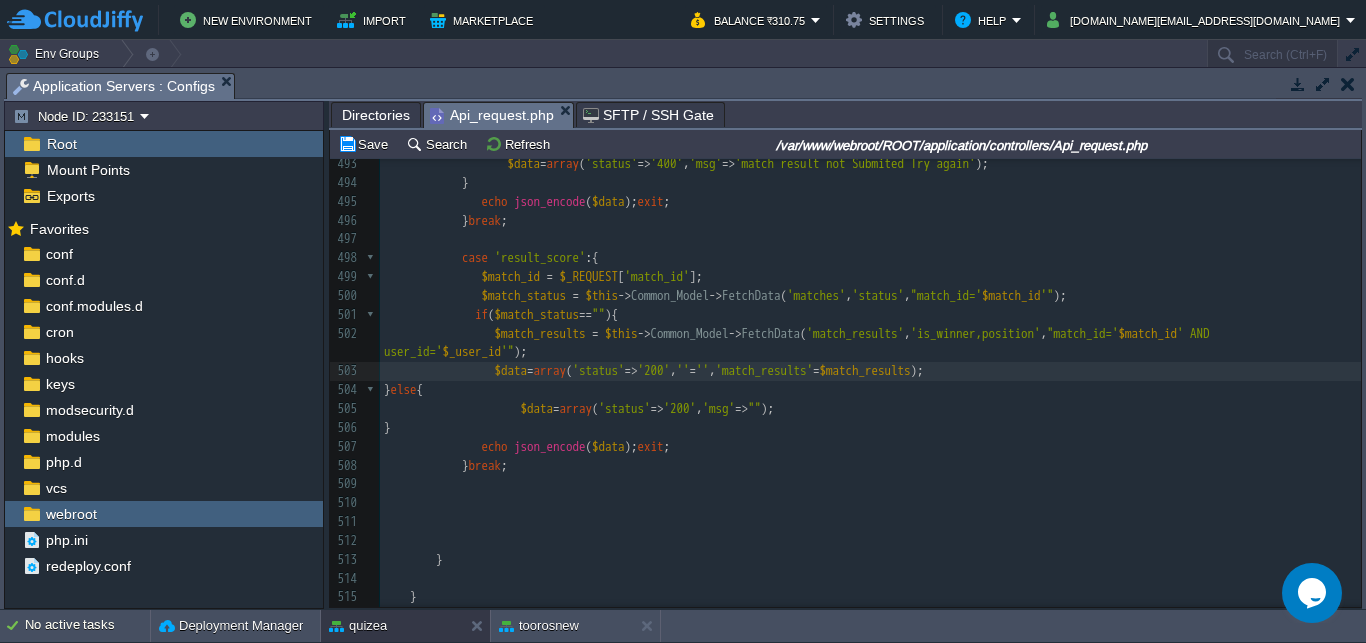 scroll, scrollTop: 0, scrollLeft: 0, axis: both 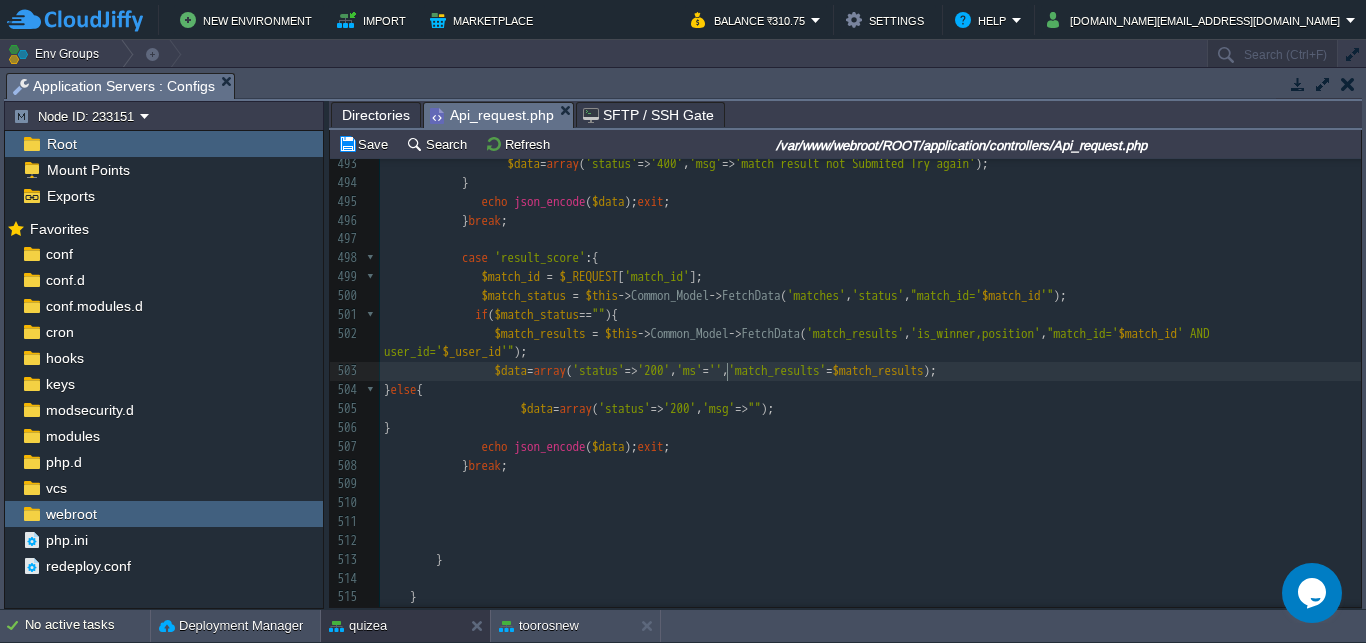 type on "msg" 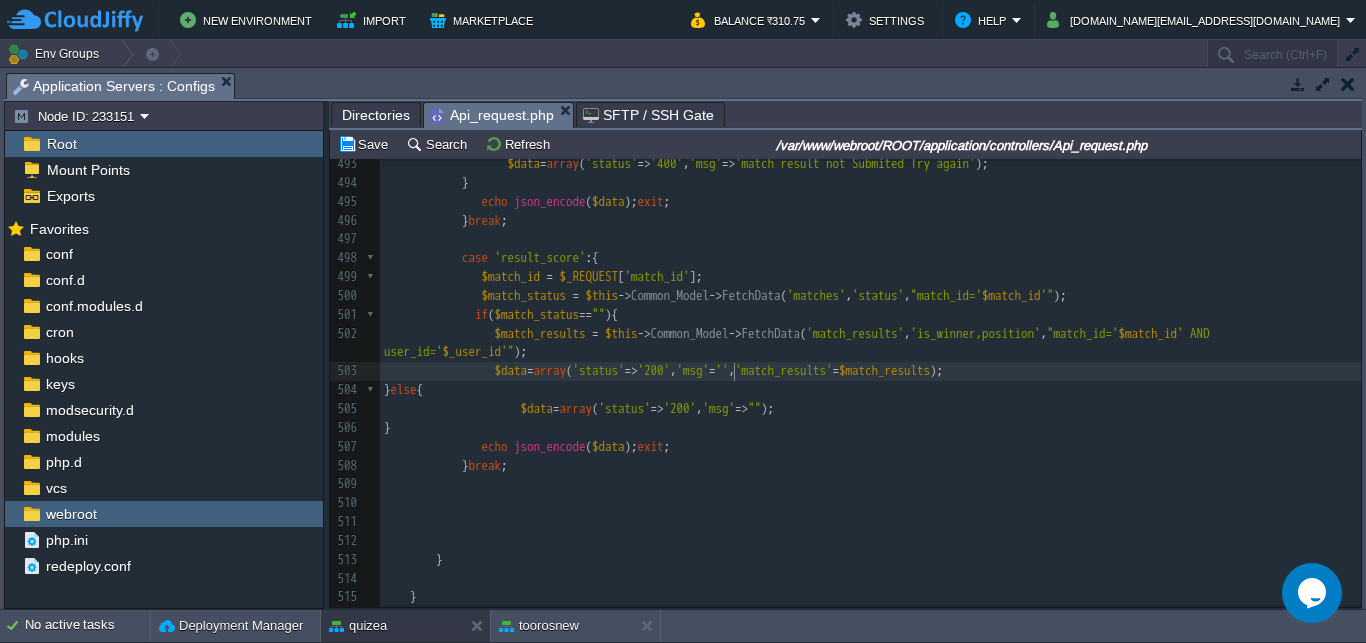 scroll, scrollTop: 0, scrollLeft: 21, axis: horizontal 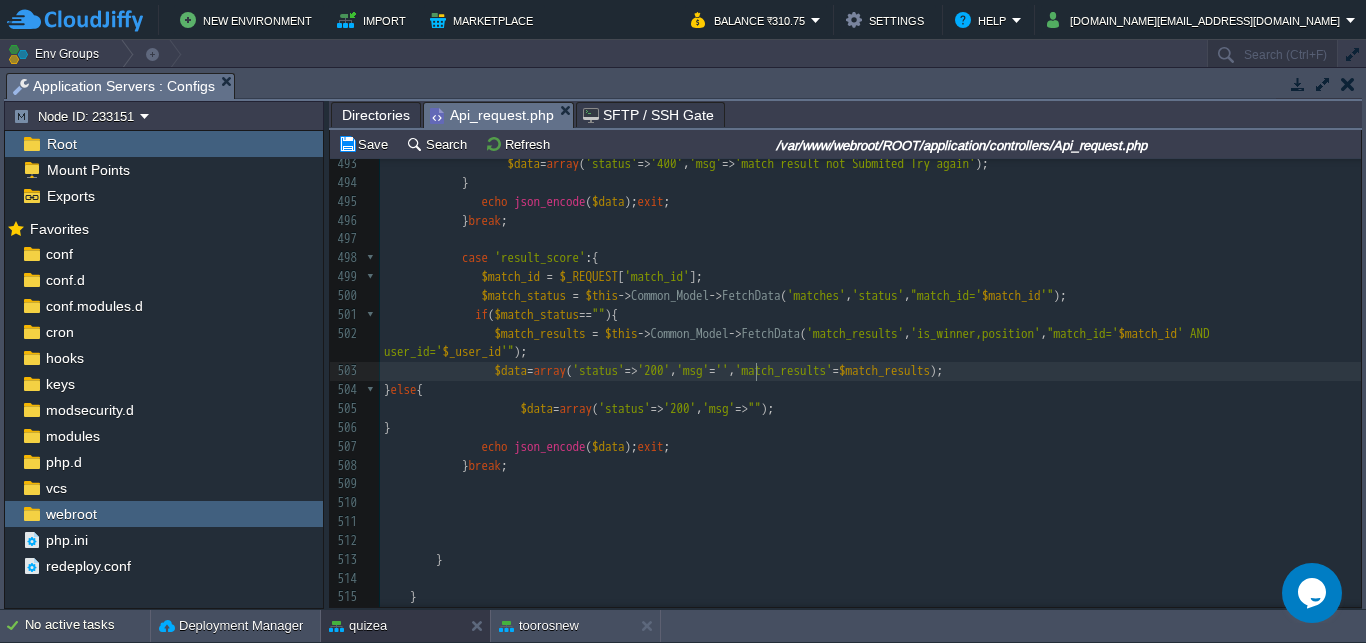 click on "''" at bounding box center [722, 370] 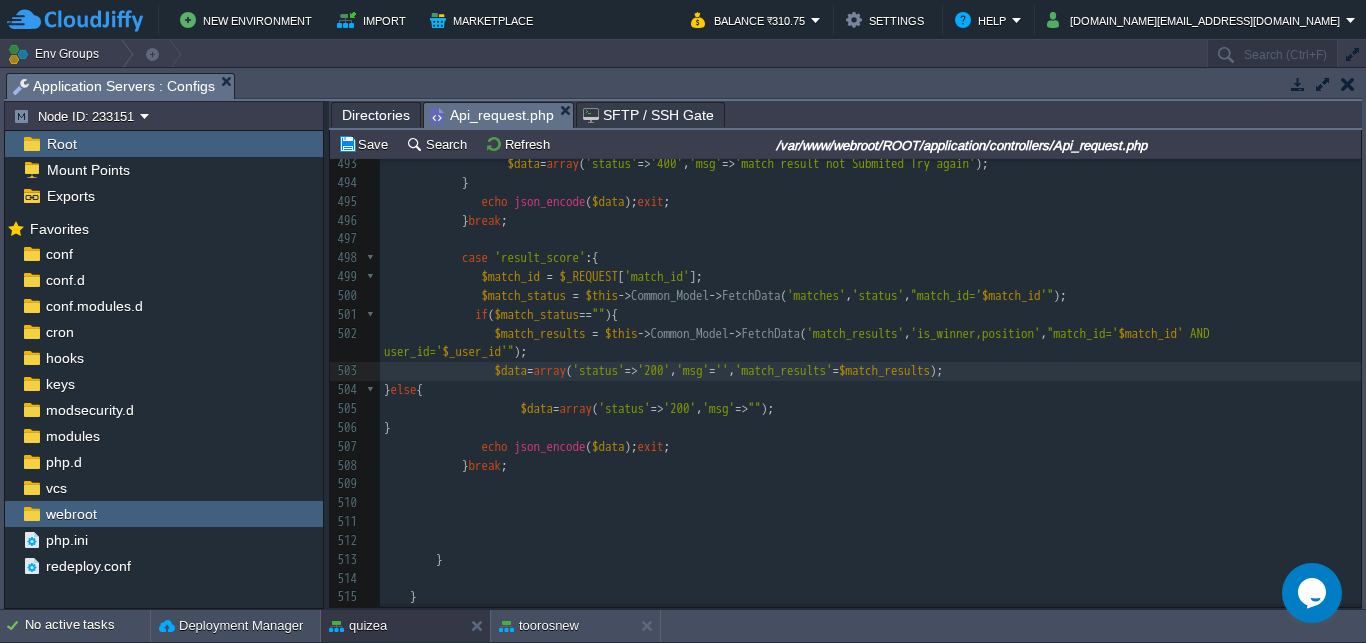 click on "xxxxxxxxxx                  $game_details = $this -> Common_Model -> FetchData ( 'matches as m LEFT JOIN games as g ON [DOMAIN_NAME]_id=[DOMAIN_NAME]' , '[DOMAIN_NAME]_type,[DOMAIN_NAME]_limit,[DOMAIN_NAME]_qus,[DOMAIN_NAME]' , "[DOMAIN_NAME]=' $match_id '" );   468                      'nos_qus' => $nos_qus , 469                      'play_status' => $play_status , 470                      'match_id'   =>   $match_id , 471                      'opponents'   =>   $opponents 472                 ]); exit ; 473 ​ 474 ​ 475                } break ; 476              477              478              case   'submit_score' :{ 479                    $match_id   =   $_REQUEST [ 'match_id' ]; 480                 $score   =   $_REQUEST [ 'score' ]; 481                    $time_taken   =   $_REQUEST [ 'time_taken' ]; 482                 $data_list   =   array ( 483                          'user_id'          =>    $user_id , 484                          'match_id'         =>    $match_id ,    485                            'score'             =>    $score , 486     ," at bounding box center (870, 287) 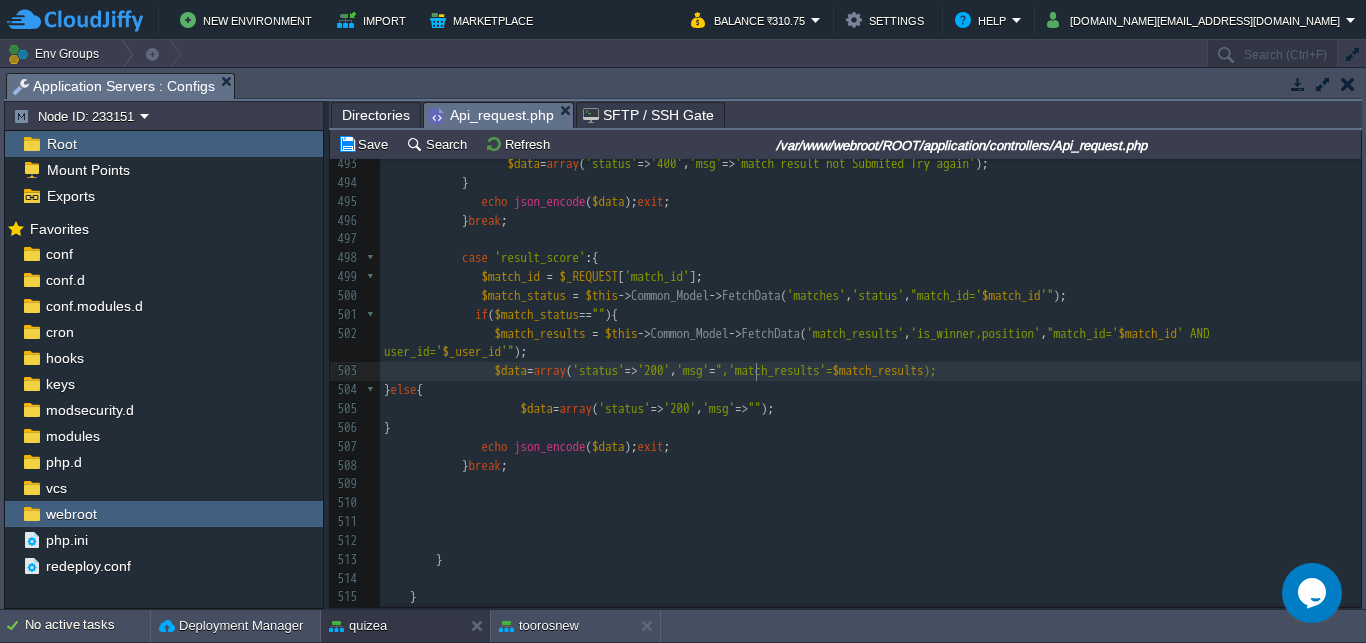 type on """" 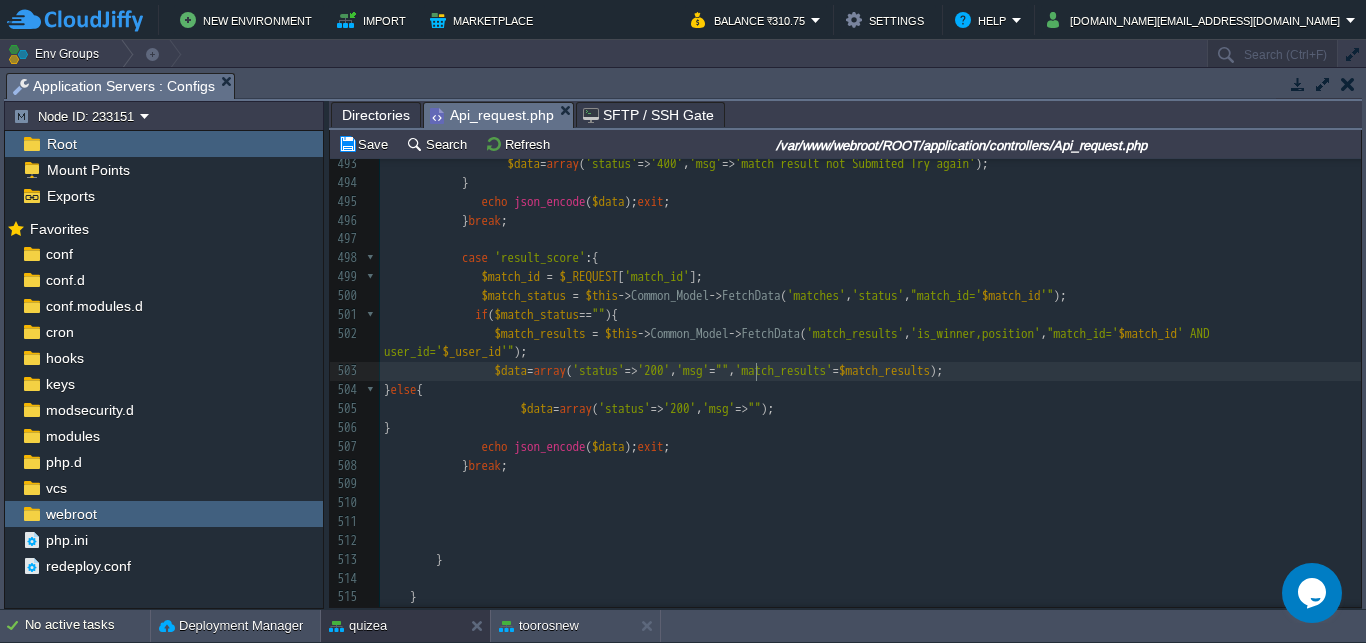 scroll, scrollTop: 0, scrollLeft: 0, axis: both 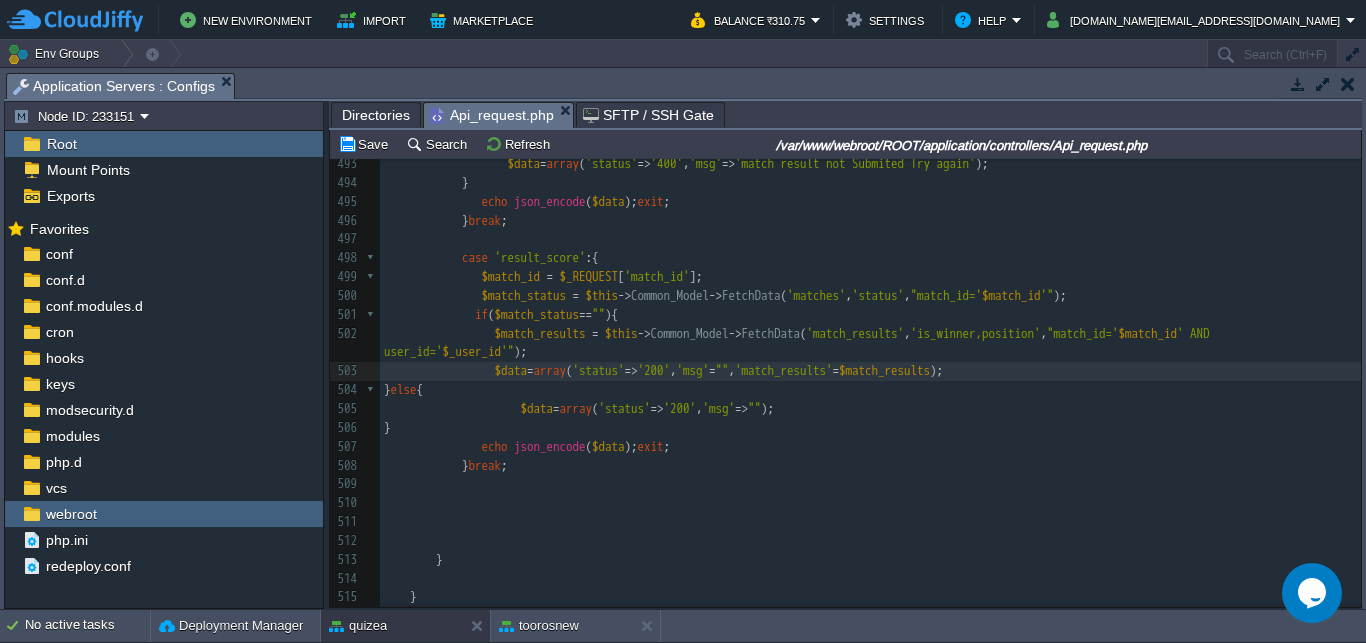 type on "m" 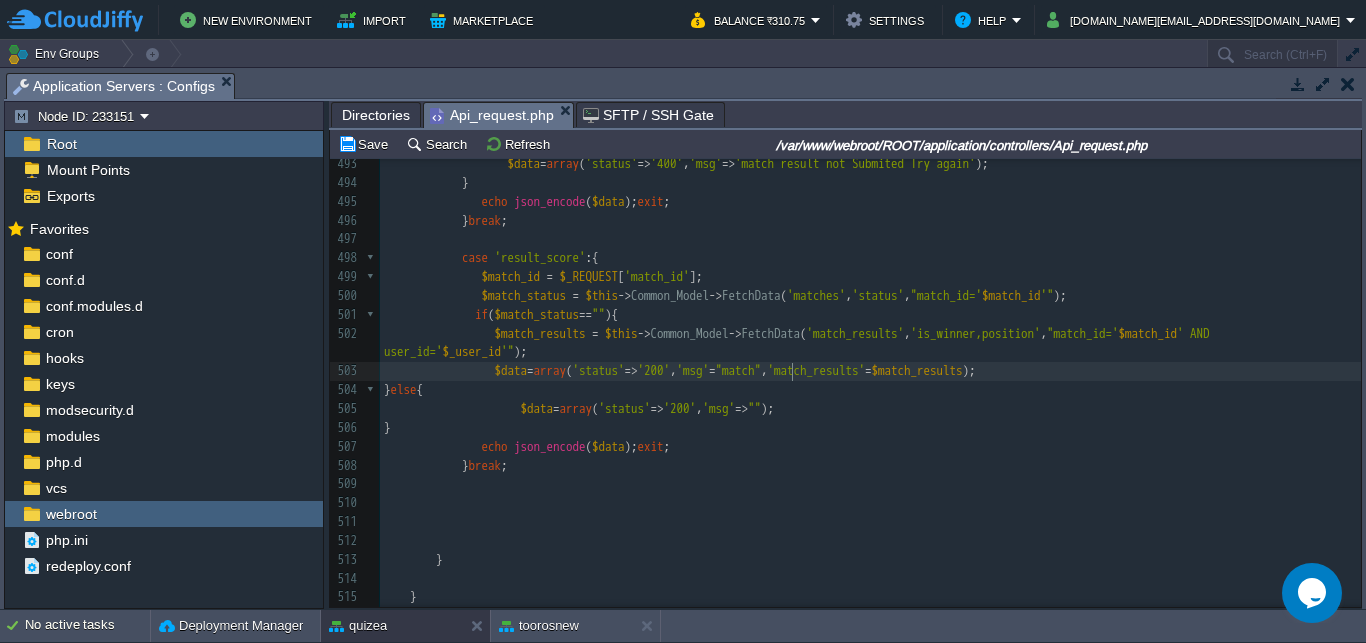 scroll, scrollTop: 0, scrollLeft: 35, axis: horizontal 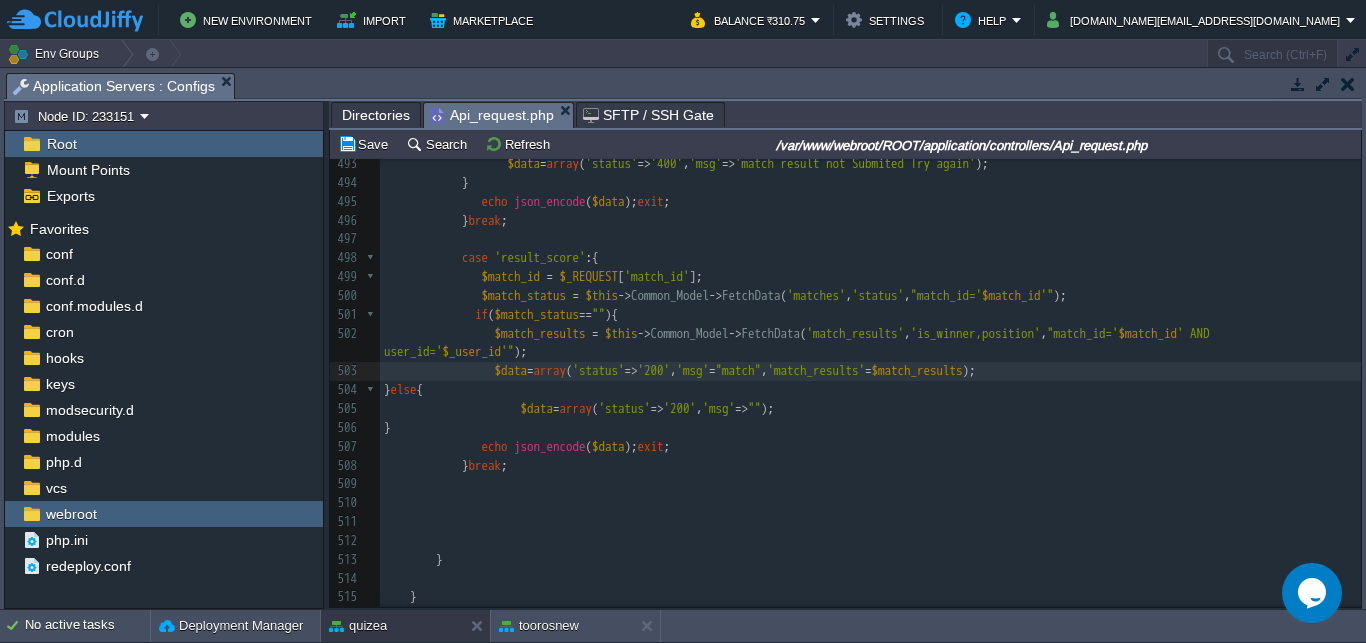 type on "match" 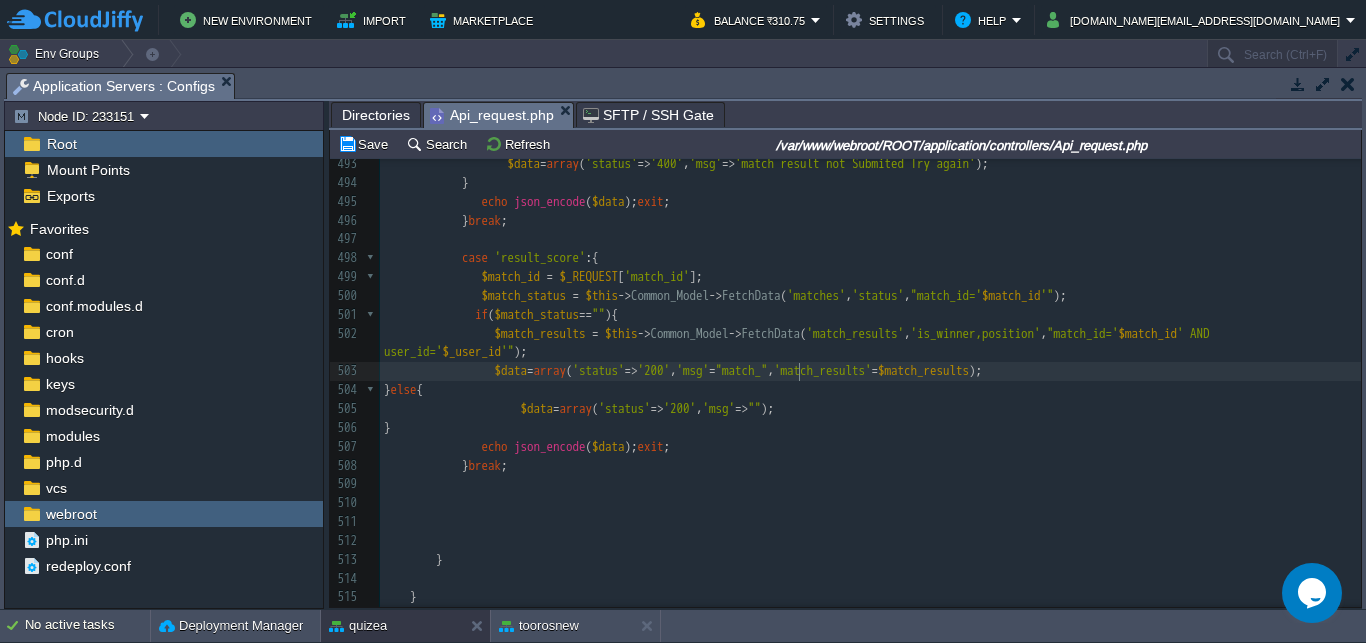 scroll, scrollTop: 0, scrollLeft: 14, axis: horizontal 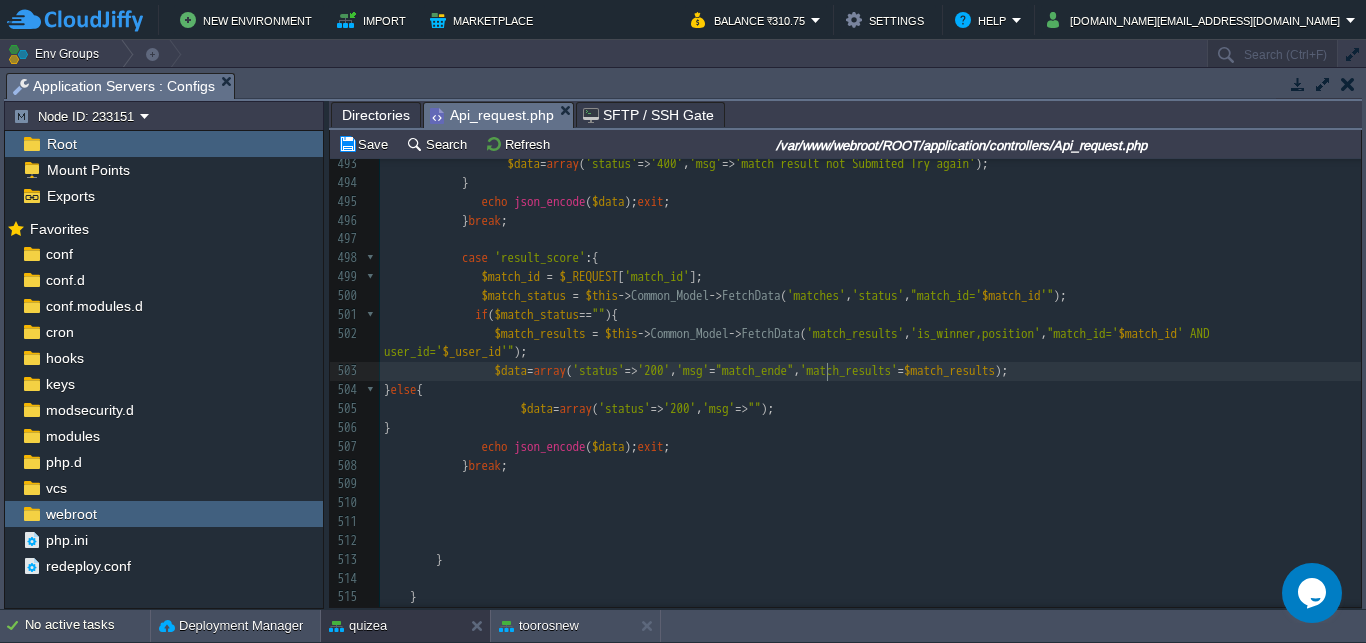 type on "_ended" 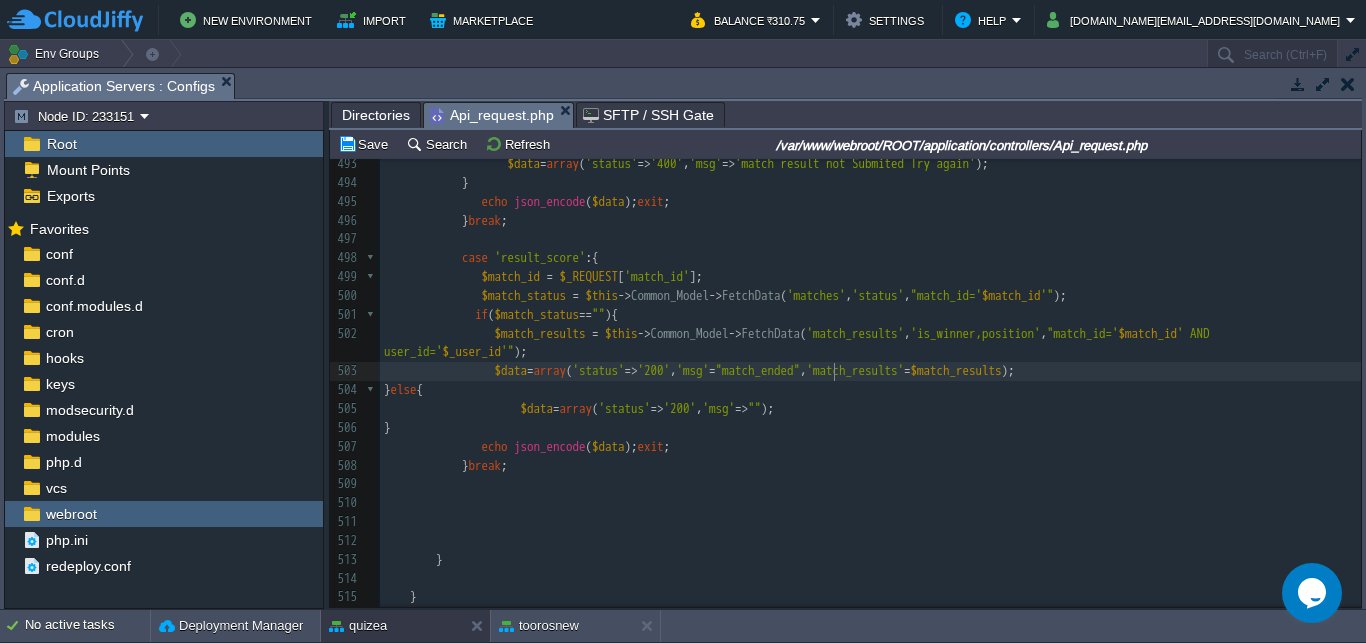 scroll, scrollTop: 0, scrollLeft: 0, axis: both 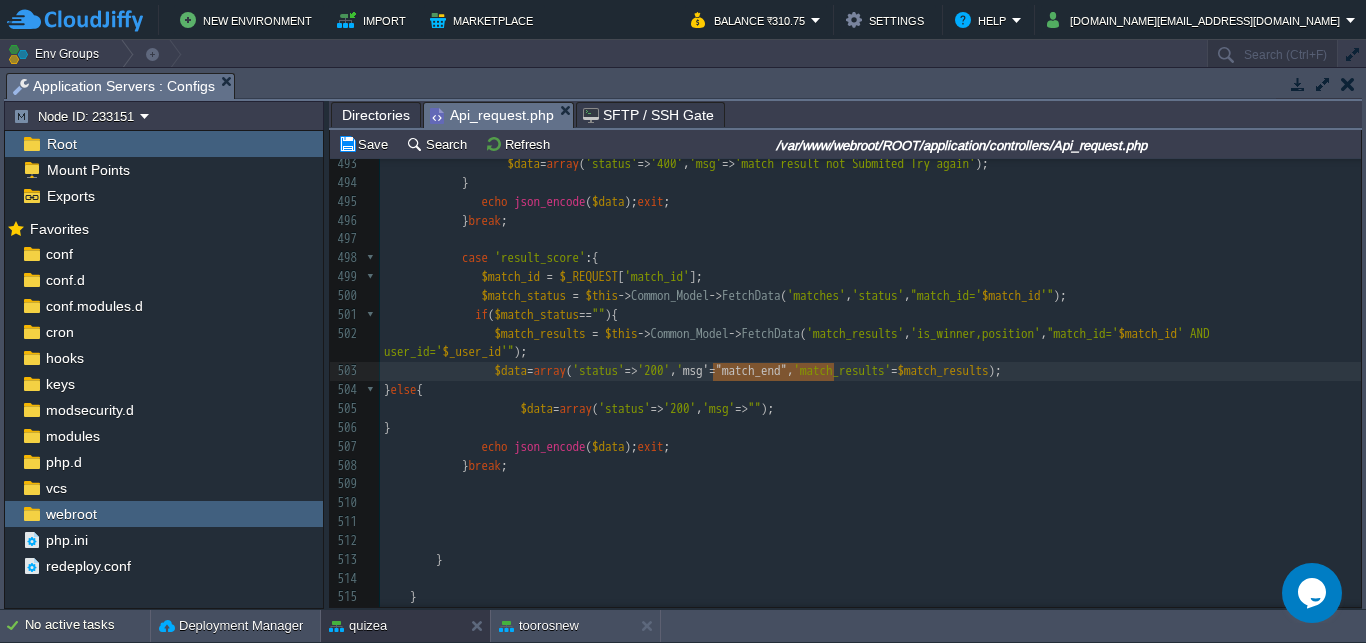 type on "'msg'="match_end"," 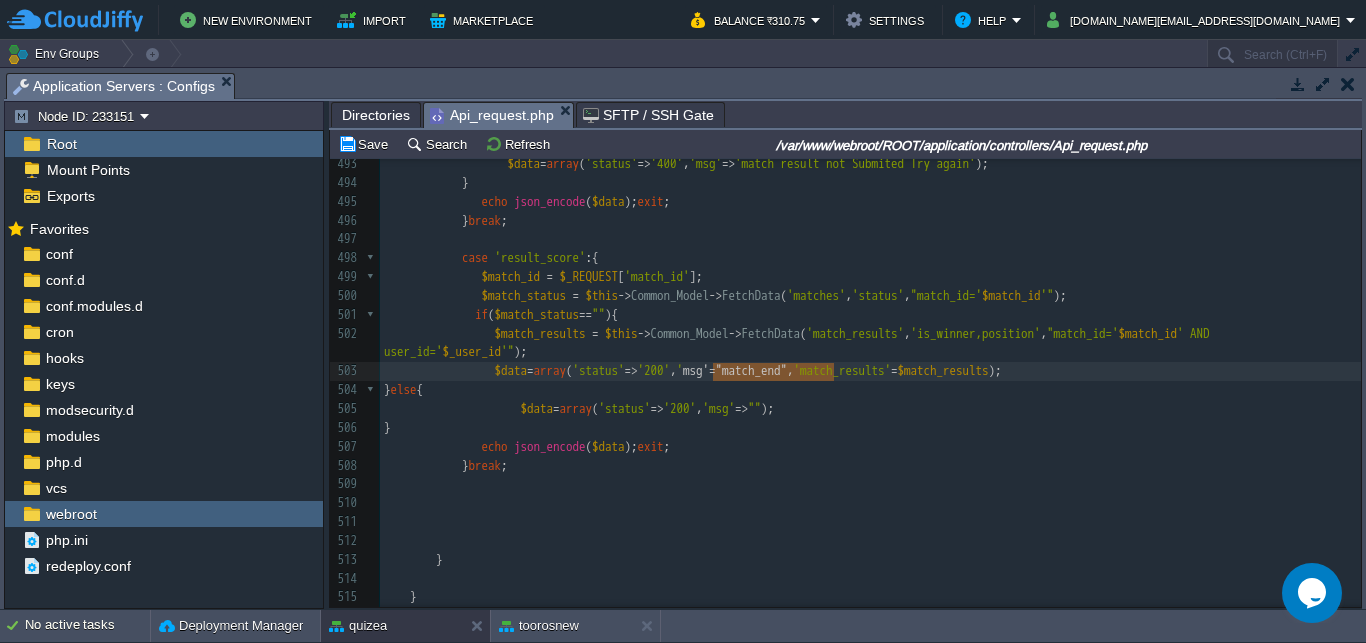 scroll, scrollTop: 0, scrollLeft: 128, axis: horizontal 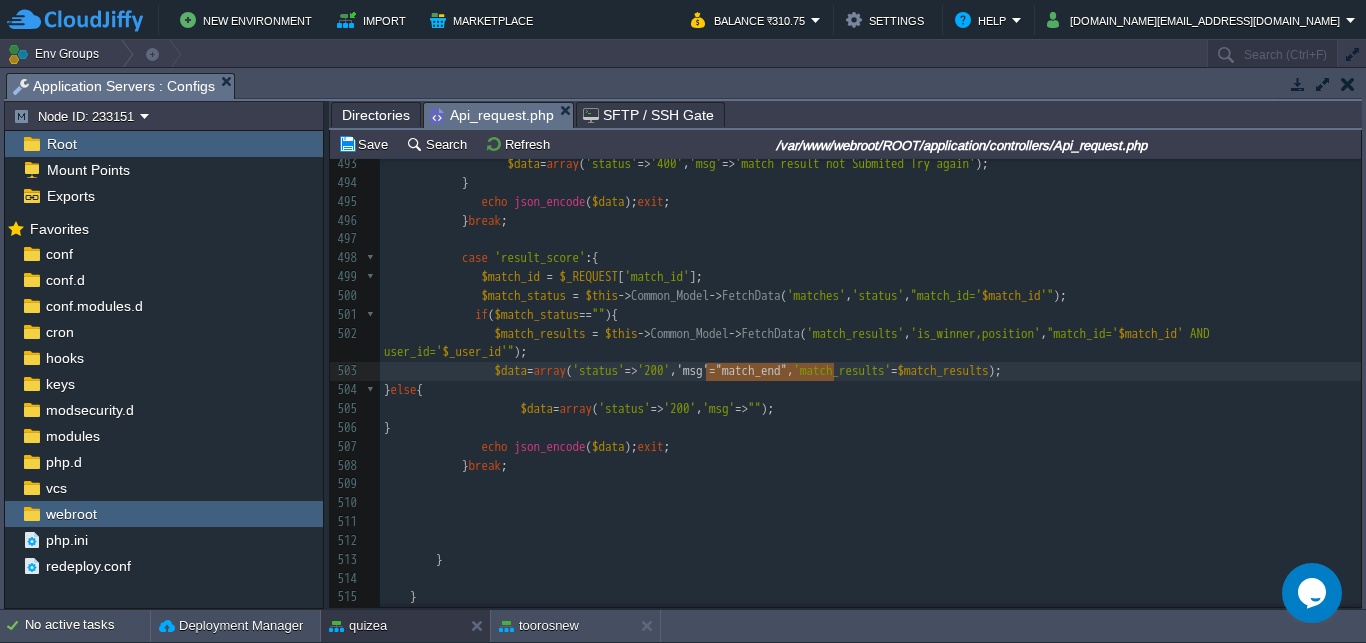 drag, startPoint x: 835, startPoint y: 367, endPoint x: 709, endPoint y: 372, distance: 126.09917 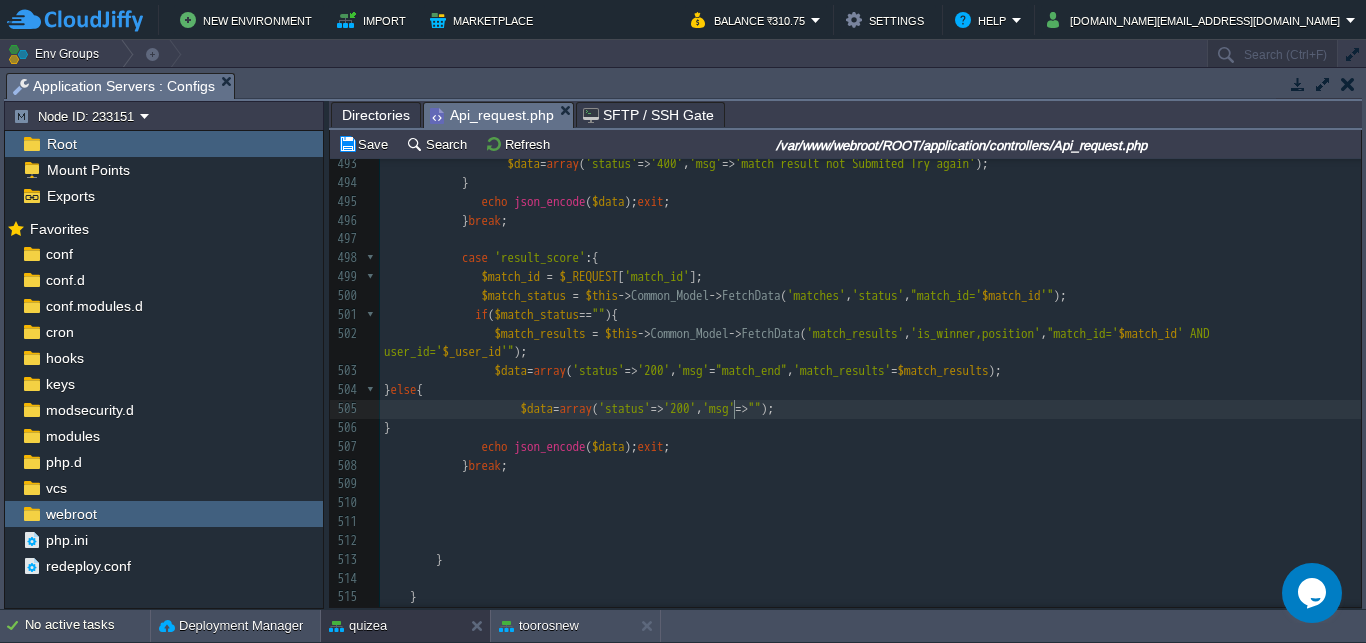 scroll, scrollTop: 0, scrollLeft: 0, axis: both 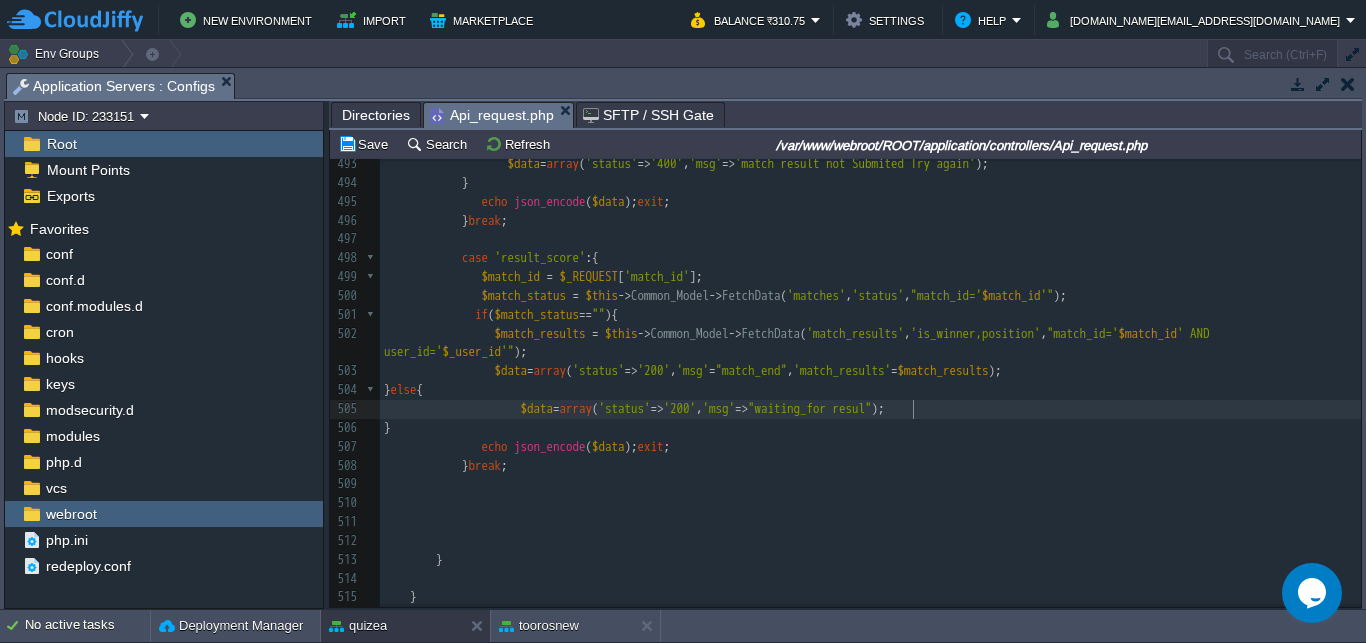 type on "waiting_for result" 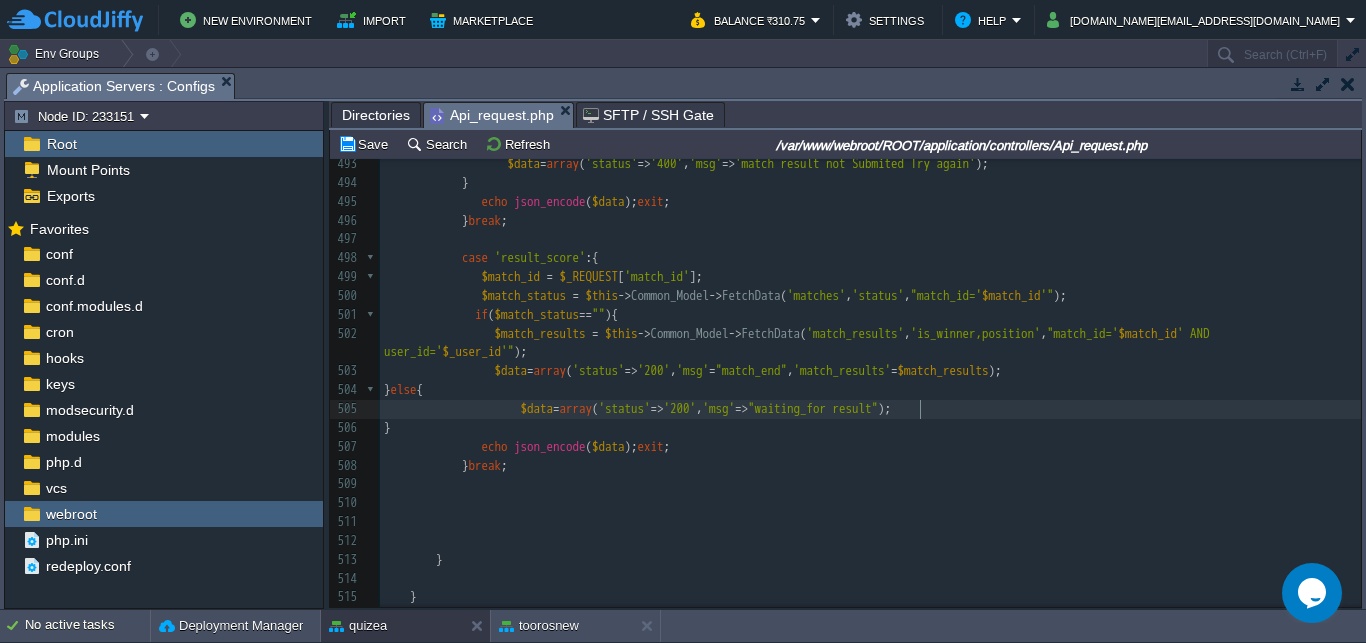 scroll, scrollTop: 0, scrollLeft: 129, axis: horizontal 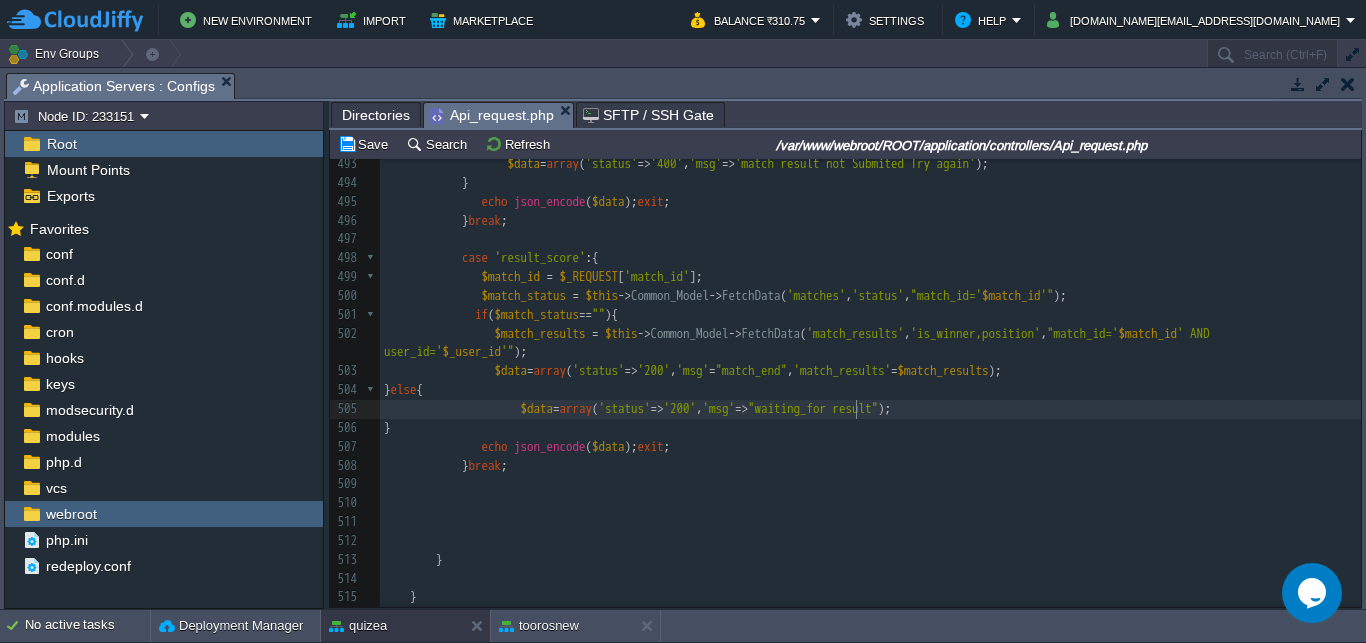 click on ""waiting_for result"" at bounding box center (813, 408) 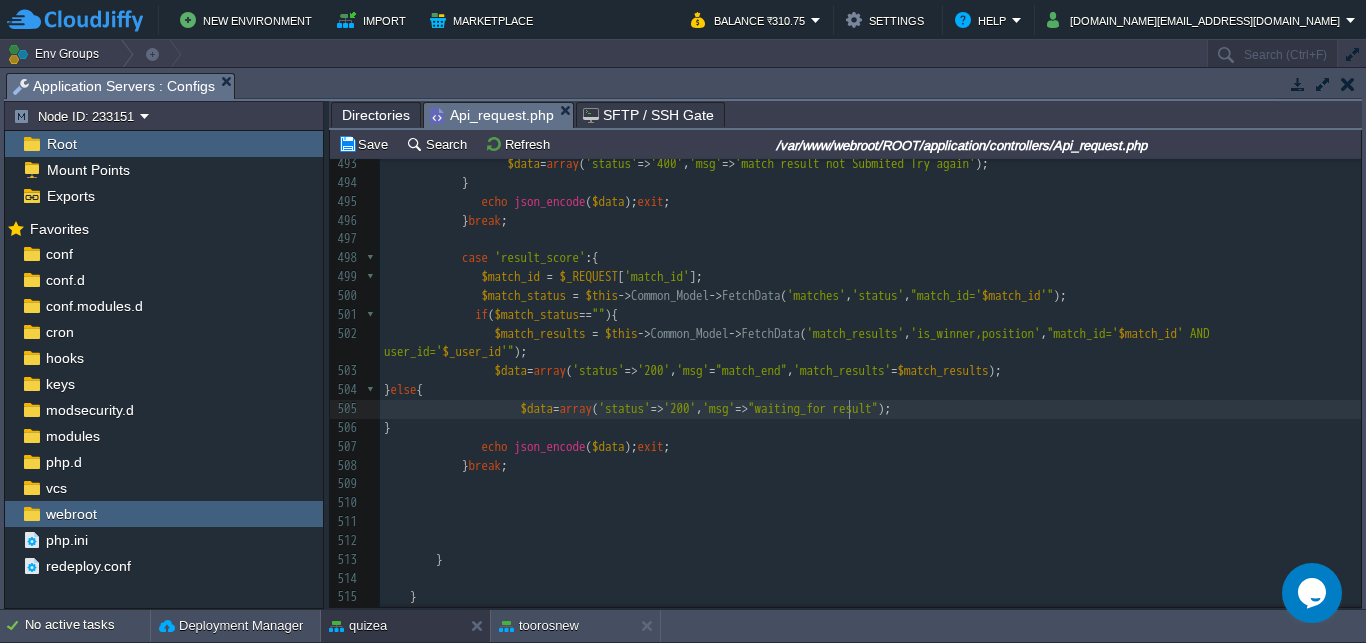 click on "xxxxxxxxxx                  $game_details = $this -> Common_Model -> FetchData ( 'matches as m LEFT JOIN games as g ON [DOMAIN_NAME]_id=[DOMAIN_NAME]' , '[DOMAIN_NAME]_type,[DOMAIN_NAME]_limit,[DOMAIN_NAME]_qus,[DOMAIN_NAME]' , "[DOMAIN_NAME]=' $match_id '" );   468                      'nos_qus' => $nos_qus , 469                      'play_status' => $play_status , 470                      'match_id'   =>   $match_id , 471                      'opponents'   =>   $opponents 472                 ]); exit ; 473 ​ 474 ​ 475                } break ; 476              477              478              case   'submit_score' :{ 479                    $match_id   =   $_REQUEST [ 'match_id' ]; 480                 $score   =   $_REQUEST [ 'score' ]; 481                    $time_taken   =   $_REQUEST [ 'time_taken' ]; 482                 $data_list   =   array ( 483                          'user_id'          =>    $user_id , 484                          'match_id'         =>    $match_id ,    485                            'score'             =>    $score , 486     ," at bounding box center (870, 287) 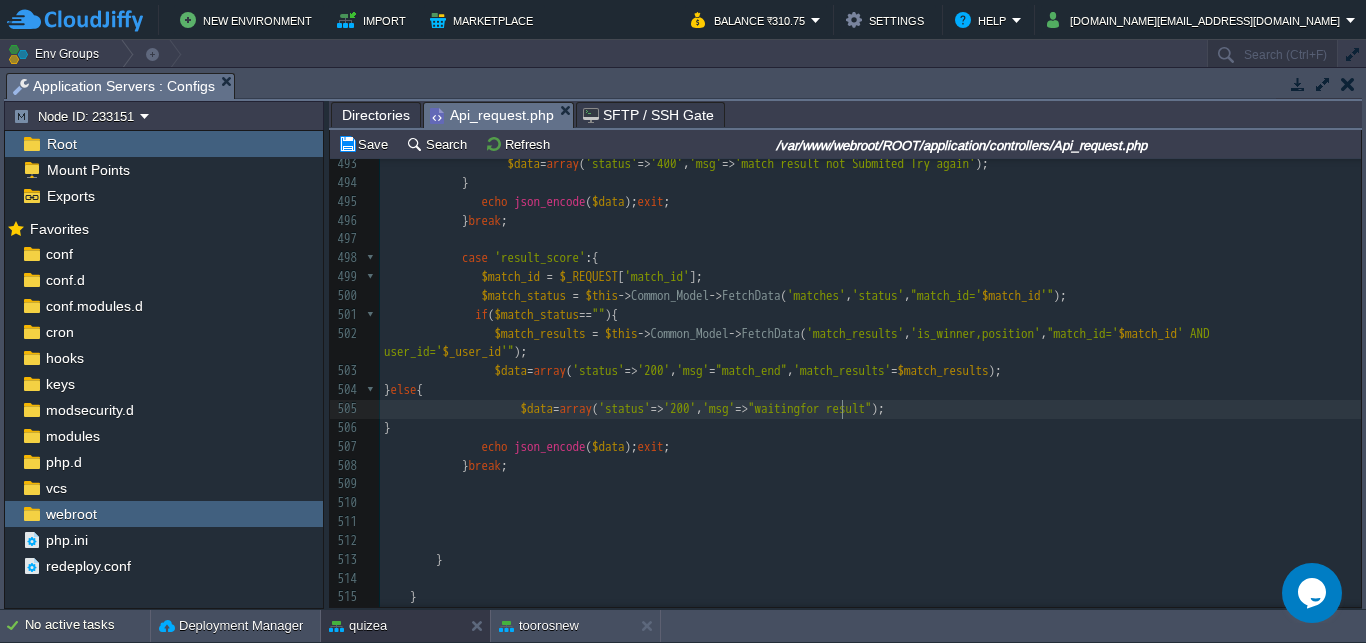 type on "b" 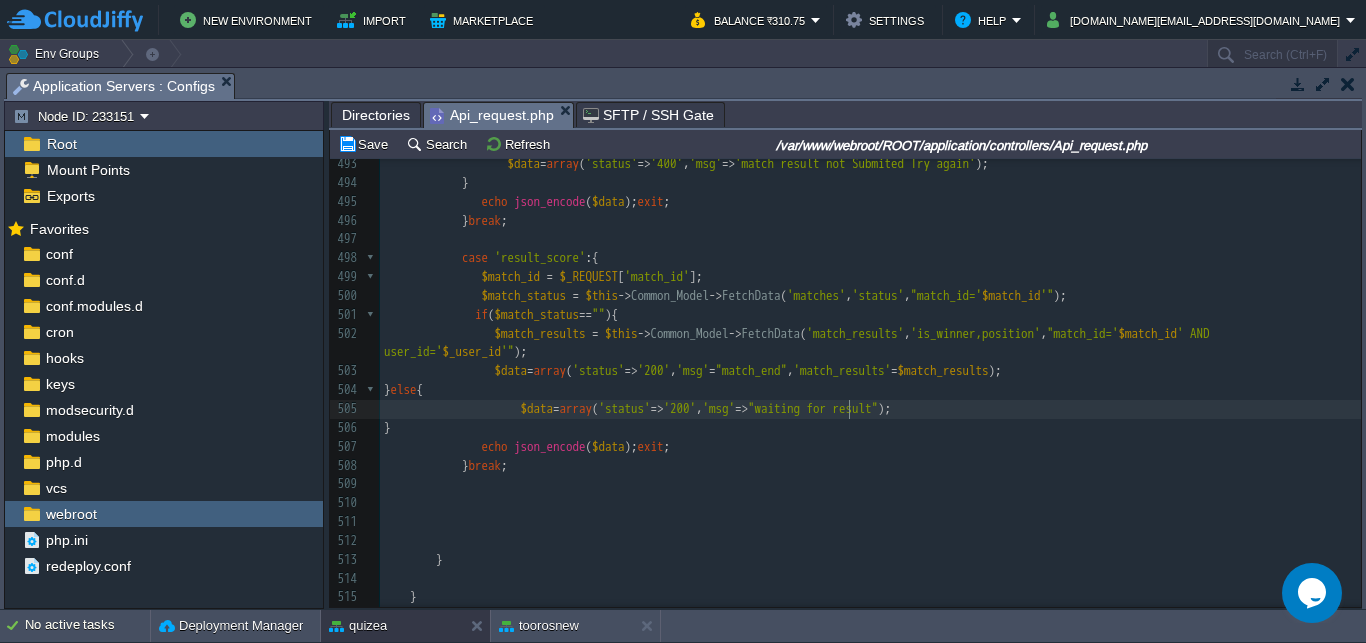 scroll, scrollTop: 0, scrollLeft: 0, axis: both 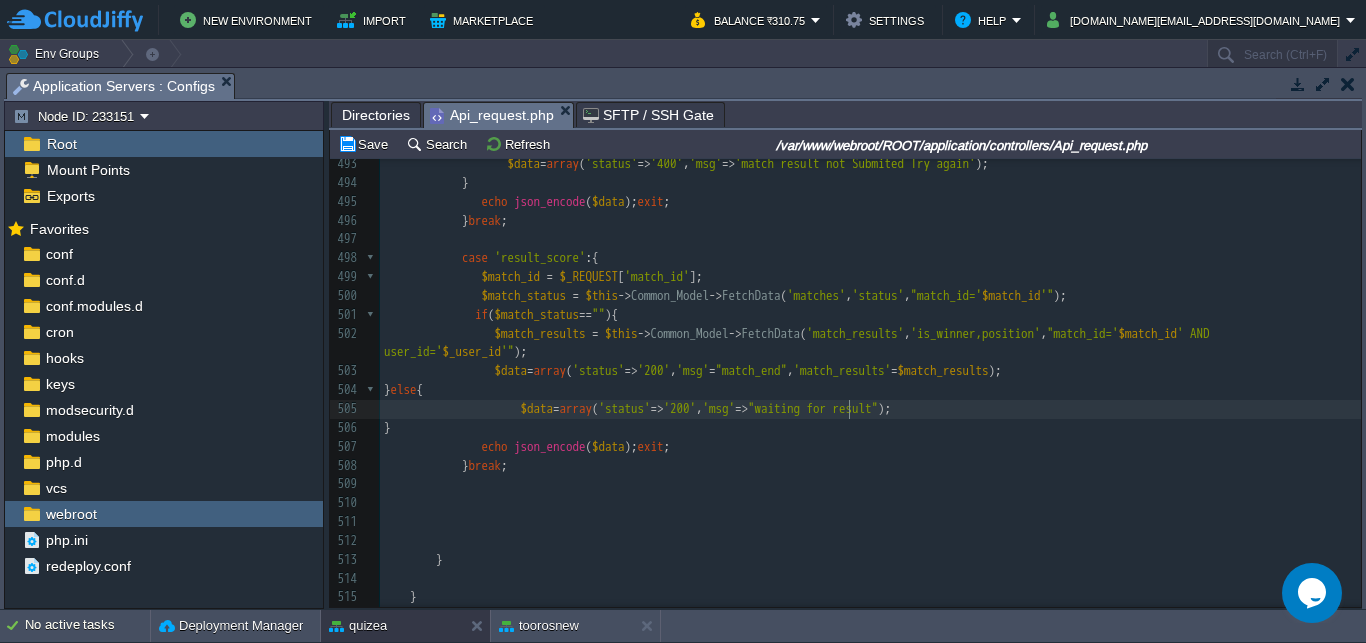 click on "'200'" at bounding box center [680, 408] 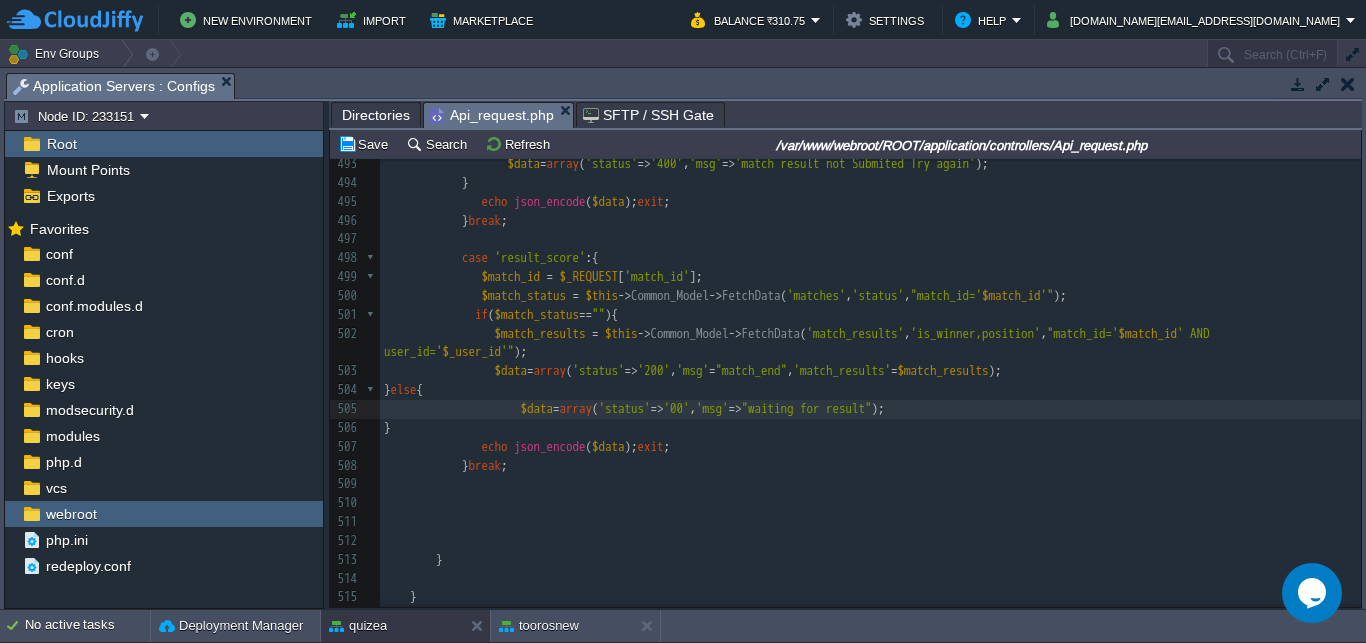 type on "4" 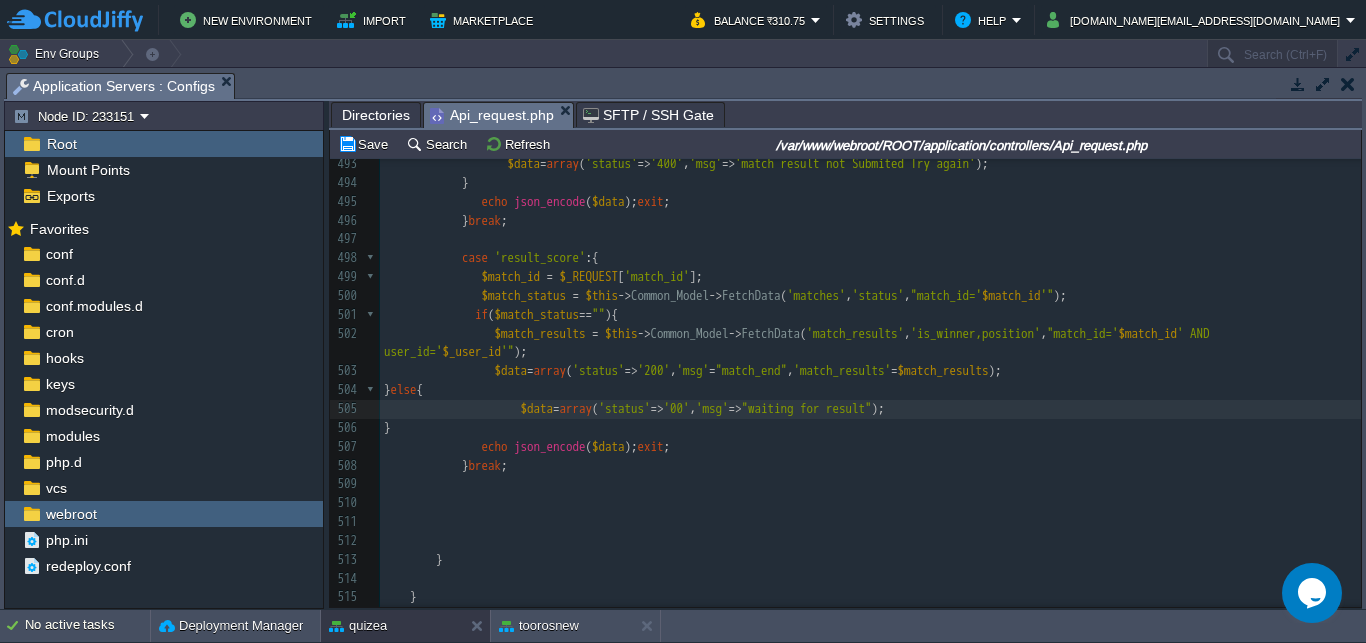 scroll, scrollTop: 0, scrollLeft: 7, axis: horizontal 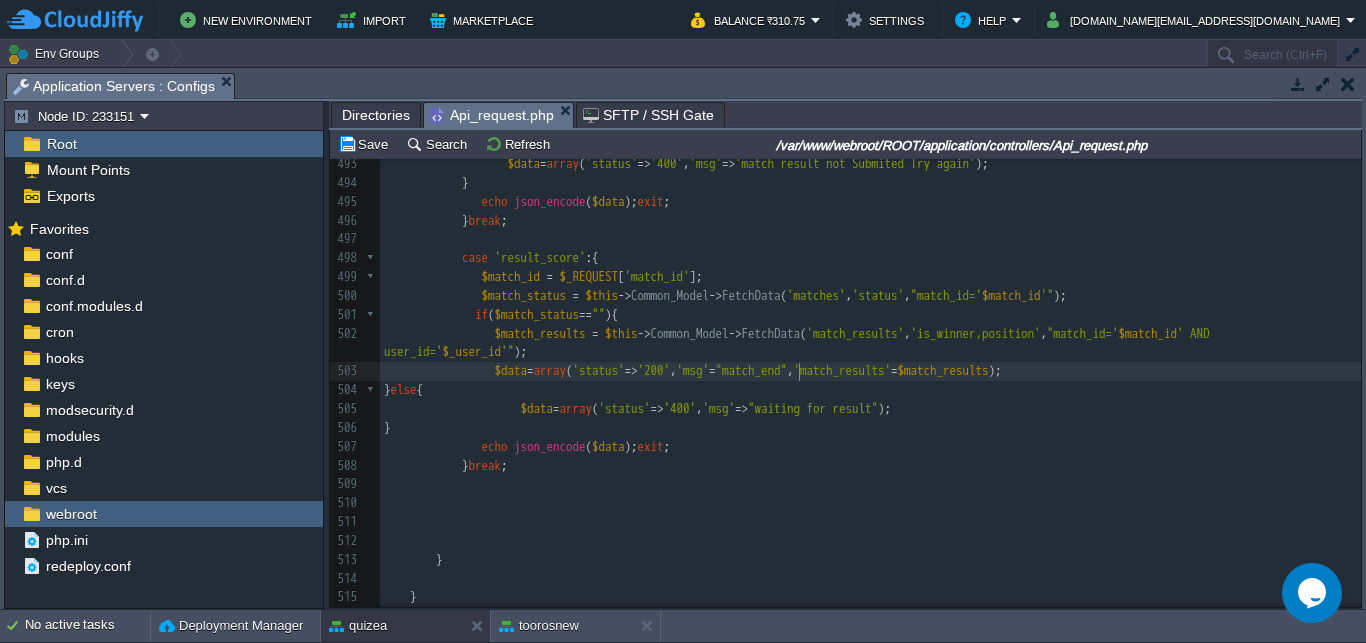 click on "xxxxxxxxxx                  $game_details = $this -> Common_Model -> FetchData ( 'matches as m LEFT JOIN games as g ON [DOMAIN_NAME]_id=[DOMAIN_NAME]' , '[DOMAIN_NAME]_type,[DOMAIN_NAME]_limit,[DOMAIN_NAME]_qus,[DOMAIN_NAME]' , "[DOMAIN_NAME]=' $match_id '" );   468                      'nos_qus' => $nos_qus , 469                      'play_status' => $play_status , 470                      'match_id'   =>   $match_id , 471                      'opponents'   =>   $opponents 472                 ]); exit ; 473 ​ 474 ​ 475                } break ; 476              477              478              case   'submit_score' :{ 479                    $match_id   =   $_REQUEST [ 'match_id' ]; 480                 $score   =   $_REQUEST [ 'score' ]; 481                    $time_taken   =   $_REQUEST [ 'time_taken' ]; 482                 $data_list   =   array ( 483                          'user_id'          =>    $user_id , 484                          'match_id'         =>    $match_id ,    485                            'score'             =>    $score , 486     ," at bounding box center [870, 287] 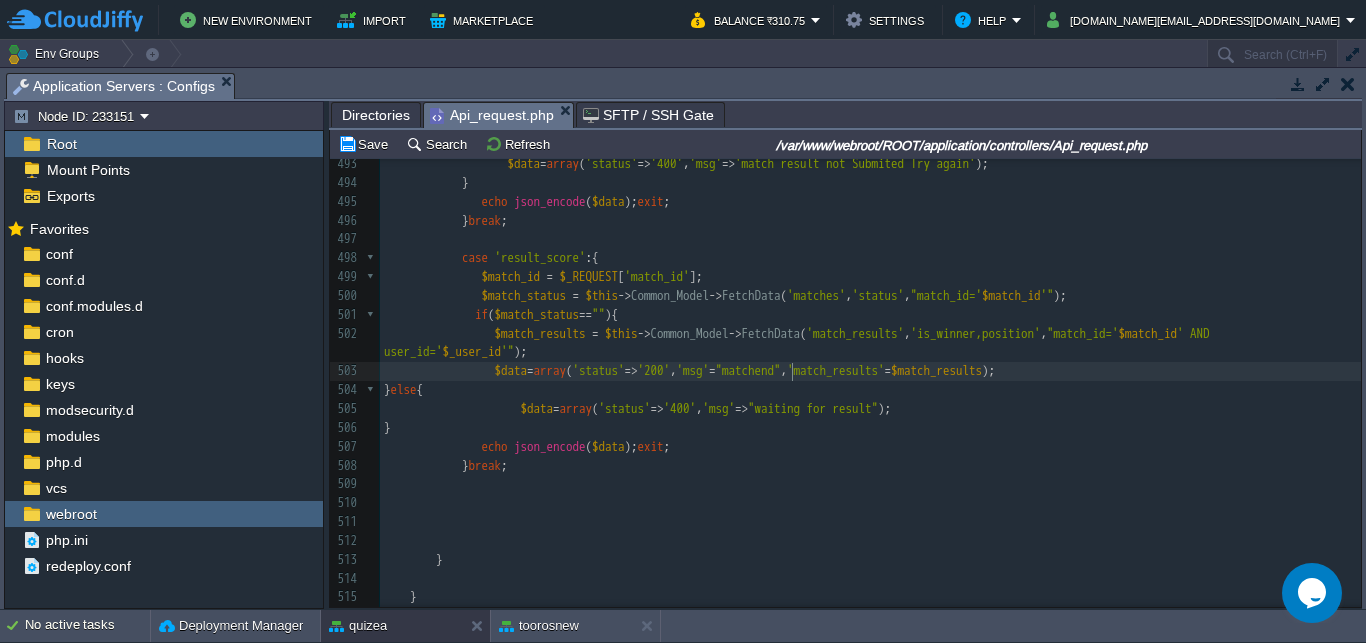 scroll, scrollTop: 0, scrollLeft: 7, axis: horizontal 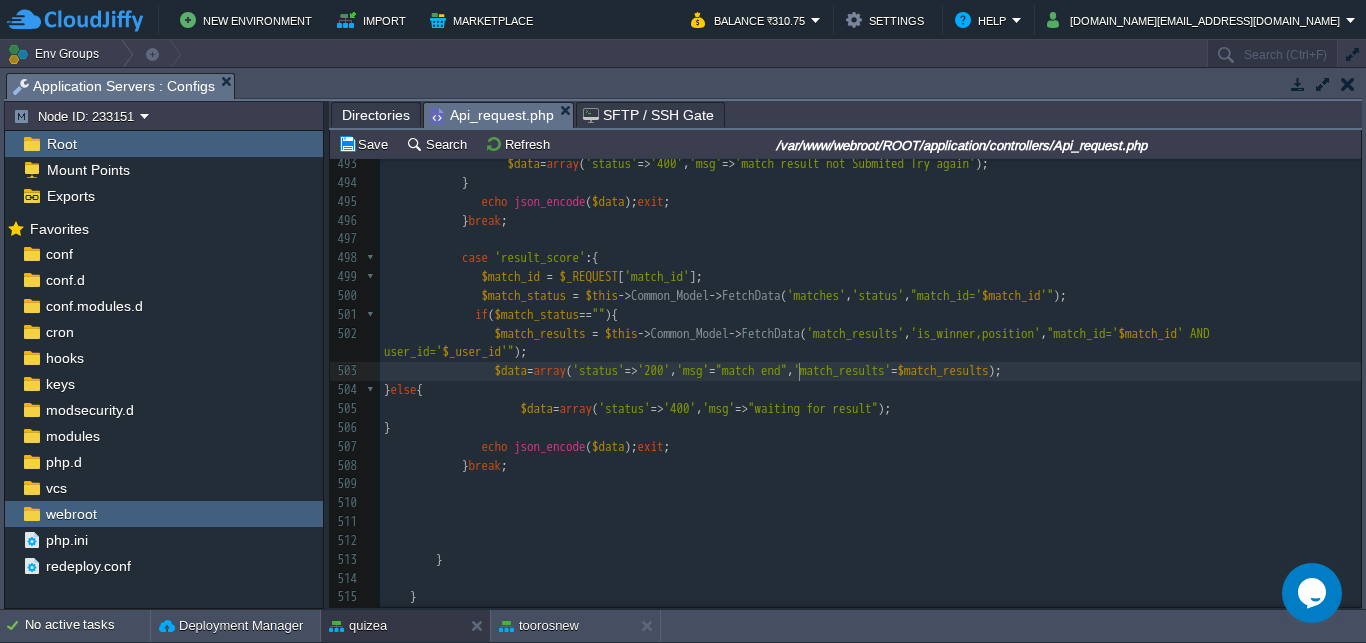 click on "xxxxxxxxxx                  $game_details = $this -> Common_Model -> FetchData ( 'matches as m LEFT JOIN games as g ON [DOMAIN_NAME]_id=[DOMAIN_NAME]' , '[DOMAIN_NAME]_type,[DOMAIN_NAME]_limit,[DOMAIN_NAME]_qus,[DOMAIN_NAME]' , "[DOMAIN_NAME]=' $match_id '" );   468                      'nos_qus' => $nos_qus , 469                      'play_status' => $play_status , 470                      'match_id'   =>   $match_id , 471                      'opponents'   =>   $opponents 472                 ]); exit ; 473 ​ 474 ​ 475                } break ; 476              477              478              case   'submit_score' :{ 479                    $match_id   =   $_REQUEST [ 'match_id' ]; 480                 $score   =   $_REQUEST [ 'score' ]; 481                    $time_taken   =   $_REQUEST [ 'time_taken' ]; 482                 $data_list   =   array ( 483                          'user_id'          =>    $user_id , 484                          'match_id'         =>    $match_id ,    485                            'score'             =>    $score , 486     ," at bounding box center (870, 287) 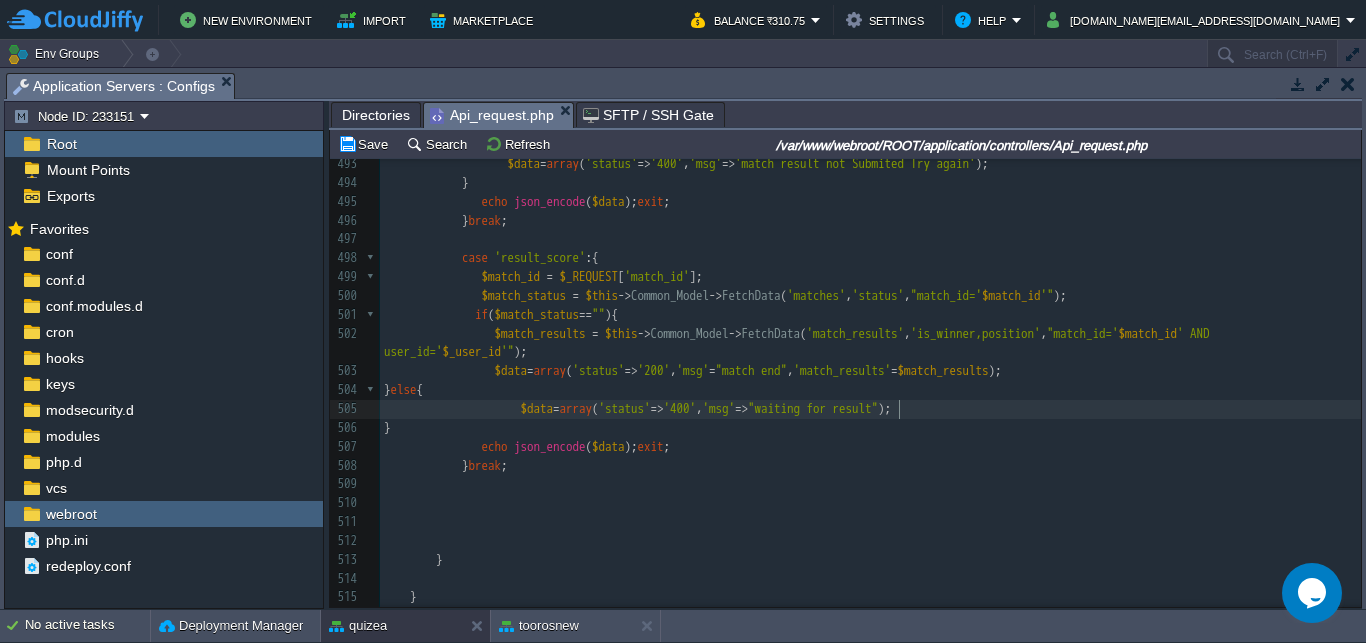 type on "result" 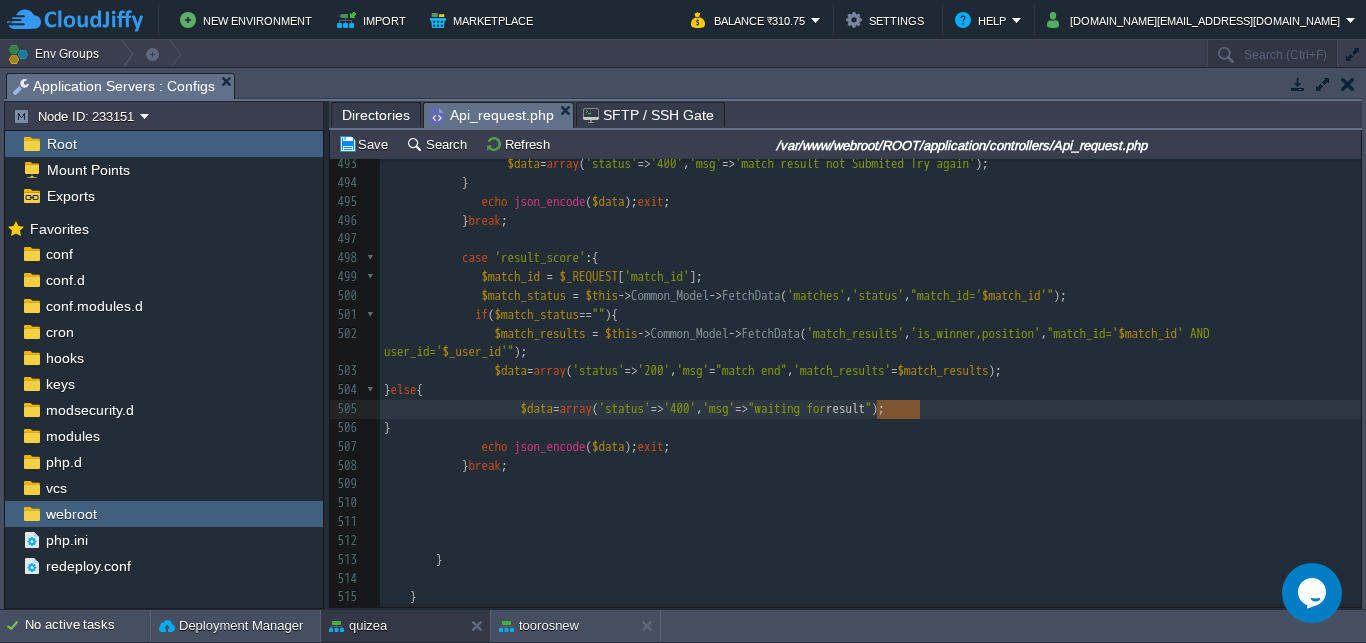 scroll, scrollTop: 0, scrollLeft: 0, axis: both 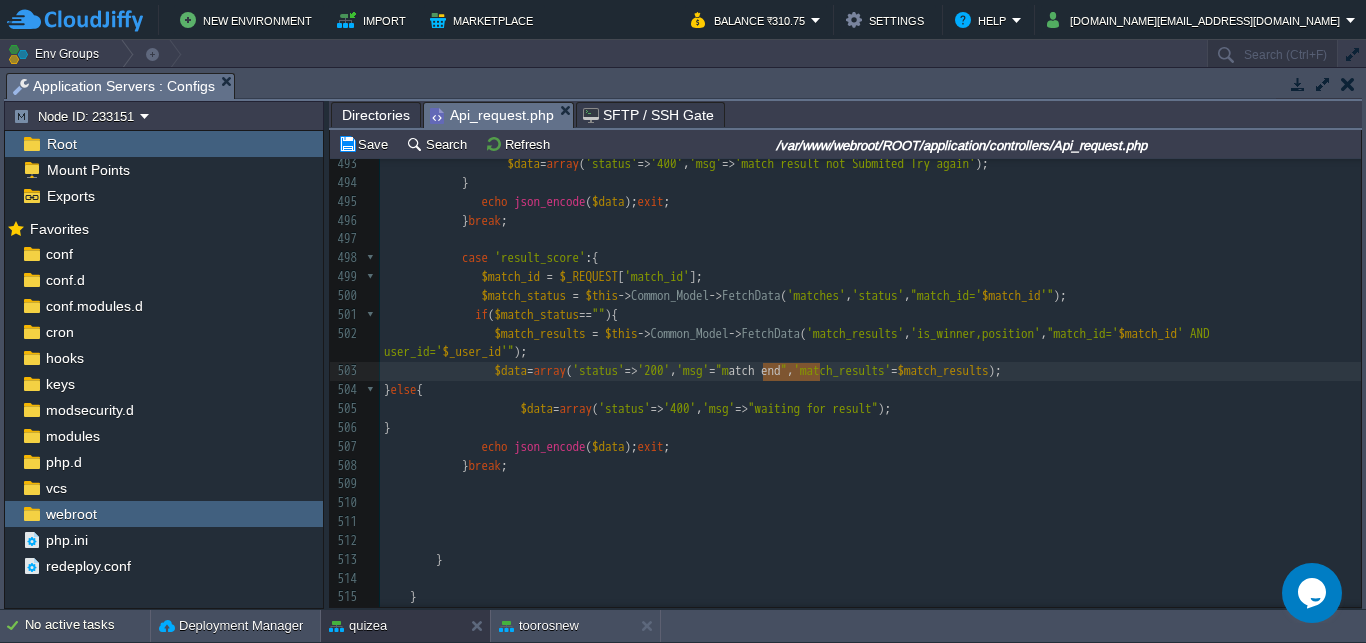 type on "match end" 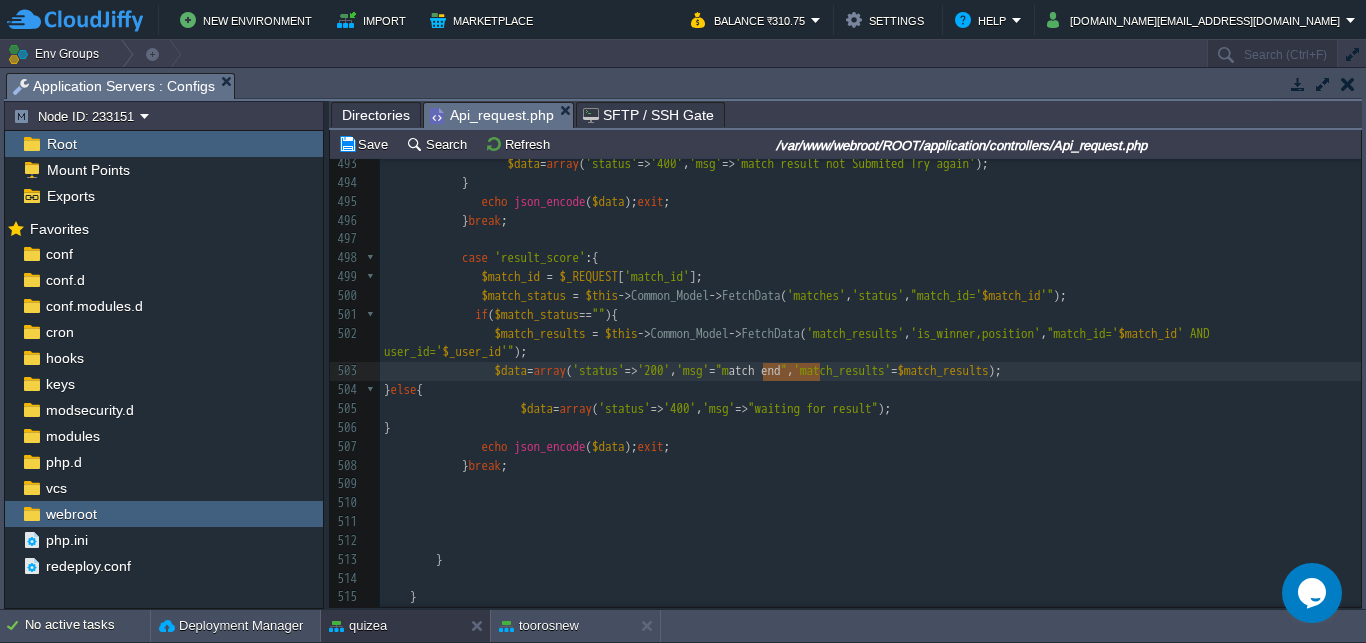 scroll, scrollTop: 0, scrollLeft: 64, axis: horizontal 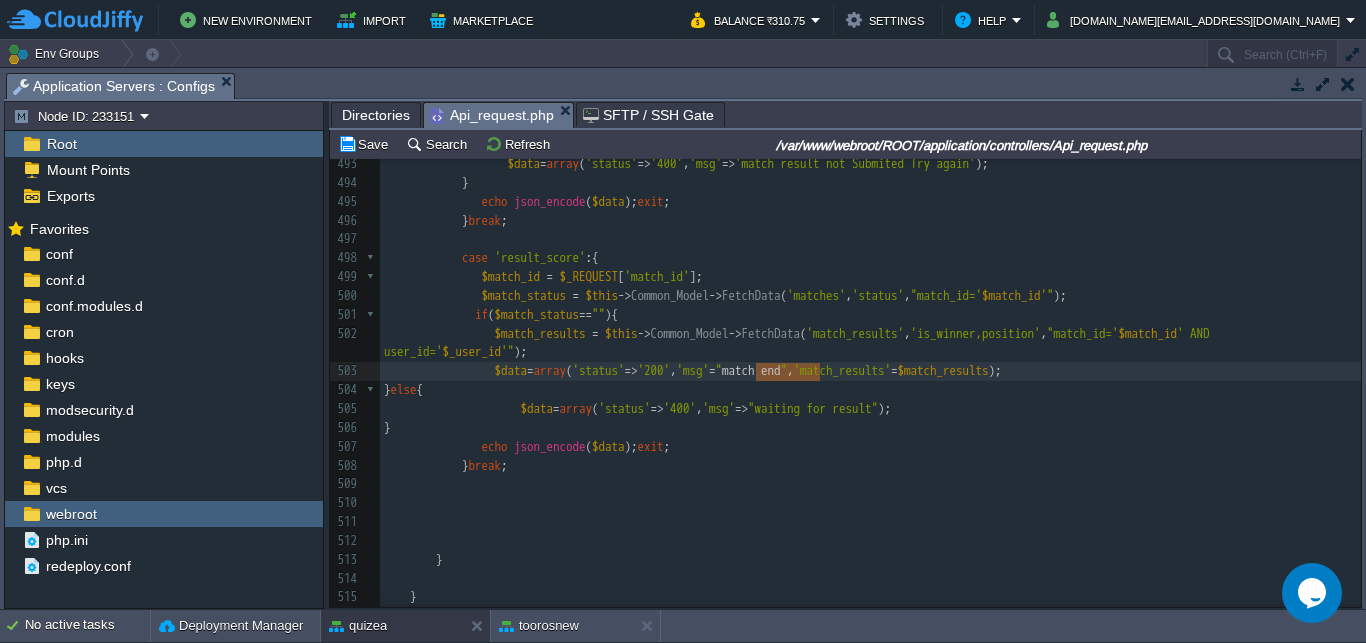 drag, startPoint x: 821, startPoint y: 372, endPoint x: 759, endPoint y: 372, distance: 62 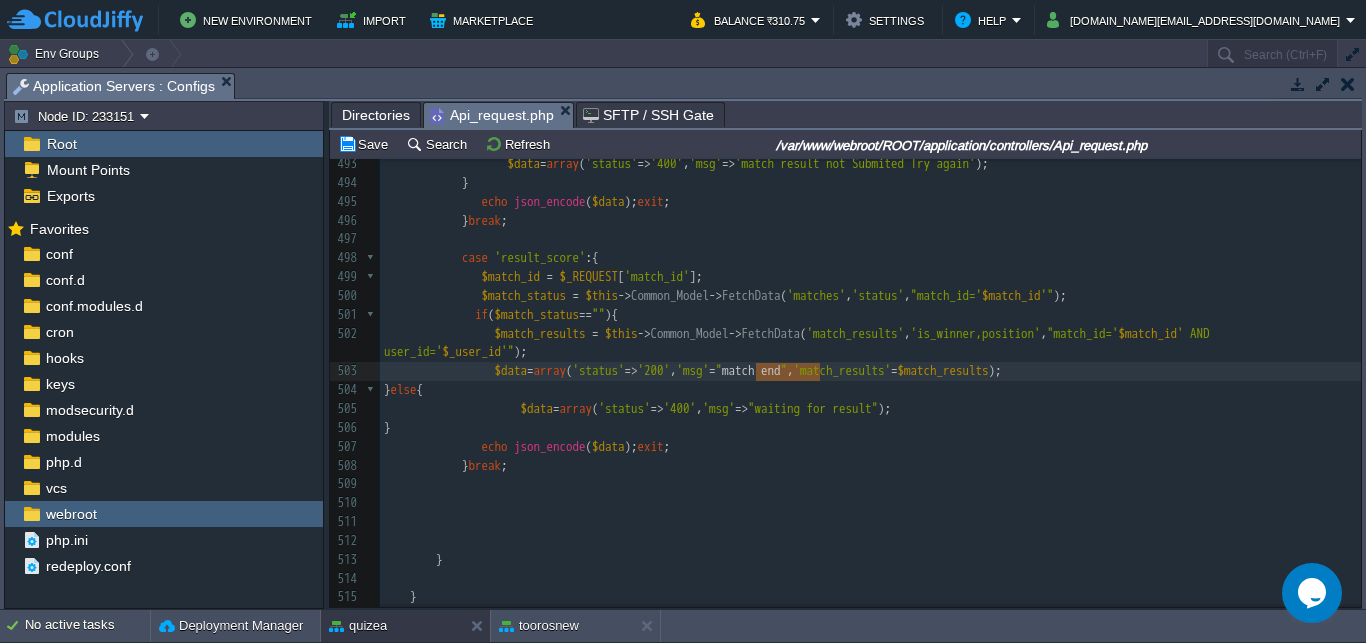 paste 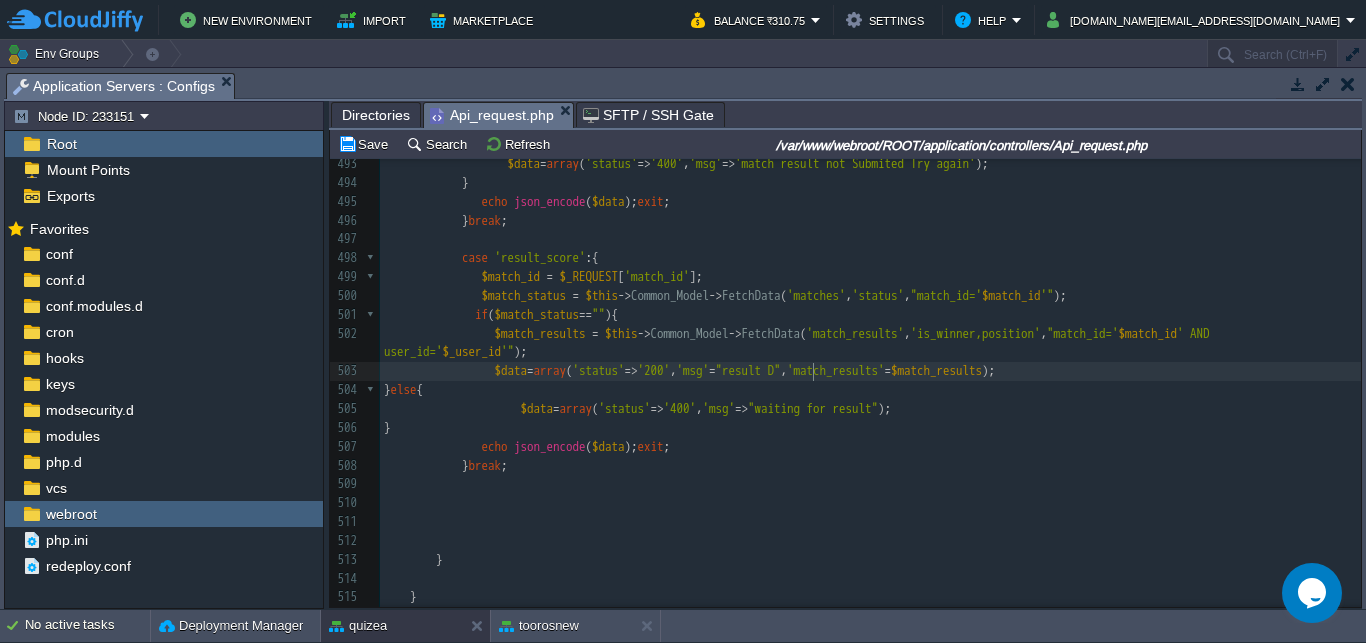 scroll, scrollTop: 0, scrollLeft: 21, axis: horizontal 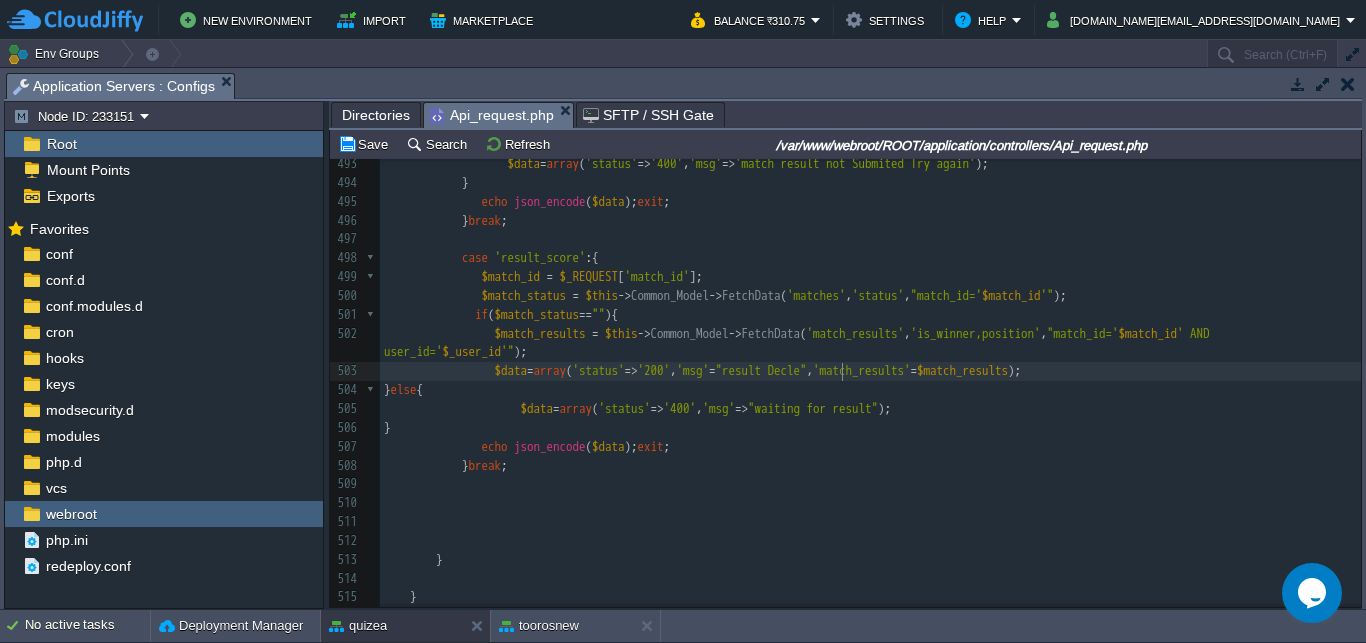type on "Decled" 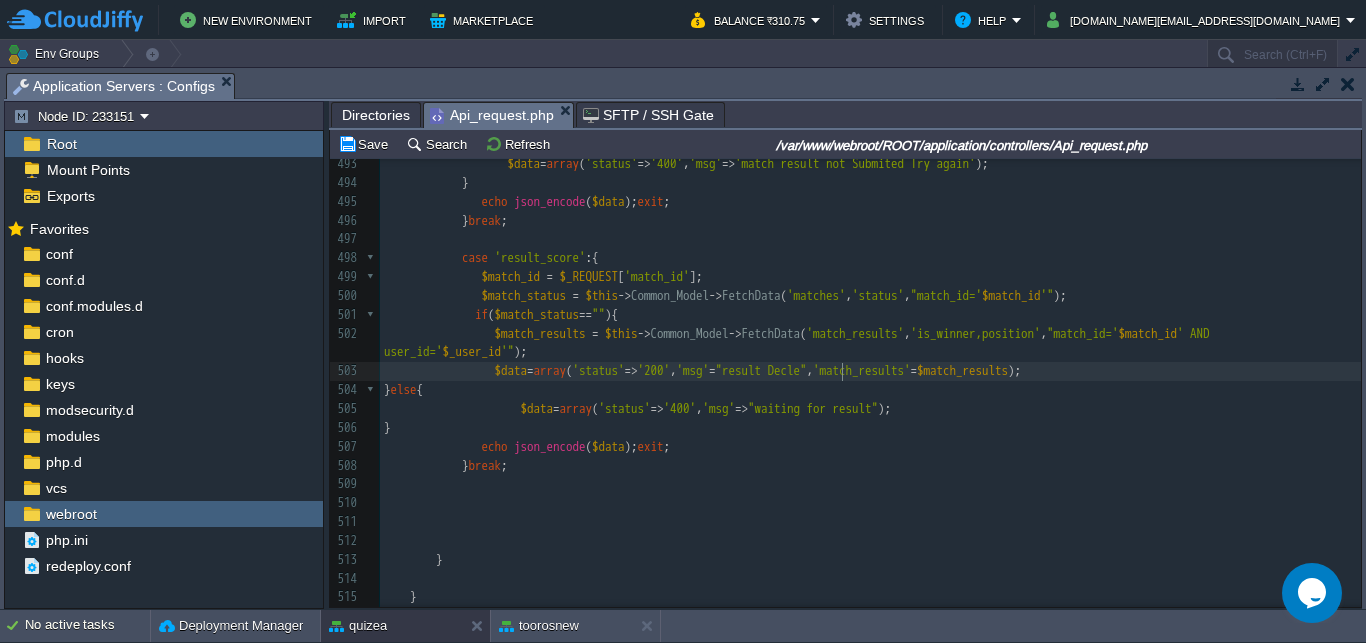 scroll, scrollTop: 0, scrollLeft: 50, axis: horizontal 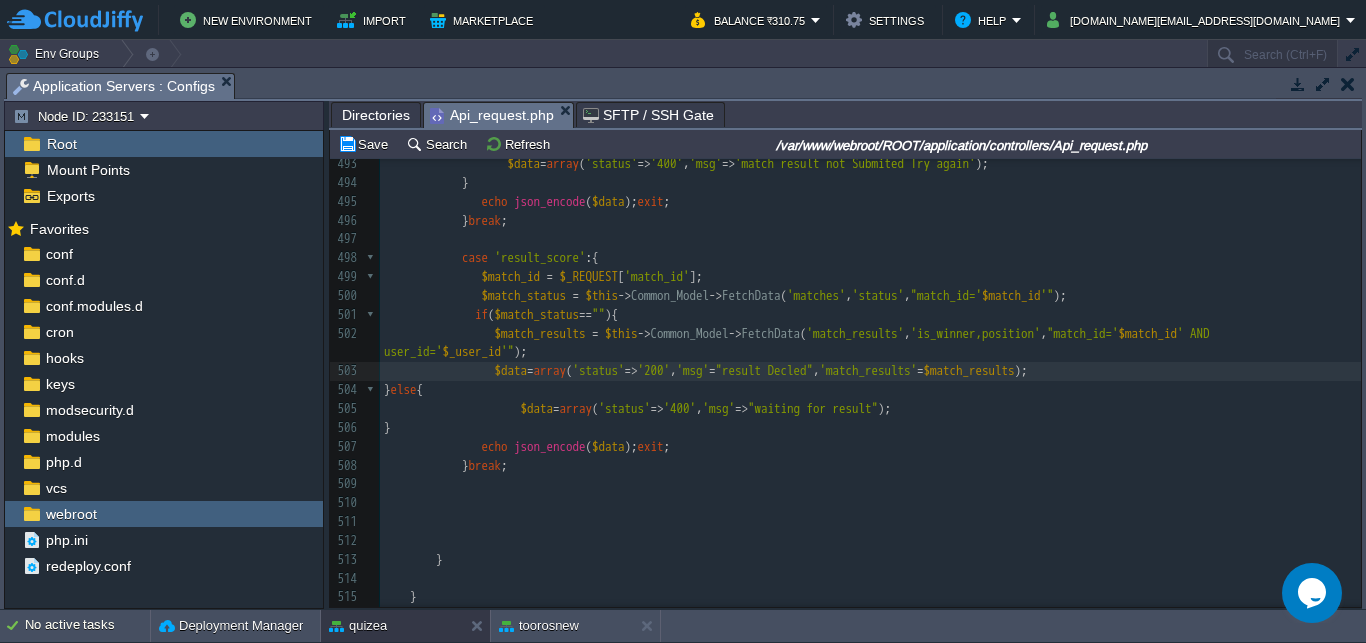click on ""result Decled"" at bounding box center [765, 370] 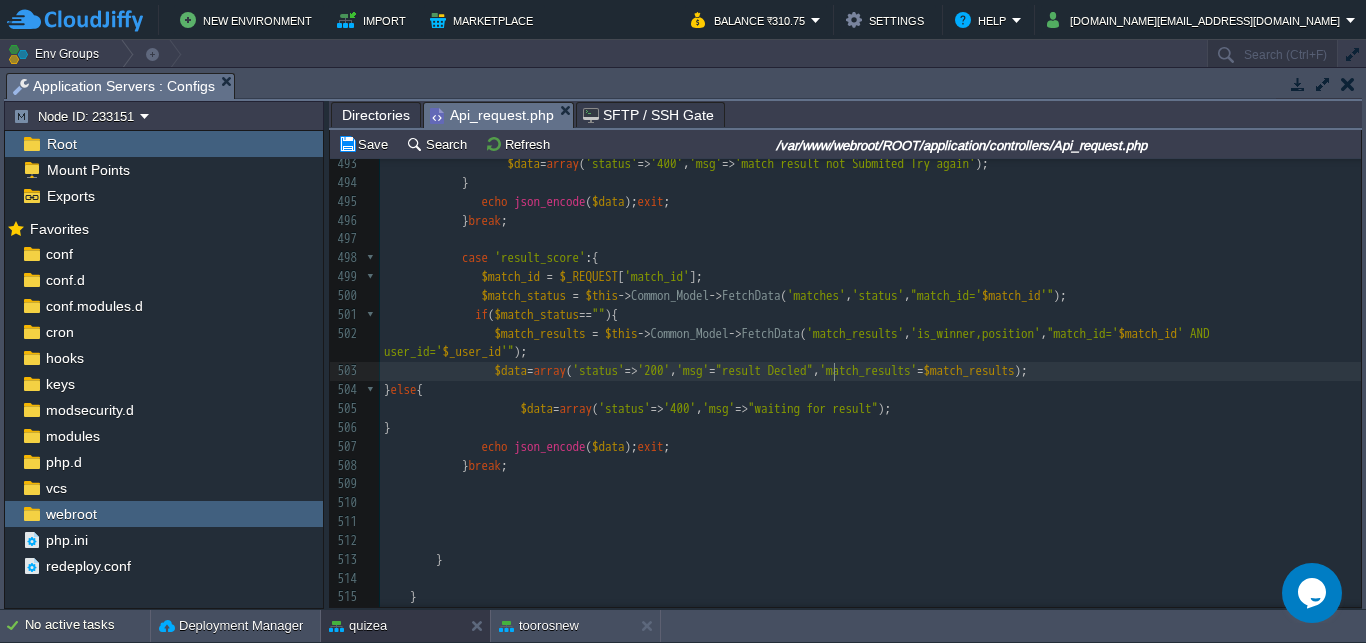 click on "xxxxxxxxxx                  $game_details = $this -> Common_Model -> FetchData ( 'matches as m LEFT JOIN games as g ON [DOMAIN_NAME]_id=[DOMAIN_NAME]' , '[DOMAIN_NAME]_type,[DOMAIN_NAME]_limit,[DOMAIN_NAME]_qus,[DOMAIN_NAME]' , "[DOMAIN_NAME]=' $match_id '" );   468                      'nos_qus' => $nos_qus , 469                      'play_status' => $play_status , 470                      'match_id'   =>   $match_id , 471                      'opponents'   =>   $opponents 472                 ]); exit ; 473 ​ 474 ​ 475                } break ; 476              477              478              case   'submit_score' :{ 479                    $match_id   =   $_REQUEST [ 'match_id' ]; 480                 $score   =   $_REQUEST [ 'score' ]; 481                    $time_taken   =   $_REQUEST [ 'time_taken' ]; 482                 $data_list   =   array ( 483                          'user_id'          =>    $user_id , 484                          'match_id'         =>    $match_id ,    485                            'score'             =>    $score , 486     ," at bounding box center [870, 287] 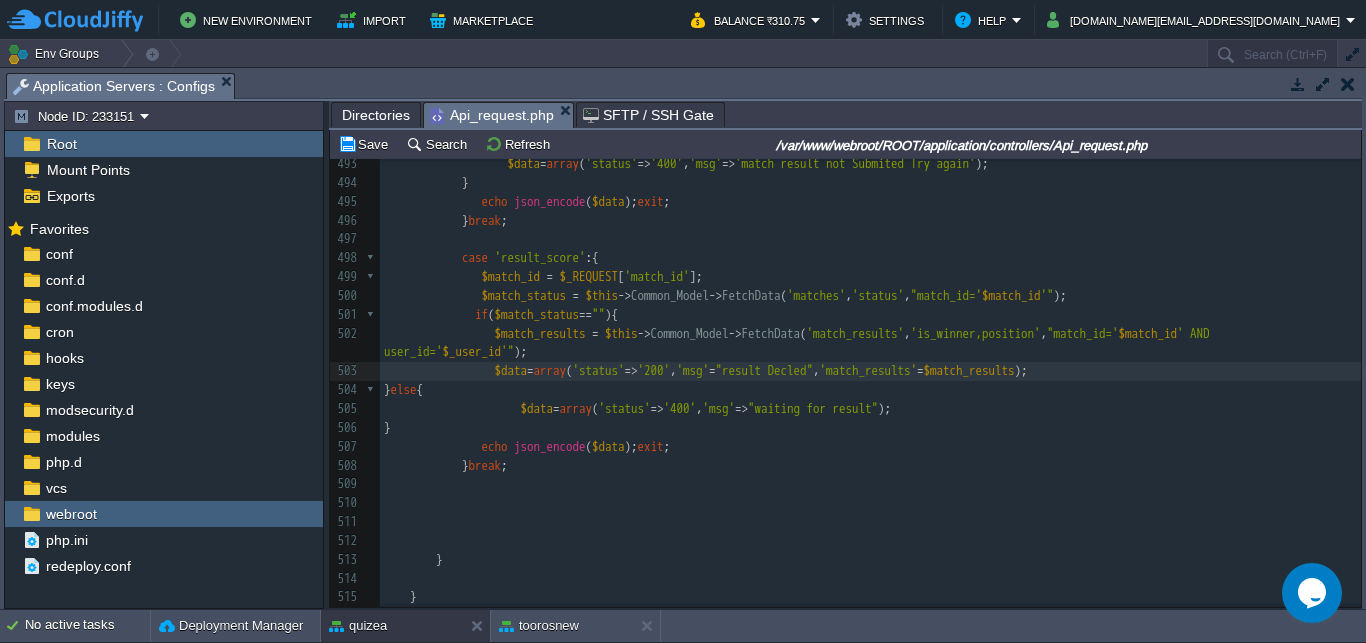 type on "r" 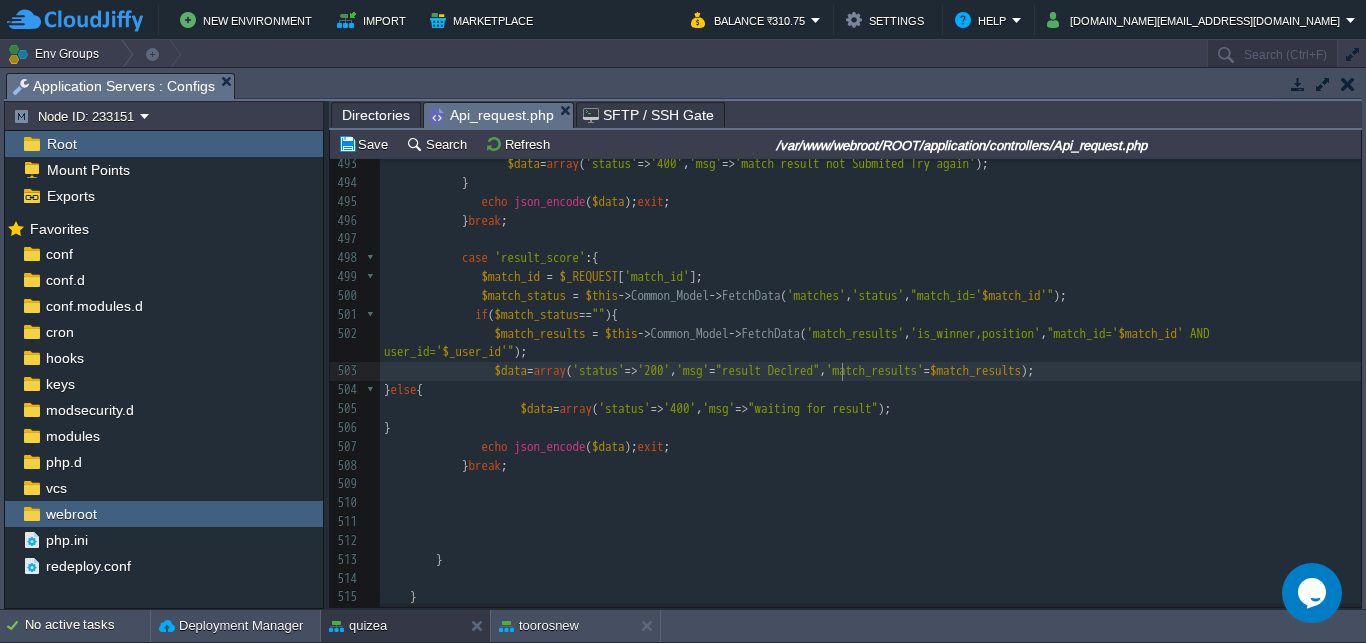 scroll, scrollTop: 0, scrollLeft: 7, axis: horizontal 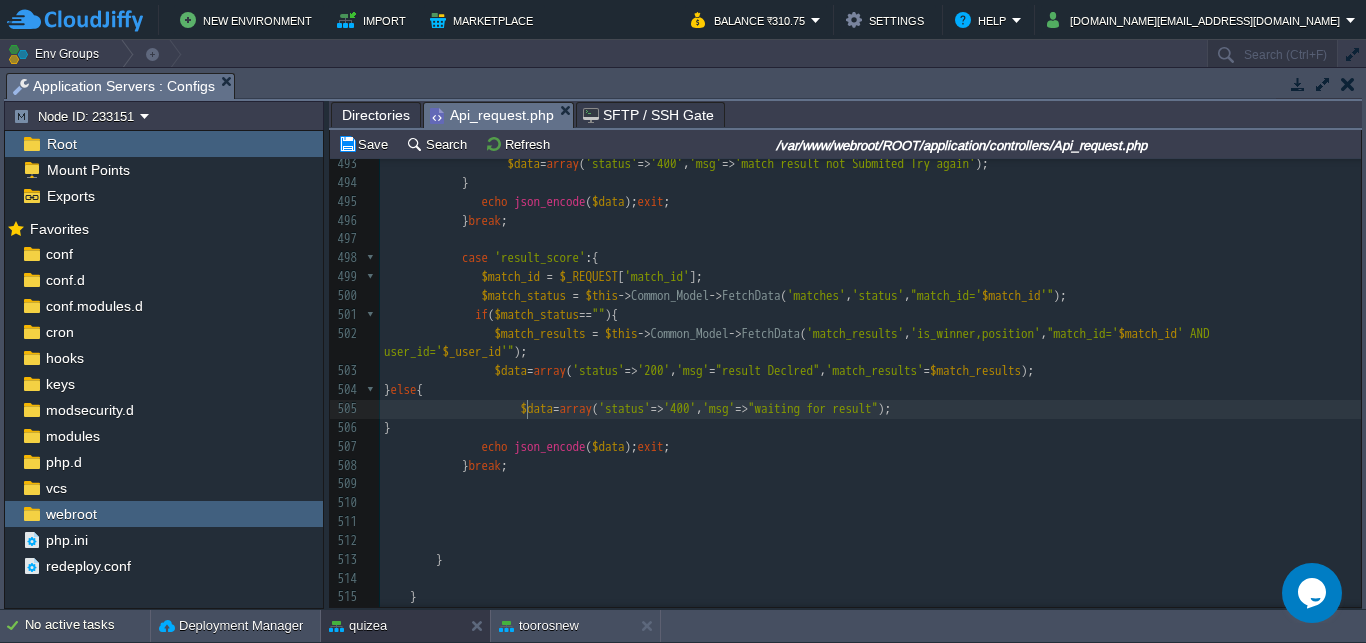 click on "xxxxxxxxxx                  $game_details = $this -> Common_Model -> FetchData ( 'matches as m LEFT JOIN games as g ON [DOMAIN_NAME]_id=[DOMAIN_NAME]' , '[DOMAIN_NAME]_type,[DOMAIN_NAME]_limit,[DOMAIN_NAME]_qus,[DOMAIN_NAME]' , "[DOMAIN_NAME]=' $match_id '" );   468                      'nos_qus' => $nos_qus , 469                      'play_status' => $play_status , 470                      'match_id'   =>   $match_id , 471                      'opponents'   =>   $opponents 472                 ]); exit ; 473 ​ 474 ​ 475                } break ; 476              477              478              case   'submit_score' :{ 479                    $match_id   =   $_REQUEST [ 'match_id' ]; 480                 $score   =   $_REQUEST [ 'score' ]; 481                    $time_taken   =   $_REQUEST [ 'time_taken' ]; 482                 $data_list   =   array ( 483                          'user_id'          =>    $user_id , 484                          'match_id'         =>    $match_id ,    485                            'score'             =>    $score , 486     ," at bounding box center [870, 287] 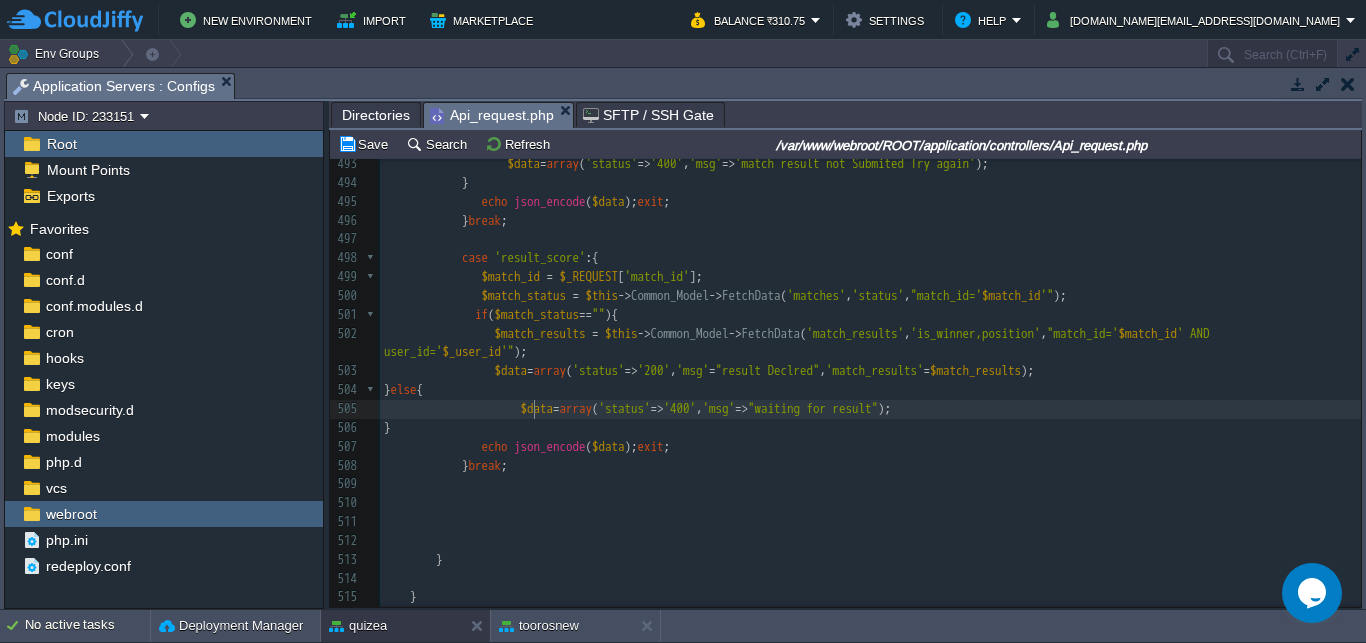click on "$data = array ( 'status' => '400' , 'msg' => "waiting for result" );" at bounding box center (870, 409) 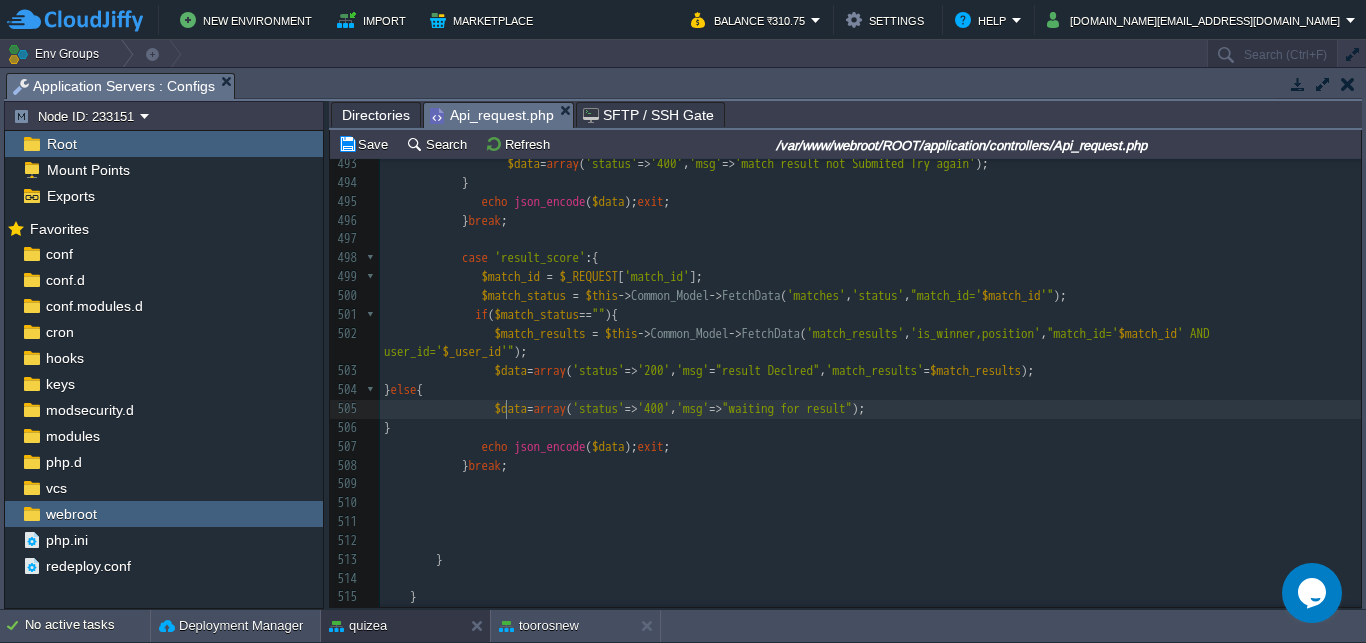 scroll, scrollTop: 0, scrollLeft: 7, axis: horizontal 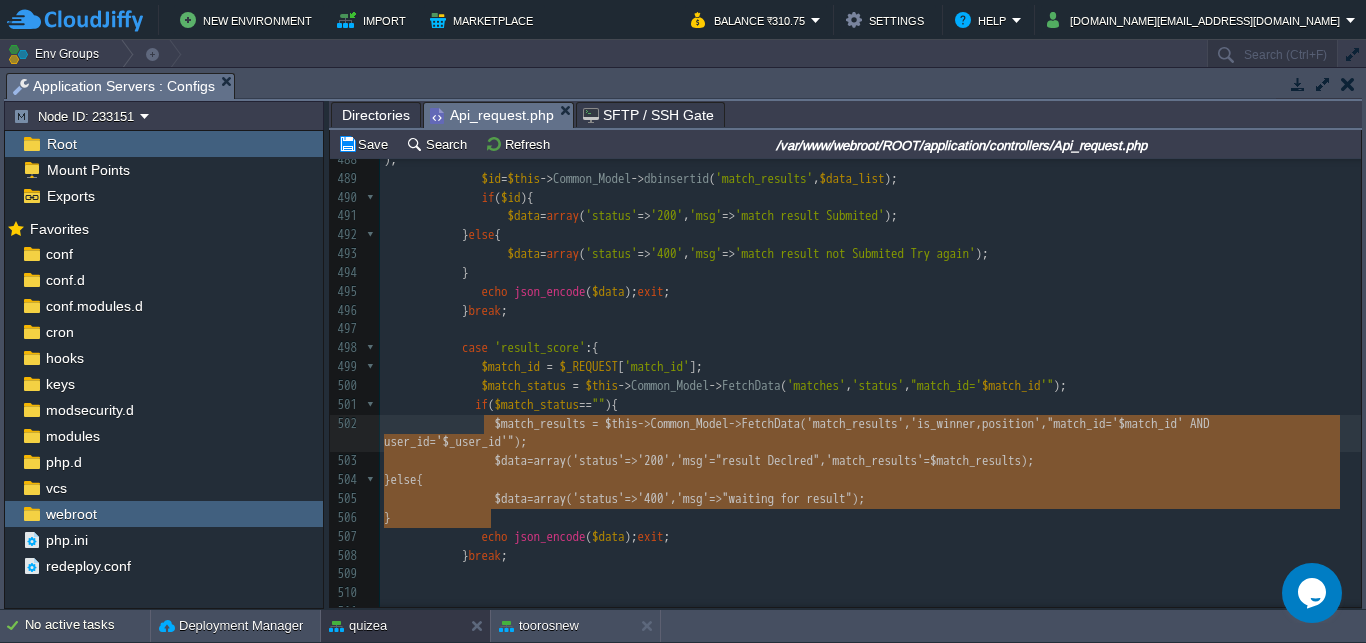 type on "if($match_status==""){
$match_results = $this->Common_Model->FetchData('match_results','is_winner,position',"match_id='$match_id' AND user_id='$_user_id'");
$data=array('status'=>'200','msg'="result Declred",'match_results'=$match_results);
}else{
$data=array('status'=>'400','msg'=>"waiting for result");
}" 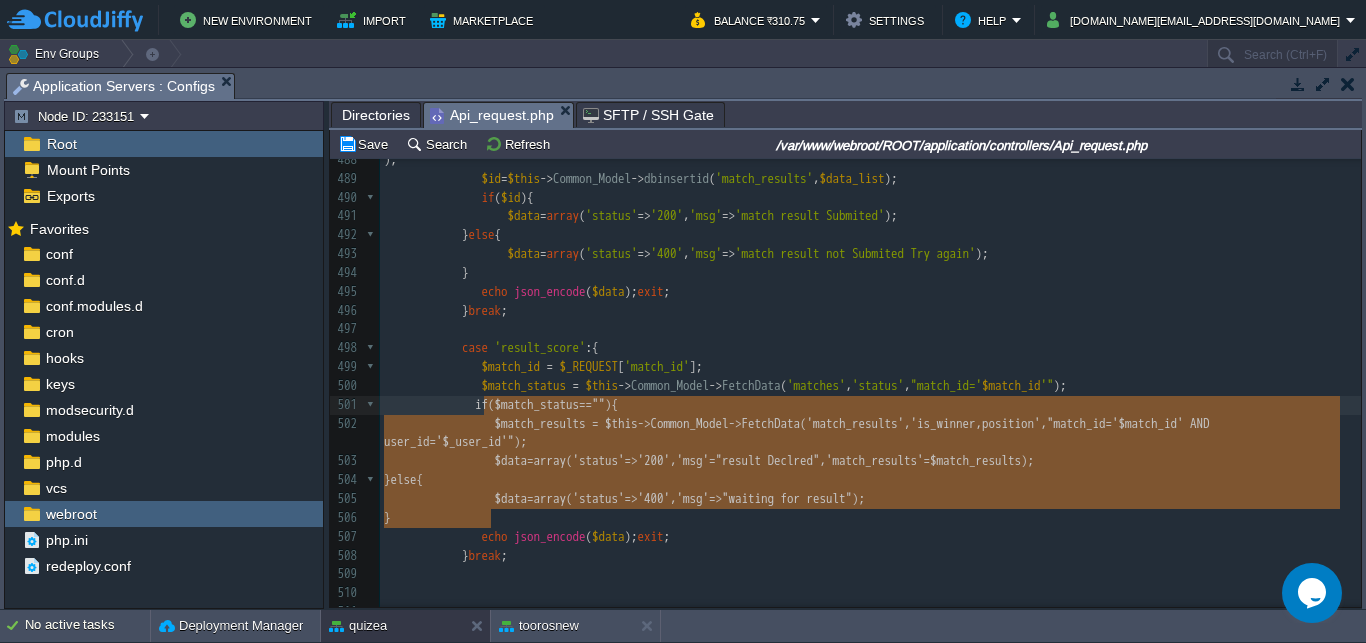 scroll, scrollTop: 75, scrollLeft: 107, axis: both 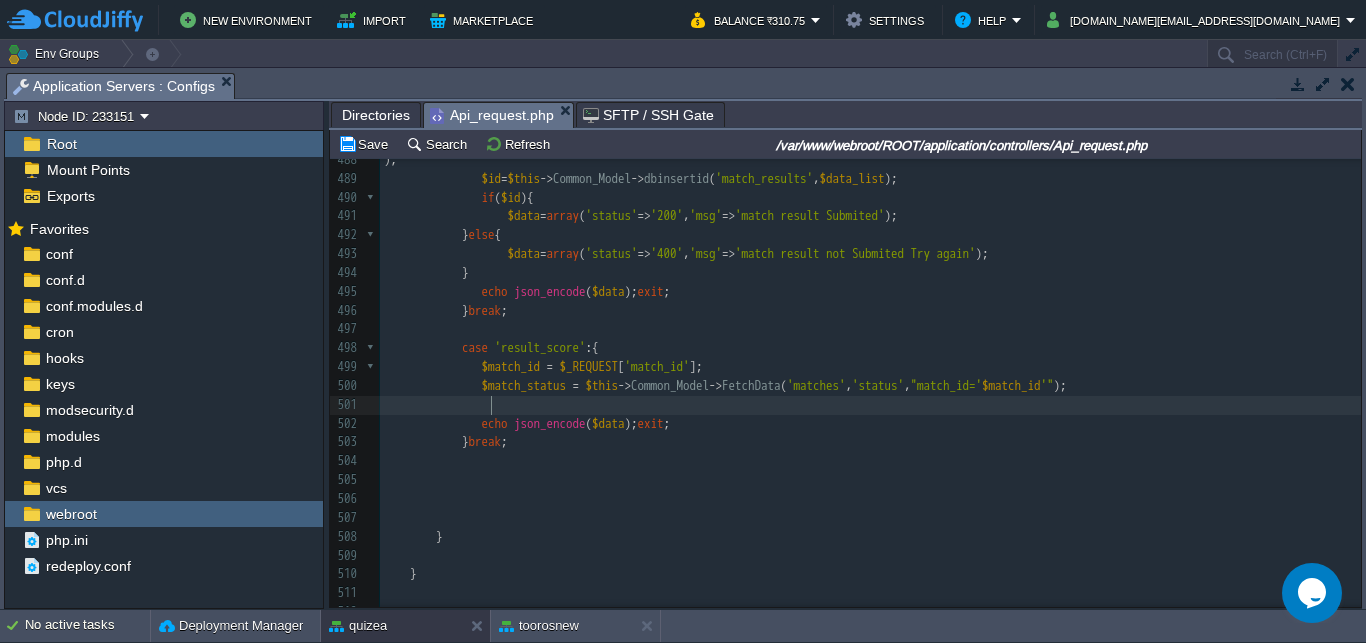 type on "if($match_status==""){
$match_results = $this->Common_Model->FetchData('match_results','is_winner,position',"match_id='$match_id' AND user_id='$_user_id'");
$data=array('status'=>'200','msg'="result Declred",'match_results'=$match_results);
}else{
$data=array('status'=>'400','msg'=>"waiting for result");
}" 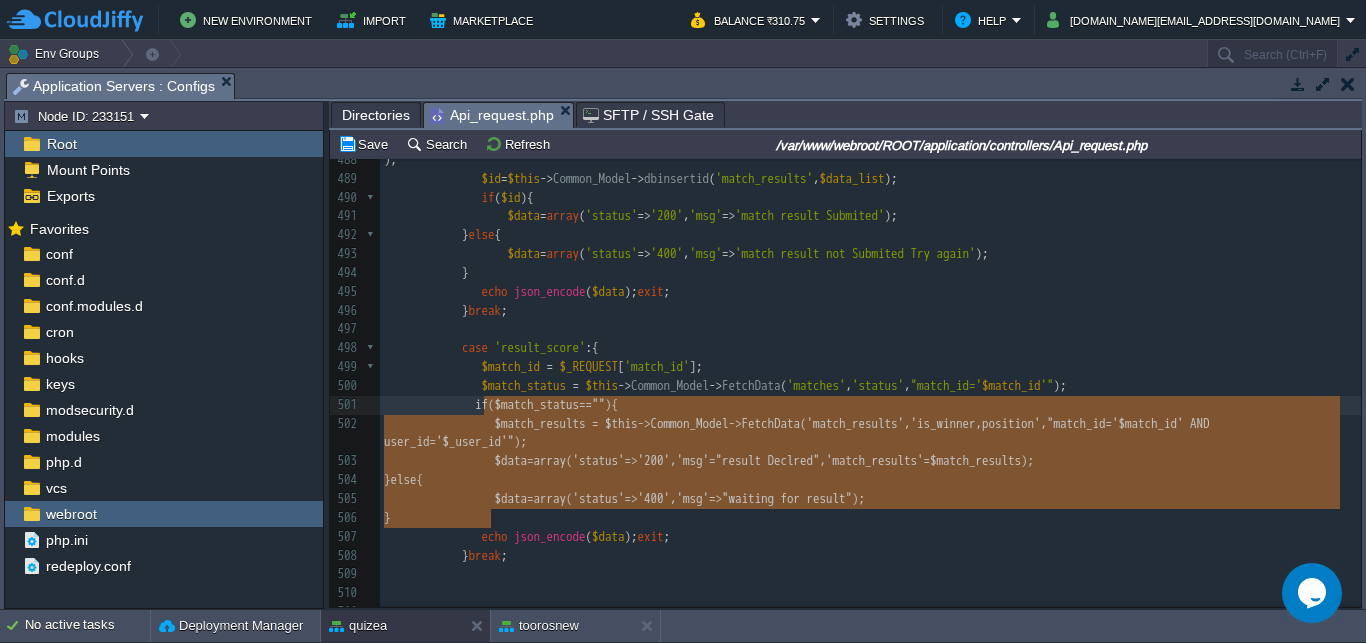scroll, scrollTop: 75, scrollLeft: 107, axis: both 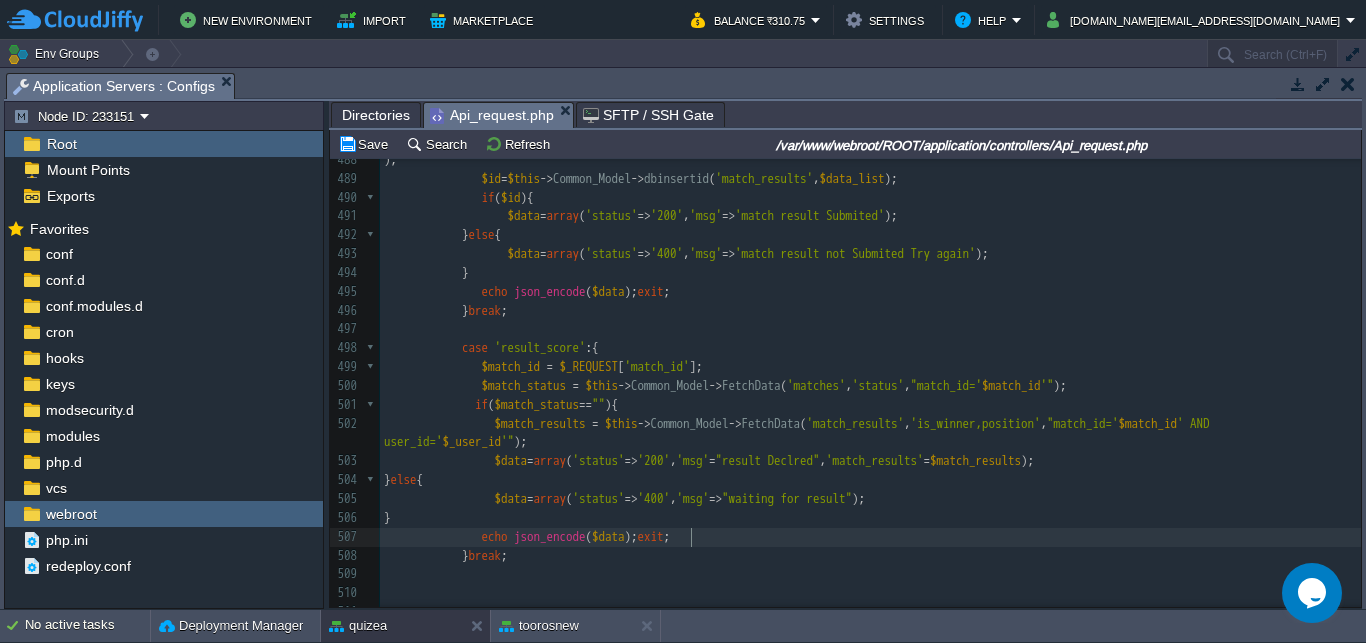 click on "echo   json_encode ( $data ); exit ;" at bounding box center [870, 537] 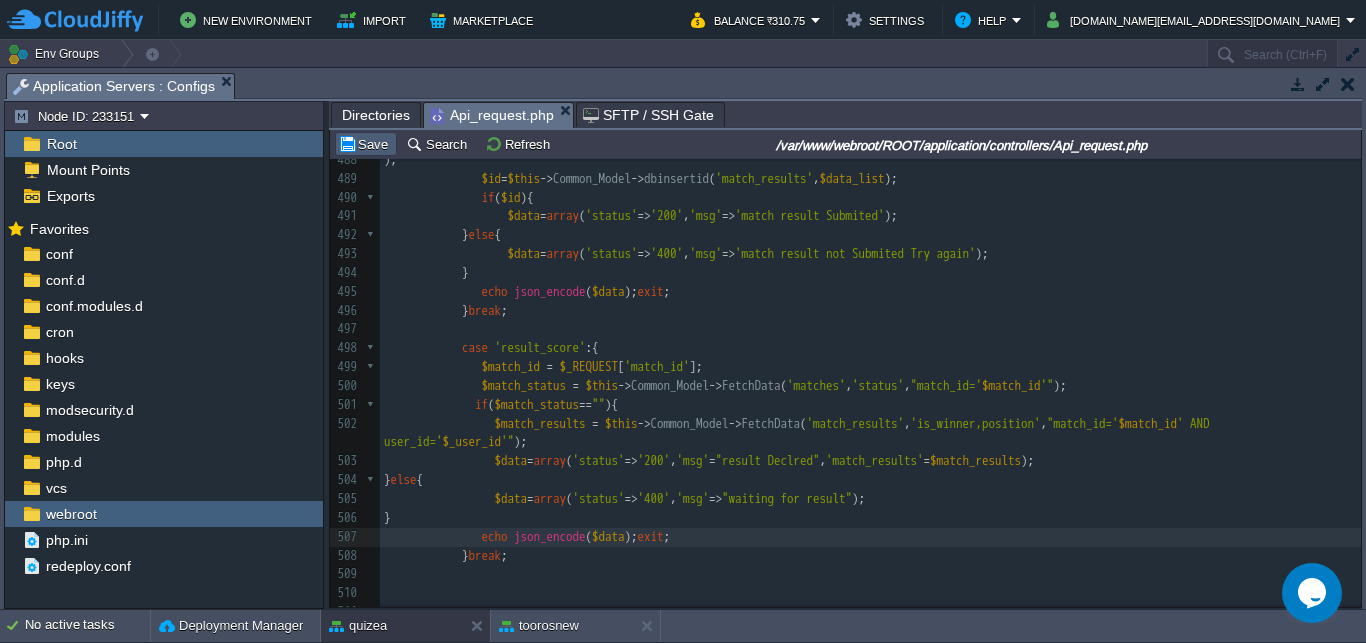 click on "Save" at bounding box center (366, 144) 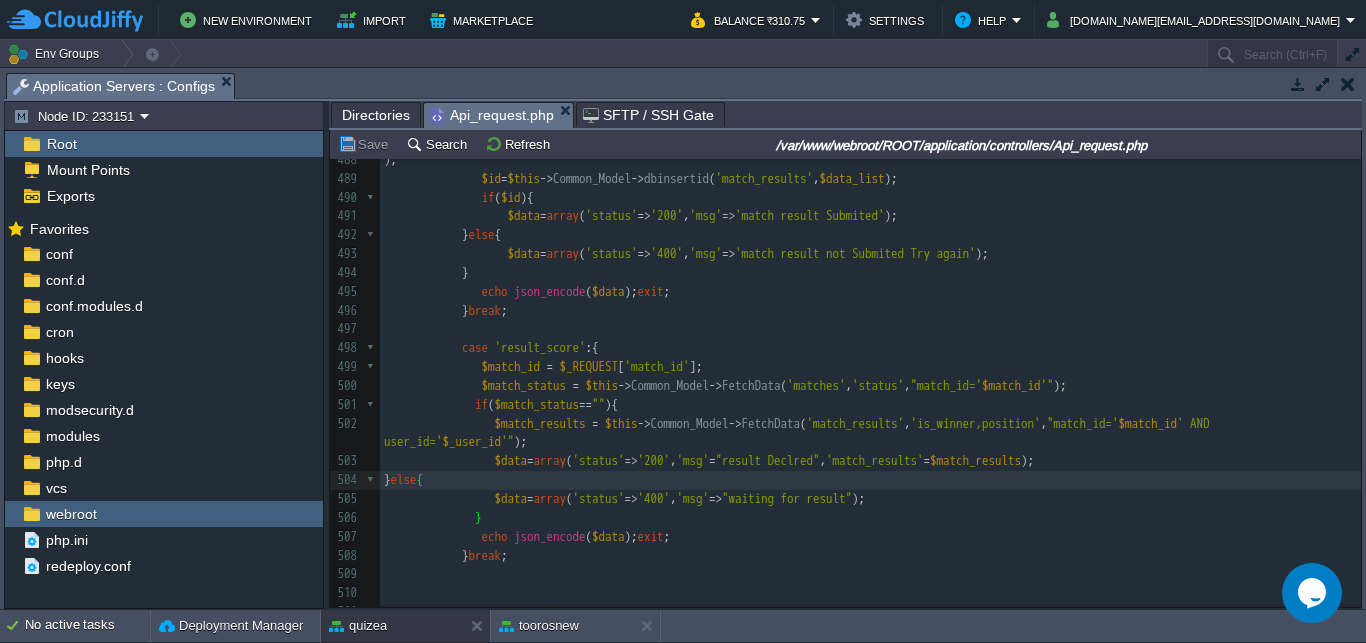 scroll, scrollTop: 2902, scrollLeft: 0, axis: vertical 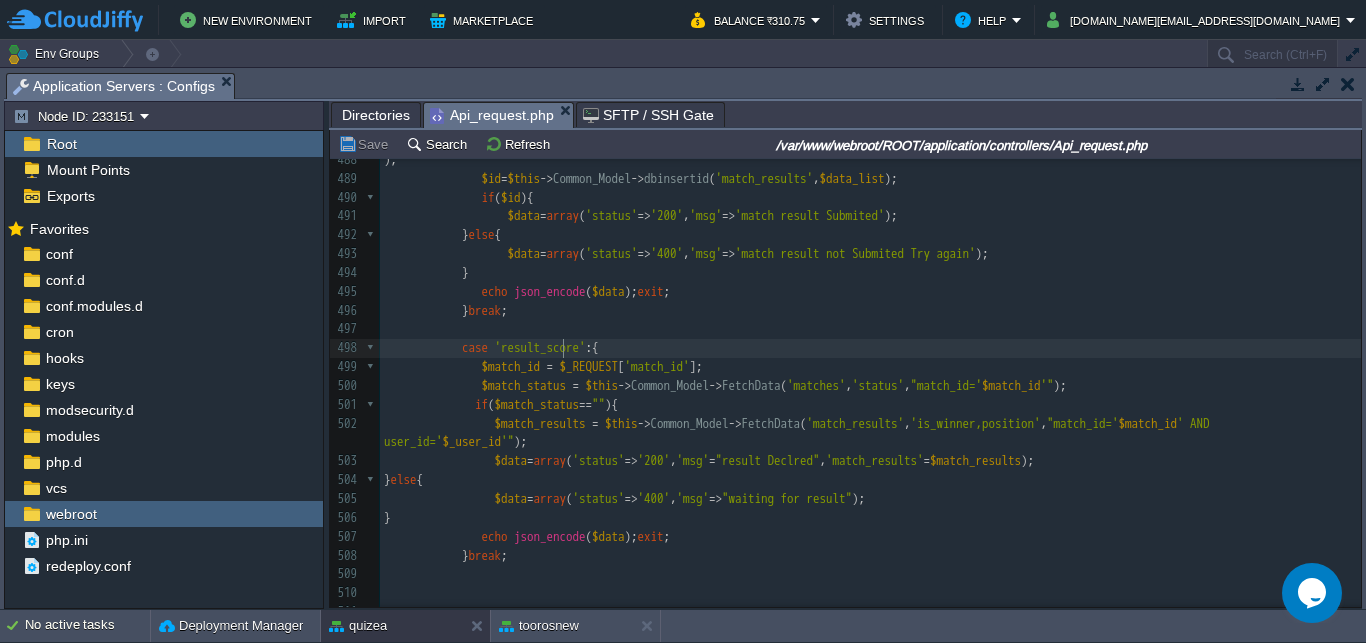 click on "xxxxxxxxxx                  $game_details = $this -> Common_Model -> FetchData ( 'matches as m LEFT JOIN games as g ON [DOMAIN_NAME]_id=[DOMAIN_NAME]' , '[DOMAIN_NAME]_type,[DOMAIN_NAME]_limit,[DOMAIN_NAME]_qus,[DOMAIN_NAME]' , "[DOMAIN_NAME]=' $match_id '" );   468                      'nos_qus' => $nos_qus , 469                      'play_status' => $play_status , 470                      'match_id'   =>   $match_id , 471                      'opponents'   =>   $opponents 472                 ]); exit ; 473 ​ 474 ​ 475                } break ; 476              477              478              case   'submit_score' :{ 479                    $match_id   =   $_REQUEST [ 'match_id' ]; 480                 $score   =   $_REQUEST [ 'score' ]; 481                    $time_taken   =   $_REQUEST [ 'time_taken' ]; 482                 $data_list   =   array ( 483                          'user_id'          =>    $user_id , 484                          'match_id'         =>    $match_id ,    485                            'score'             =>    $score , 486     ," at bounding box center (870, 377) 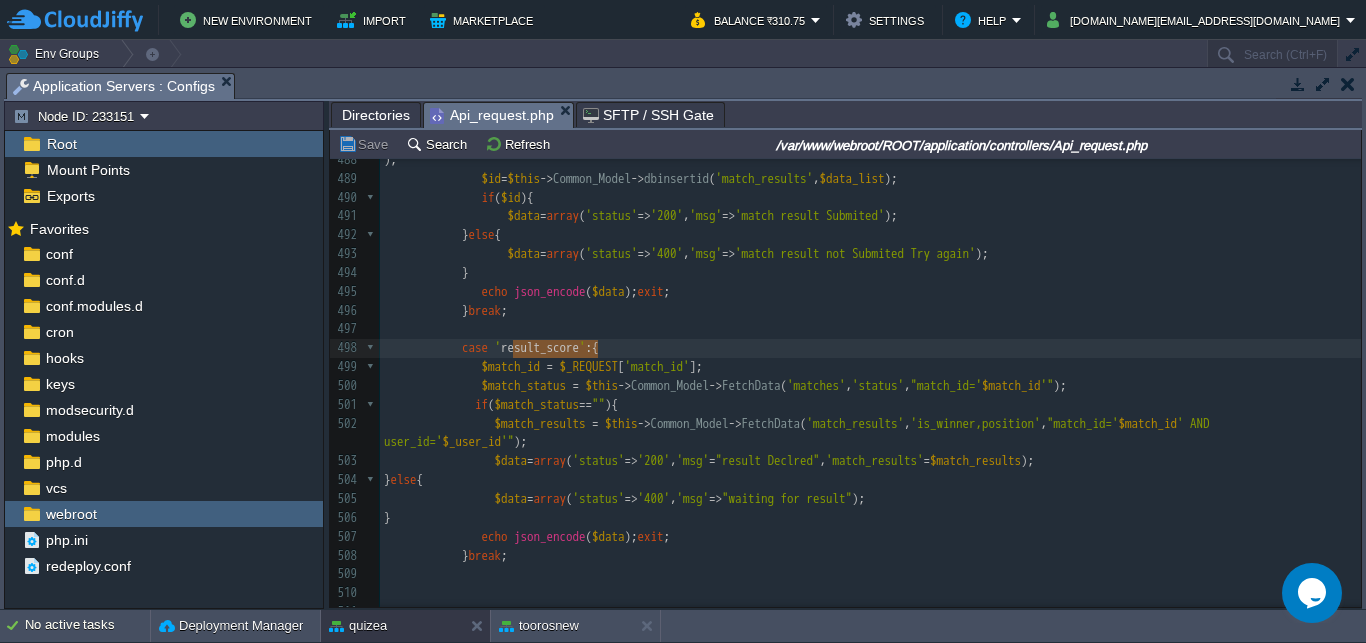 scroll, scrollTop: 0, scrollLeft: 85, axis: horizontal 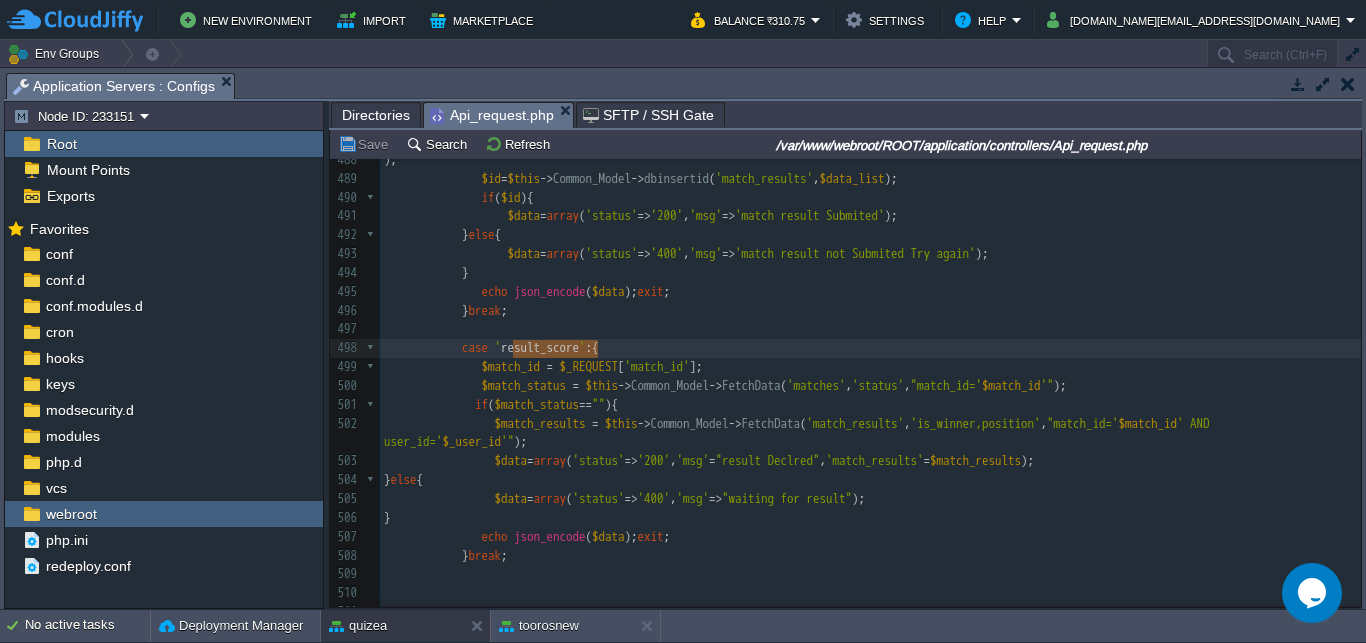 click on "'match_id'" at bounding box center (657, 366) 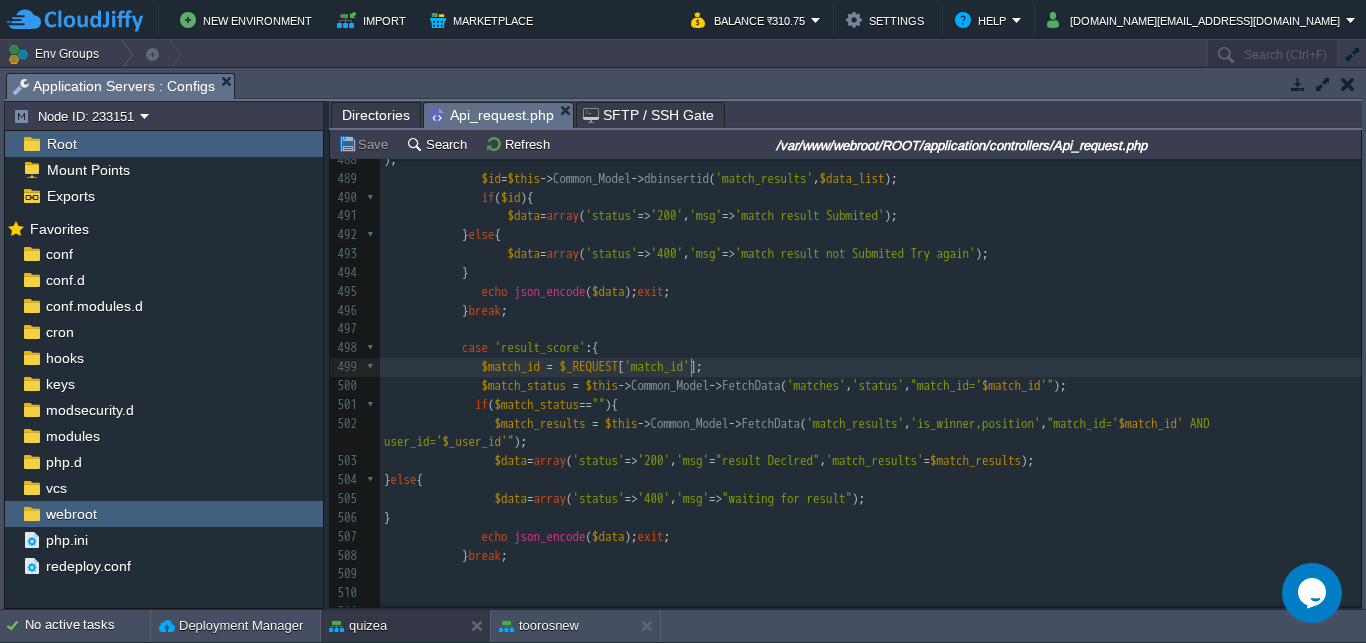 type on "match_id" 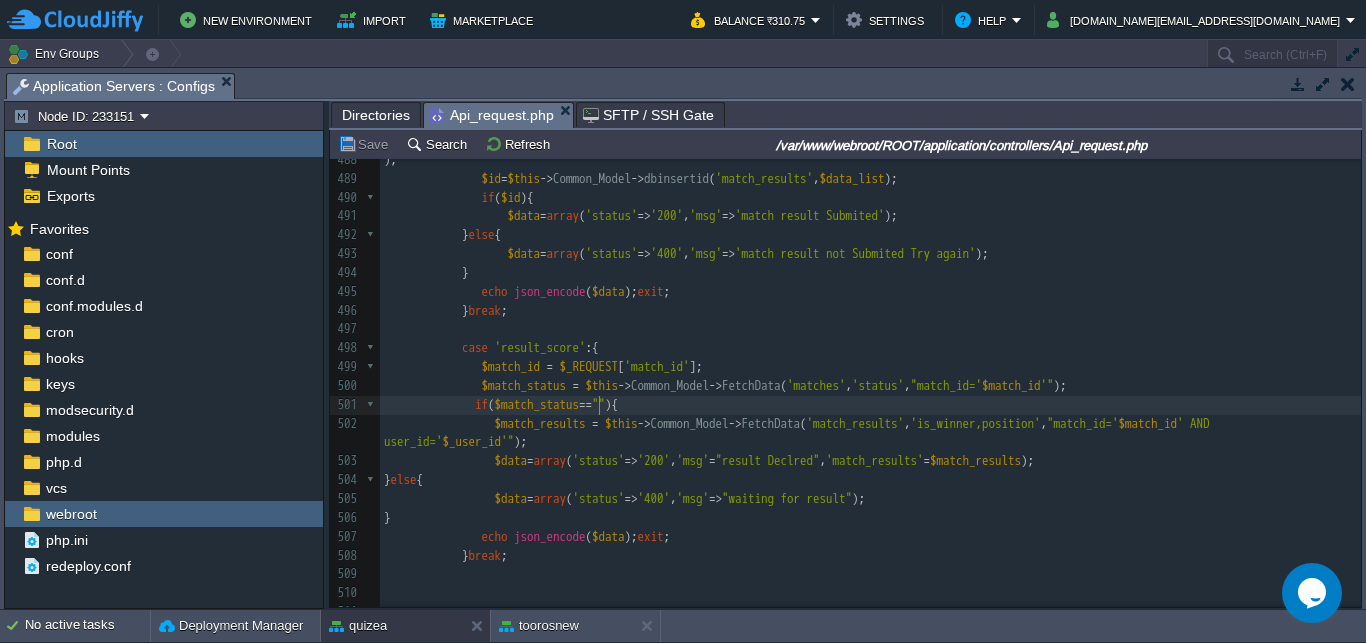 scroll, scrollTop: 0, scrollLeft: 0, axis: both 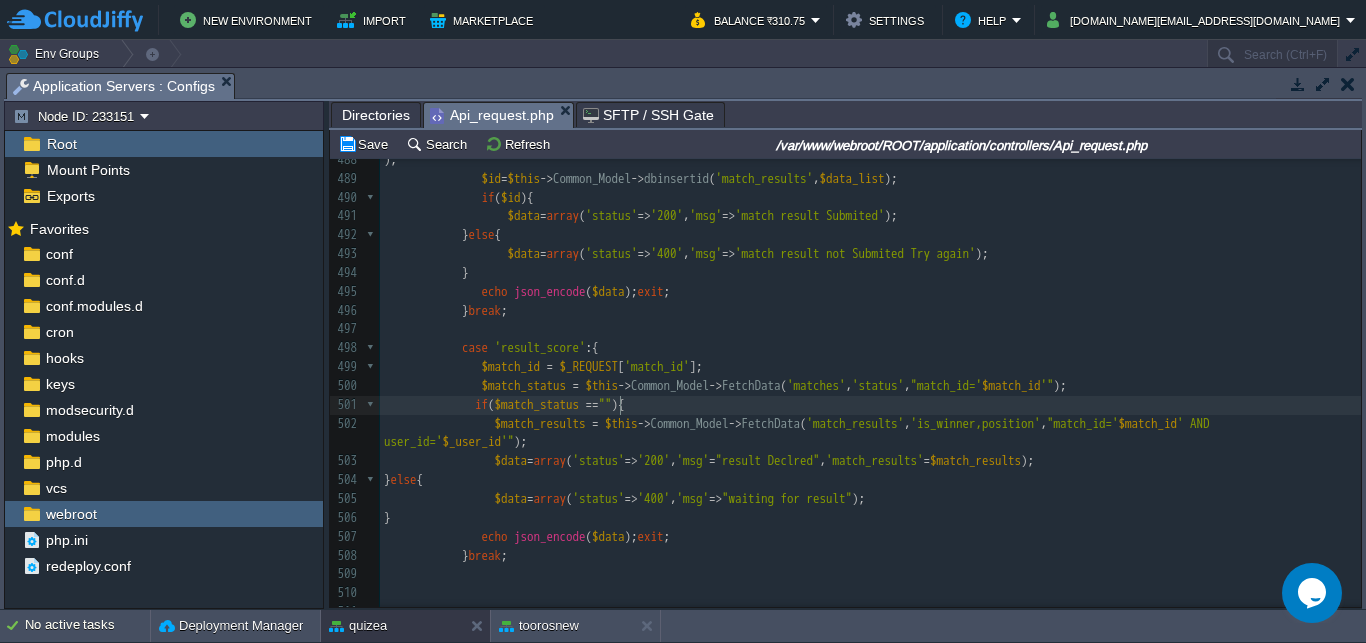 click on "==" at bounding box center [592, 404] 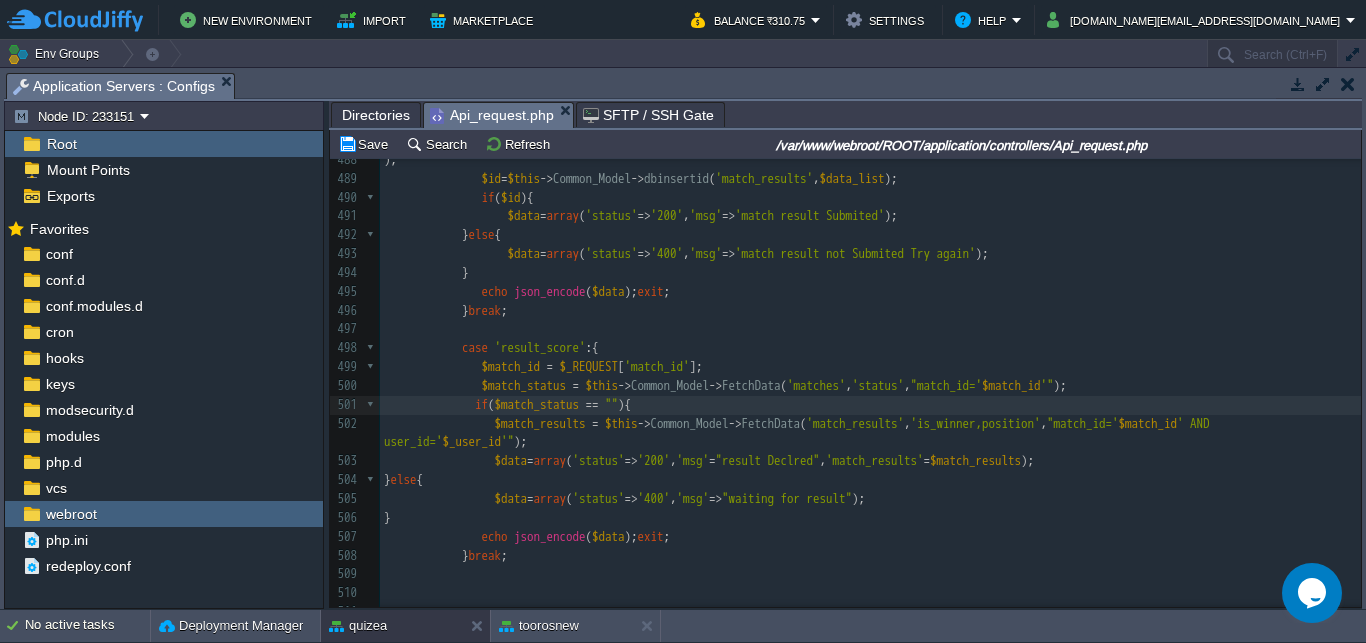 click on "xxxxxxxxxx                  $game_details = $this -> Common_Model -> FetchData ( 'matches as m LEFT JOIN games as g ON [DOMAIN_NAME]_id=[DOMAIN_NAME]' , '[DOMAIN_NAME]_type,[DOMAIN_NAME]_limit,[DOMAIN_NAME]_qus,[DOMAIN_NAME]' , "[DOMAIN_NAME]=' $match_id '" );   468                      'nos_qus' => $nos_qus , 469                      'play_status' => $play_status , 470                      'match_id'   =>   $match_id , 471                      'opponents'   =>   $opponents 472                 ]); exit ; 473 ​ 474 ​ 475                } break ; 476              477              478              case   'submit_score' :{ 479                    $match_id   =   $_REQUEST [ 'match_id' ]; 480                 $score   =   $_REQUEST [ 'score' ]; 481                    $time_taken   =   $_REQUEST [ 'time_taken' ]; 482                 $data_list   =   array ( 483                          'user_id'          =>    $user_id , 484                          'match_id'         =>    $match_id ,    485                            'score'             =>    $score , 486     ," at bounding box center [870, 377] 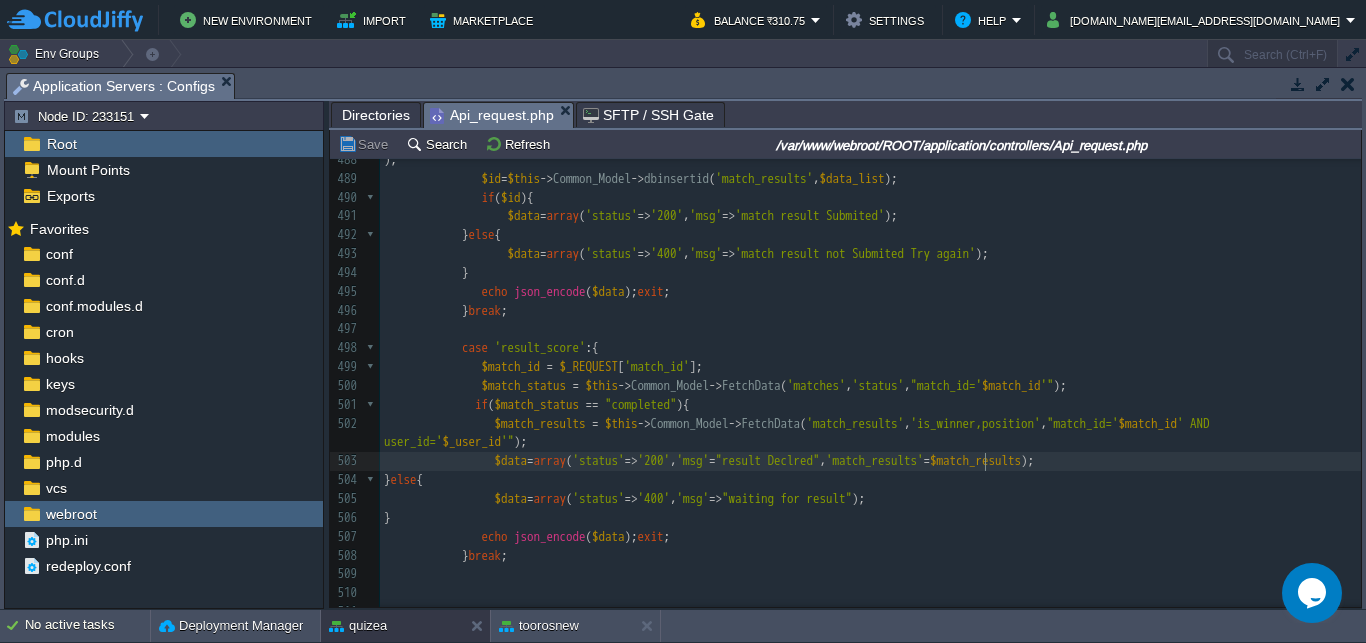 click on "=" at bounding box center [927, 460] 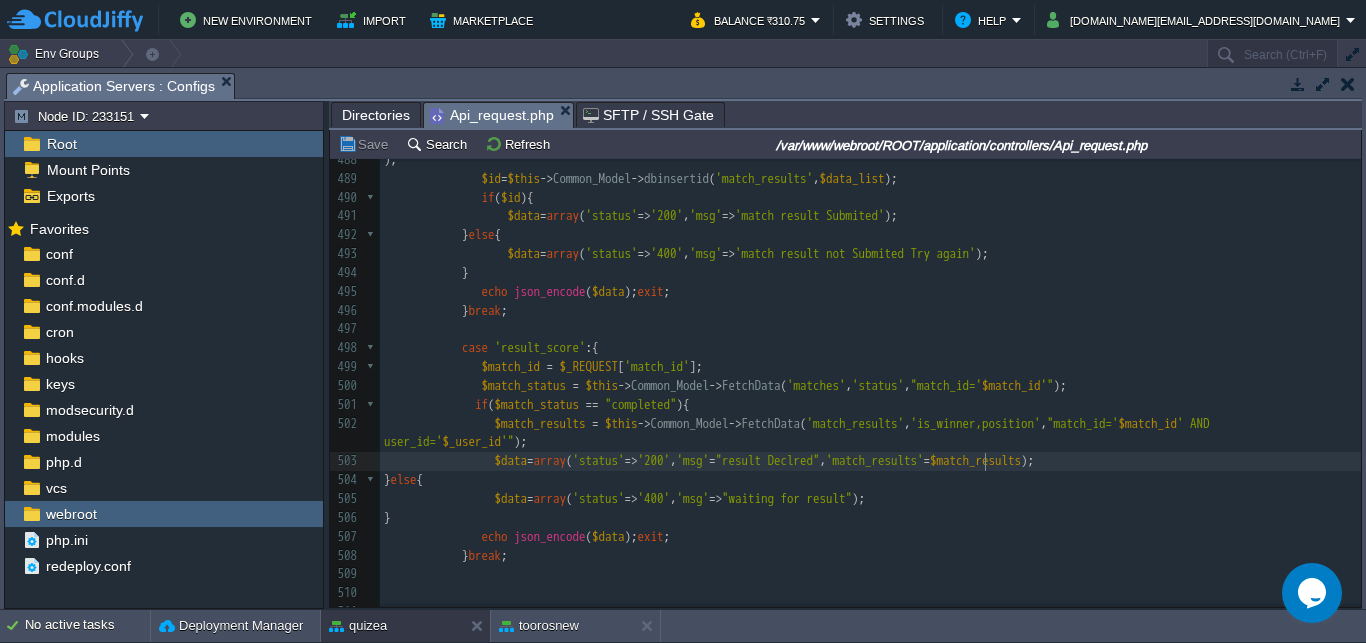 type on ">" 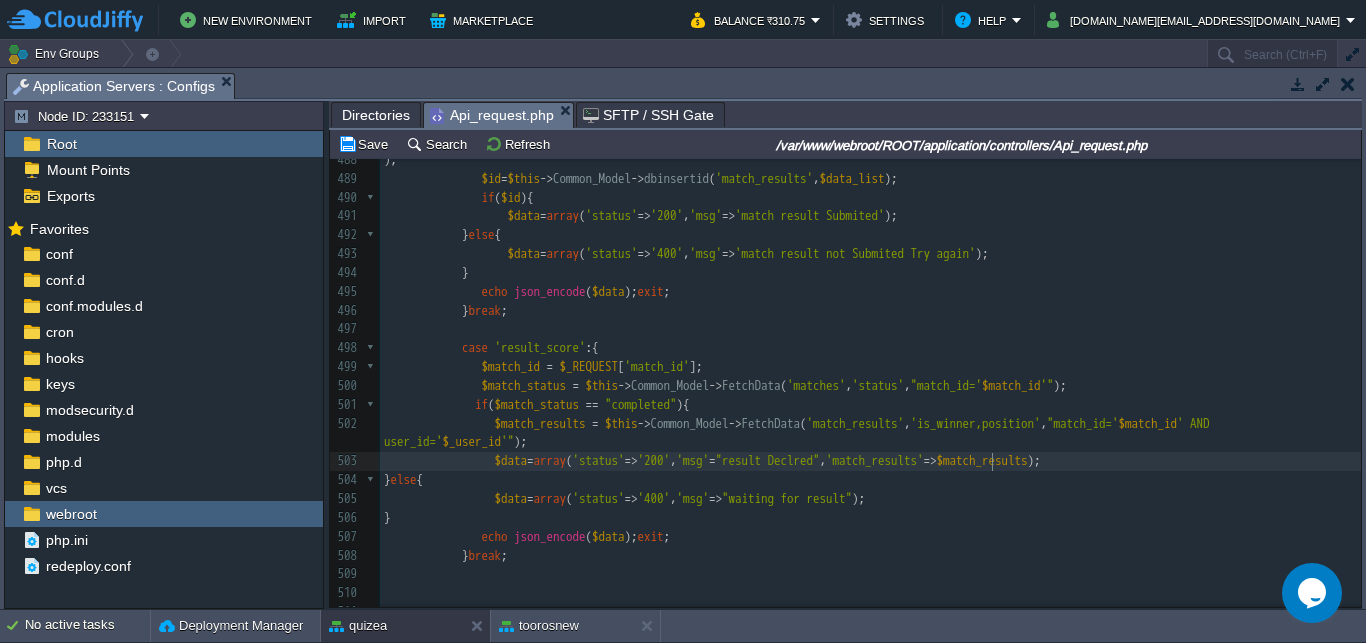 scroll, scrollTop: 0, scrollLeft: 7, axis: horizontal 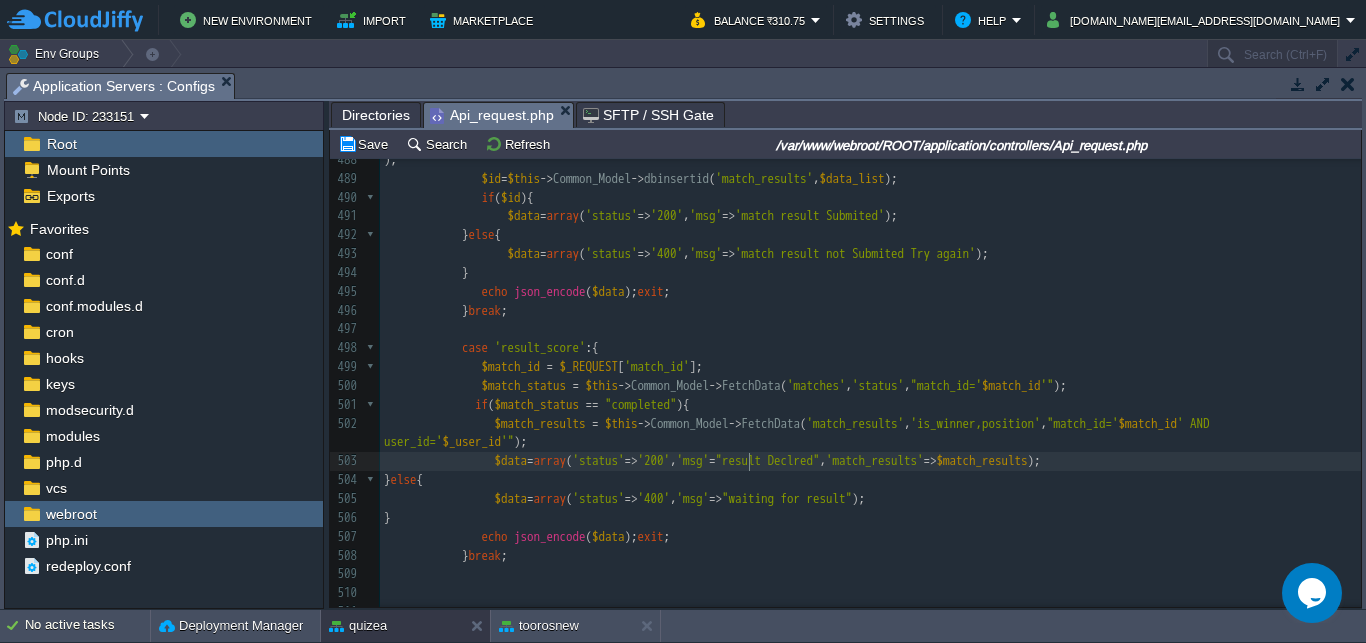 click on "xxxxxxxxxx                  $game_details = $this -> Common_Model -> FetchData ( 'matches as m LEFT JOIN games as g ON [DOMAIN_NAME]_id=[DOMAIN_NAME]' , '[DOMAIN_NAME]_type,[DOMAIN_NAME]_limit,[DOMAIN_NAME]_qus,[DOMAIN_NAME]' , "[DOMAIN_NAME]=' $match_id '" );   468                      'nos_qus' => $nos_qus , 469                      'play_status' => $play_status , 470                      'match_id'   =>   $match_id , 471                      'opponents'   =>   $opponents 472                 ]); exit ; 473 ​ 474 ​ 475                } break ; 476              477              478              case   'submit_score' :{ 479                    $match_id   =   $_REQUEST [ 'match_id' ]; 480                 $score   =   $_REQUEST [ 'score' ]; 481                    $time_taken   =   $_REQUEST [ 'time_taken' ]; 482                 $data_list   =   array ( 483                          'user_id'          =>    $user_id , 484                          'match_id'         =>    $match_id ,    485                            'score'             =>    $score , 486     ," at bounding box center (870, 377) 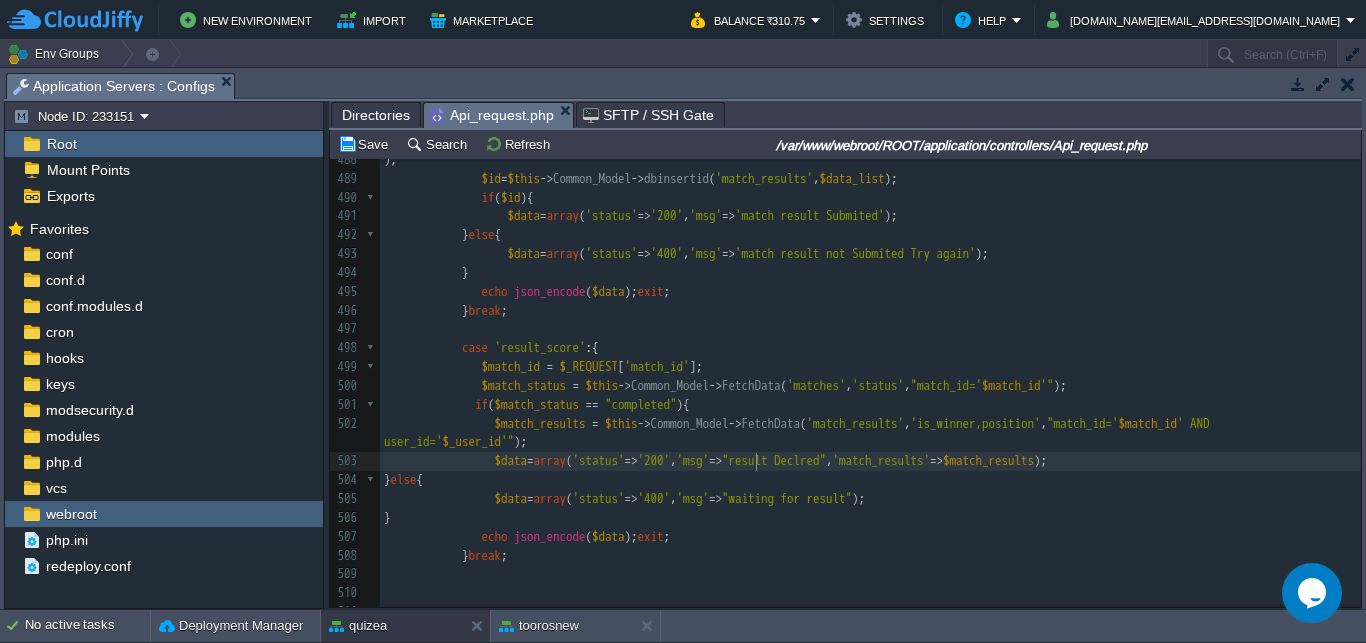 scroll, scrollTop: 0, scrollLeft: 7, axis: horizontal 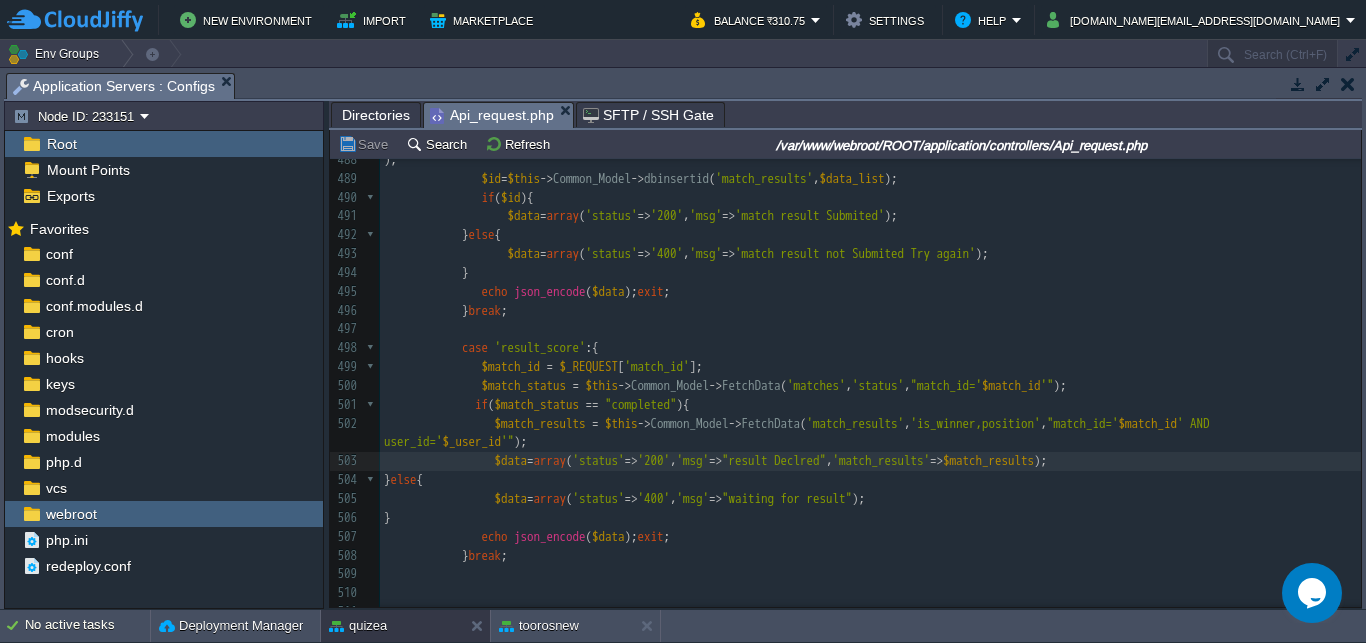 type on ">" 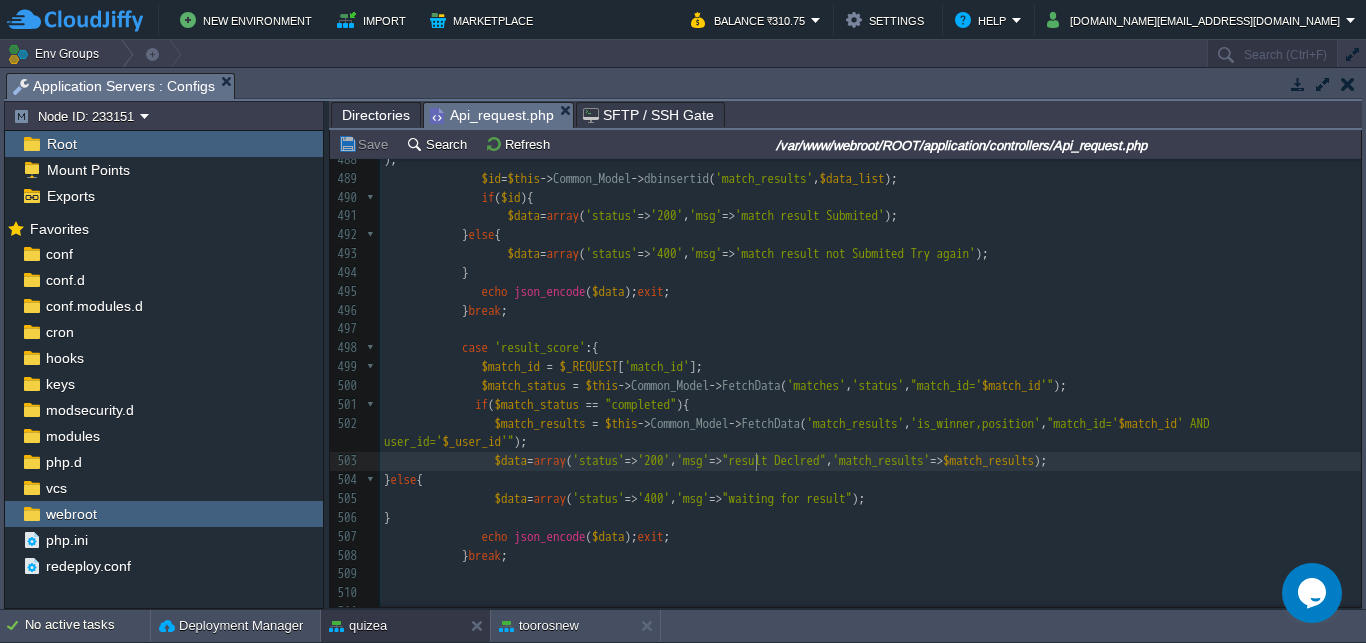 scroll, scrollTop: 0, scrollLeft: 0, axis: both 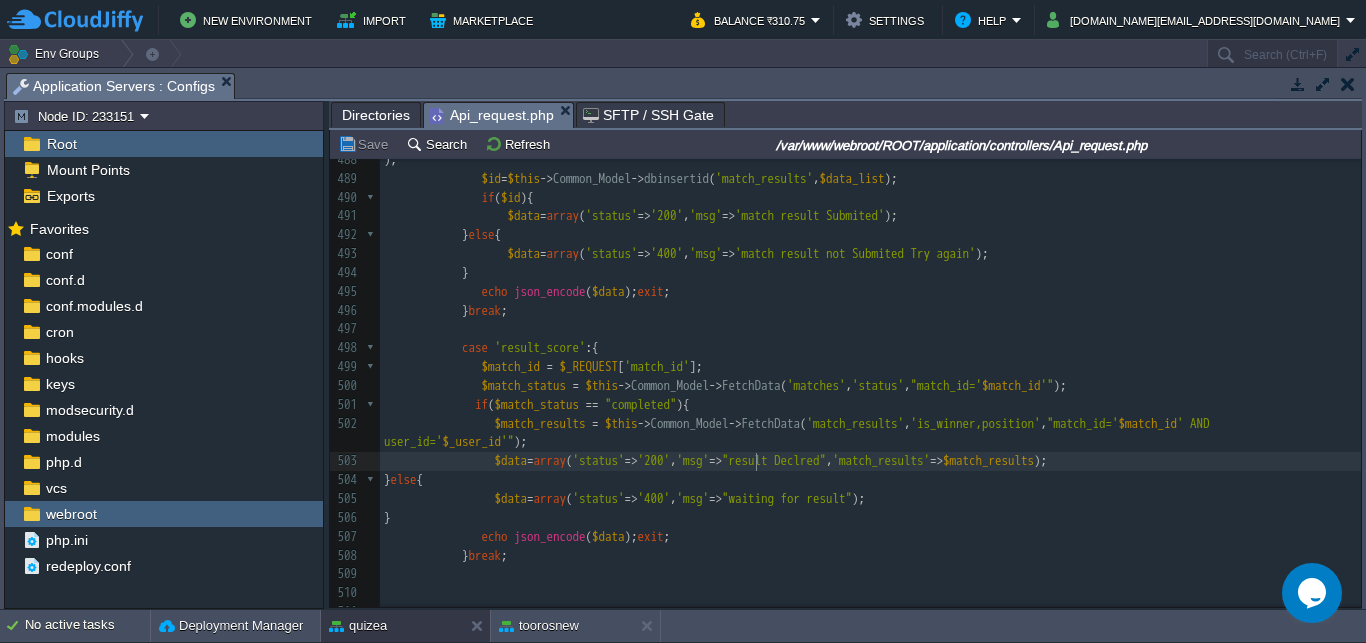 click on "xxxxxxxxxx                  $game_details = $this -> Common_Model -> FetchData ( 'matches as m LEFT JOIN games as g ON [DOMAIN_NAME]_id=[DOMAIN_NAME]' , '[DOMAIN_NAME]_type,[DOMAIN_NAME]_limit,[DOMAIN_NAME]_qus,[DOMAIN_NAME]' , "[DOMAIN_NAME]=' $match_id '" );   468                      'nos_qus' => $nos_qus , 469                      'play_status' => $play_status , 470                      'match_id'   =>   $match_id , 471                      'opponents'   =>   $opponents 472                 ]); exit ; 473 ​ 474 ​ 475                } break ; 476              477              478              case   'submit_score' :{ 479                    $match_id   =   $_REQUEST [ 'match_id' ]; 480                 $score   =   $_REQUEST [ 'score' ]; 481                    $time_taken   =   $_REQUEST [ 'time_taken' ]; 482                 $data_list   =   array ( 483                          'user_id'          =>    $user_id , 484                          'match_id'         =>    $match_id ,    485                            'score'             =>    $score , 486     ," at bounding box center [870, 377] 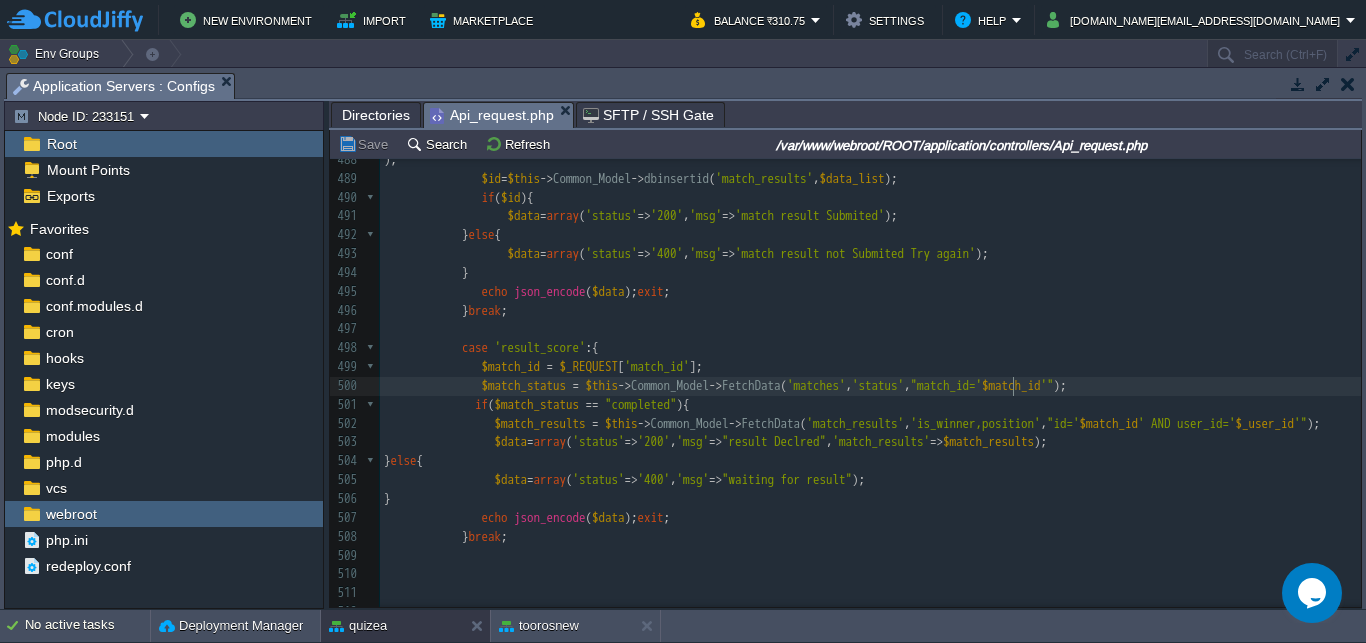 click on "xxxxxxxxxx                  $game_details = $this -> Common_Model -> FetchData ( 'matches as m LEFT JOIN games as g ON [DOMAIN_NAME]_id=[DOMAIN_NAME]' , '[DOMAIN_NAME]_type,[DOMAIN_NAME]_limit,[DOMAIN_NAME]_qus,[DOMAIN_NAME]' , "[DOMAIN_NAME]=' $match_id '" );   468                      'nos_qus' => $nos_qus , 469                      'play_status' => $play_status , 470                      'match_id'   =>   $match_id , 471                      'opponents'   =>   $opponents 472                 ]); exit ; 473 ​ 474 ​ 475                } break ; 476              477              478              case   'submit_score' :{ 479                    $match_id   =   $_REQUEST [ 'match_id' ]; 480                 $score   =   $_REQUEST [ 'score' ]; 481                    $time_taken   =   $_REQUEST [ 'time_taken' ]; 482                 $data_list   =   array ( 483                          'user_id'          =>    $user_id , 484                          'match_id'         =>    $match_id ,    485                            'score'             =>    $score , 486     ," at bounding box center (870, 367) 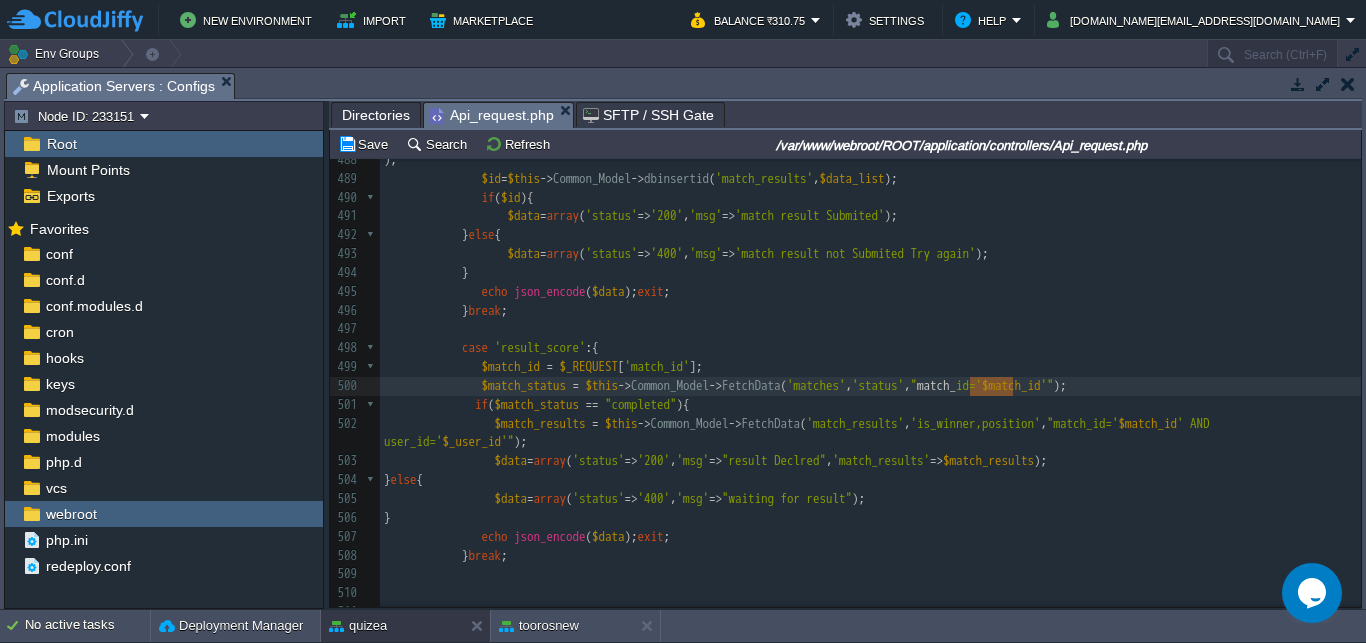 type on "match_" 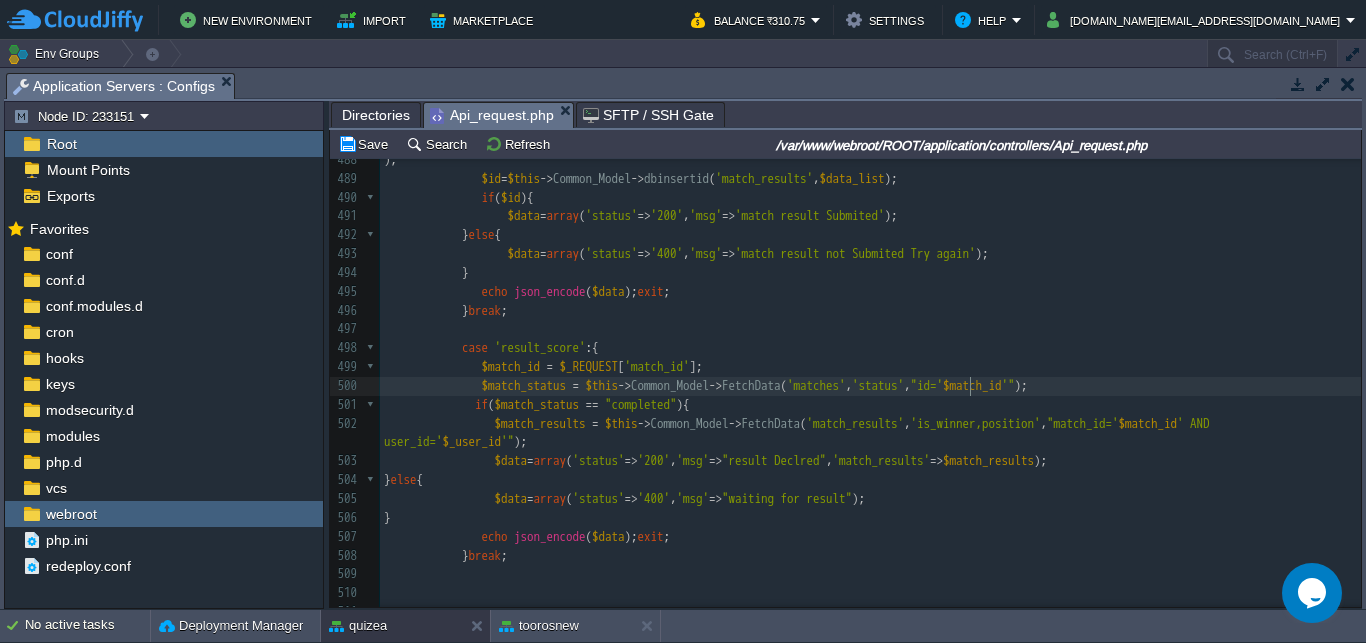 scroll, scrollTop: 0, scrollLeft: 0, axis: both 